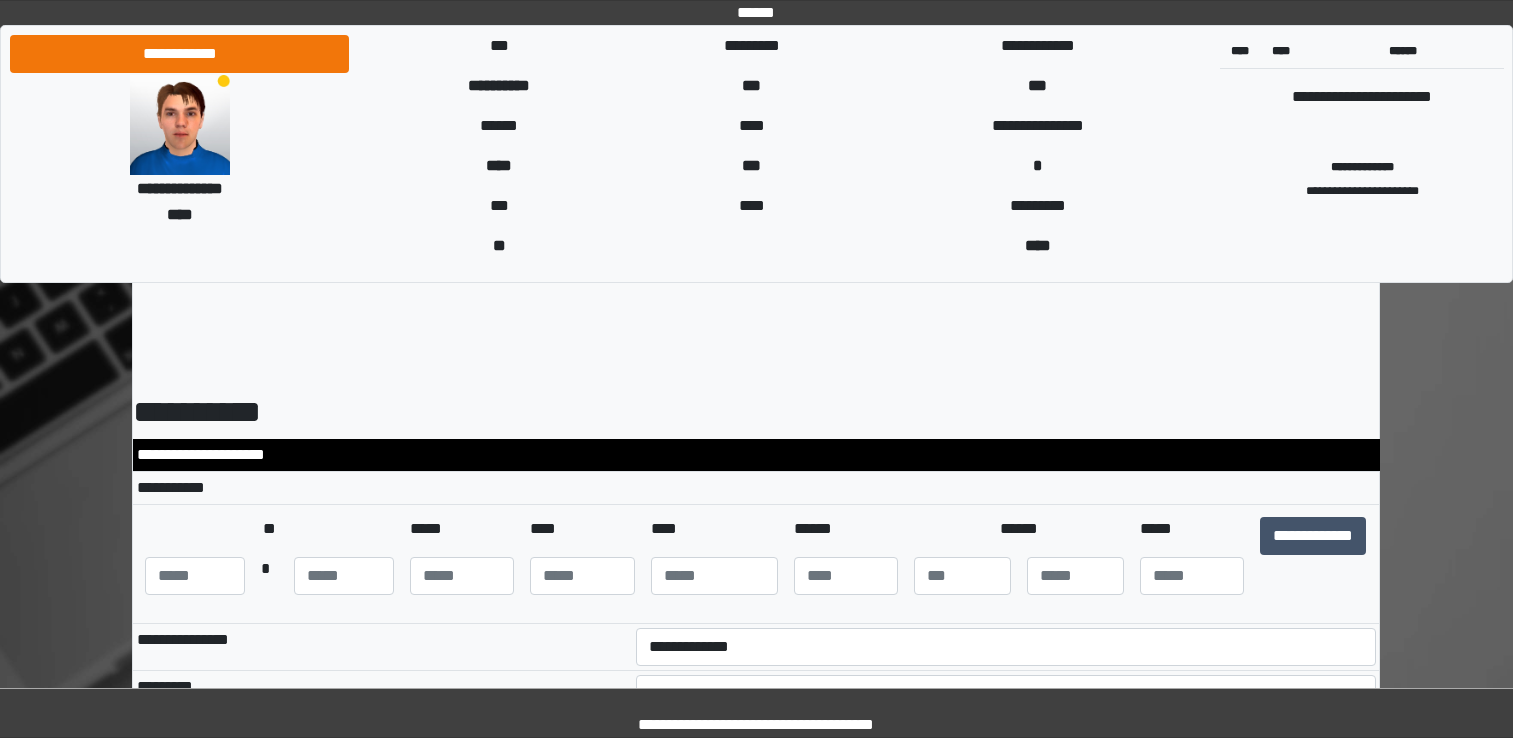 scroll, scrollTop: 12716, scrollLeft: 0, axis: vertical 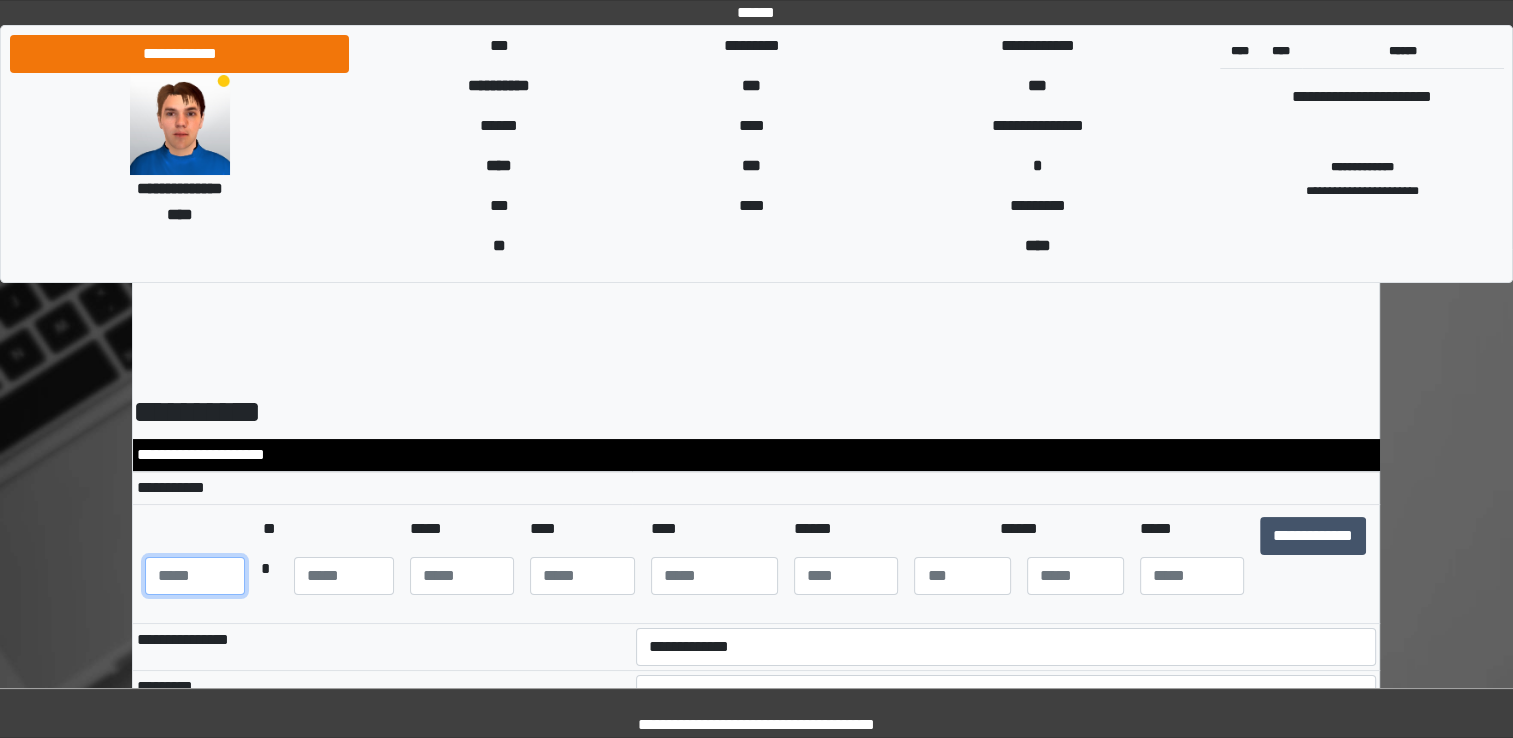 click at bounding box center [195, 576] 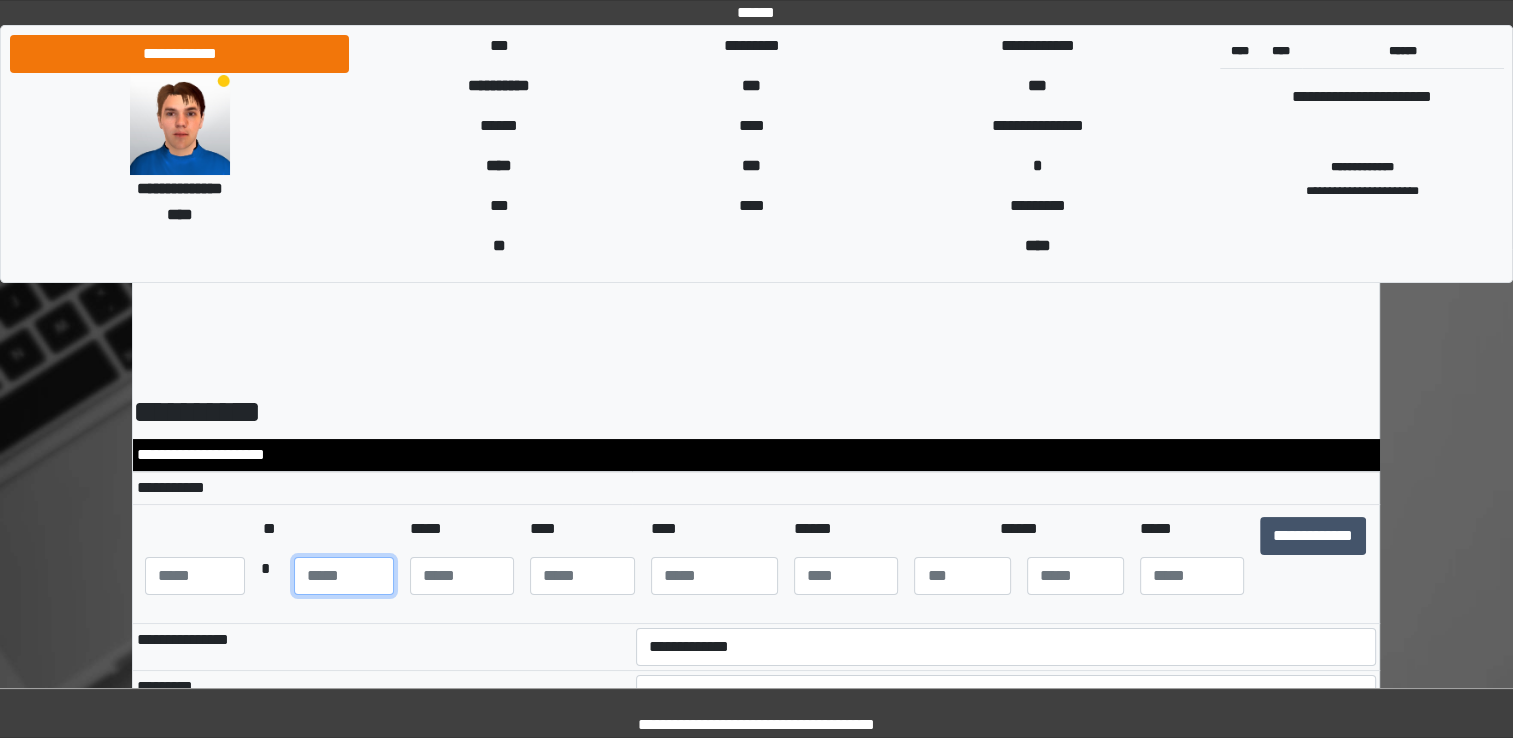 type on "**" 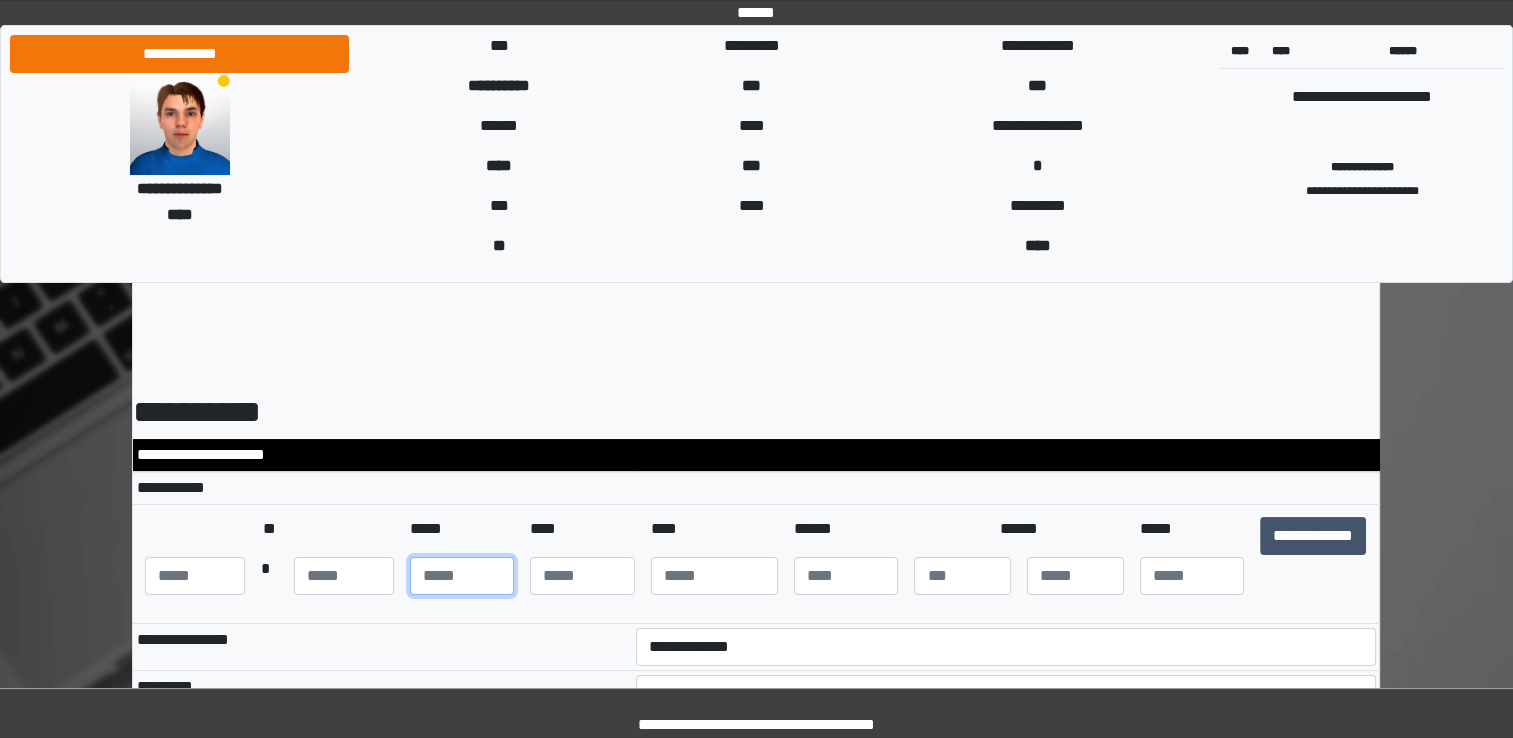 type on "**" 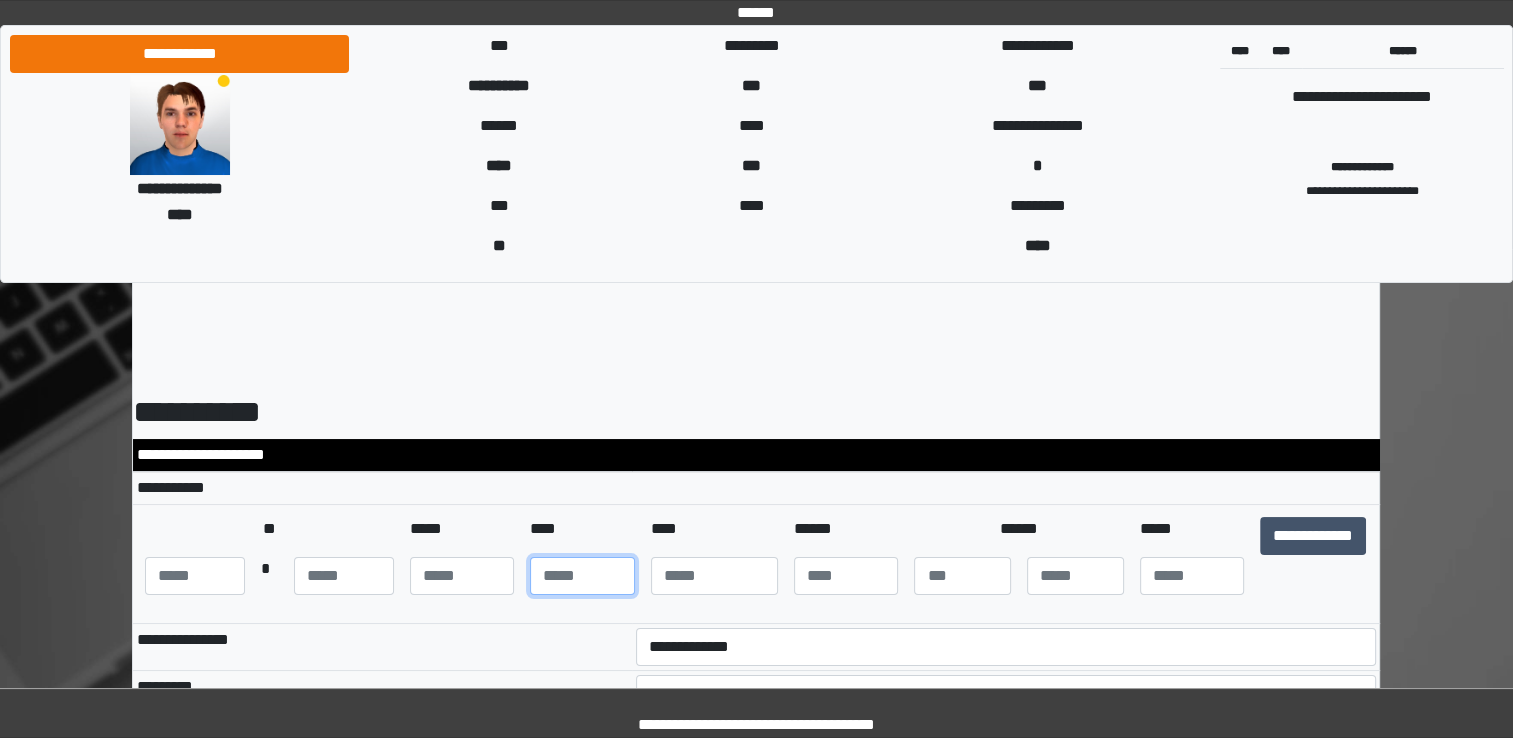 type on "**" 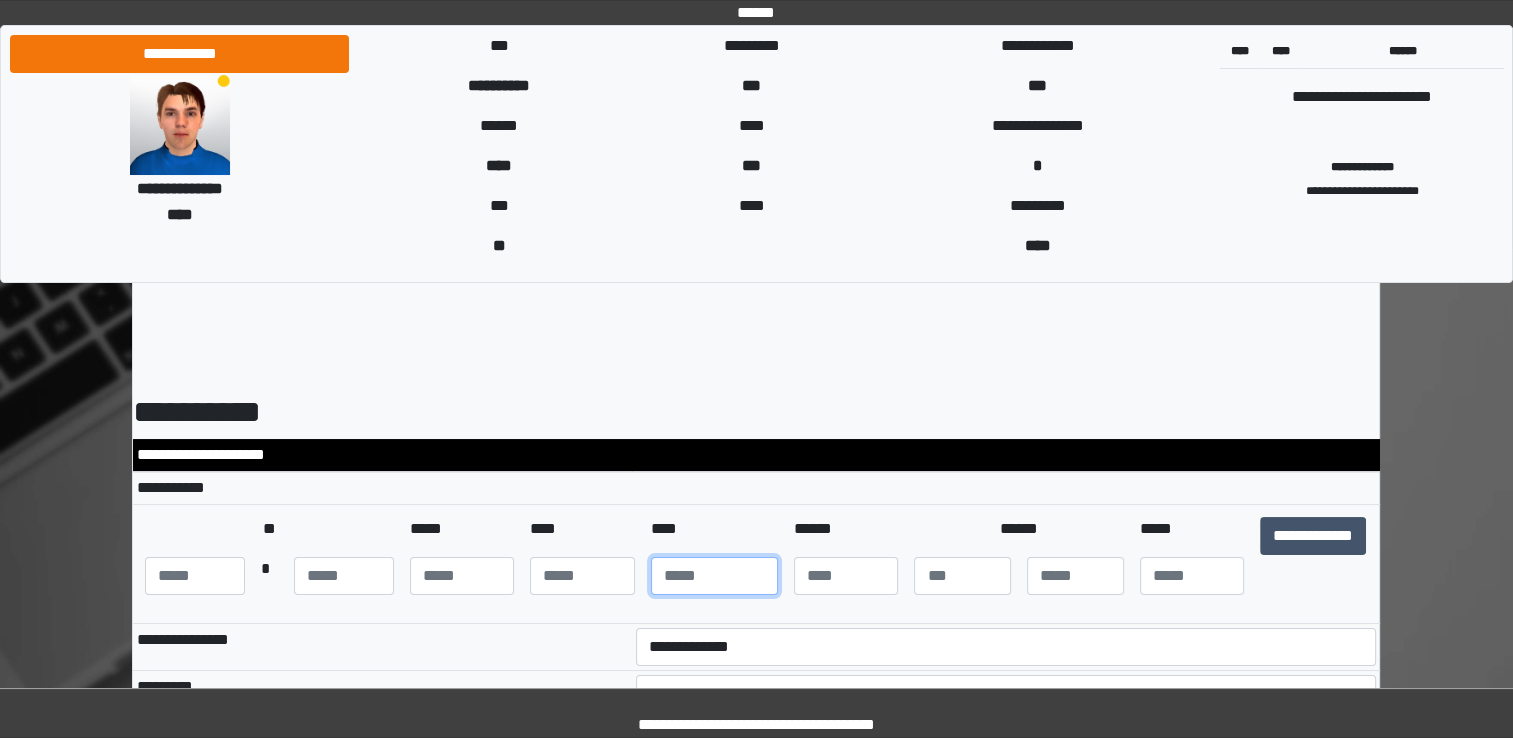 type on "****" 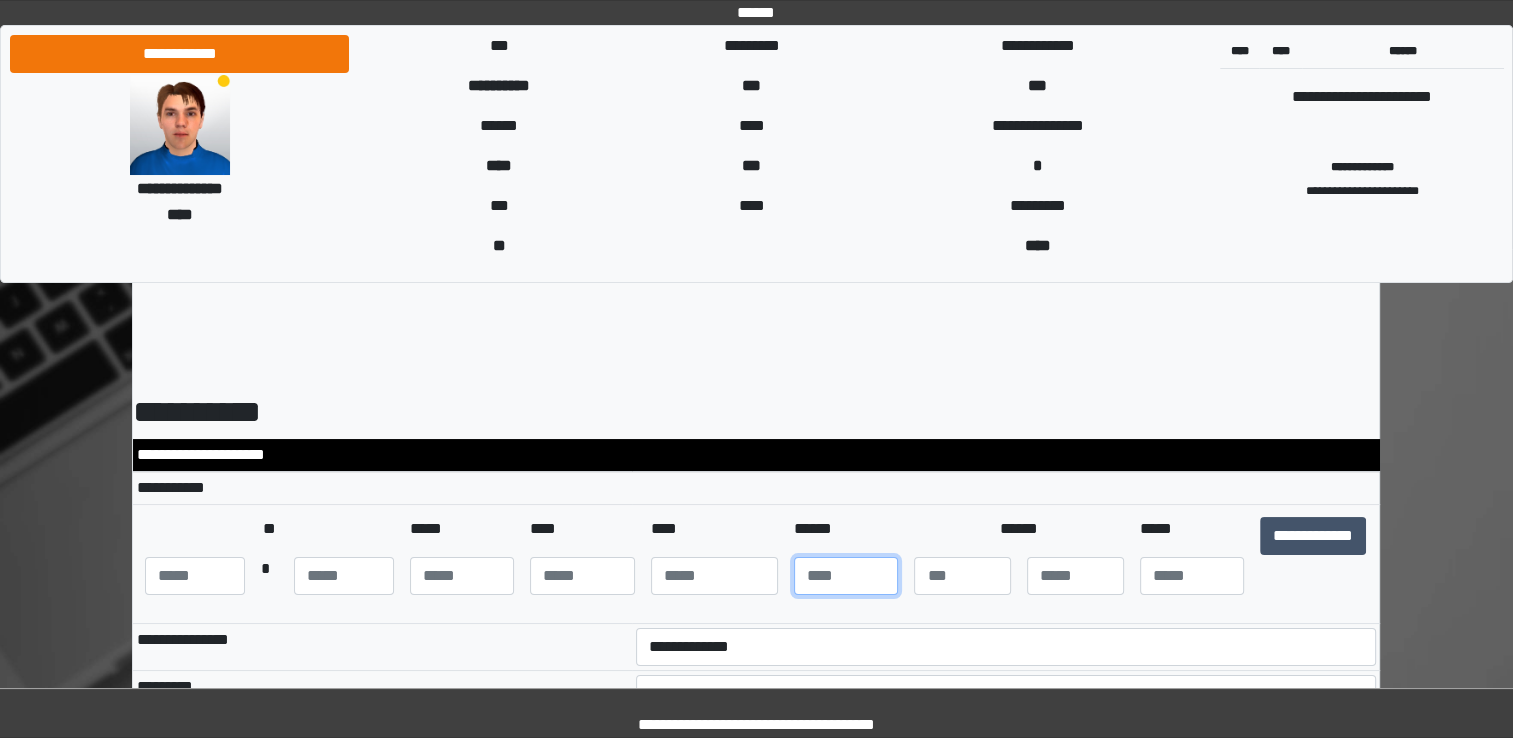 type on "***" 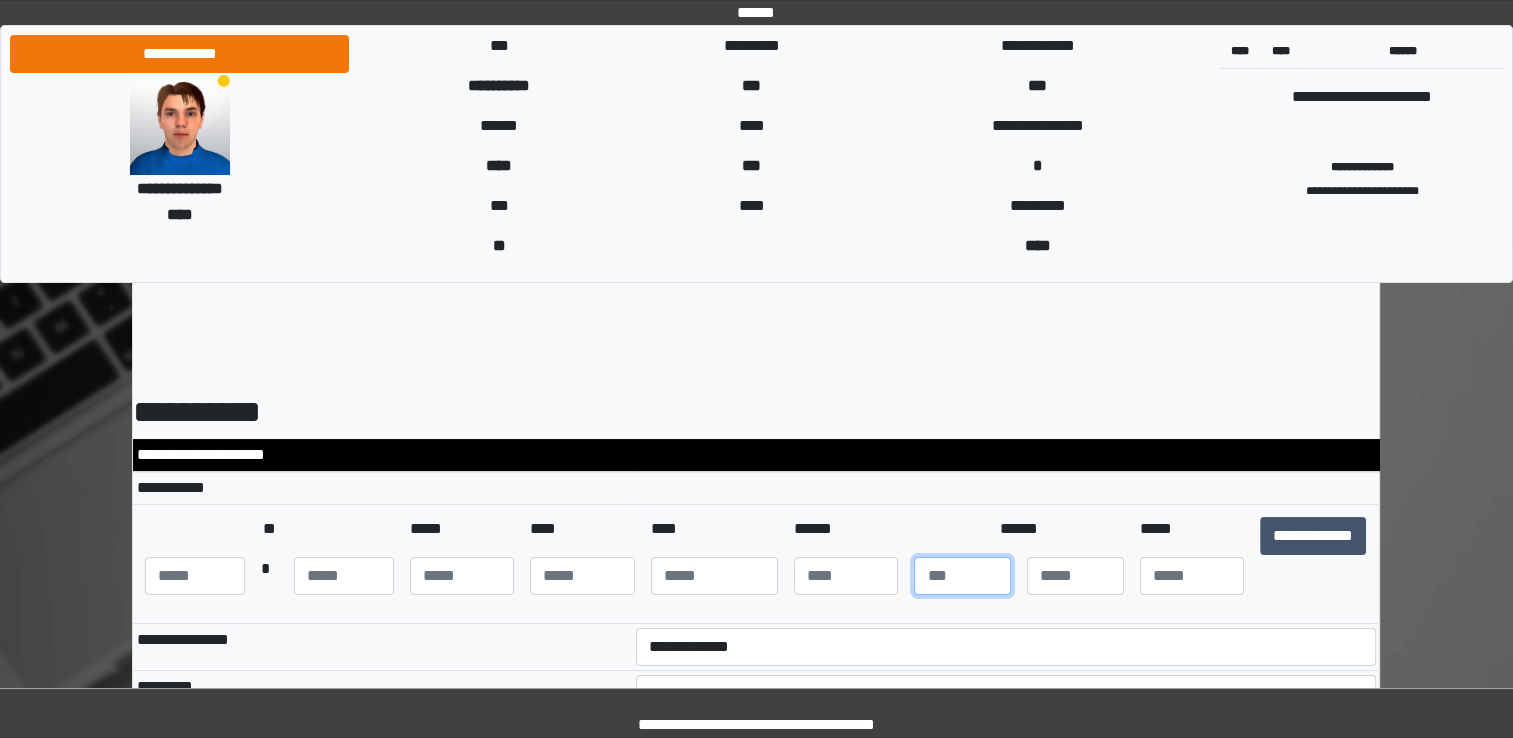 click at bounding box center [962, 576] 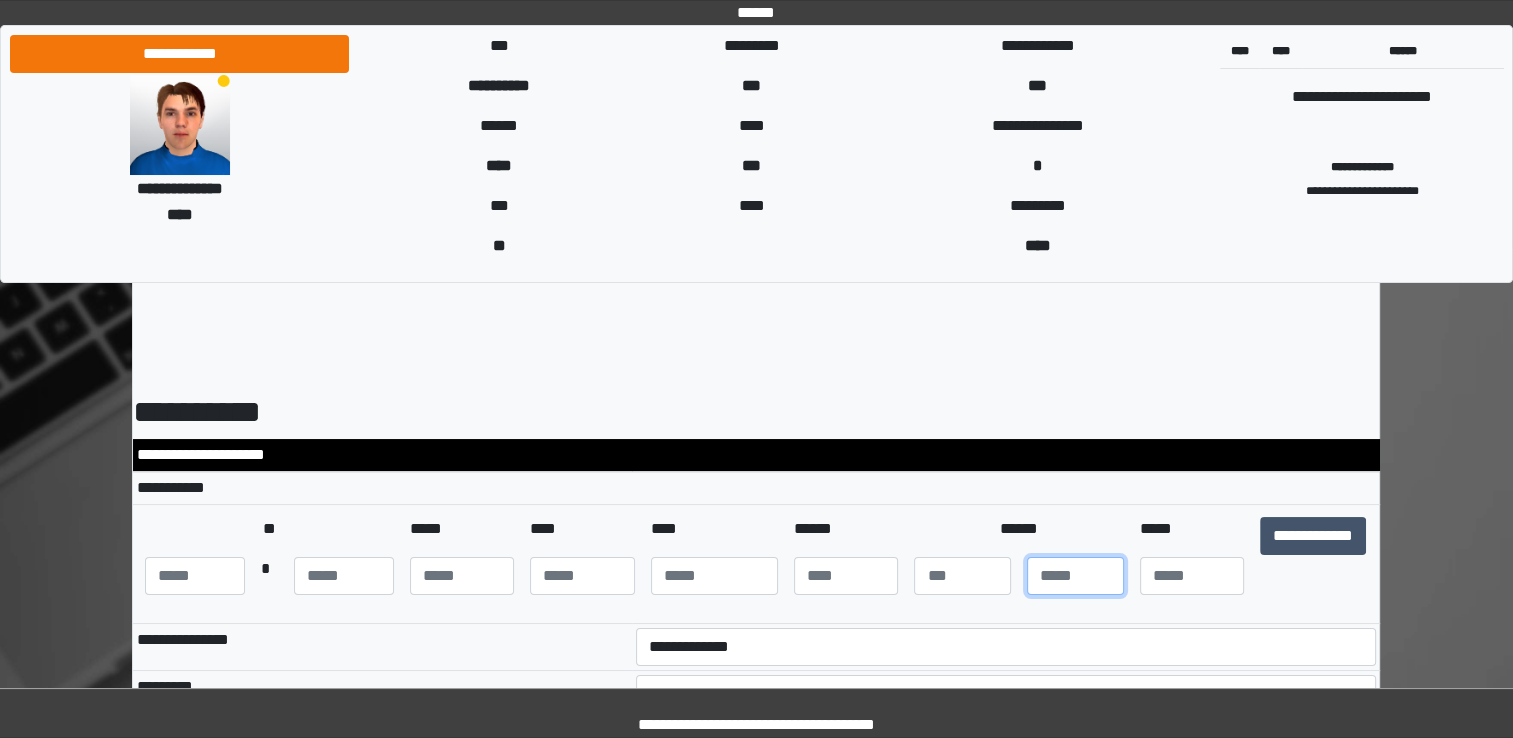 type on "*" 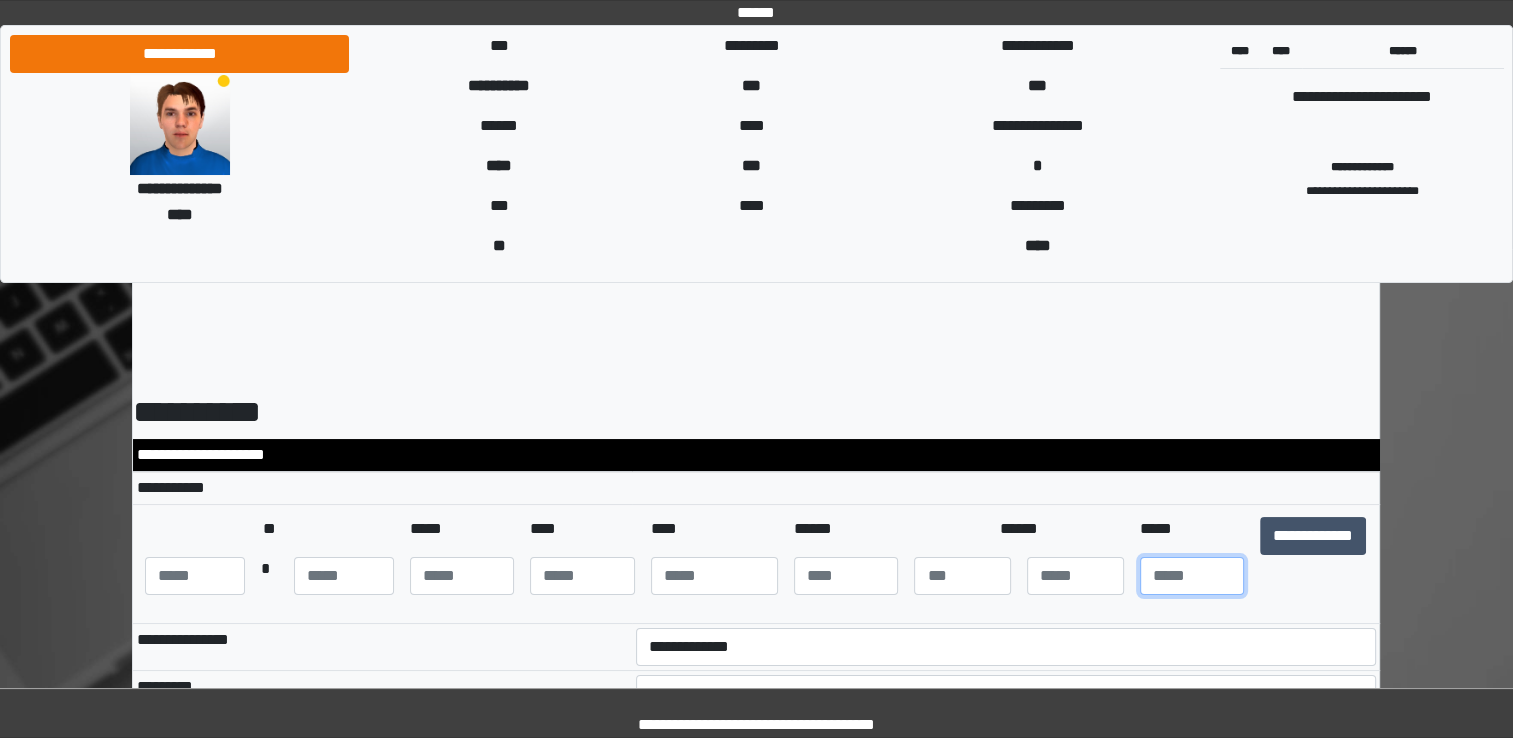 click at bounding box center [1192, 576] 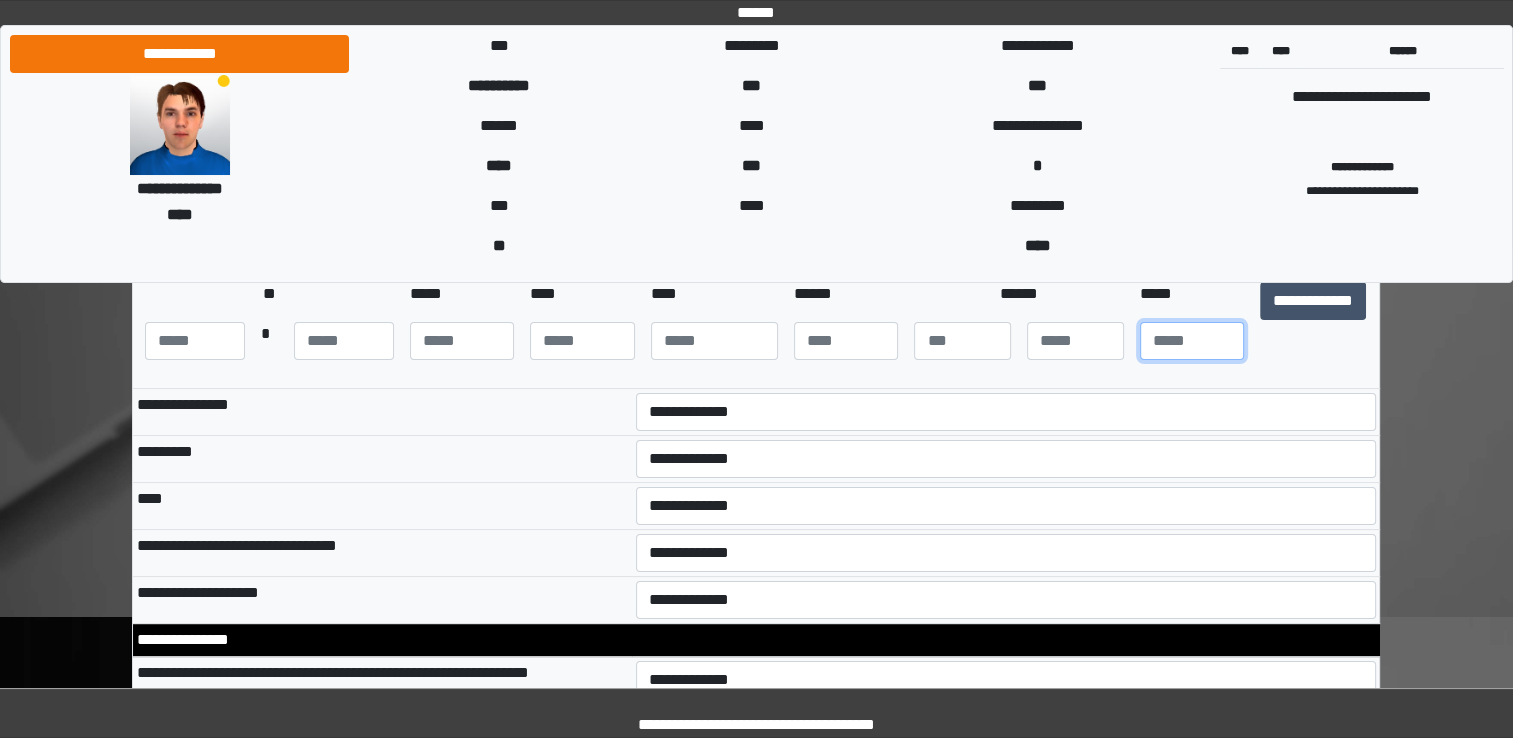 scroll, scrollTop: 280, scrollLeft: 0, axis: vertical 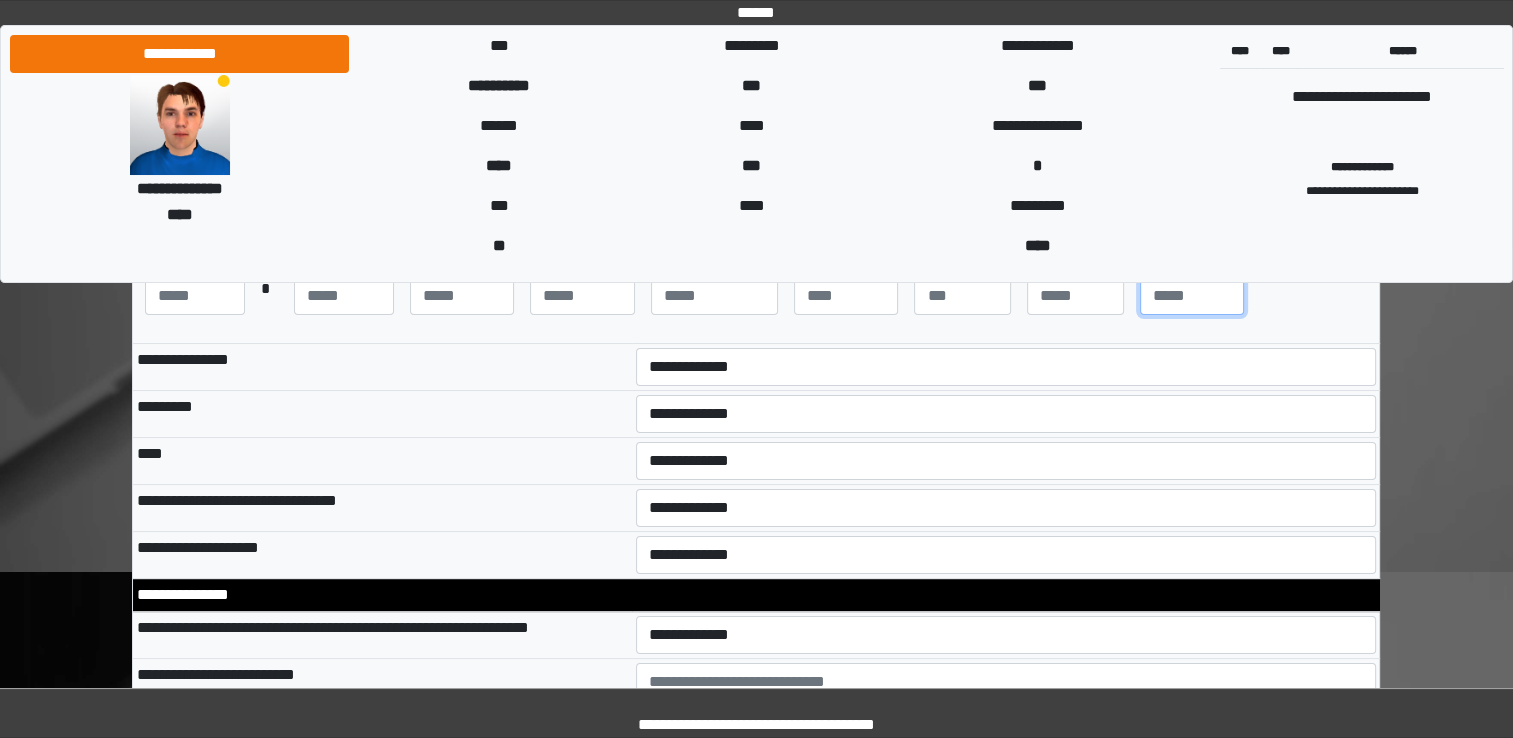 type on "**" 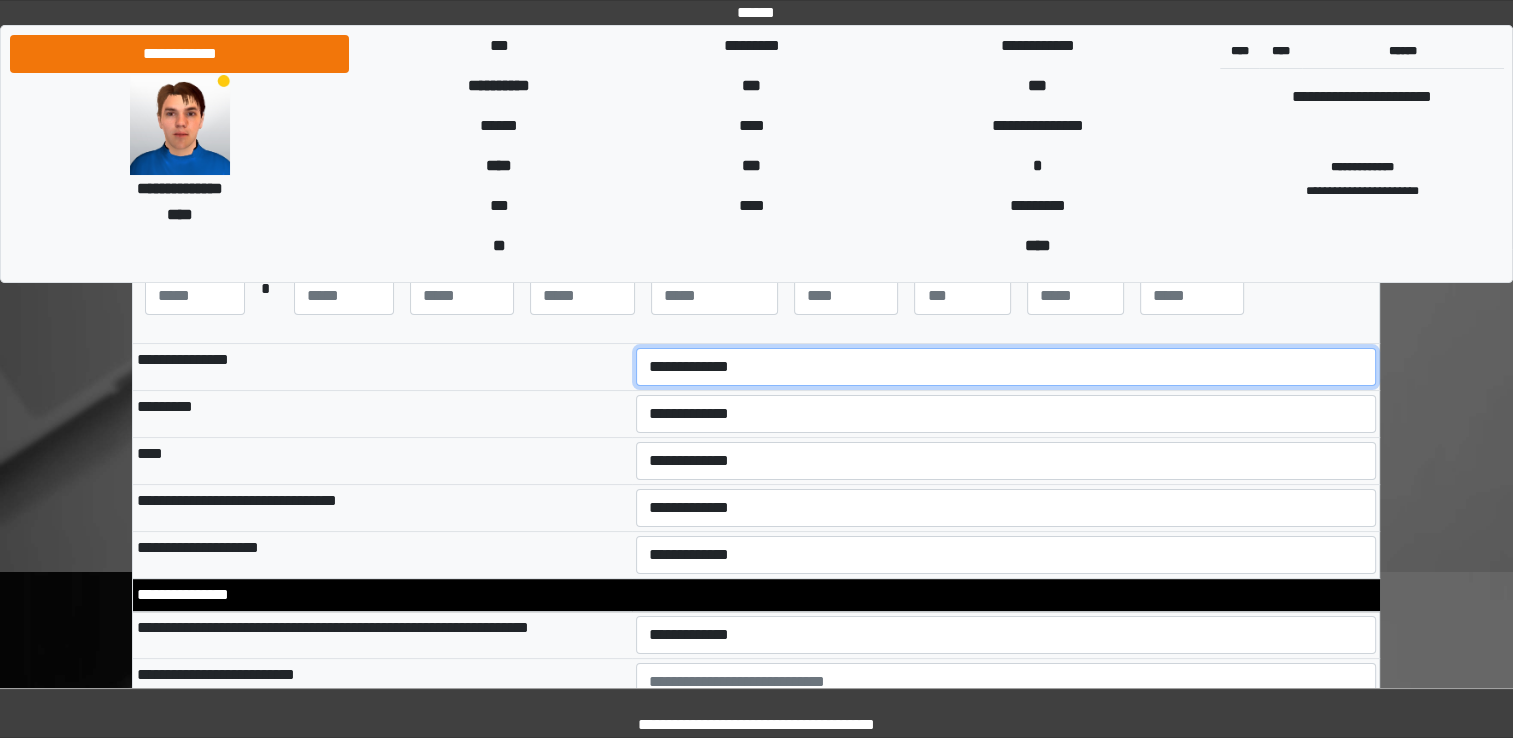 click on "**********" at bounding box center [1006, 367] 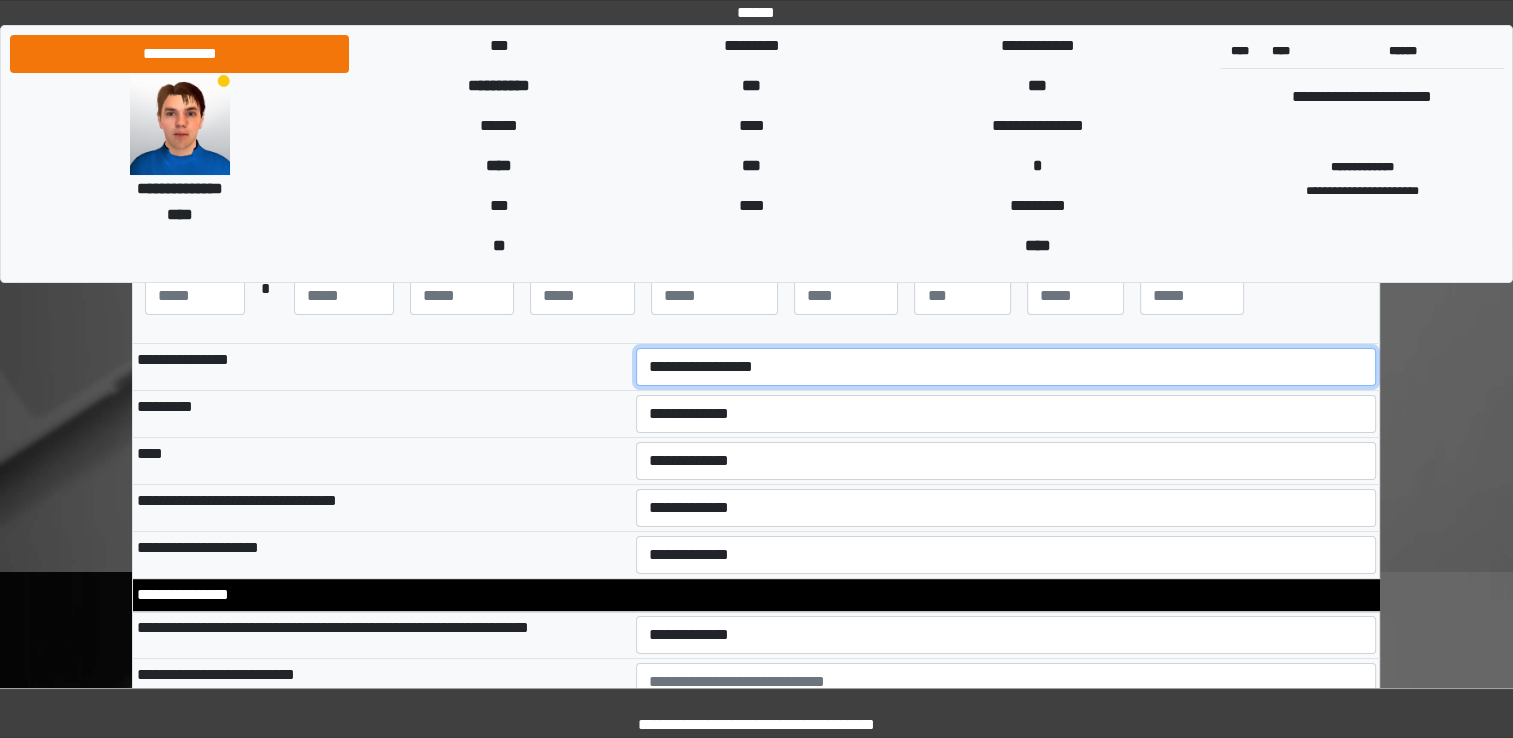 click on "**********" at bounding box center (1006, 367) 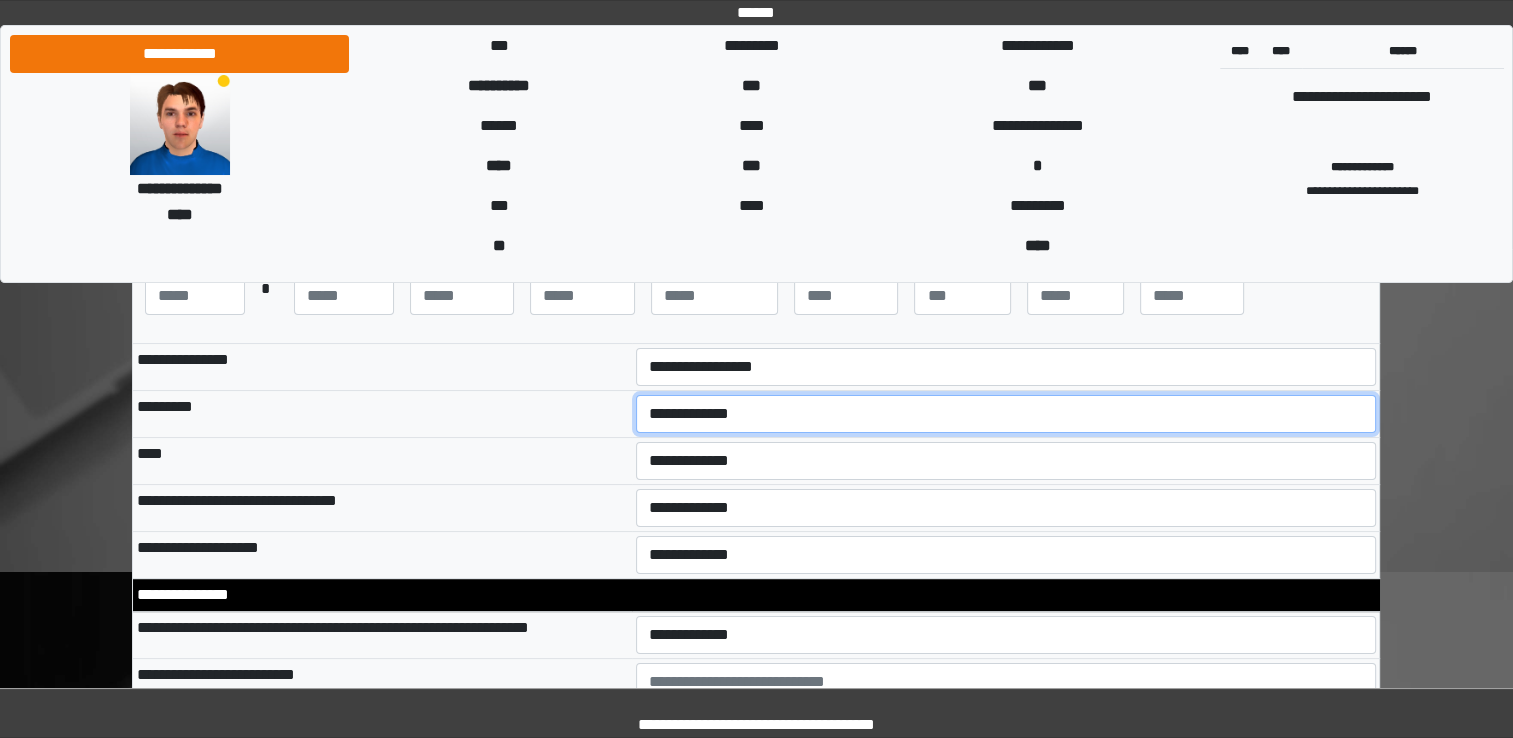 click on "**********" at bounding box center (1006, 414) 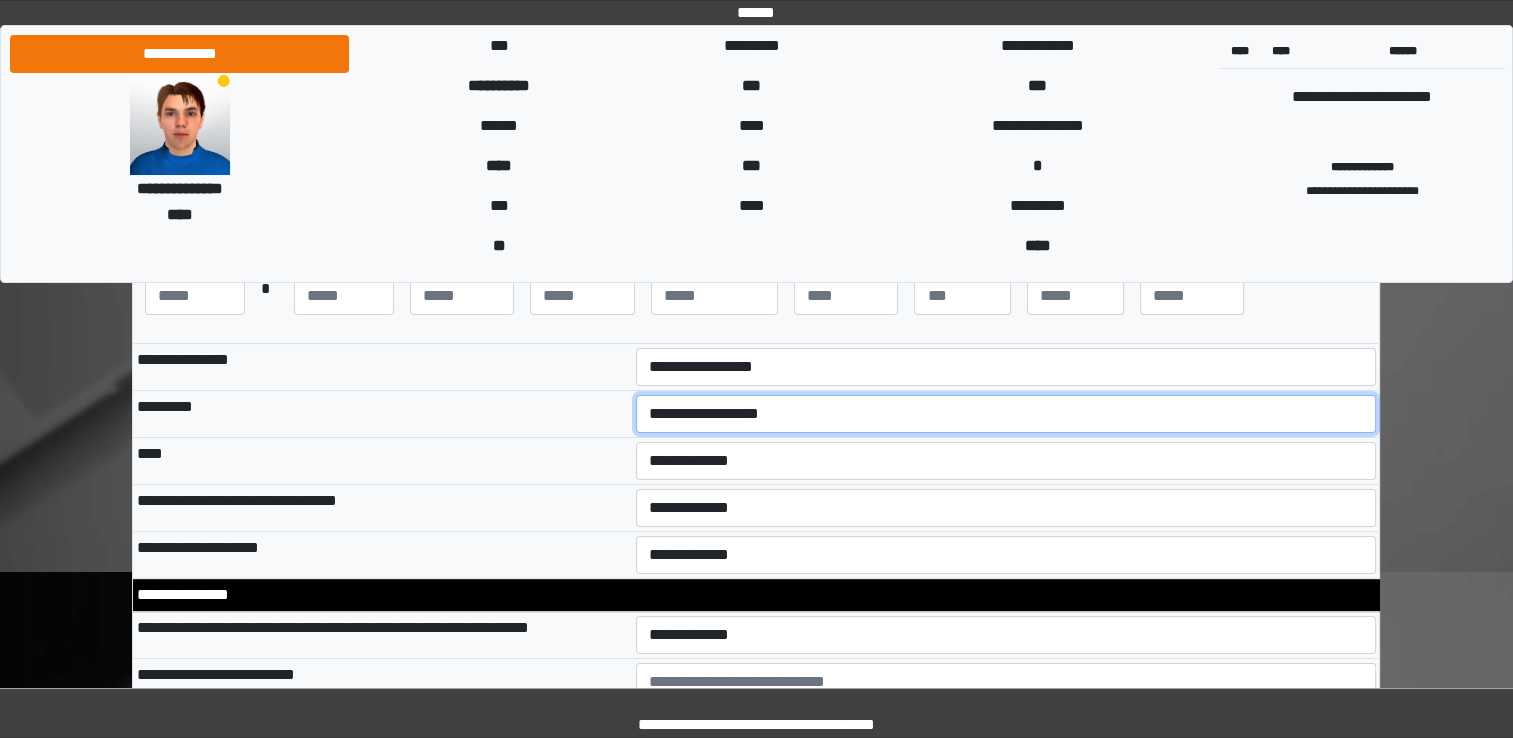 click on "**********" at bounding box center [1006, 414] 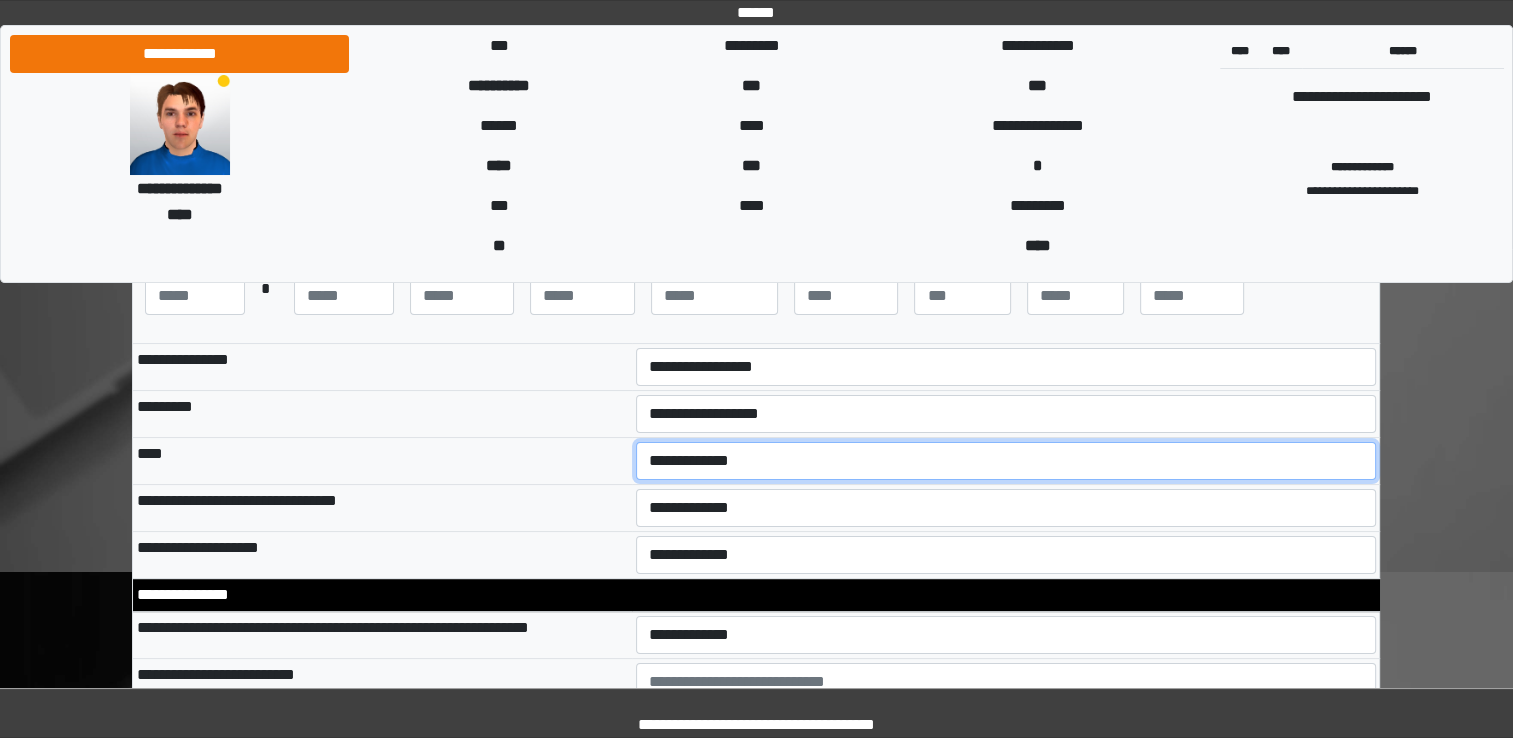 click on "**********" at bounding box center (1006, 461) 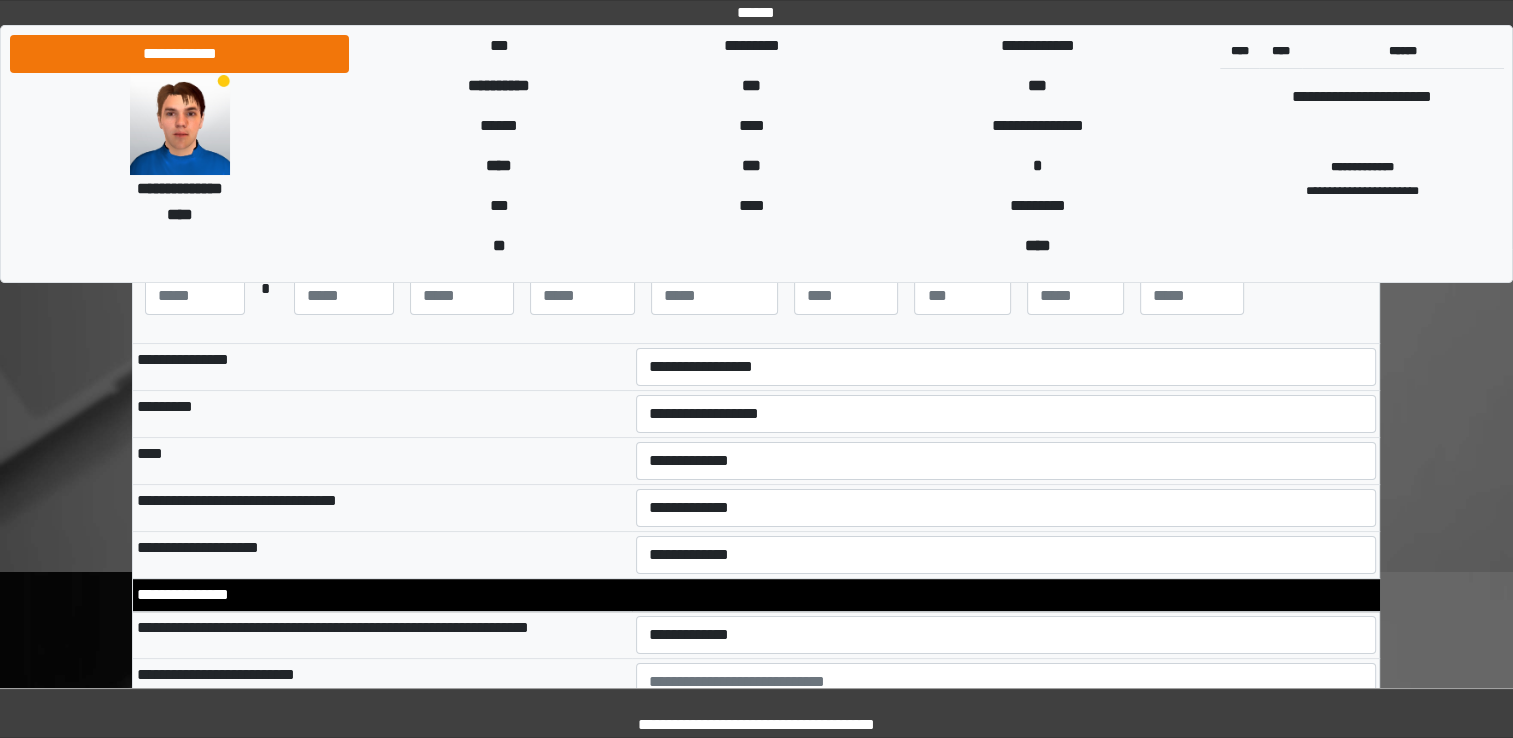 drag, startPoint x: 1380, startPoint y: 594, endPoint x: 1381, endPoint y: 625, distance: 31.016125 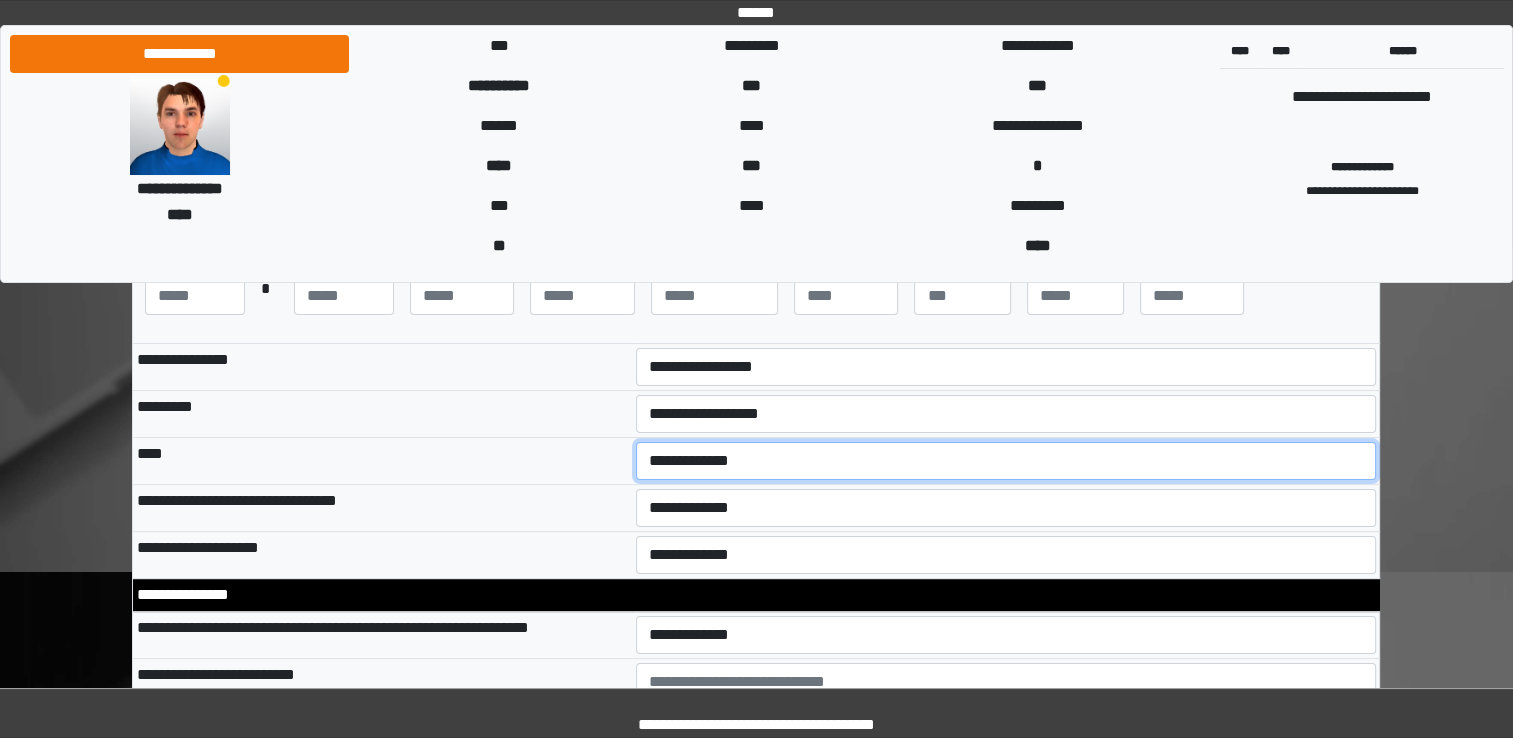 click on "**********" at bounding box center (1006, 461) 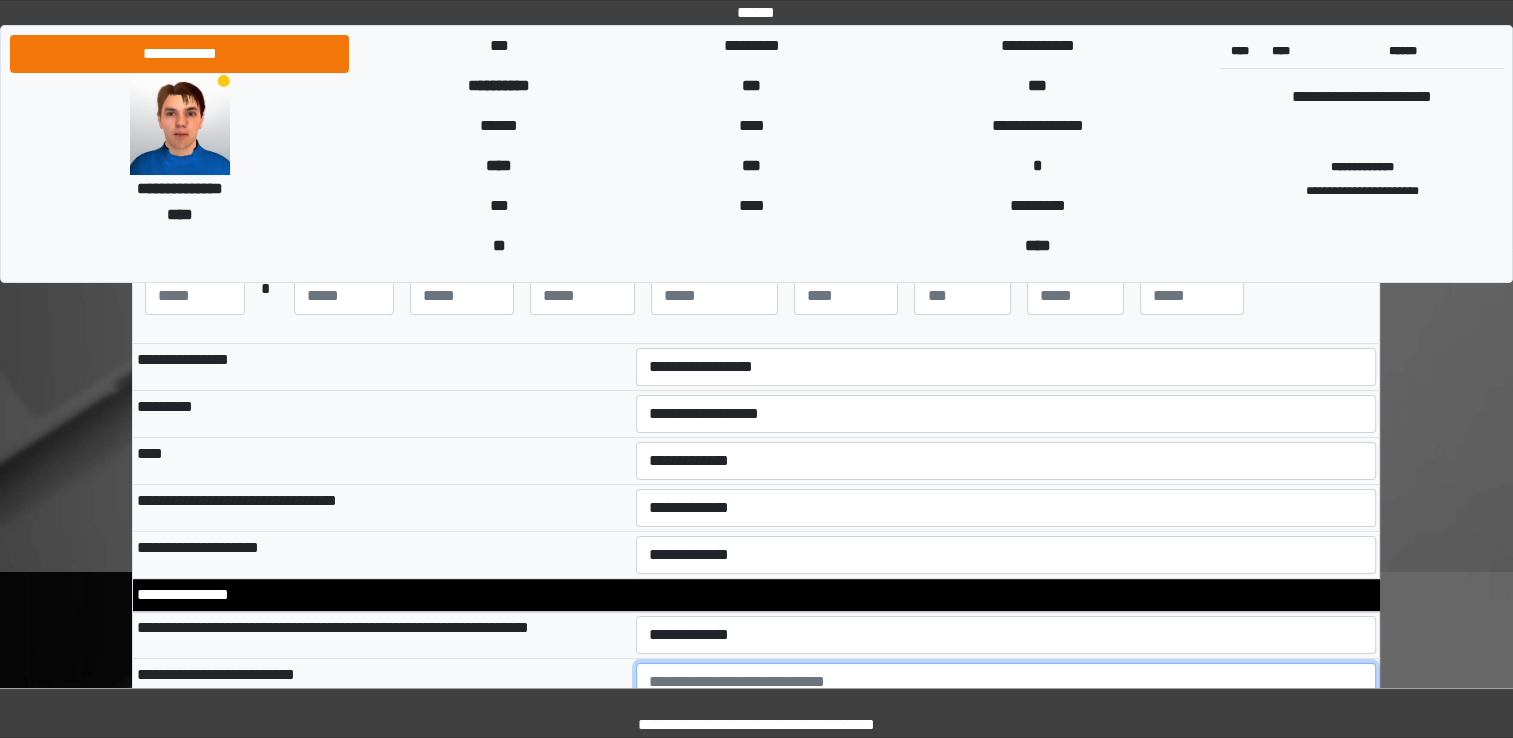 click at bounding box center (1006, 718) 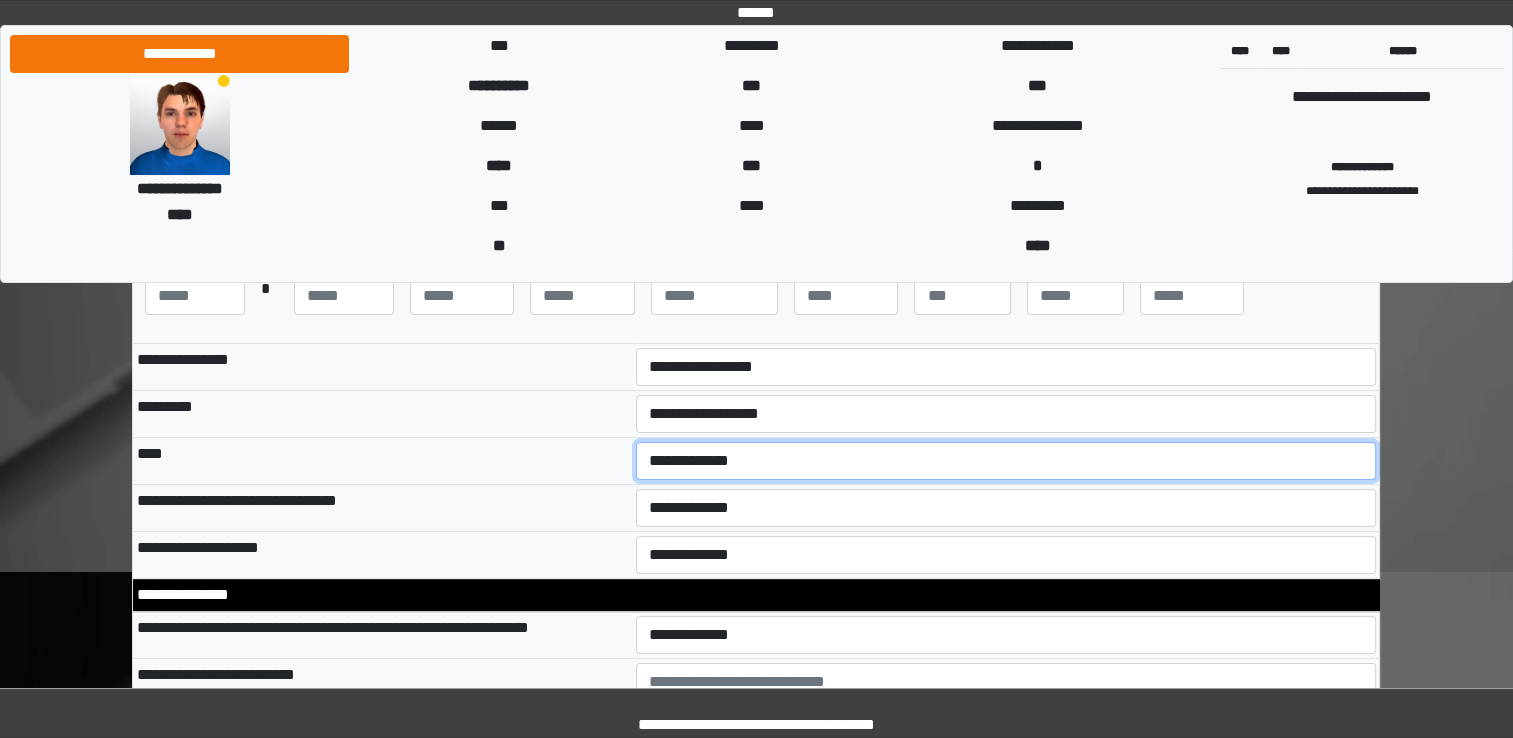 click on "**********" at bounding box center (1006, 461) 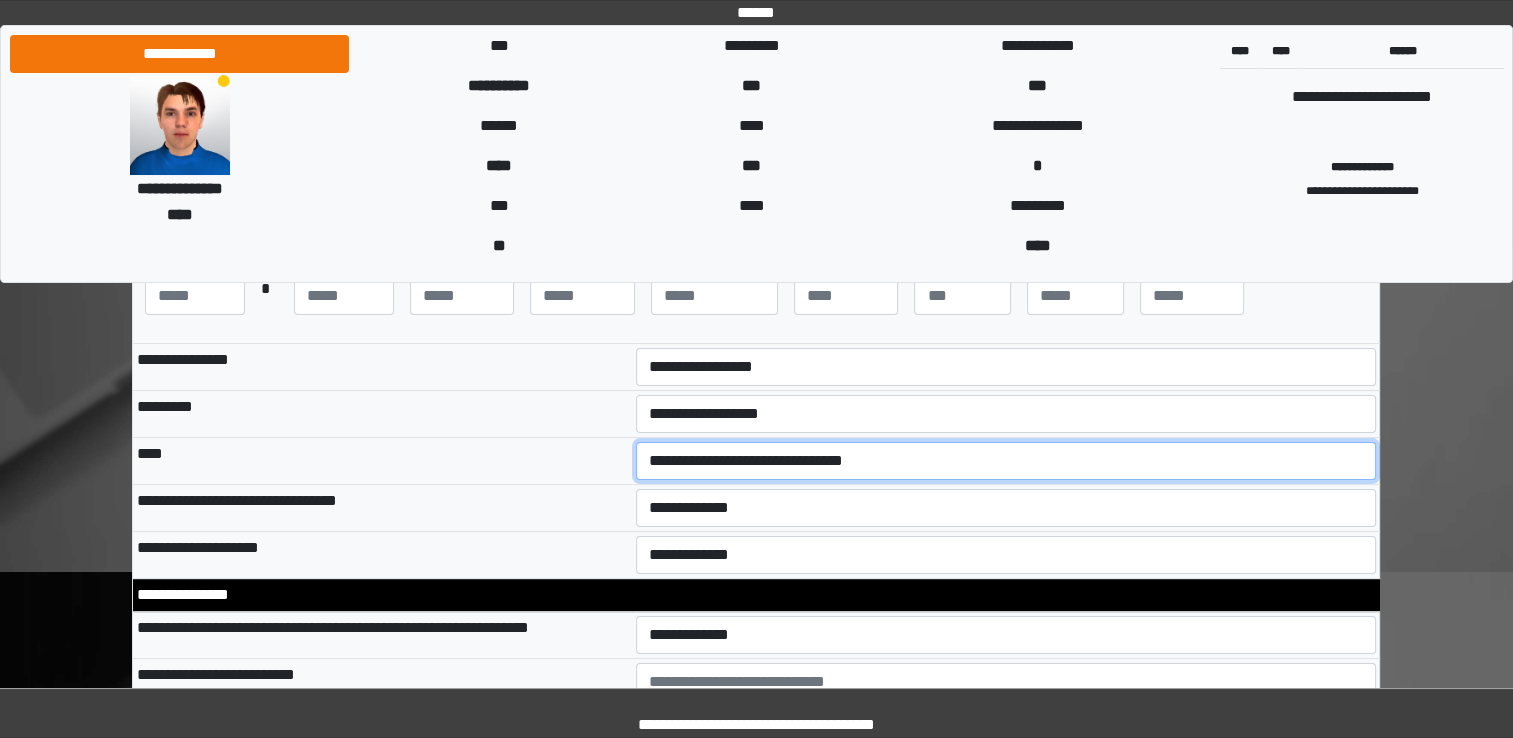 click on "**********" at bounding box center (1006, 461) 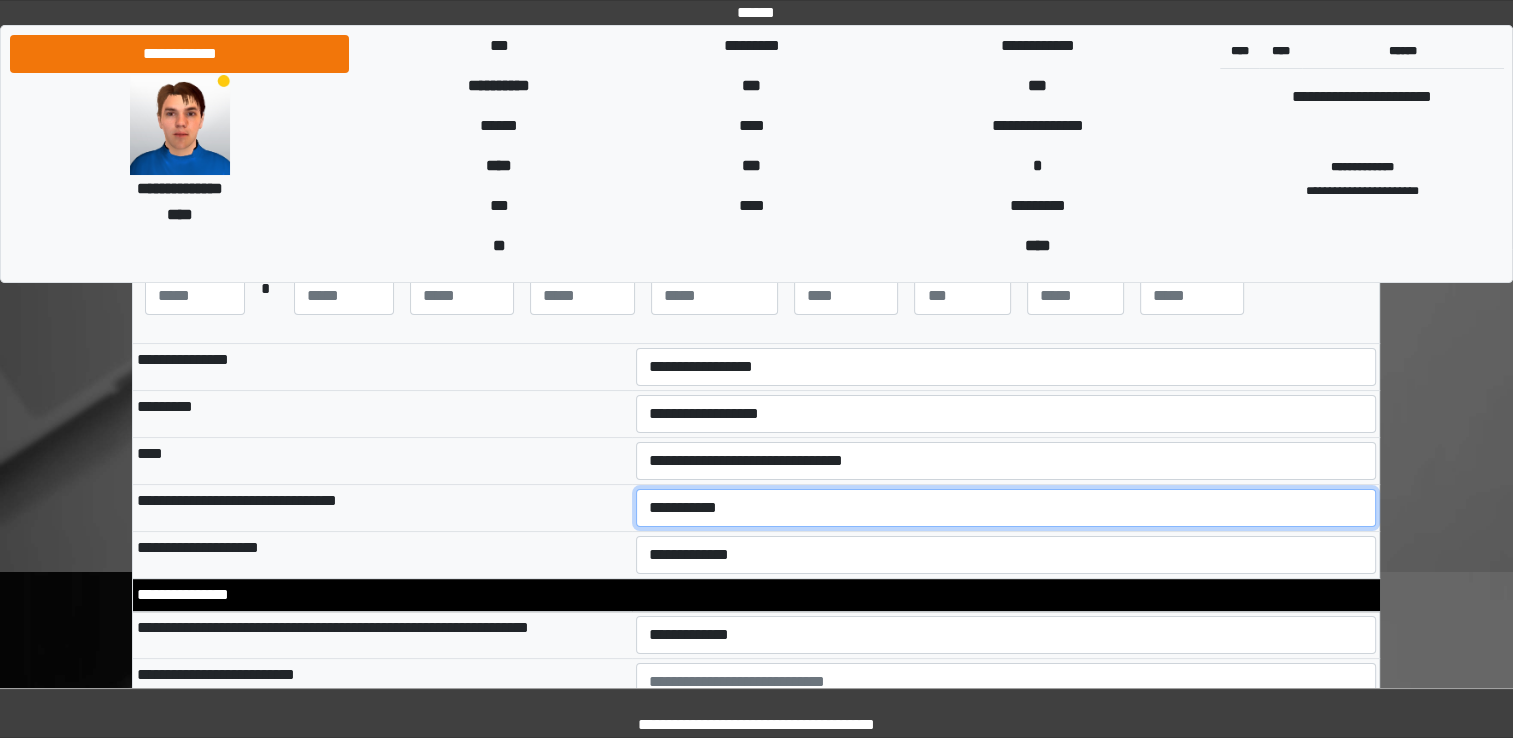 click on "**********" at bounding box center [1006, 508] 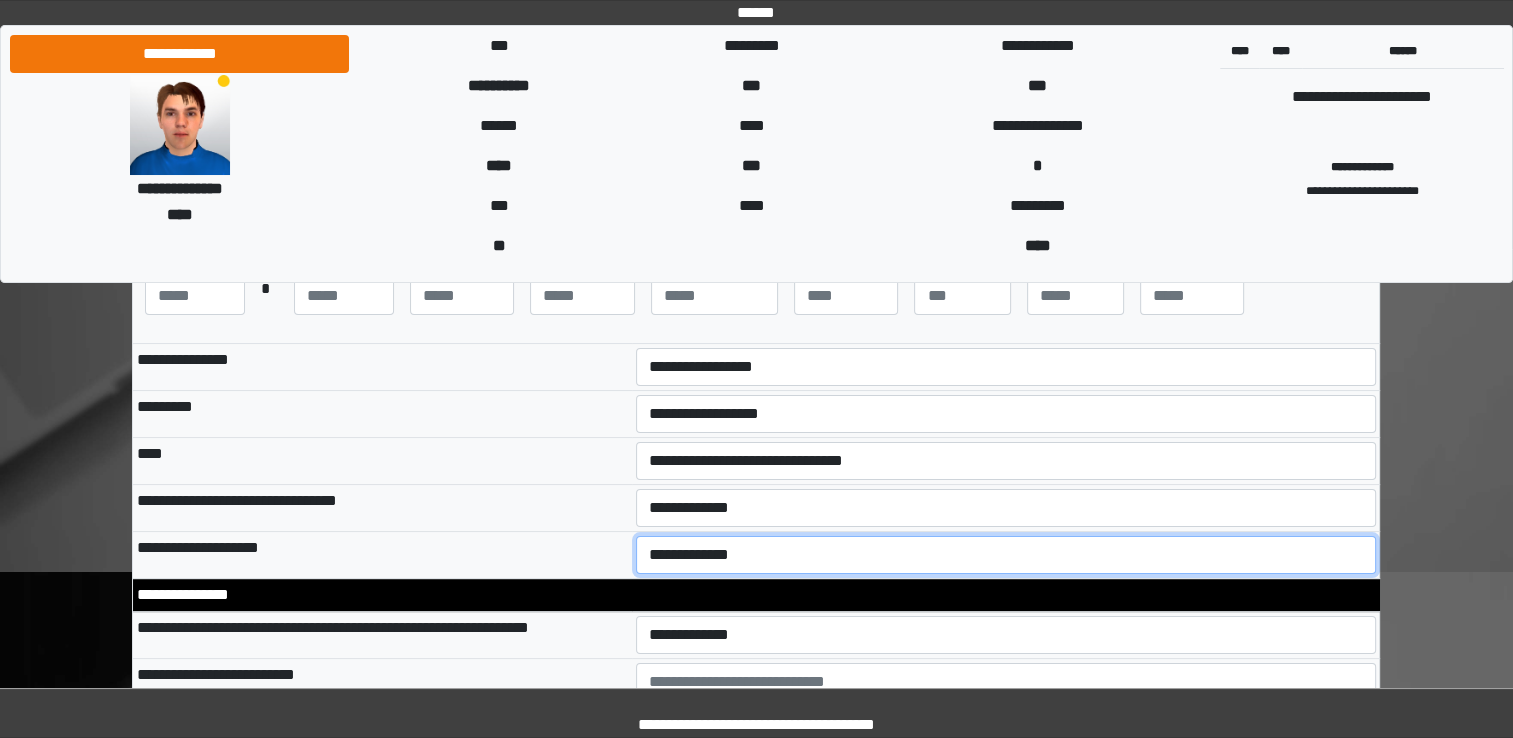 click on "**********" at bounding box center (1006, 555) 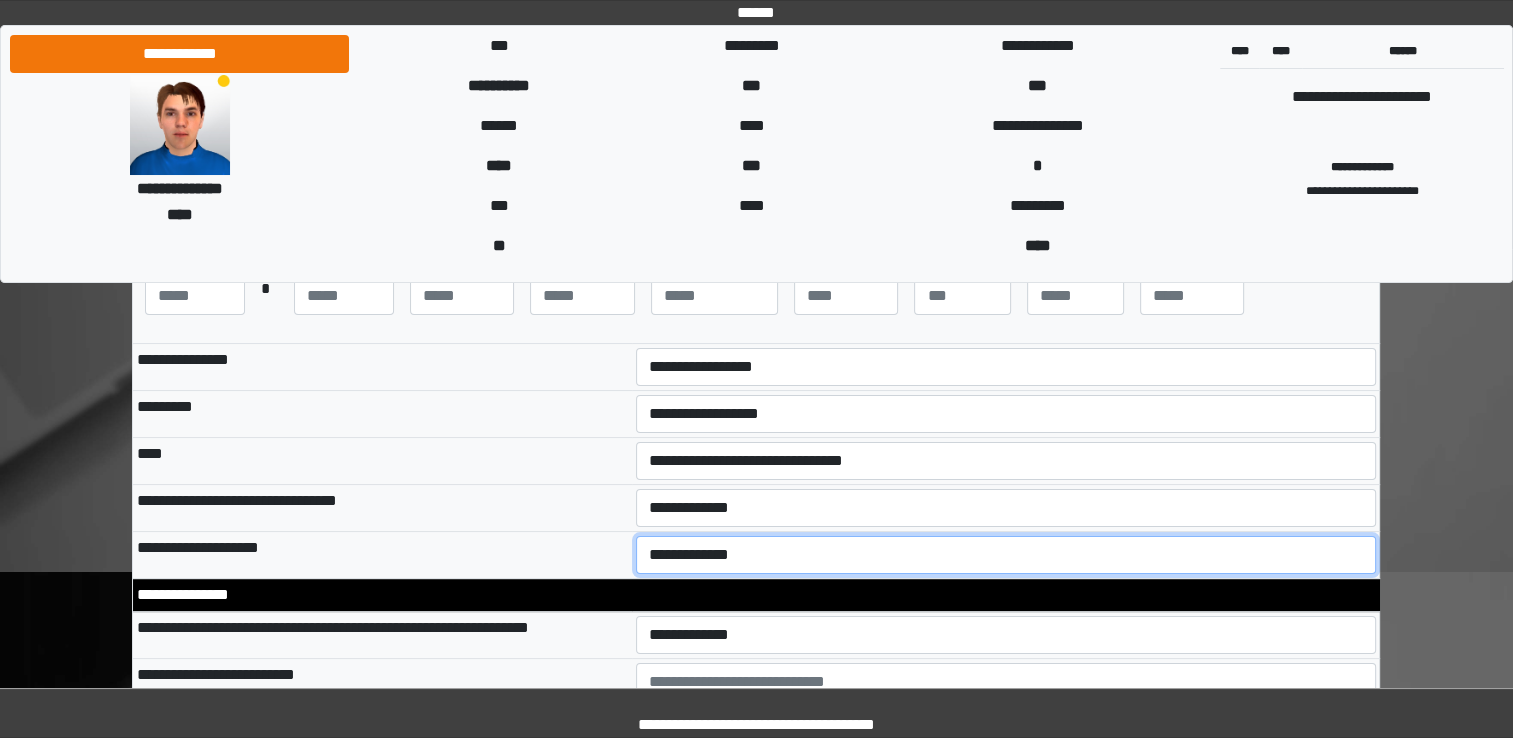 select on "**" 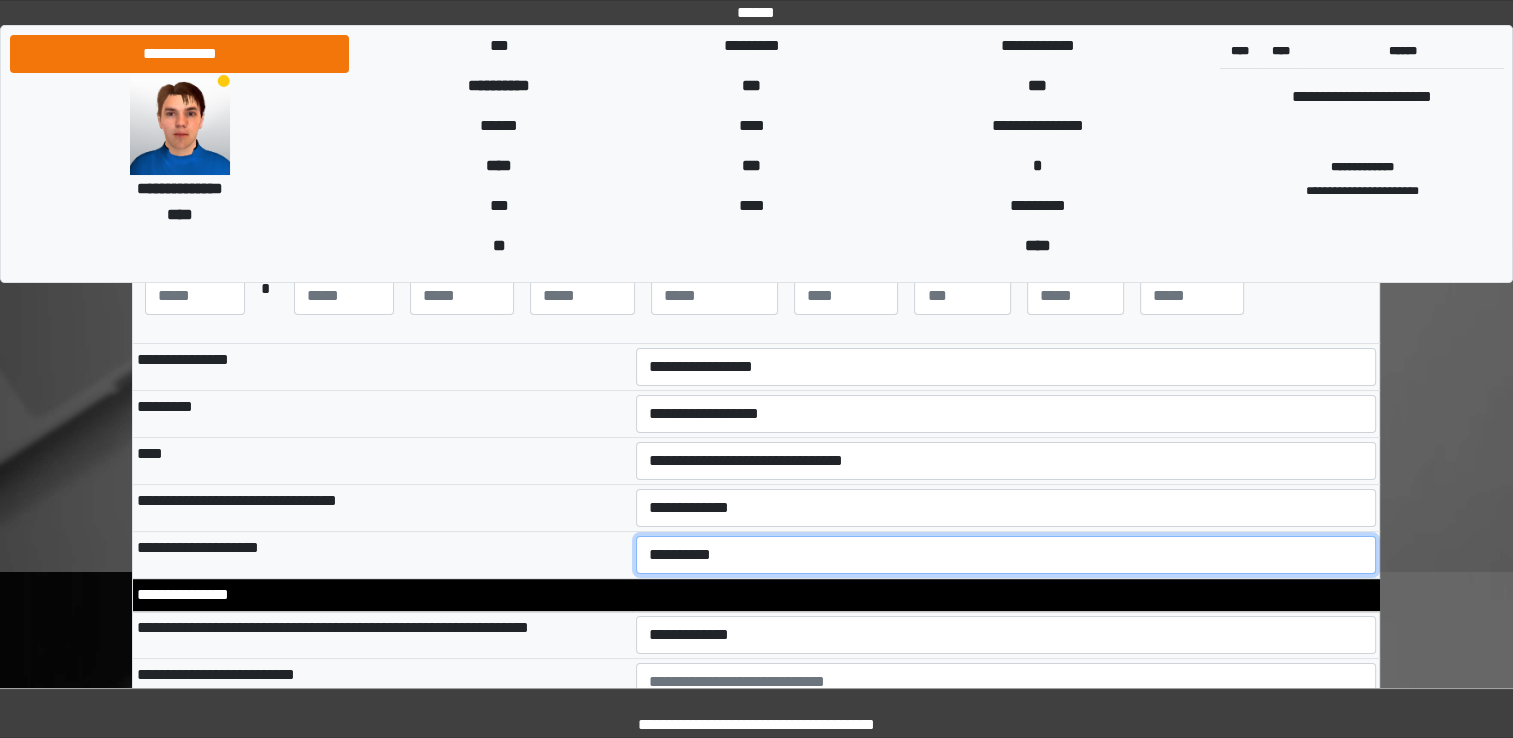 click on "**********" at bounding box center (1006, 555) 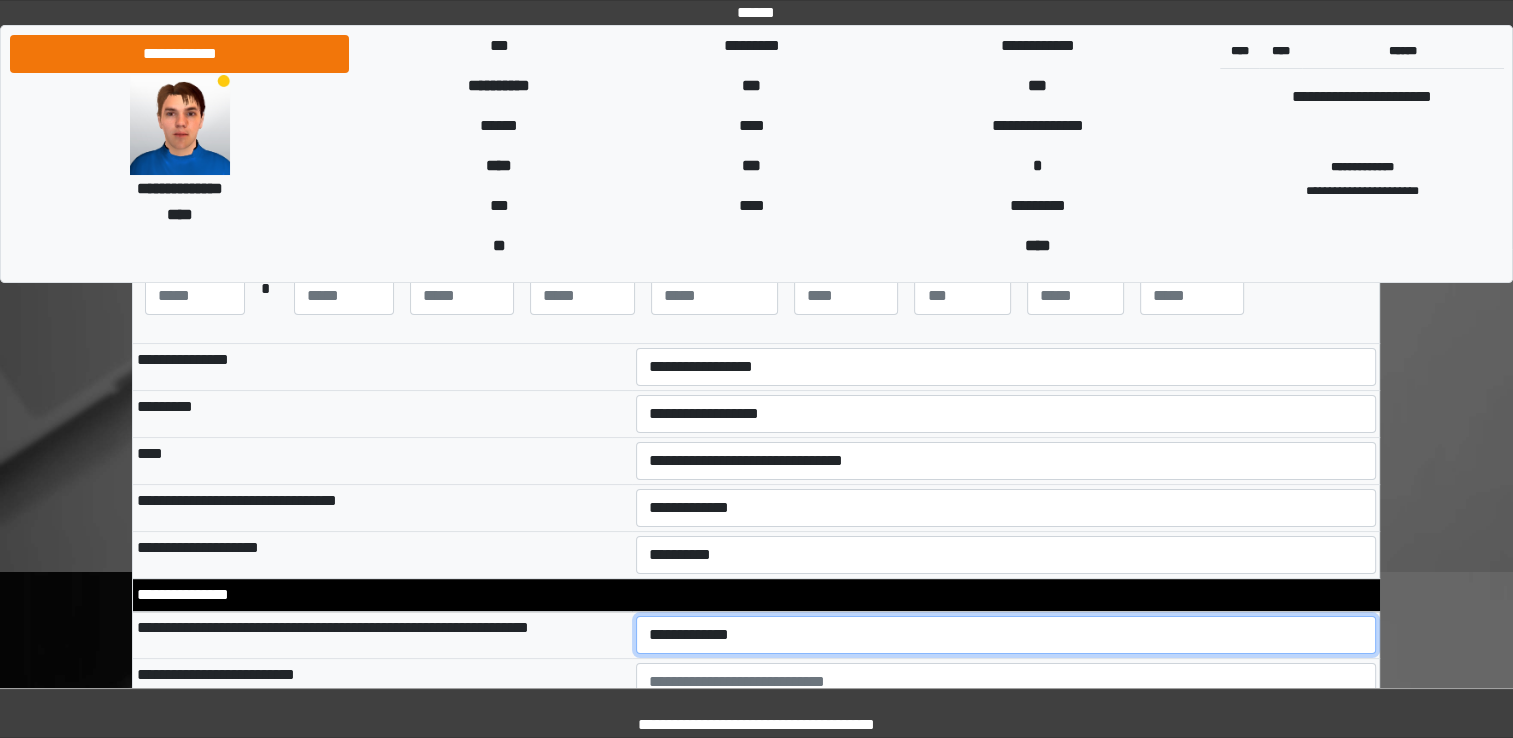 click on "**********" at bounding box center (1006, 635) 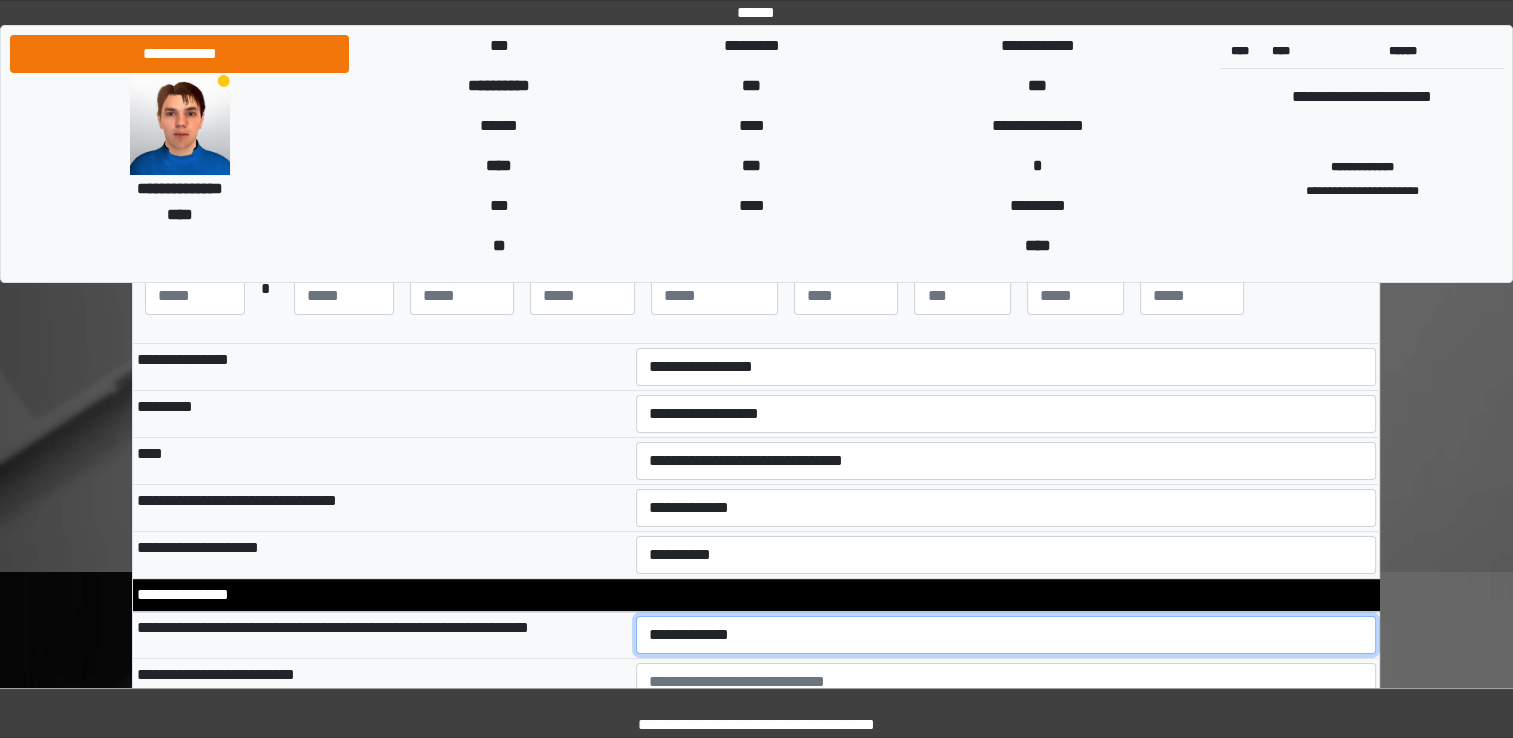 select on "*" 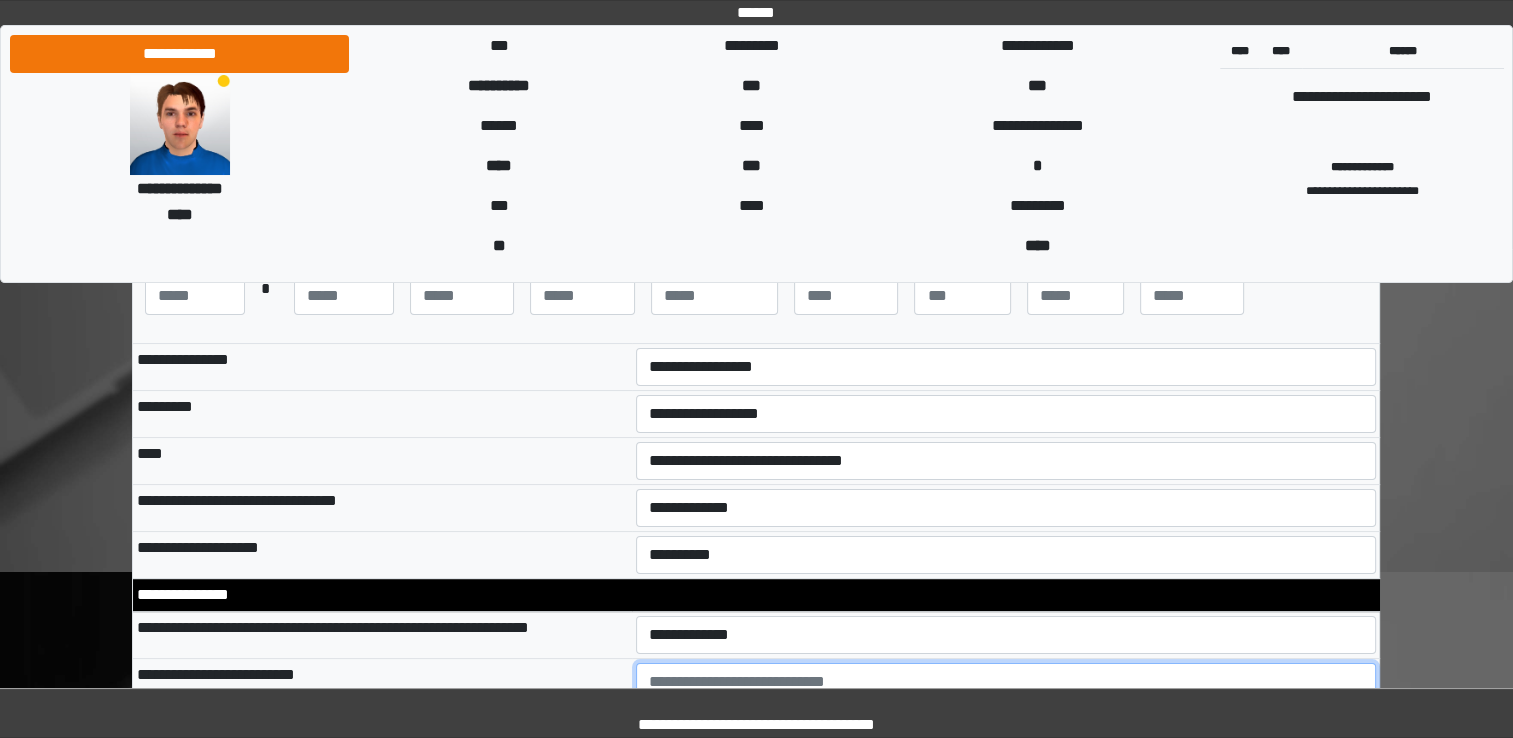 click at bounding box center (1006, 718) 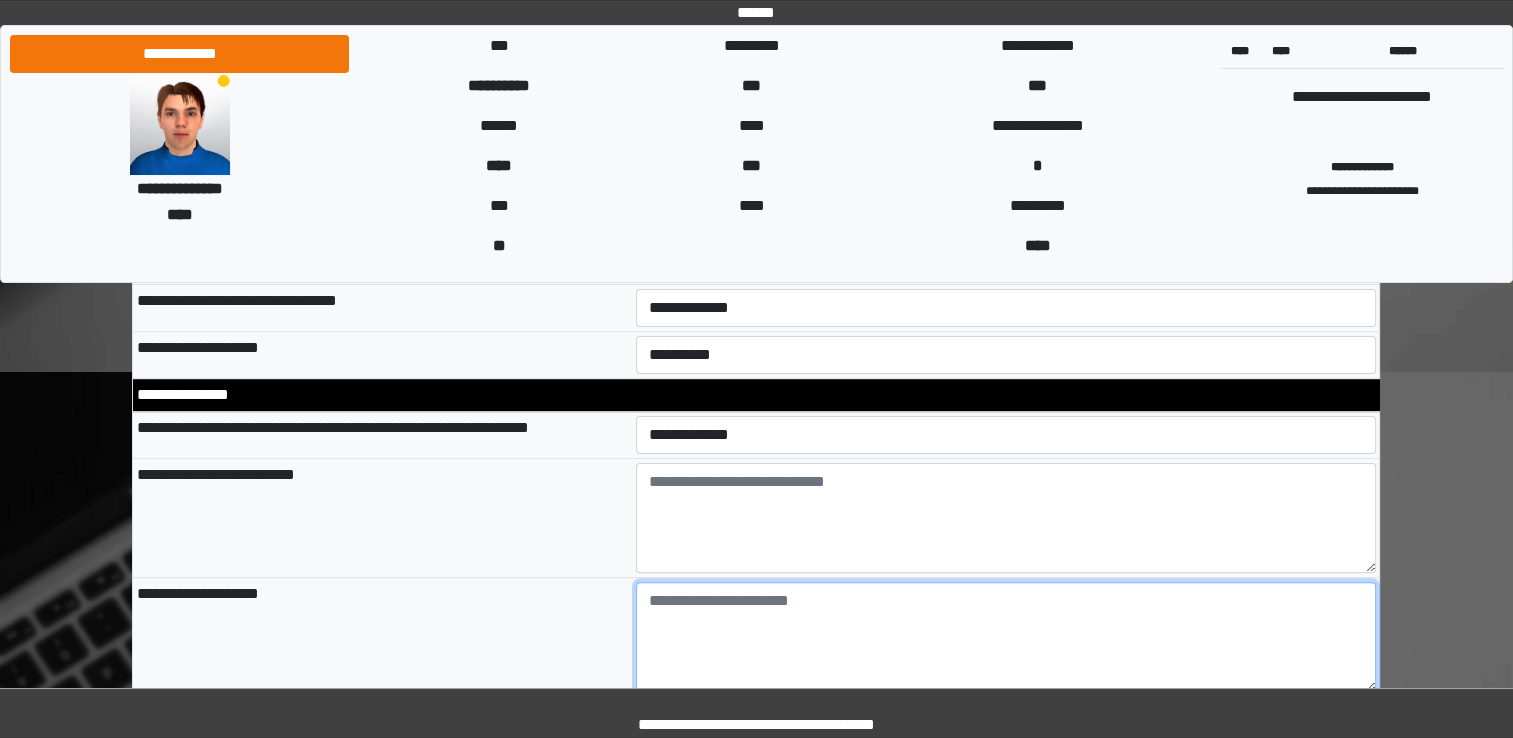 scroll, scrollTop: 466, scrollLeft: 0, axis: vertical 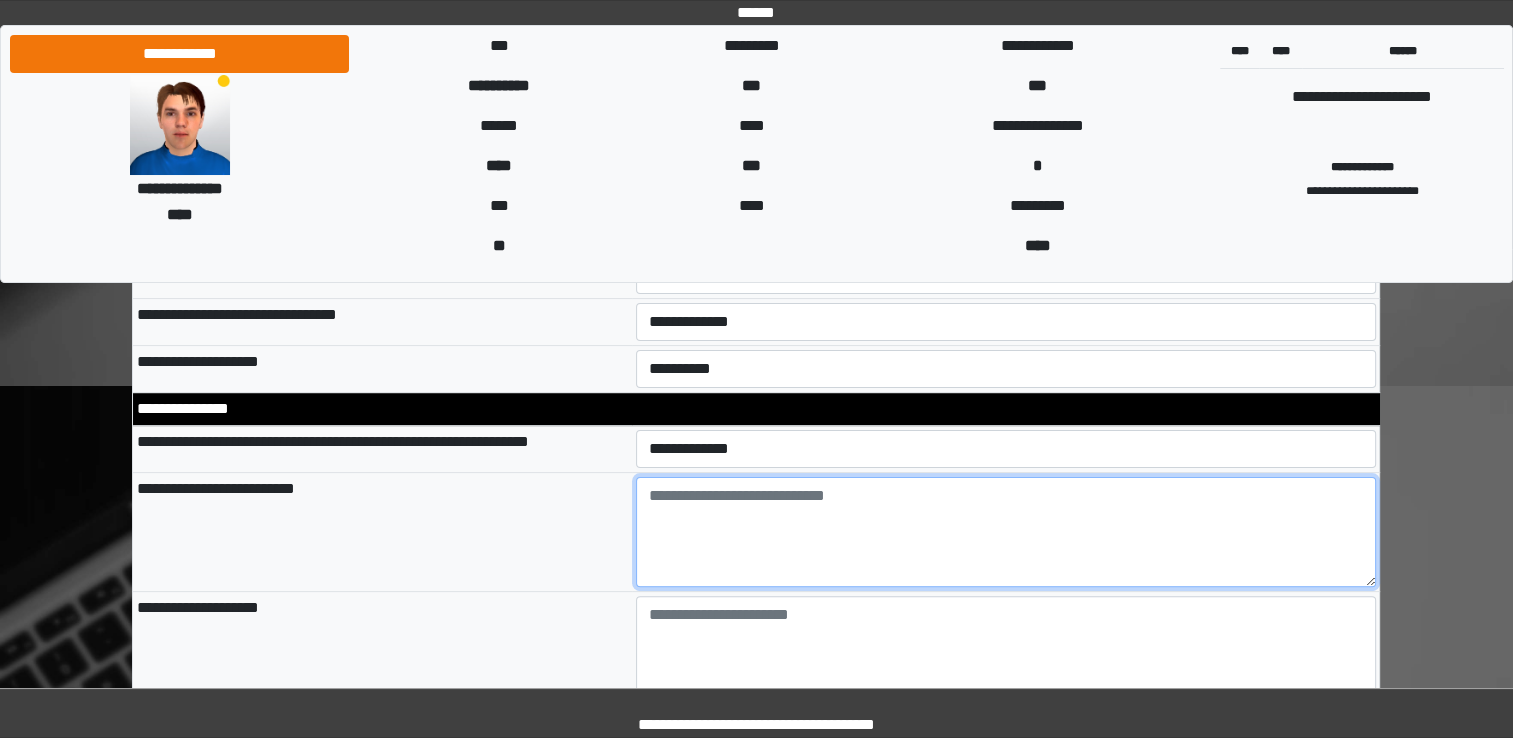 click at bounding box center (1006, 532) 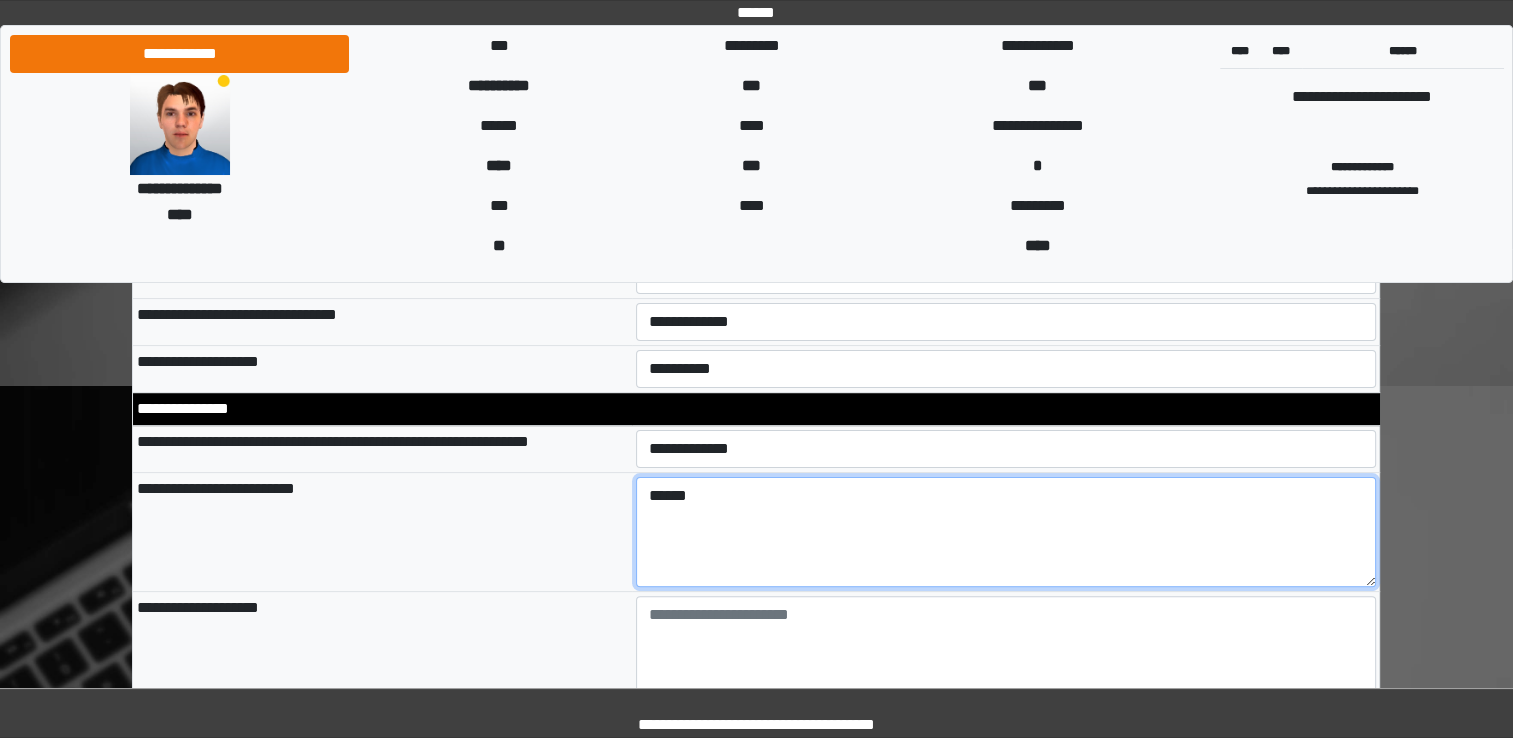 type on "******" 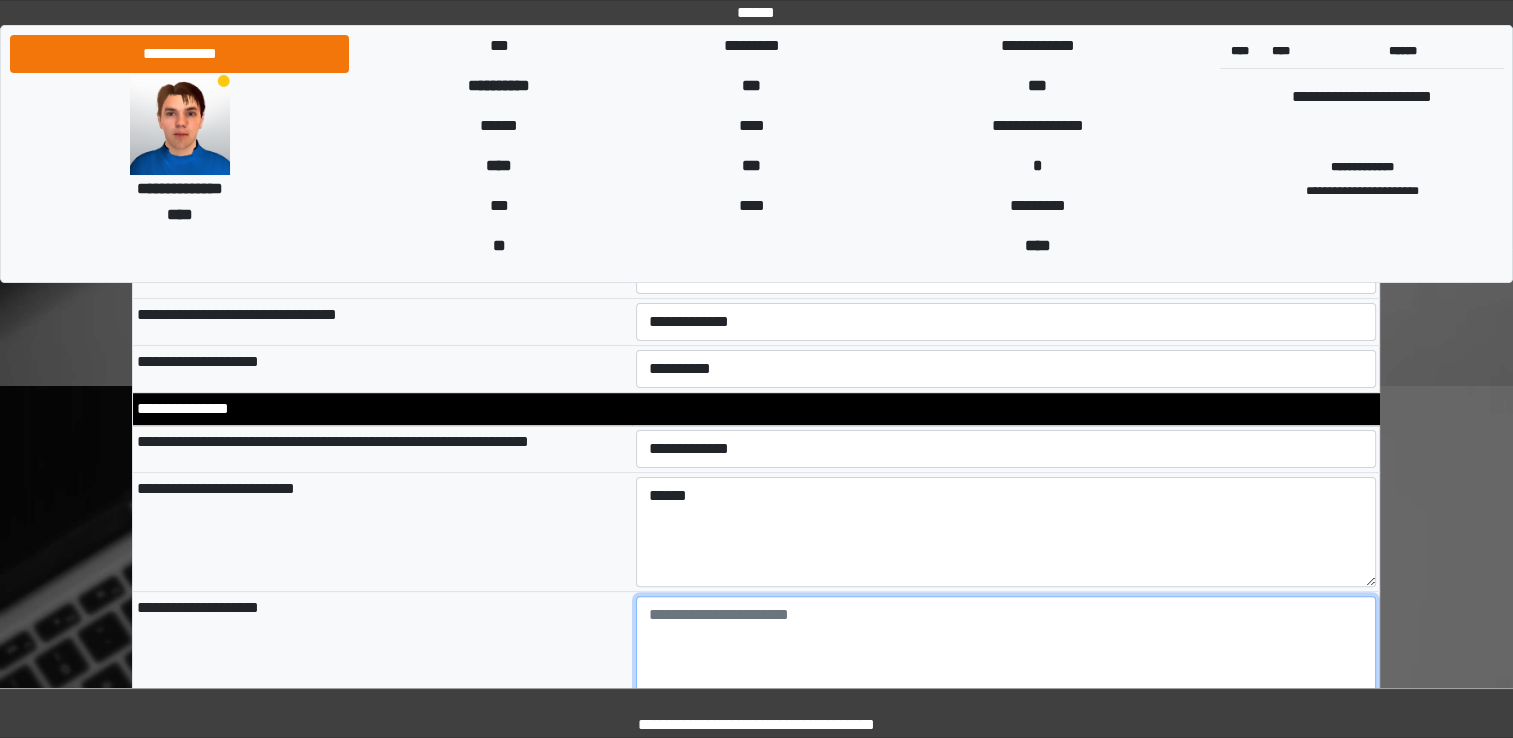 type on "*" 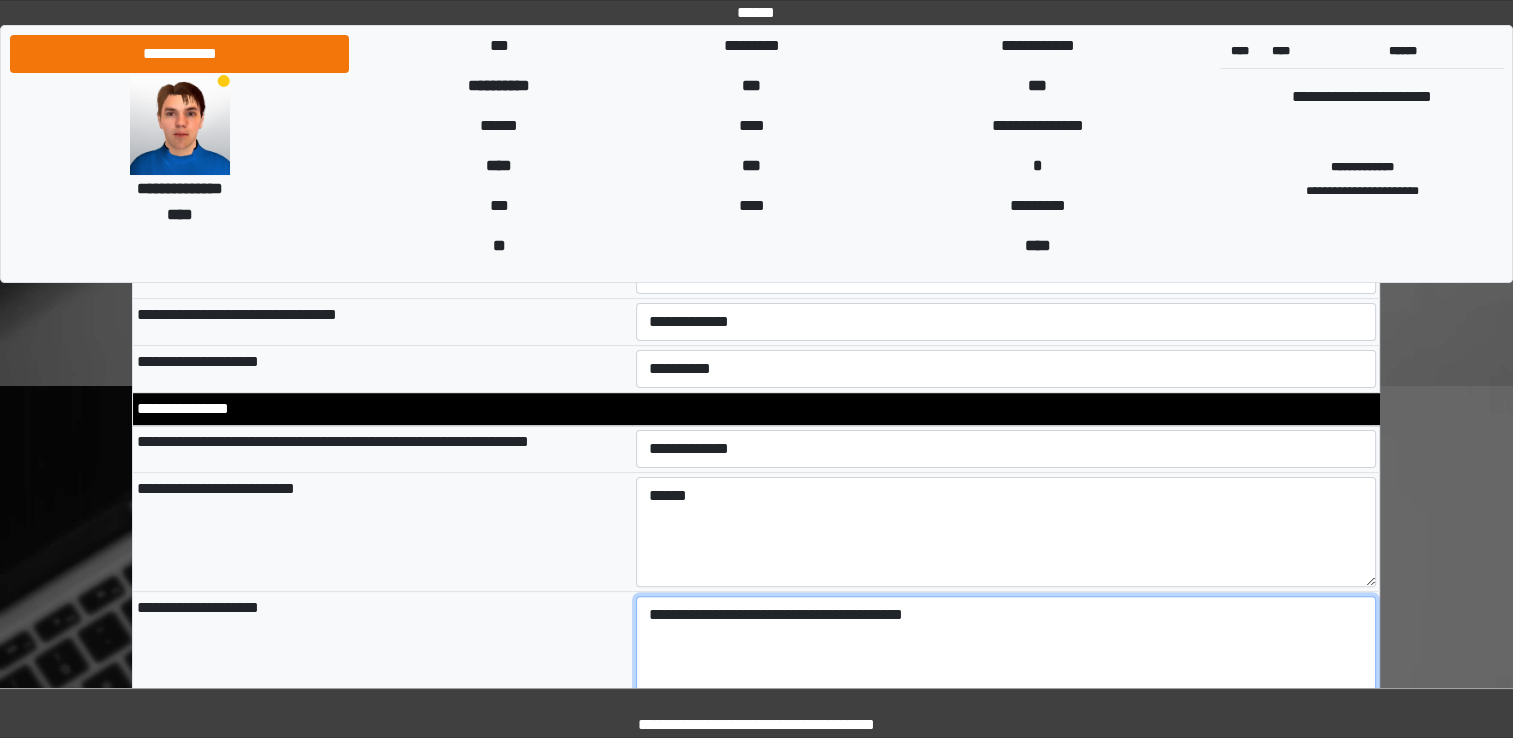 type on "**********" 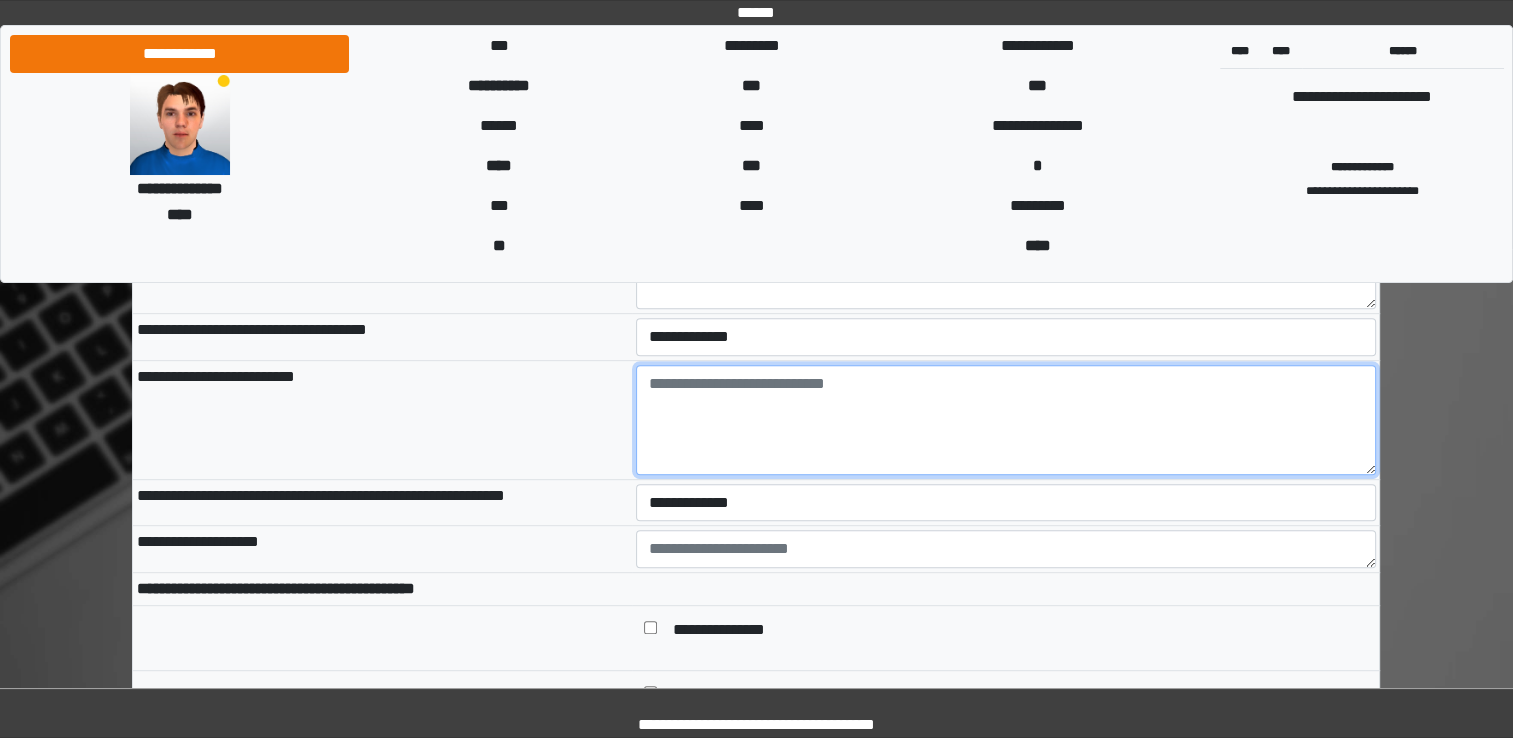 scroll, scrollTop: 871, scrollLeft: 0, axis: vertical 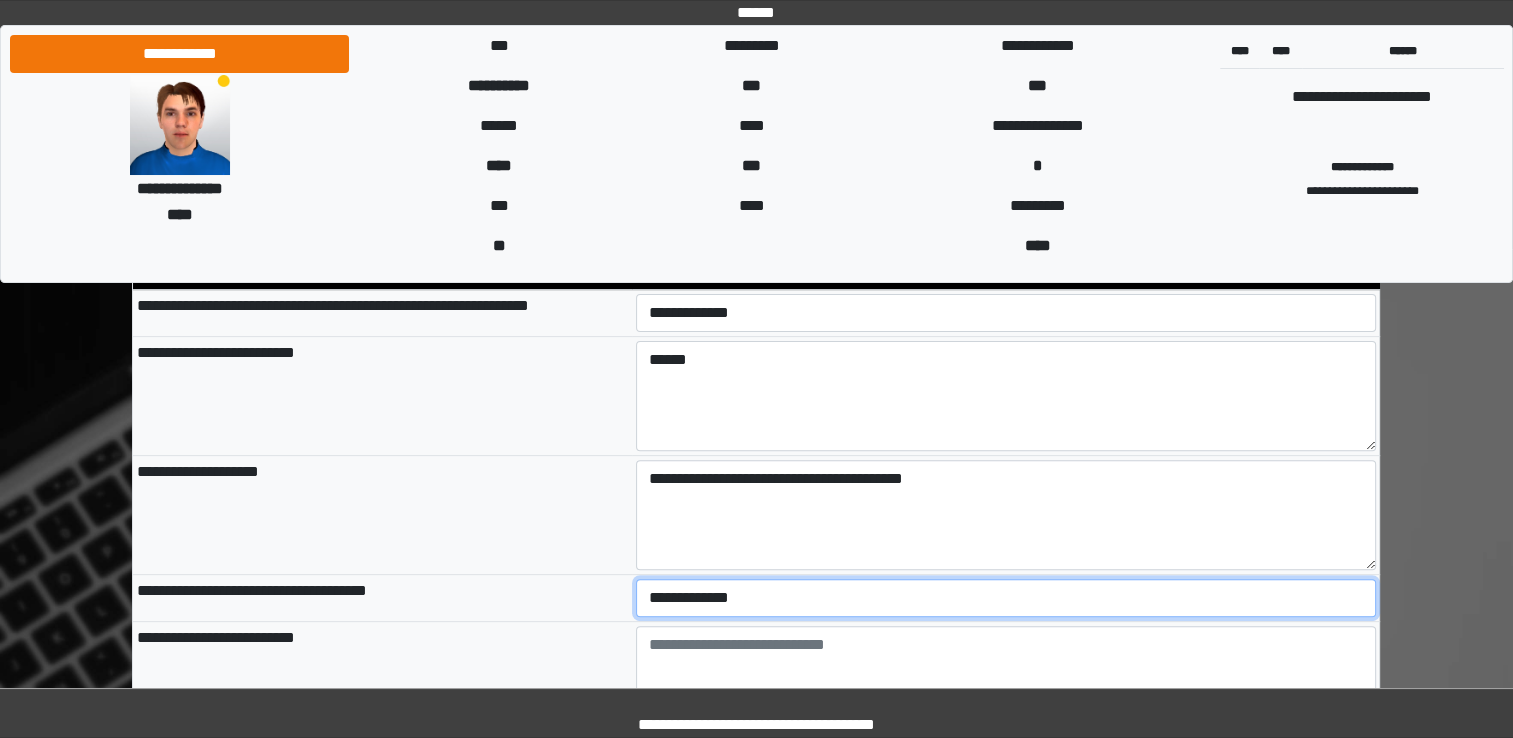 click on "**********" at bounding box center (1006, 598) 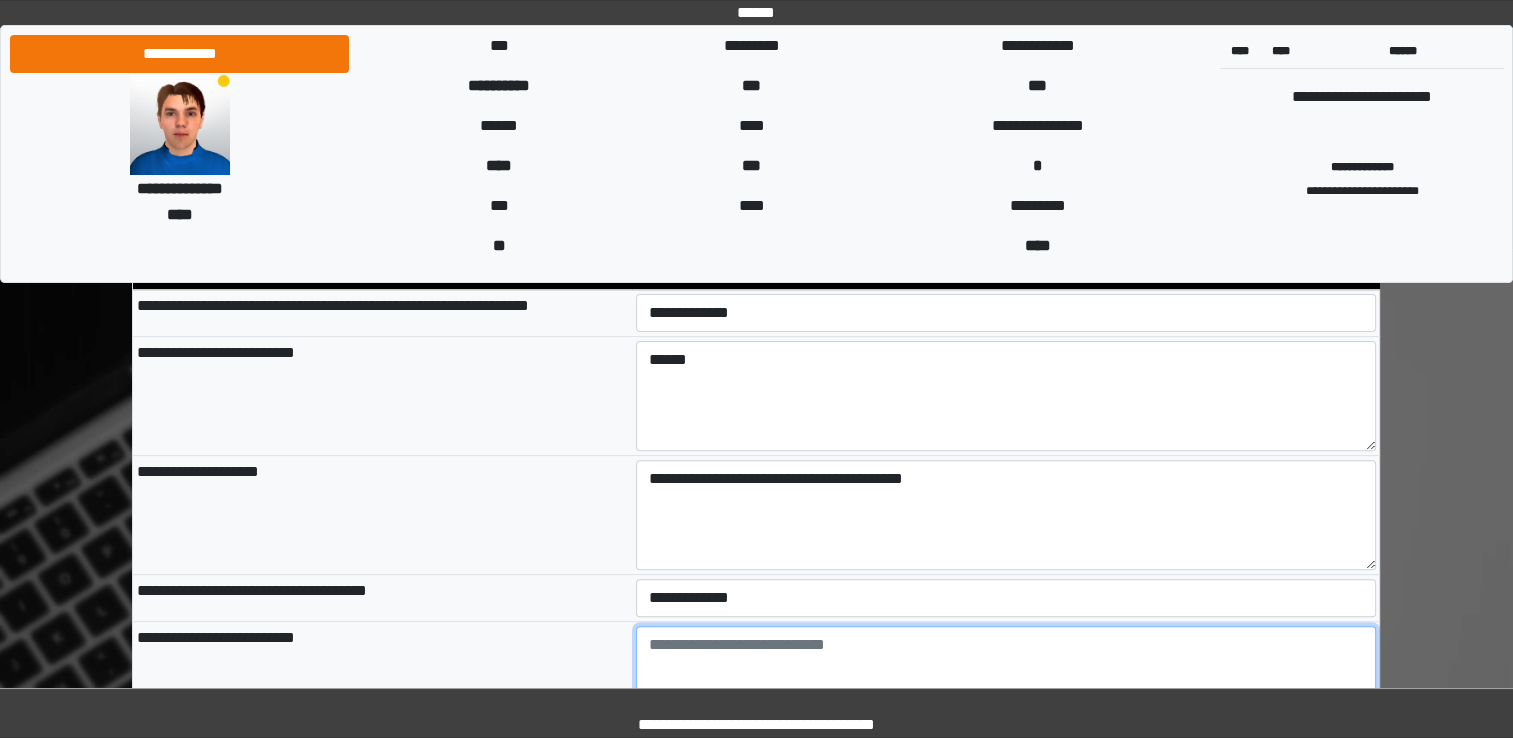 click at bounding box center [1006, 681] 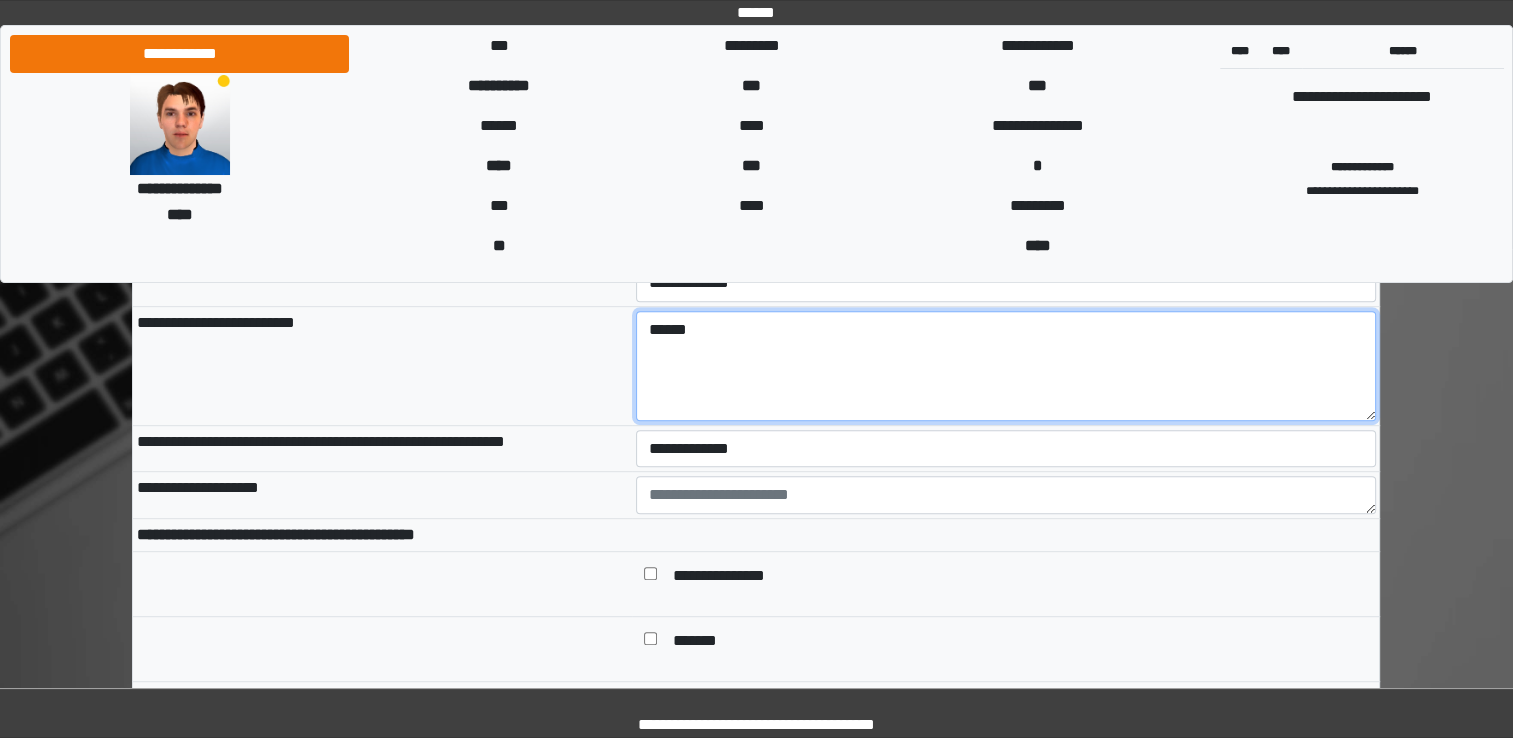 scroll, scrollTop: 932, scrollLeft: 0, axis: vertical 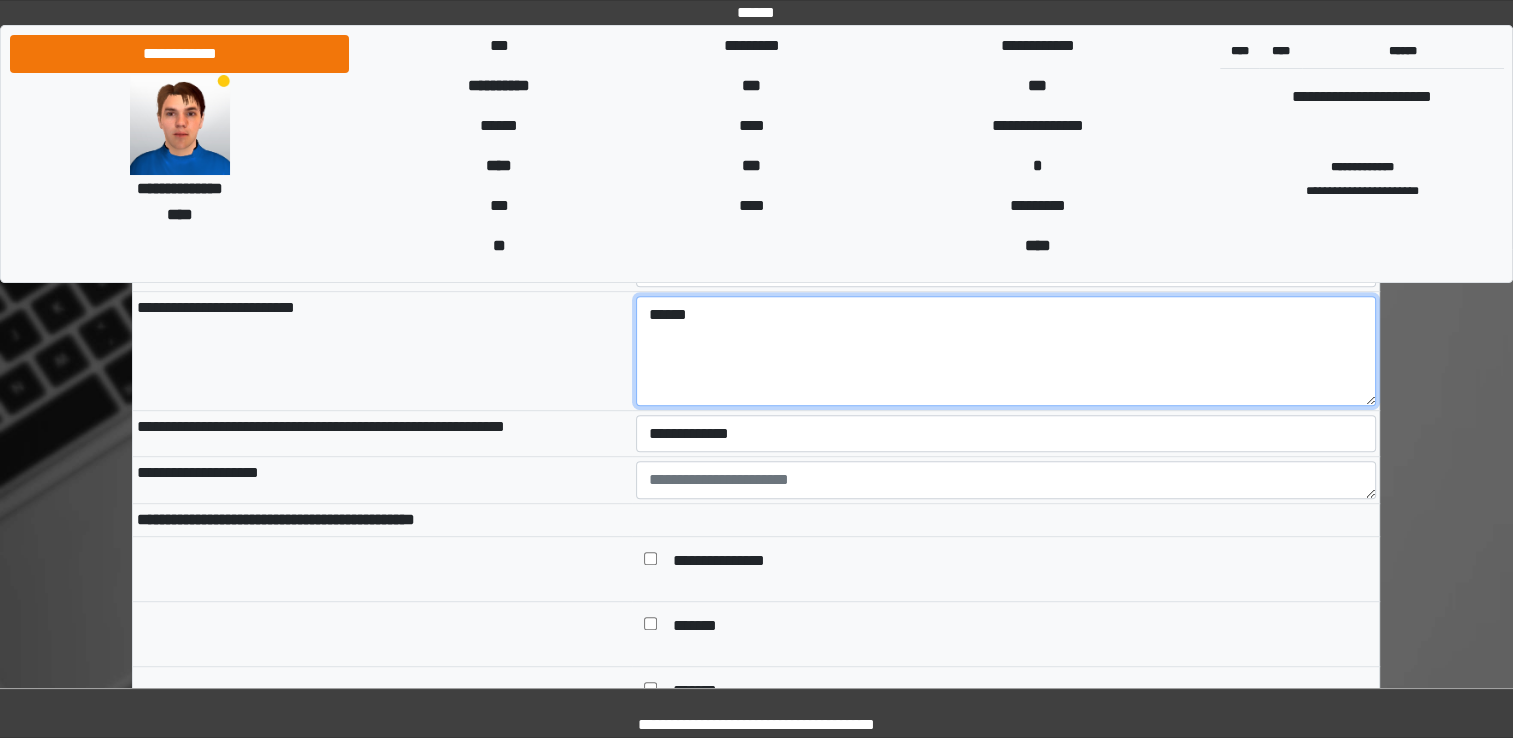 type on "******" 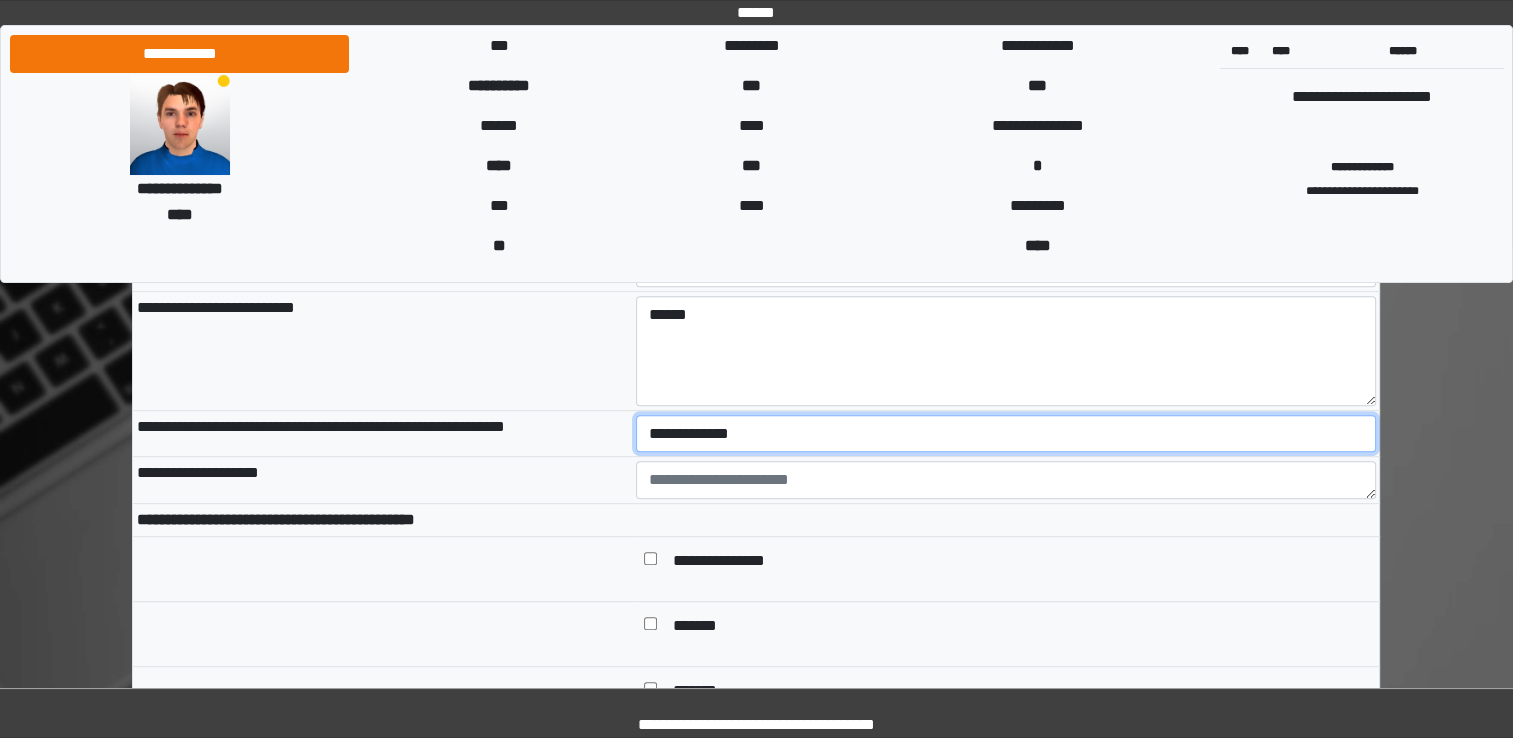 click on "**********" at bounding box center (1006, 434) 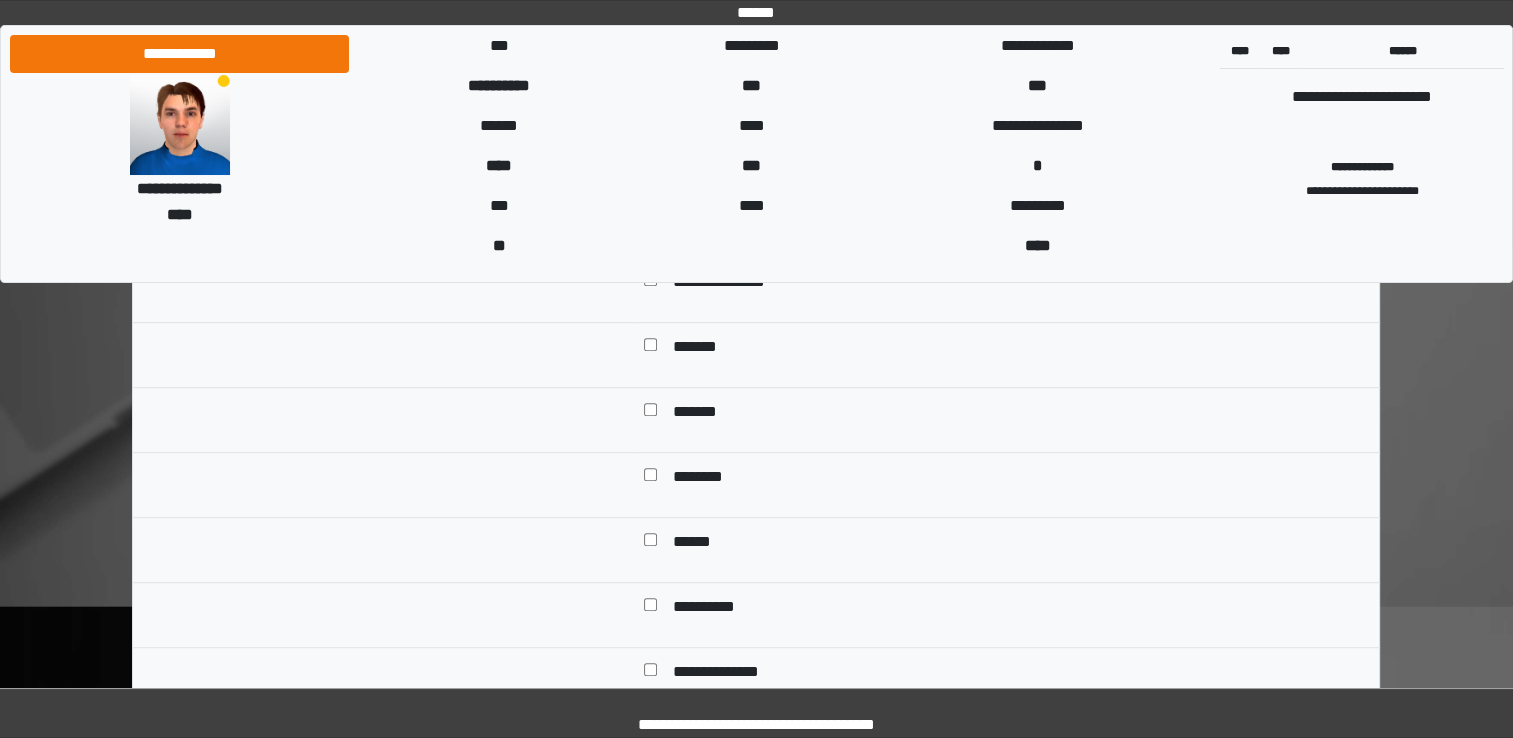 scroll, scrollTop: 1311, scrollLeft: 0, axis: vertical 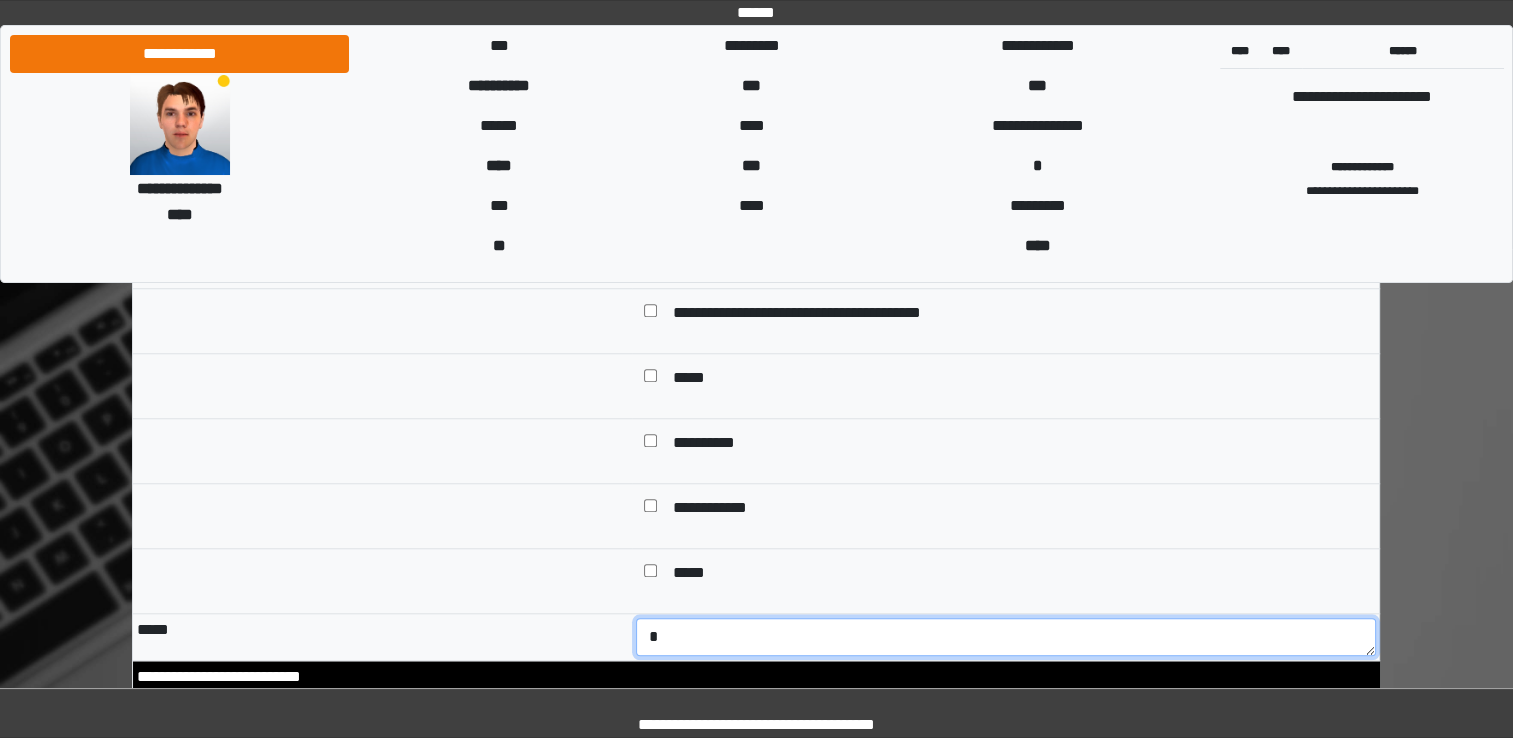 type on "*" 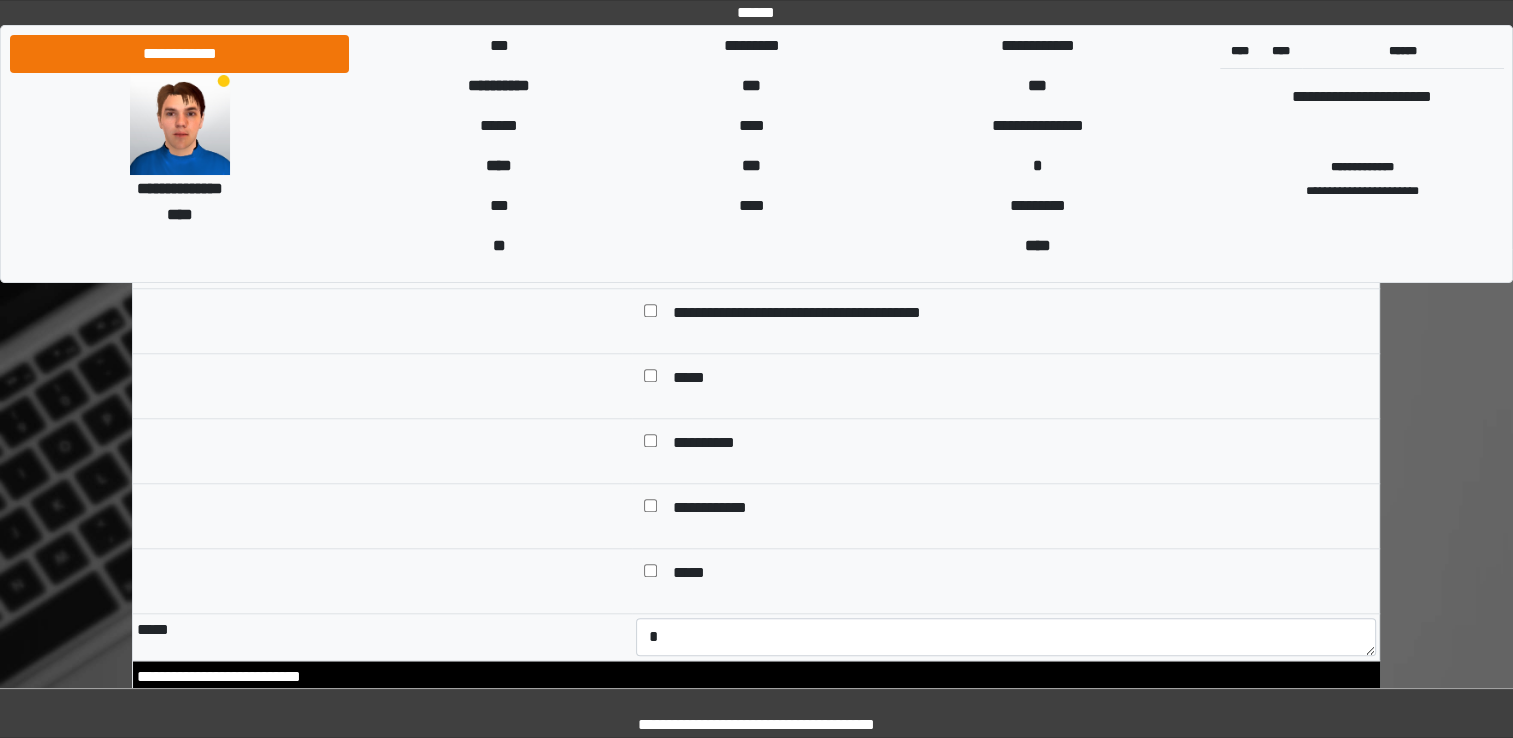 click at bounding box center (650, 443) 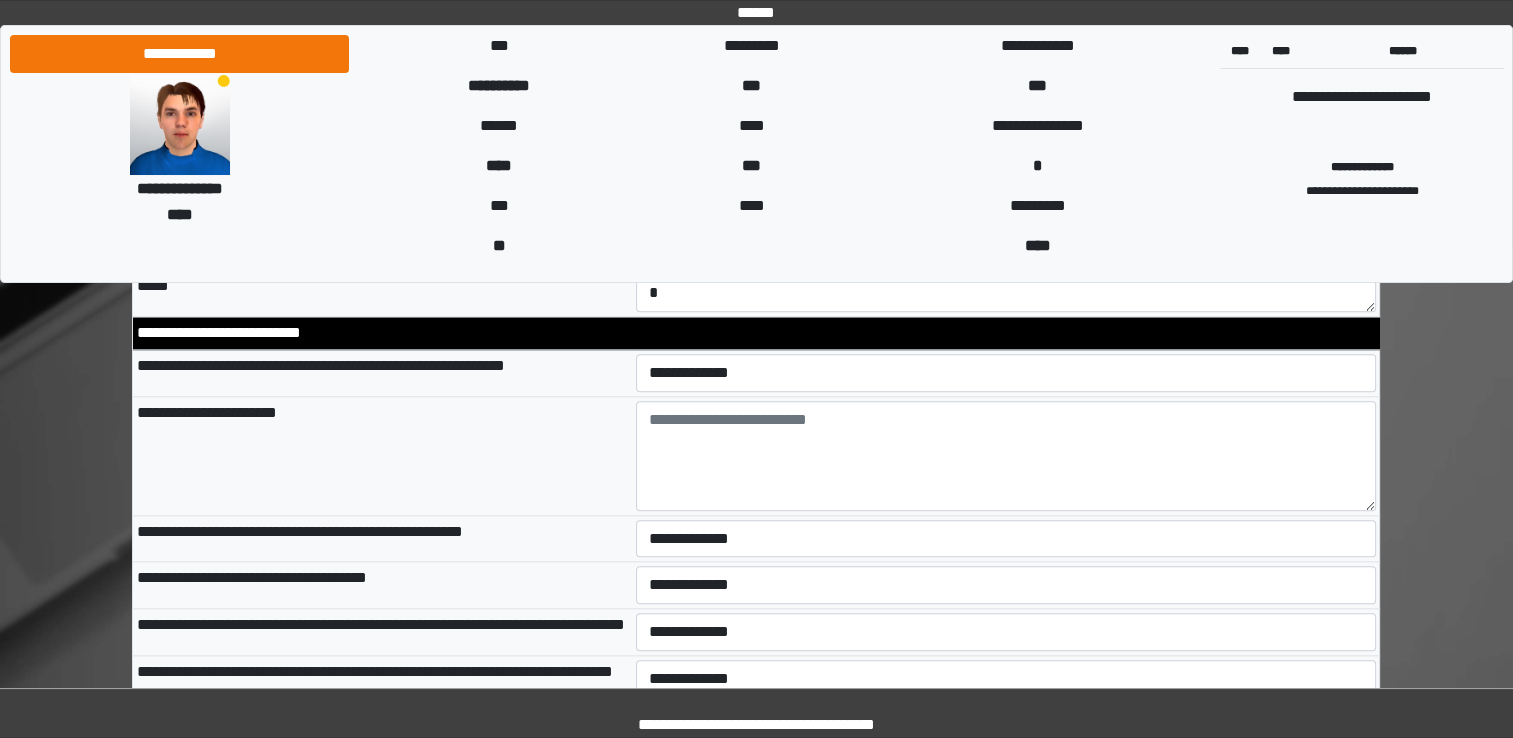 scroll, scrollTop: 1999, scrollLeft: 0, axis: vertical 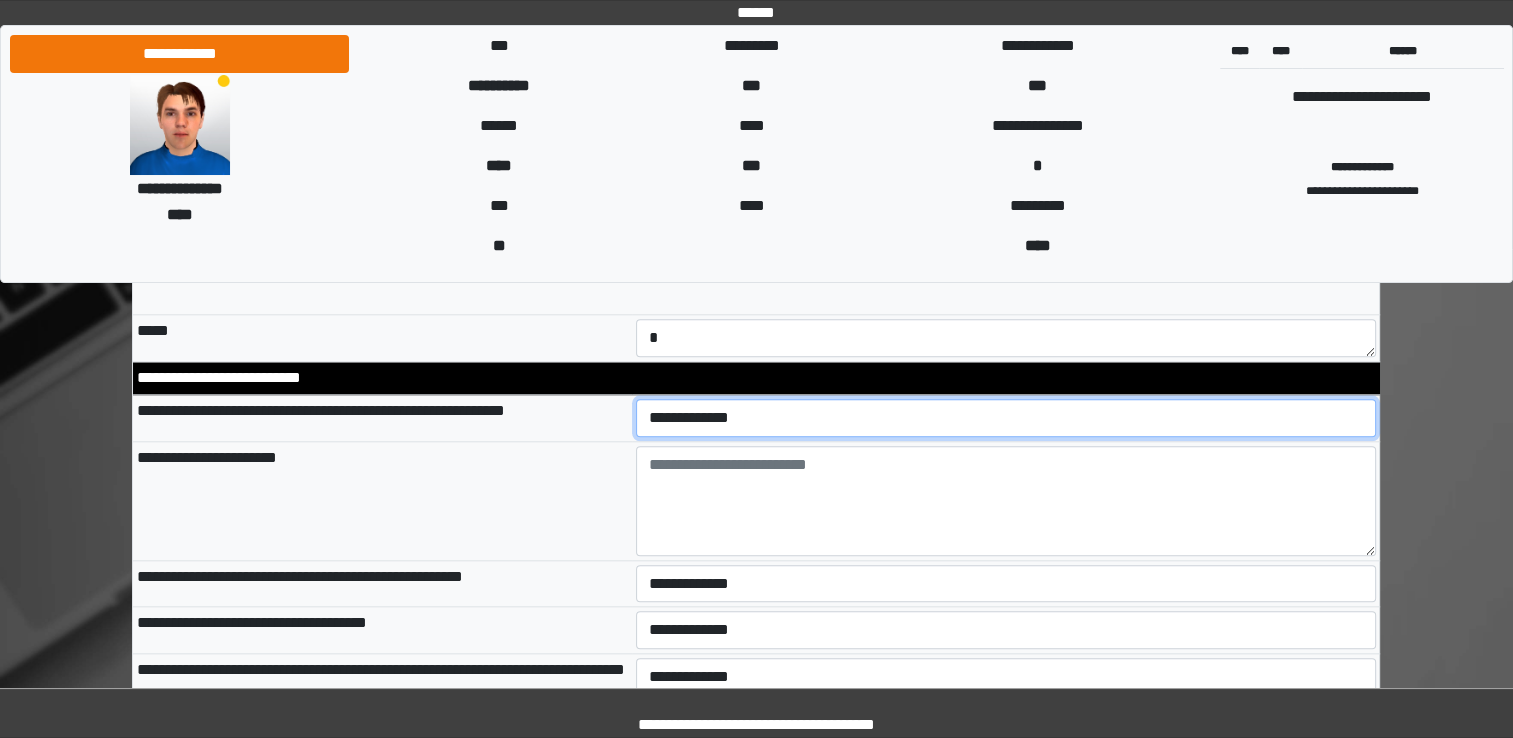 click on "**********" at bounding box center [1006, 418] 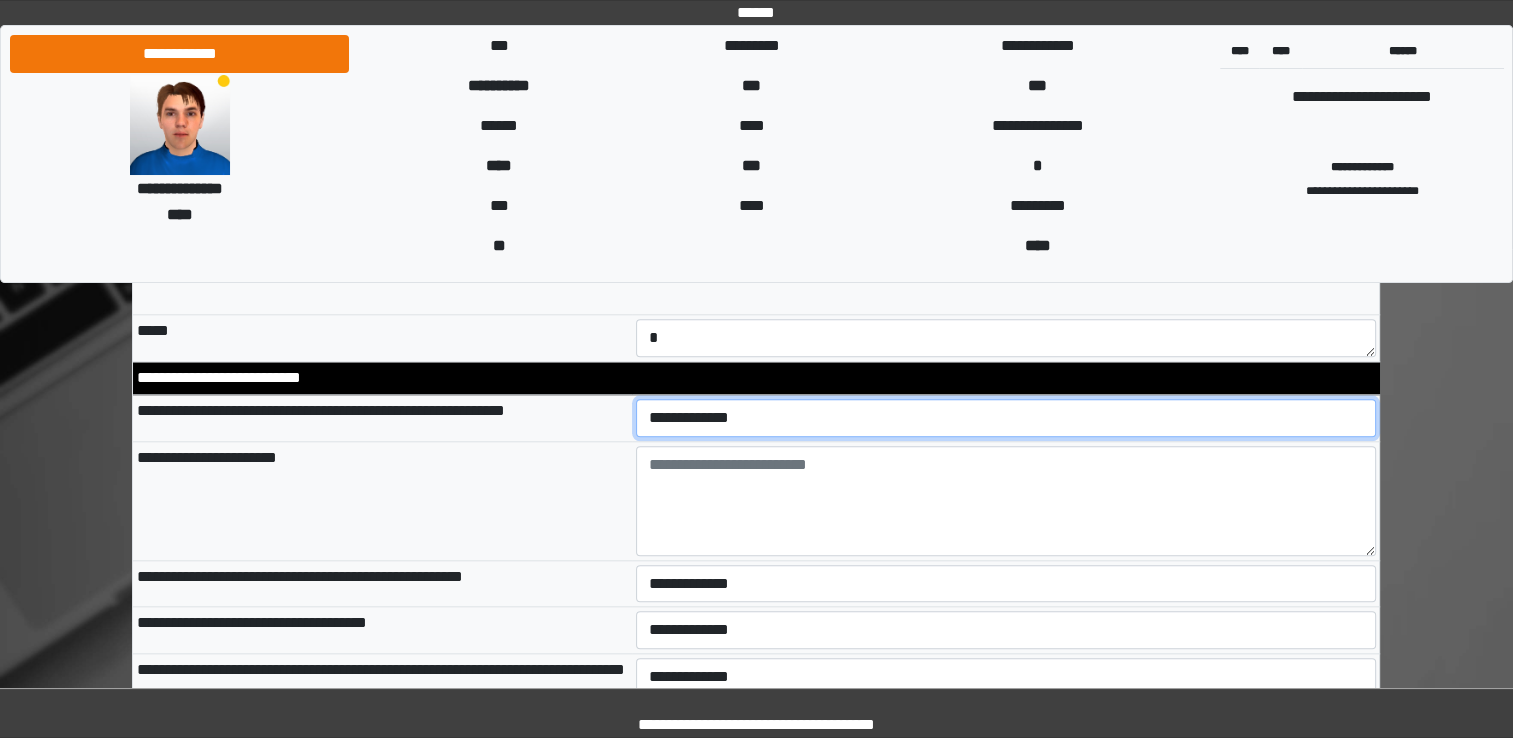 select on "*" 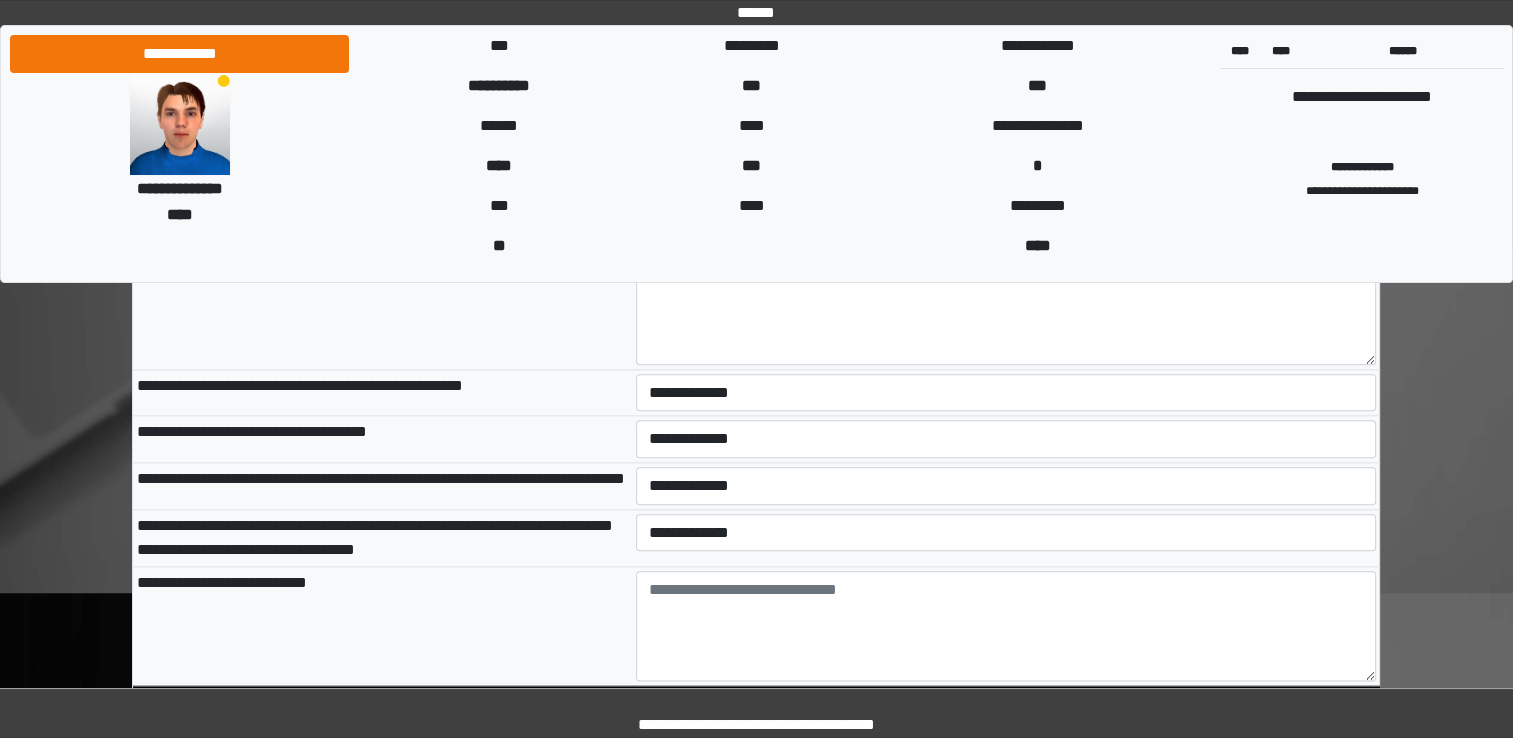 scroll, scrollTop: 2206, scrollLeft: 0, axis: vertical 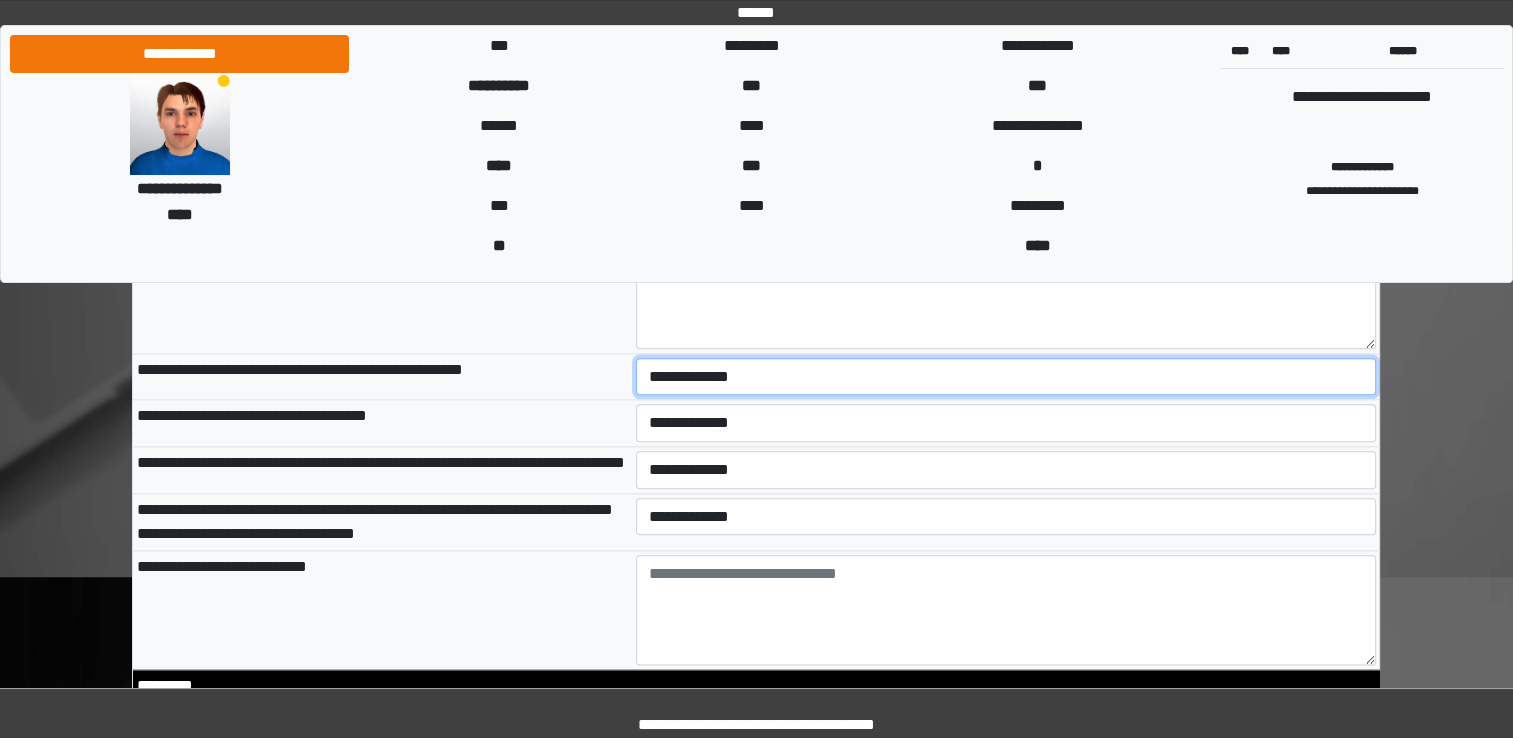 click on "**********" at bounding box center (1006, 377) 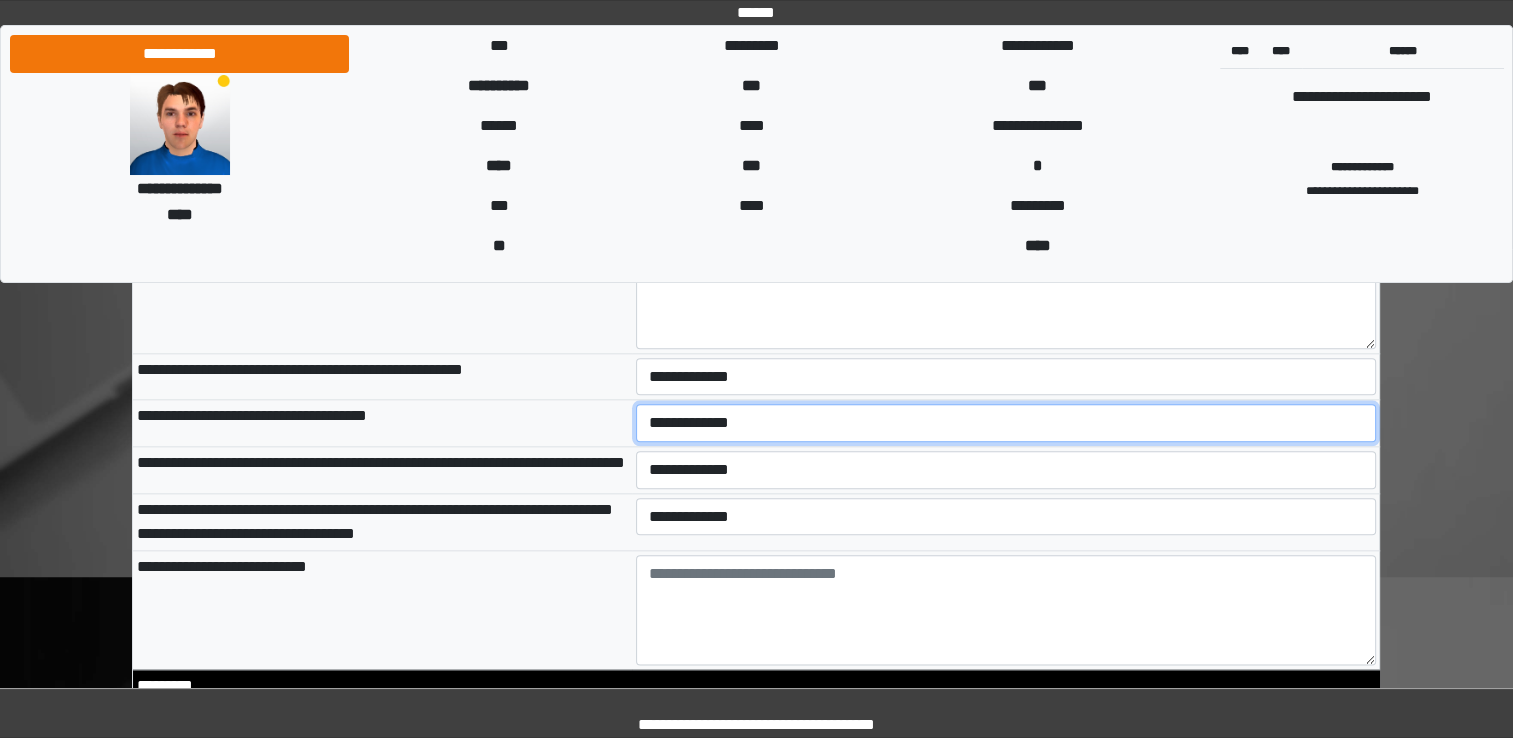 select on "*" 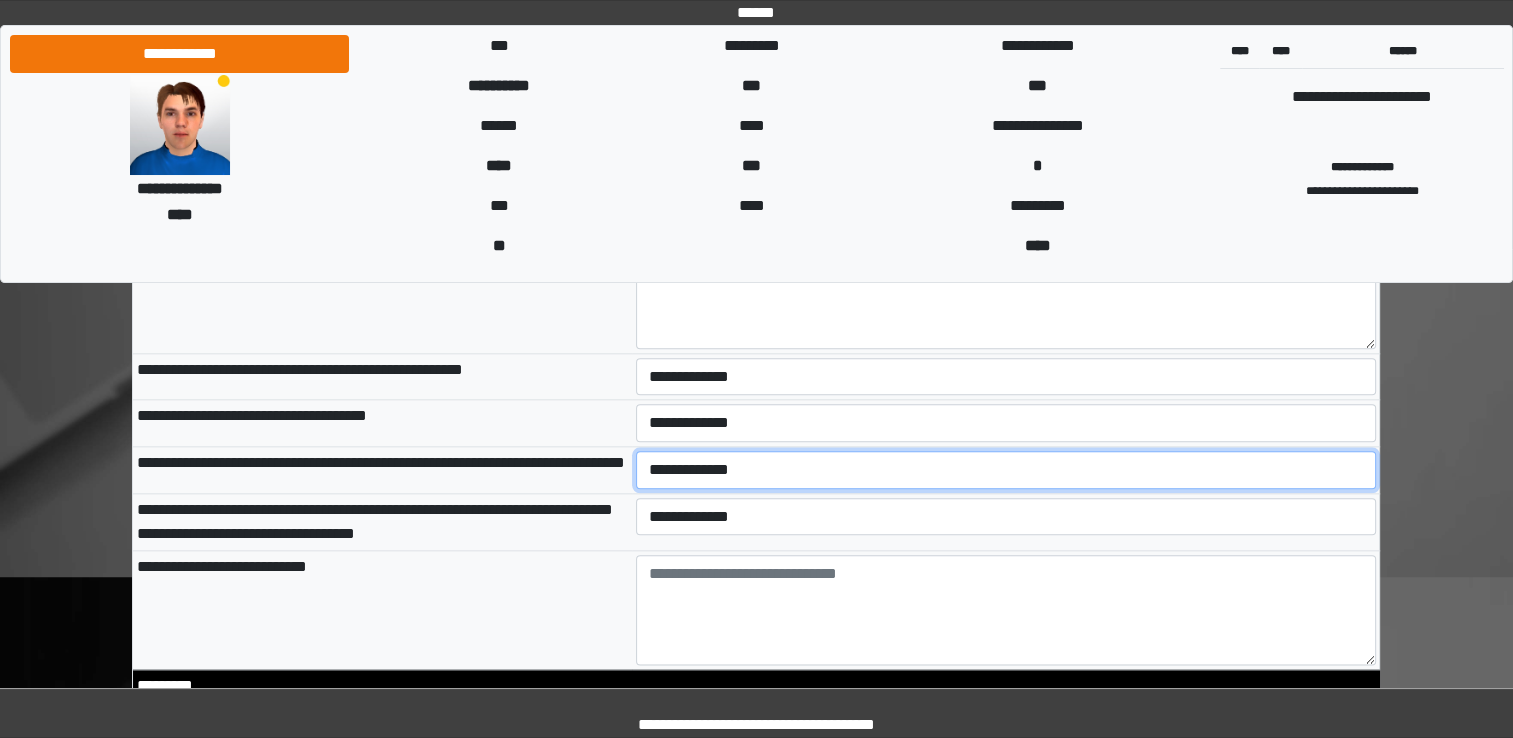 select on "*" 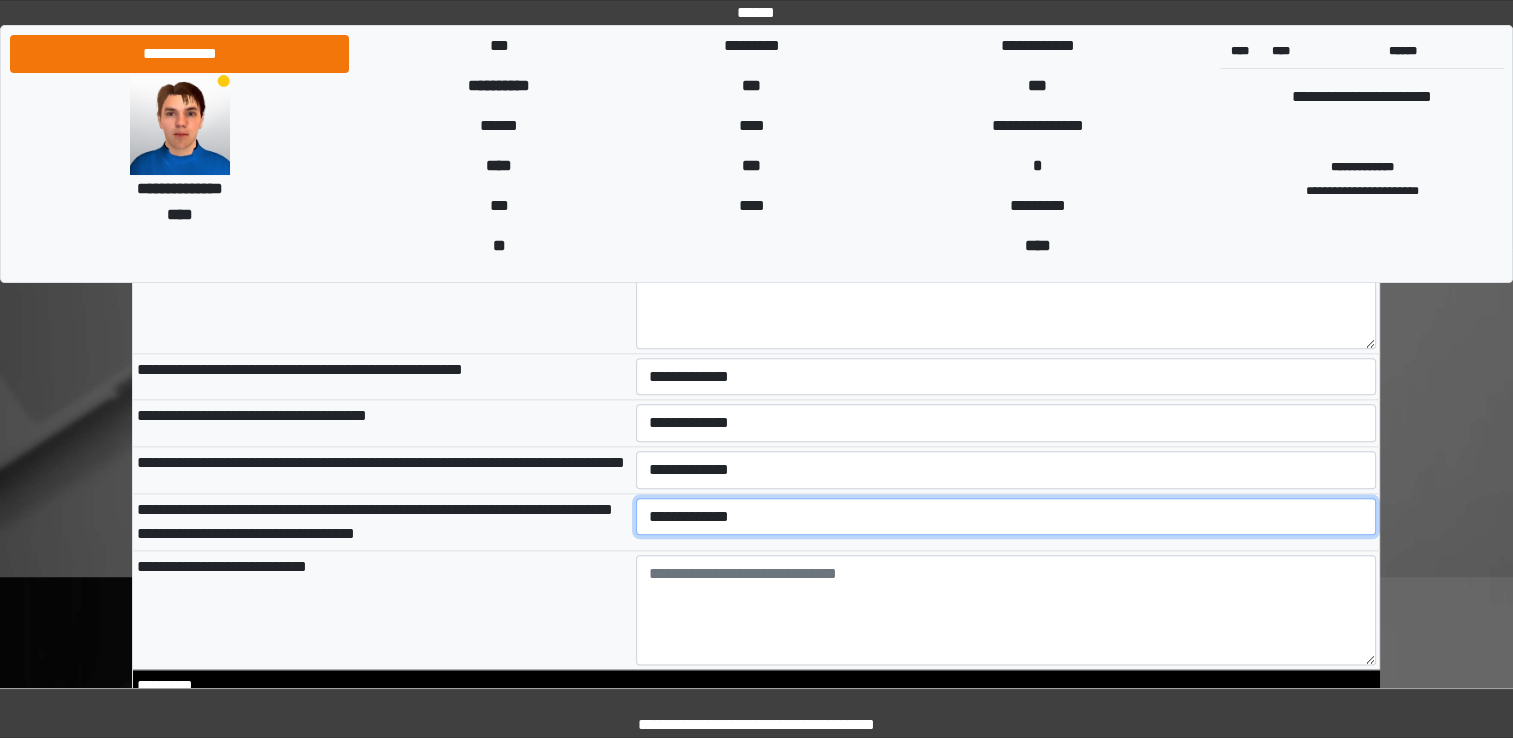 select on "*" 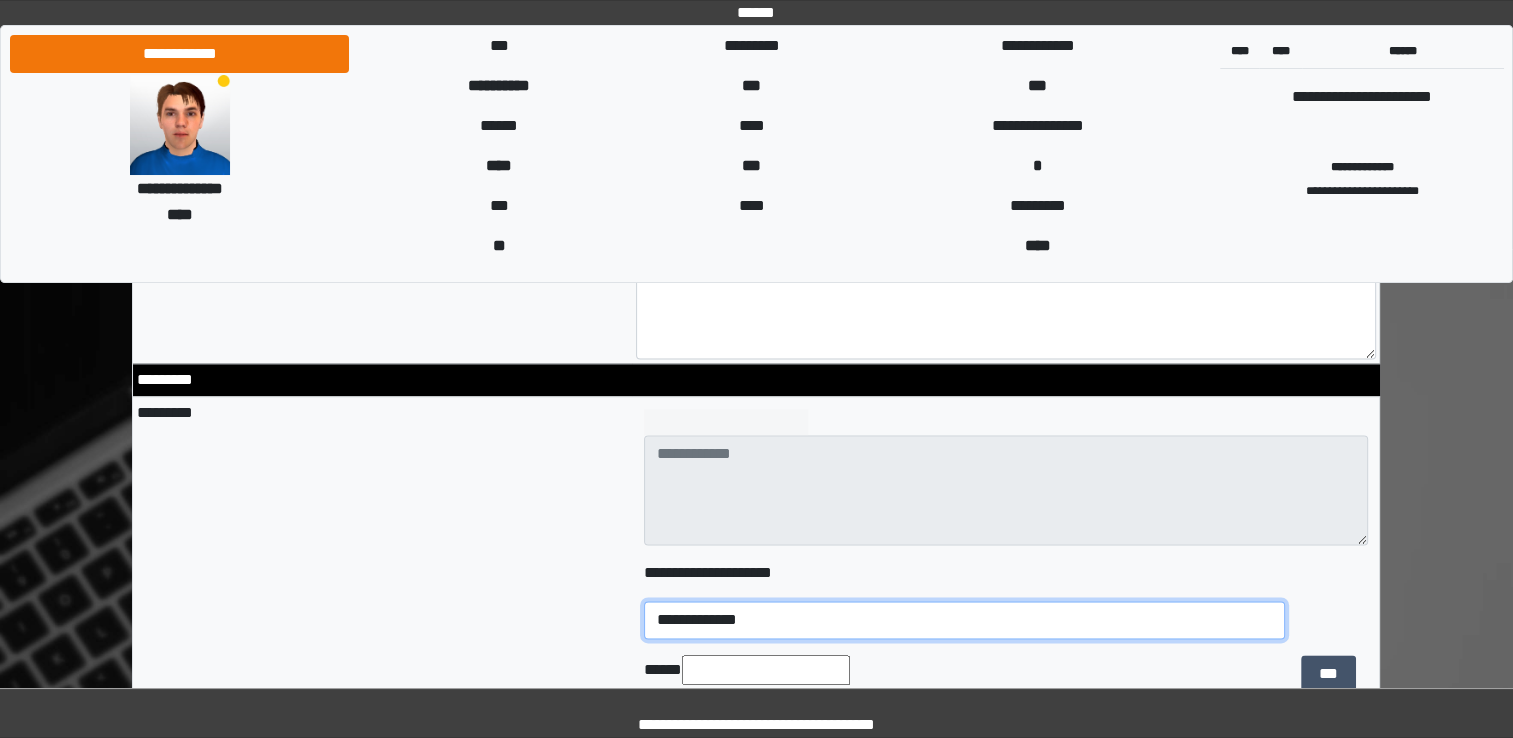 scroll, scrollTop: 2760, scrollLeft: 0, axis: vertical 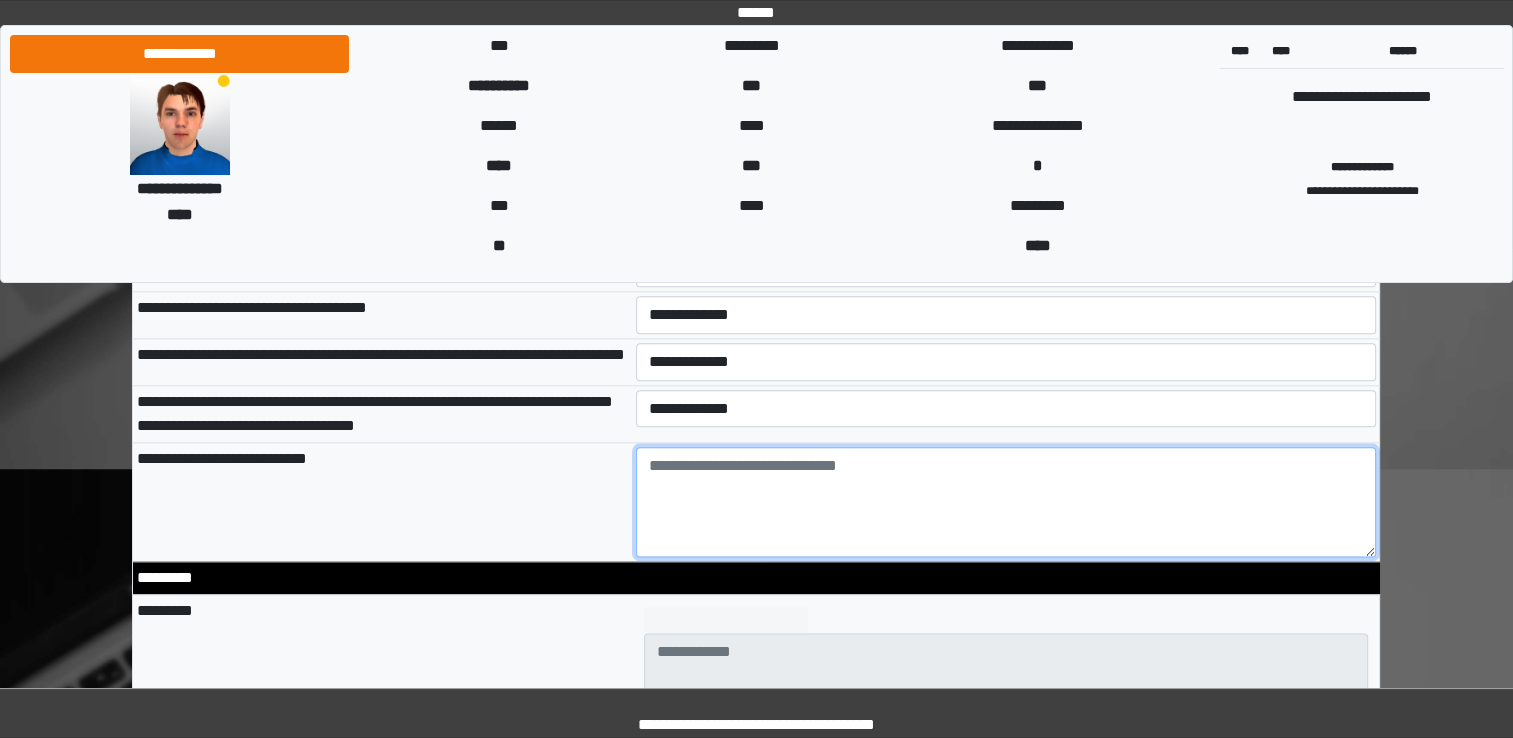 click at bounding box center [1006, 502] 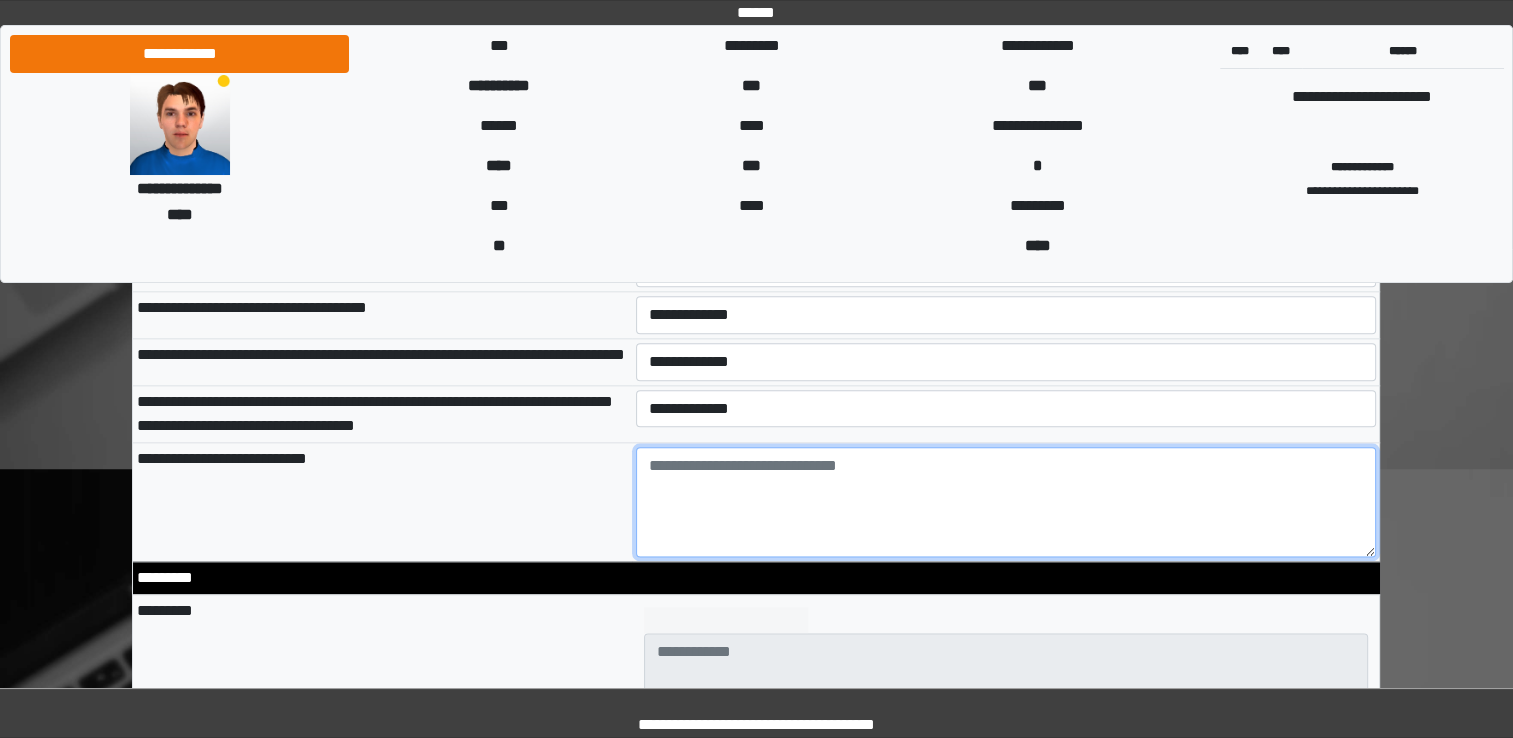 click at bounding box center [1006, 502] 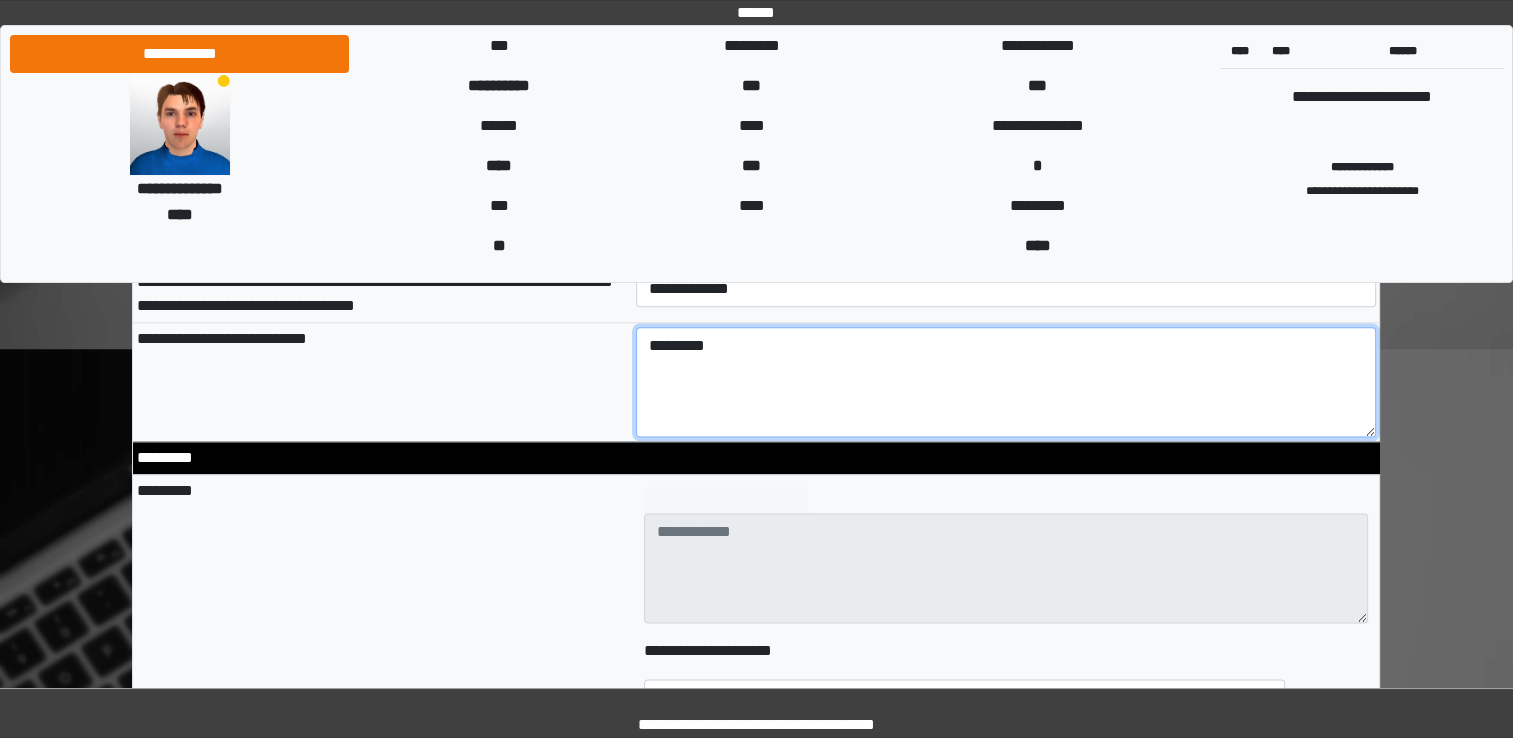 scroll, scrollTop: 2474, scrollLeft: 0, axis: vertical 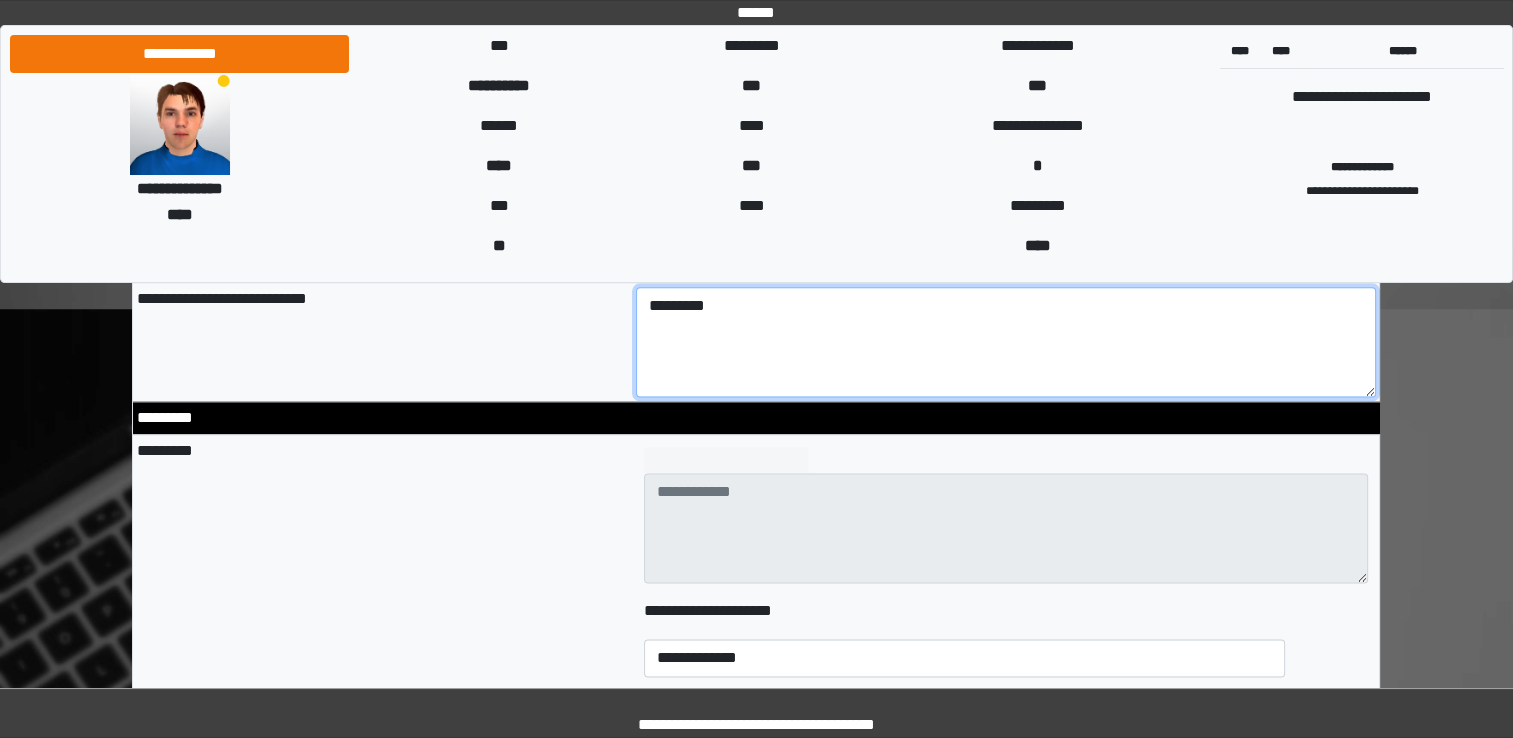 type on "*********" 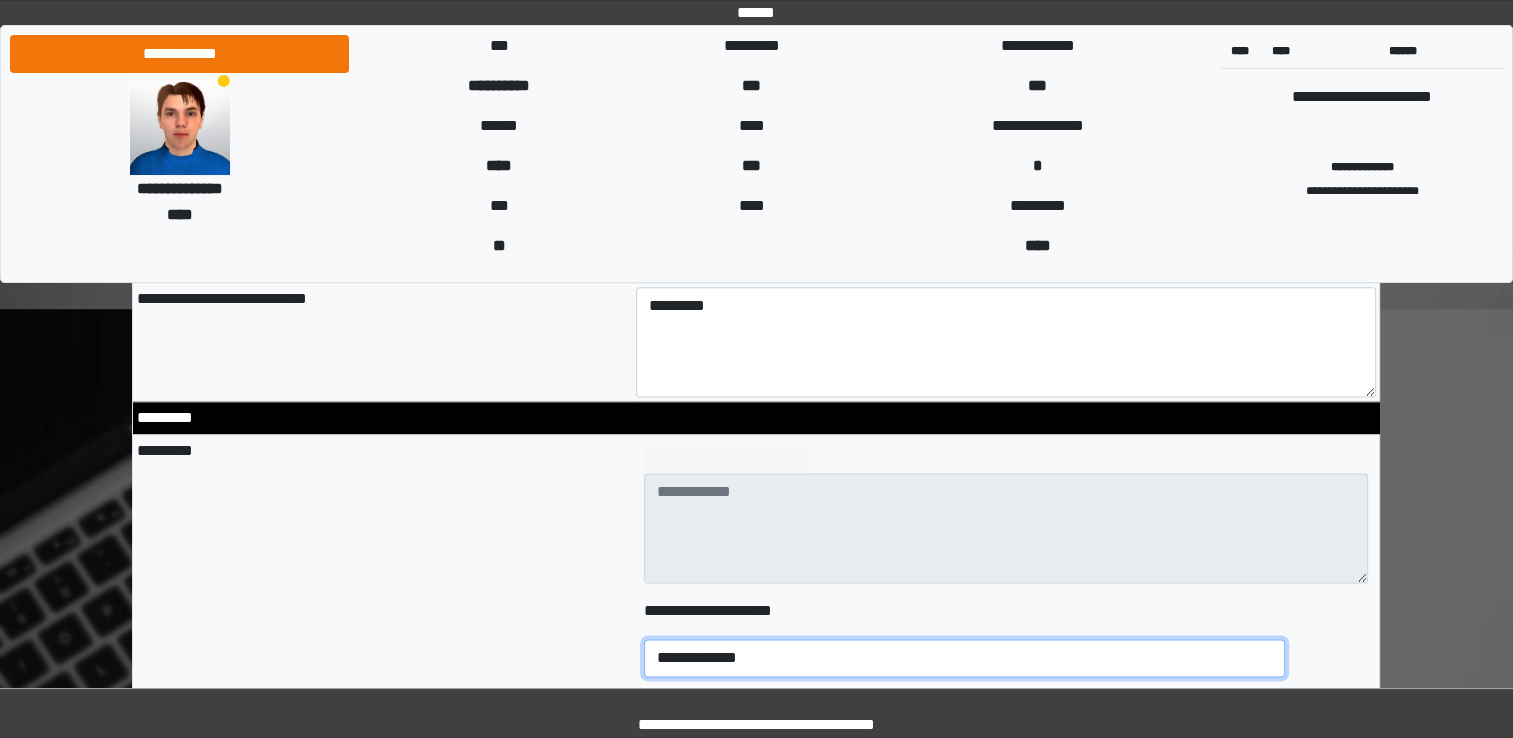 click on "**********" at bounding box center (964, 658) 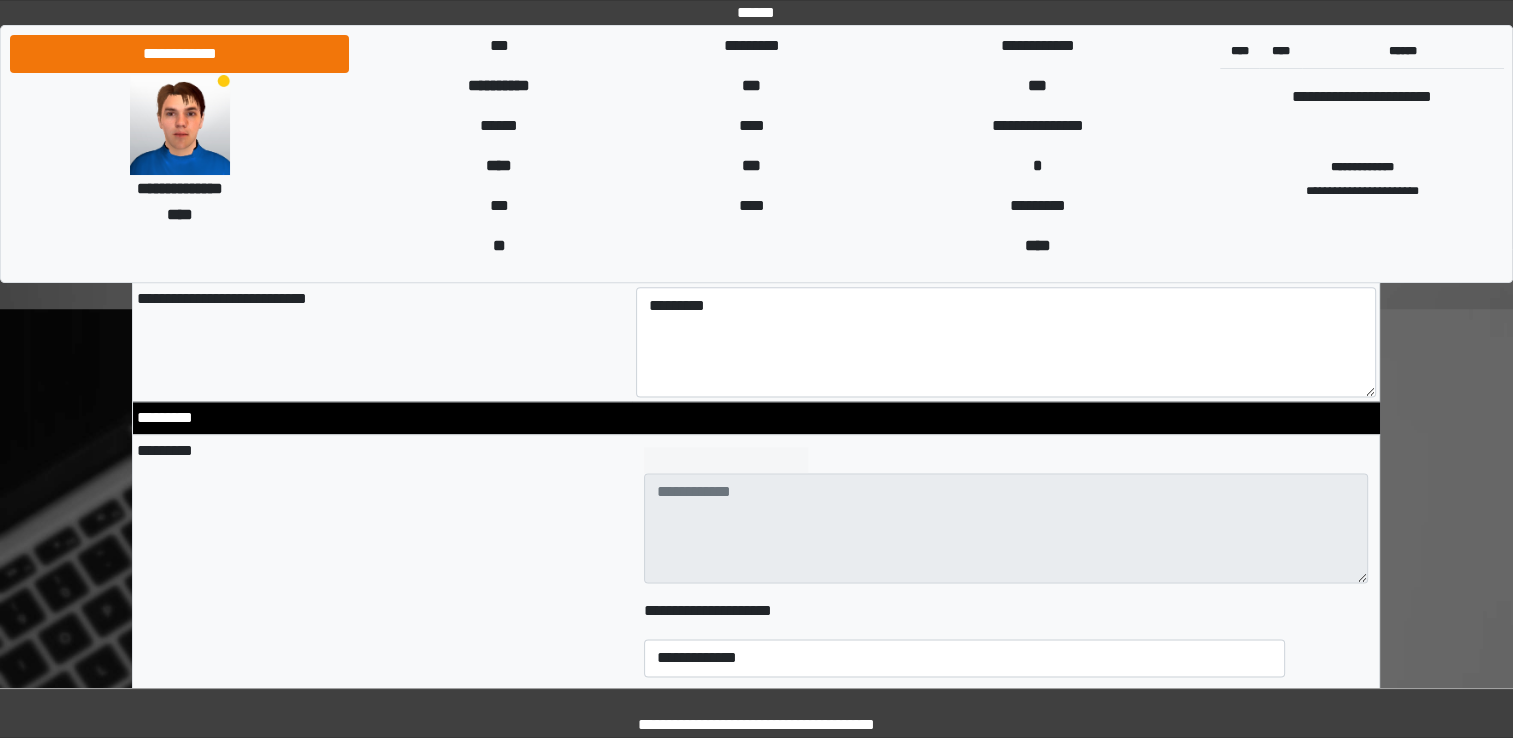 click on "*********" at bounding box center (382, 670) 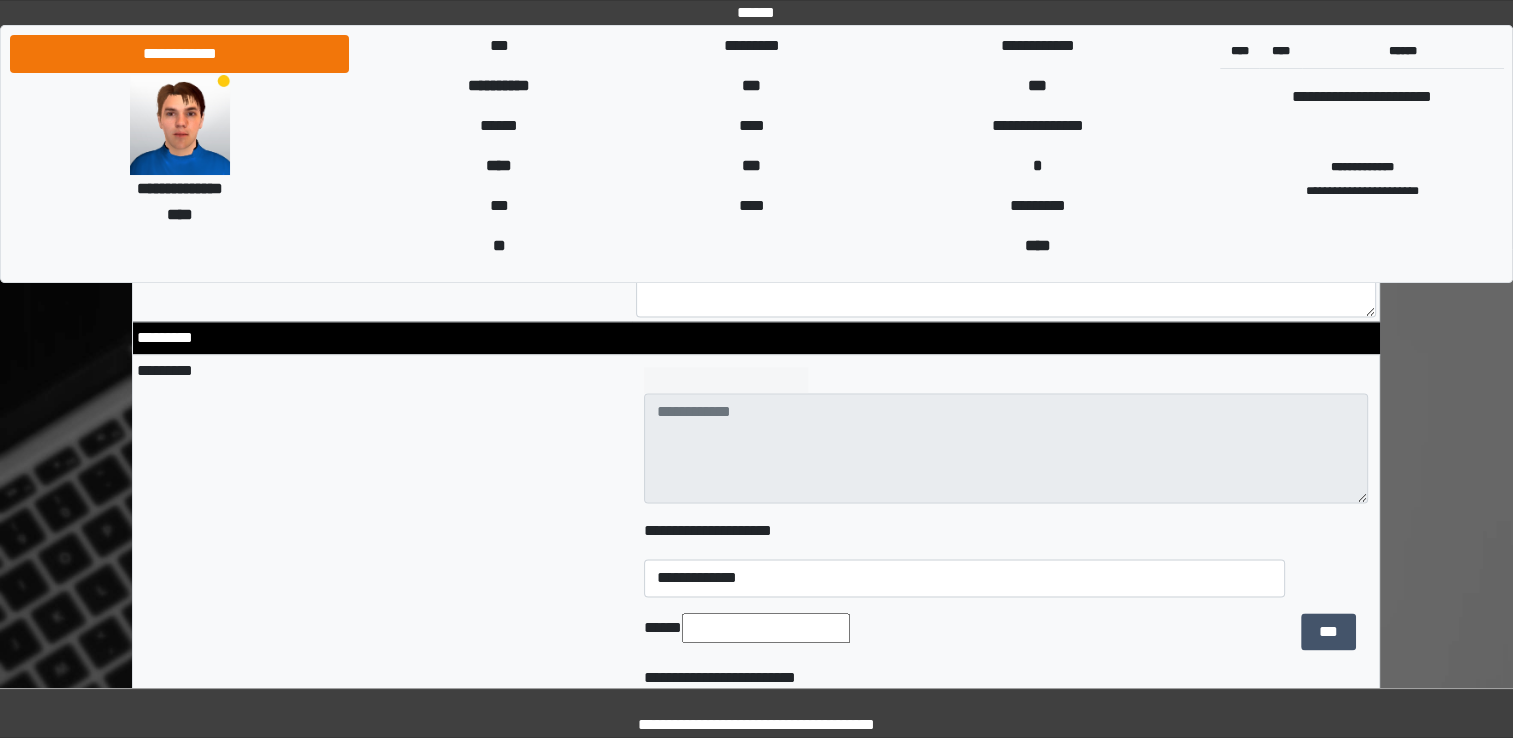 scroll, scrollTop: 2594, scrollLeft: 0, axis: vertical 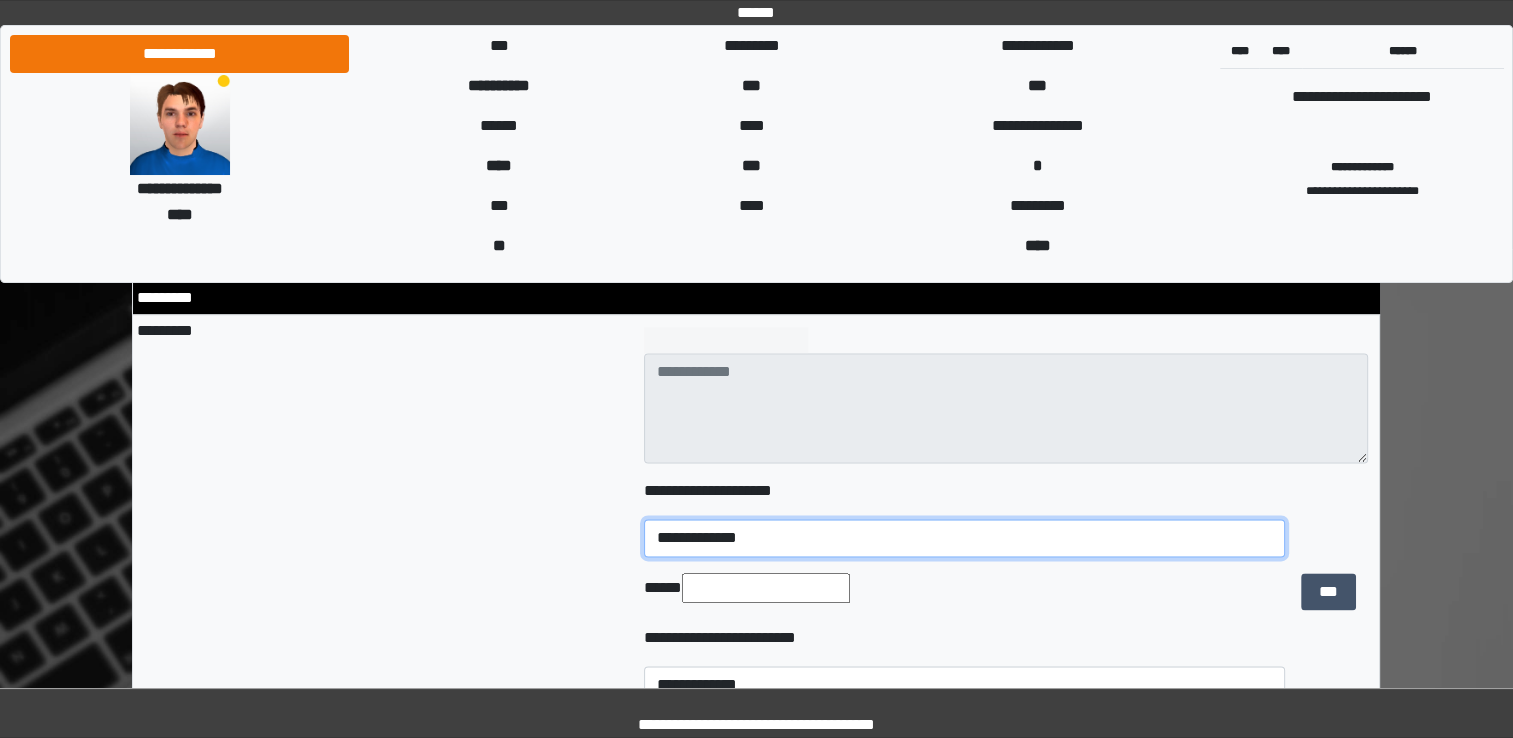 click on "**********" at bounding box center (964, 538) 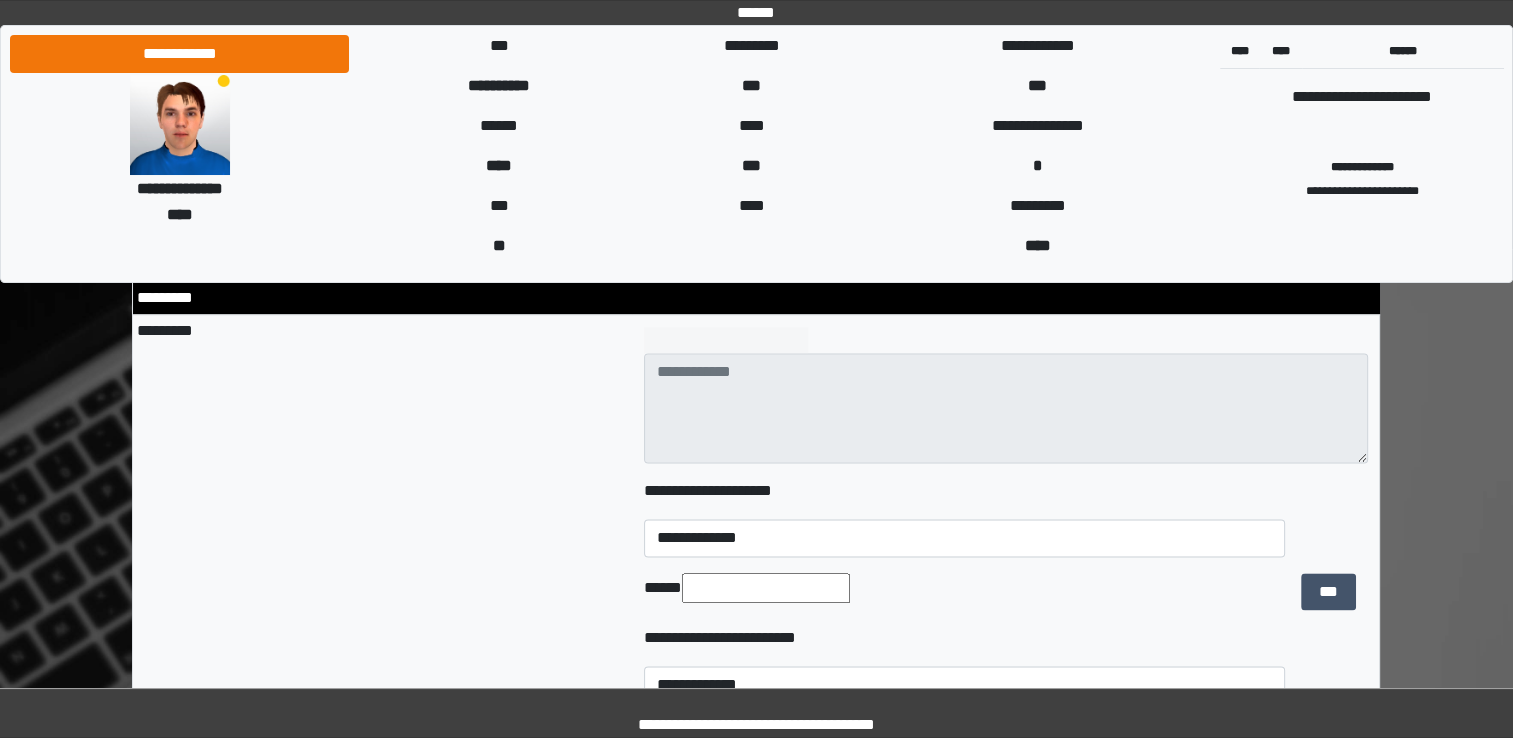 click on "*********" at bounding box center (382, 550) 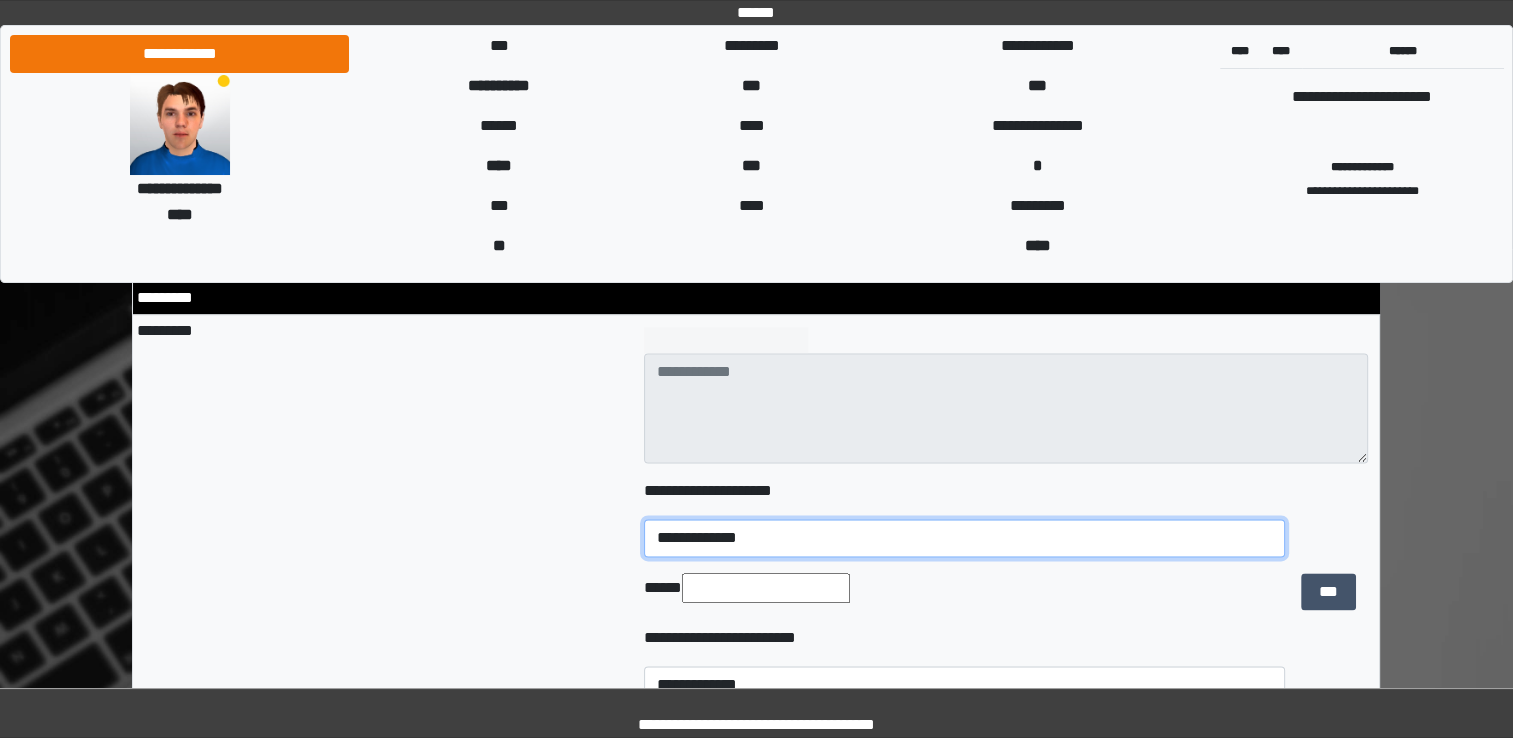 click on "**********" at bounding box center [964, 538] 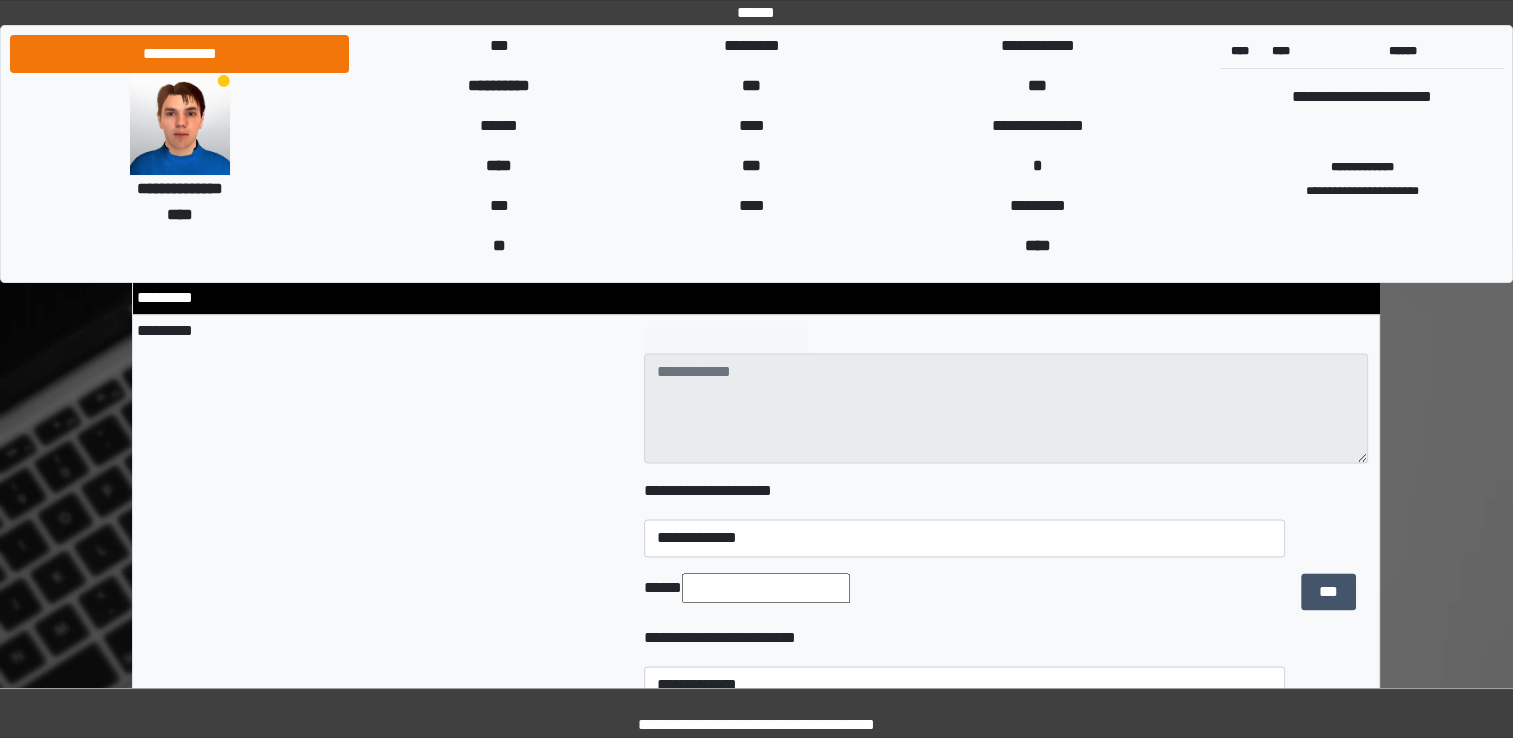 click on "**********" at bounding box center (756, 4121) 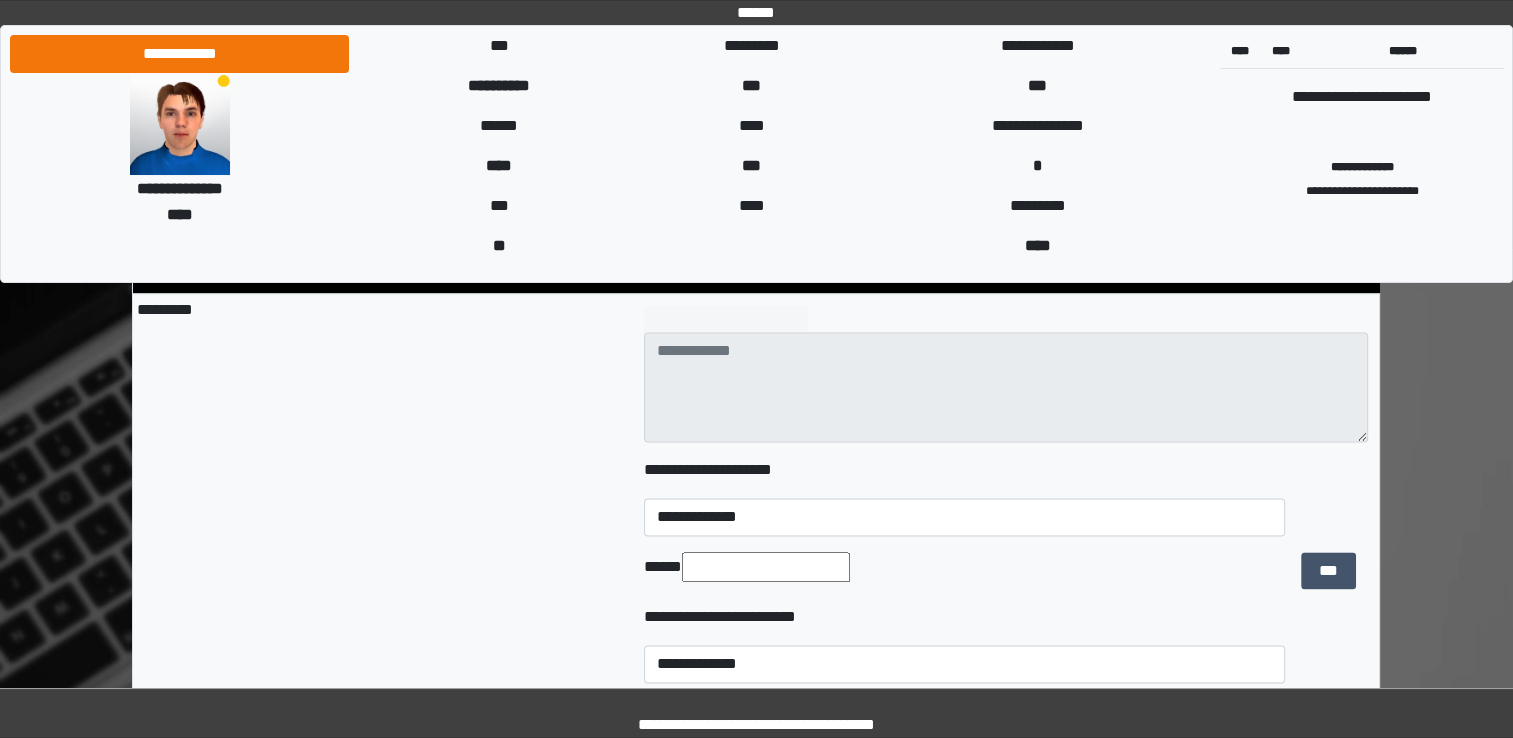 scroll, scrollTop: 2634, scrollLeft: 0, axis: vertical 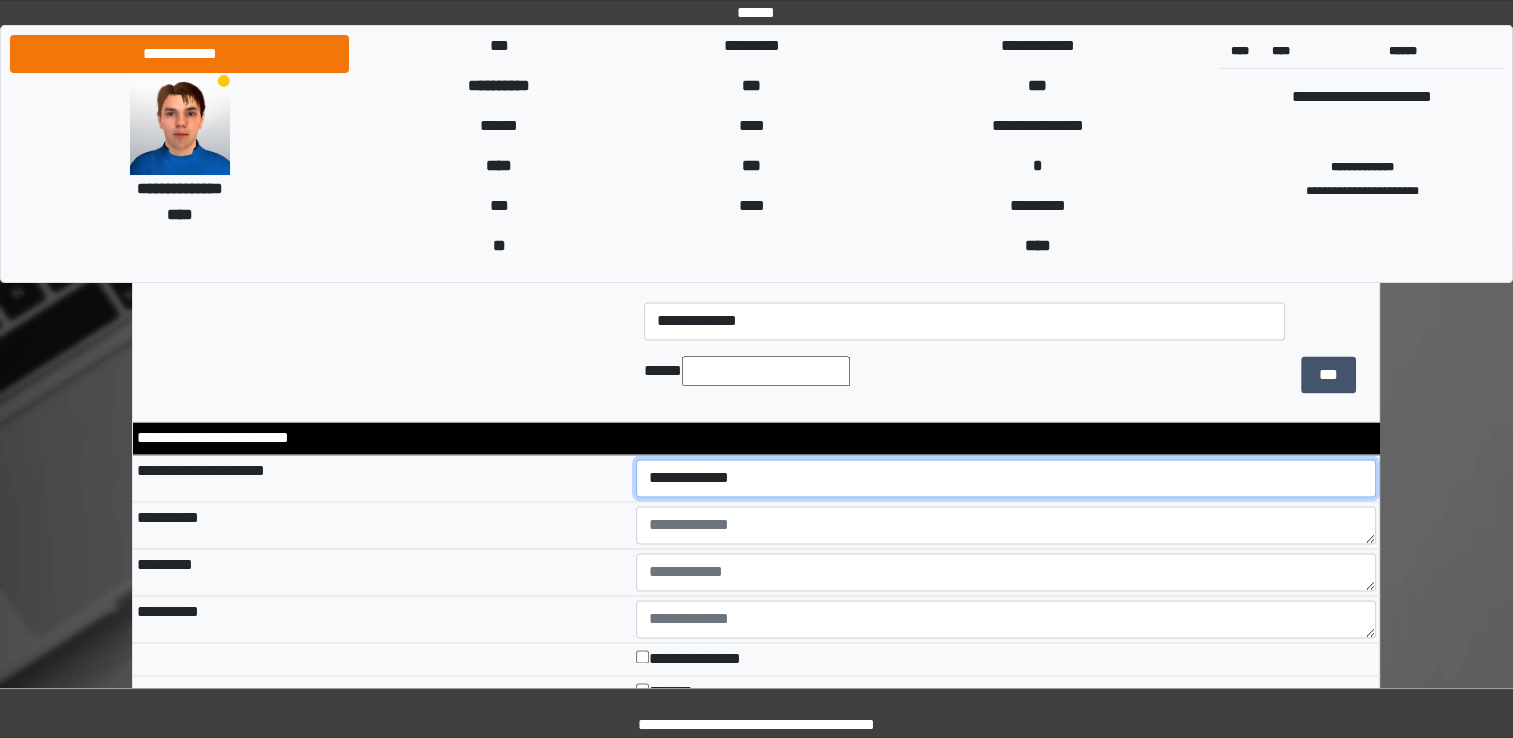 click on "**********" at bounding box center [1006, 478] 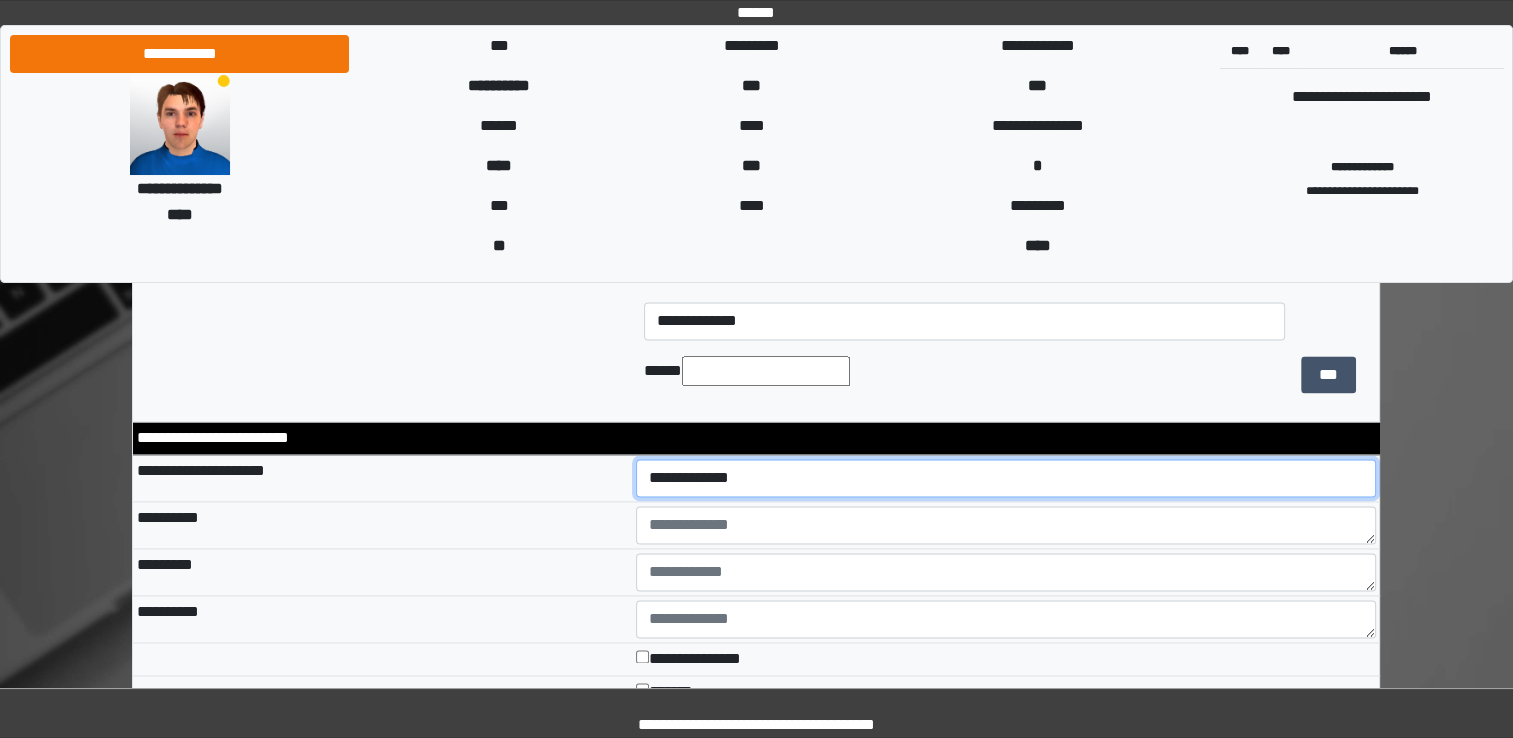 select on "*" 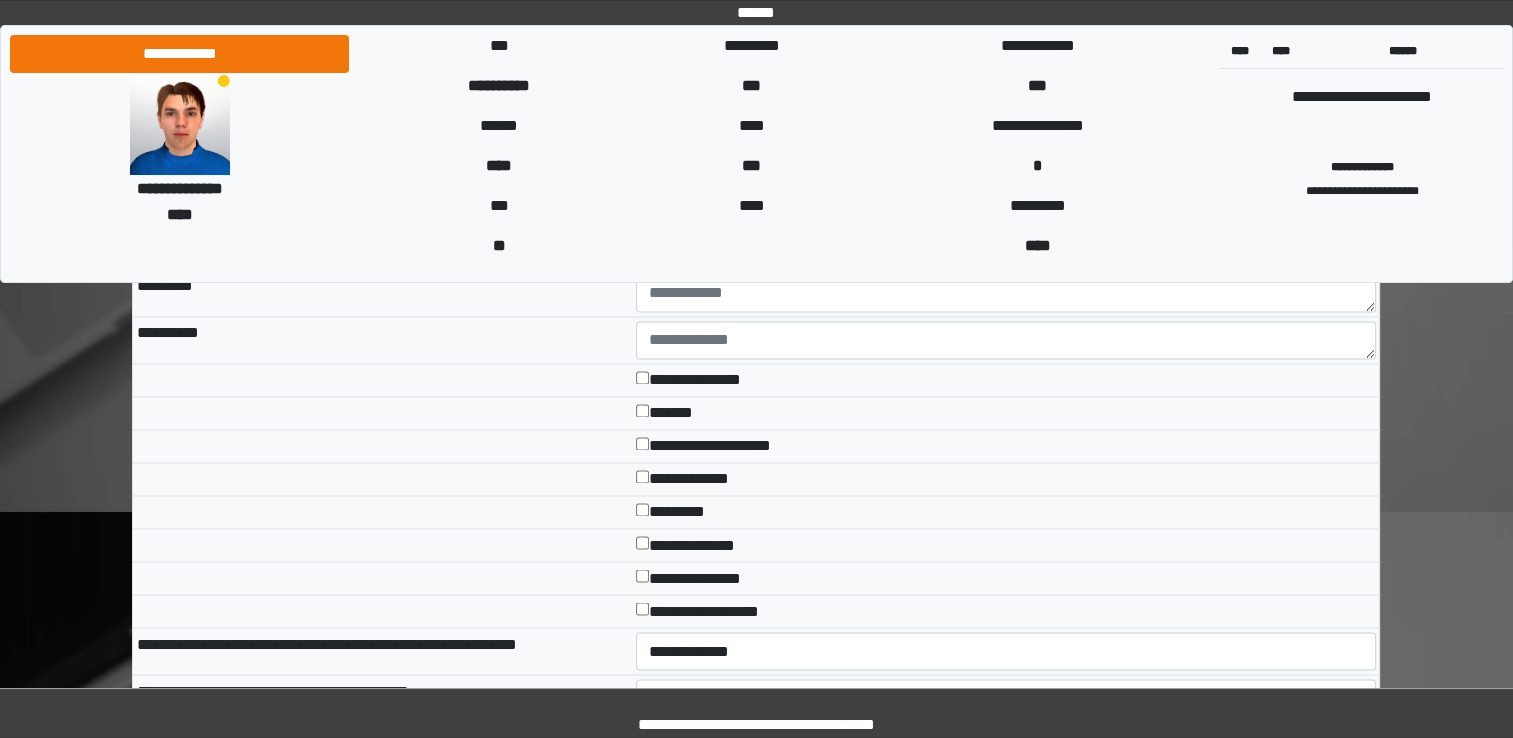 scroll, scrollTop: 3341, scrollLeft: 0, axis: vertical 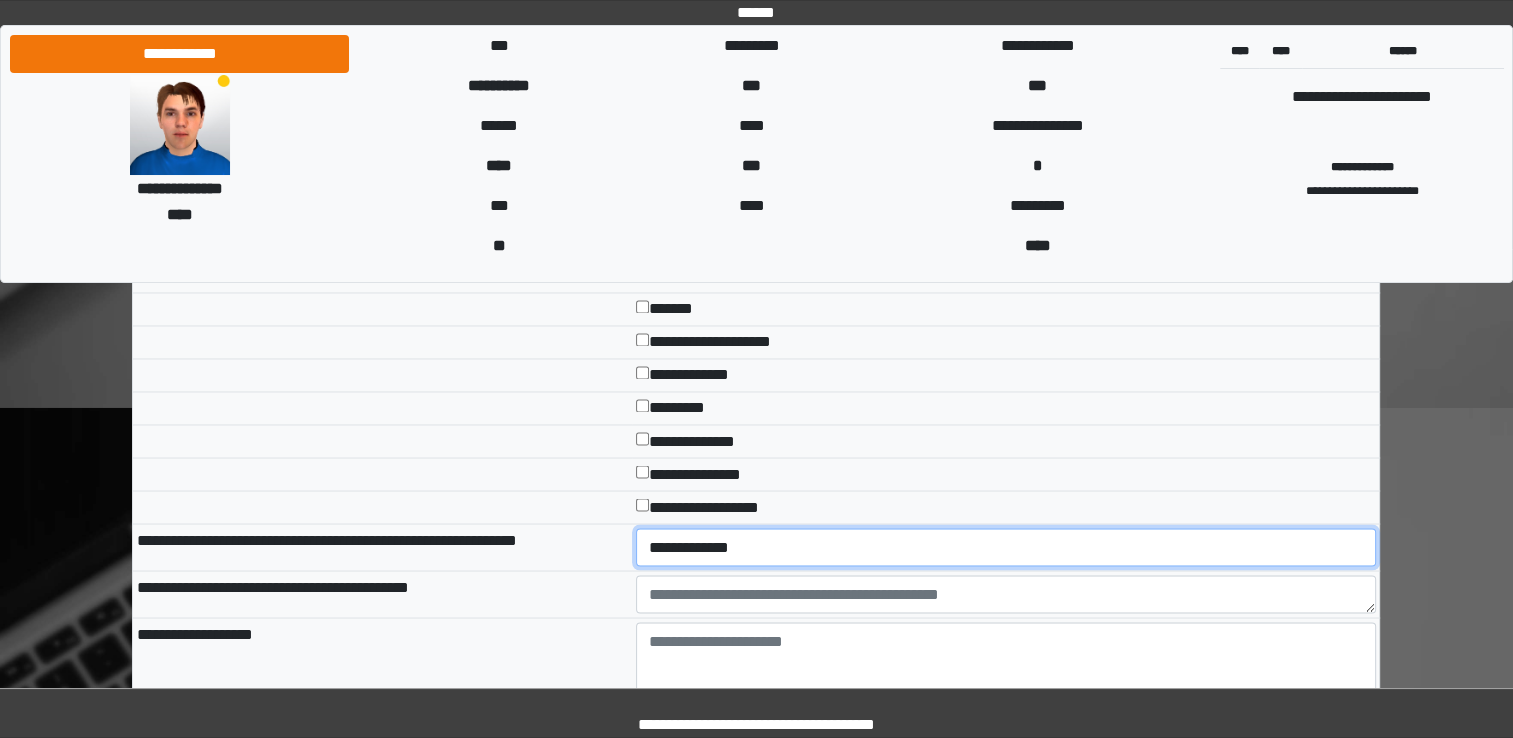 click on "**********" at bounding box center [1006, 547] 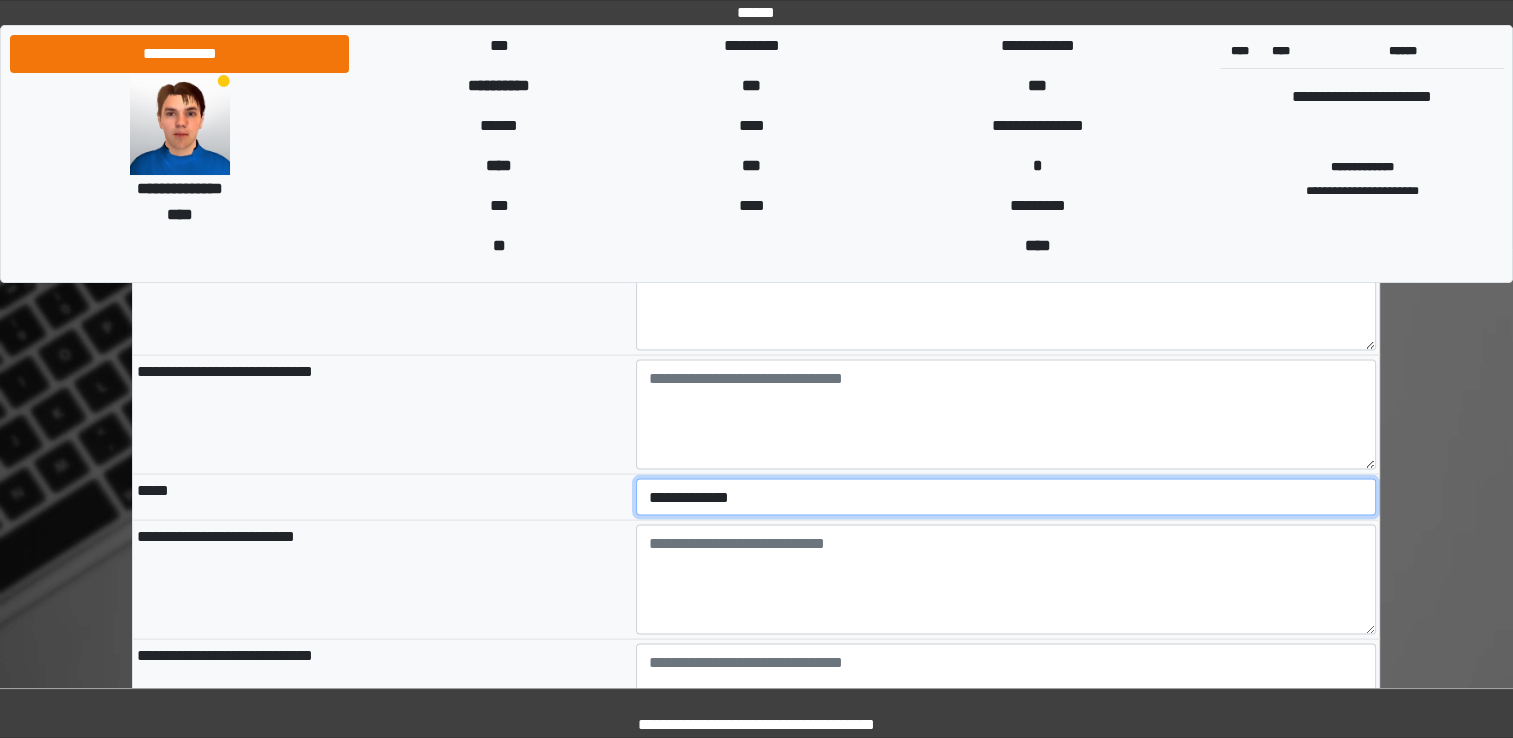 scroll, scrollTop: 3724, scrollLeft: 0, axis: vertical 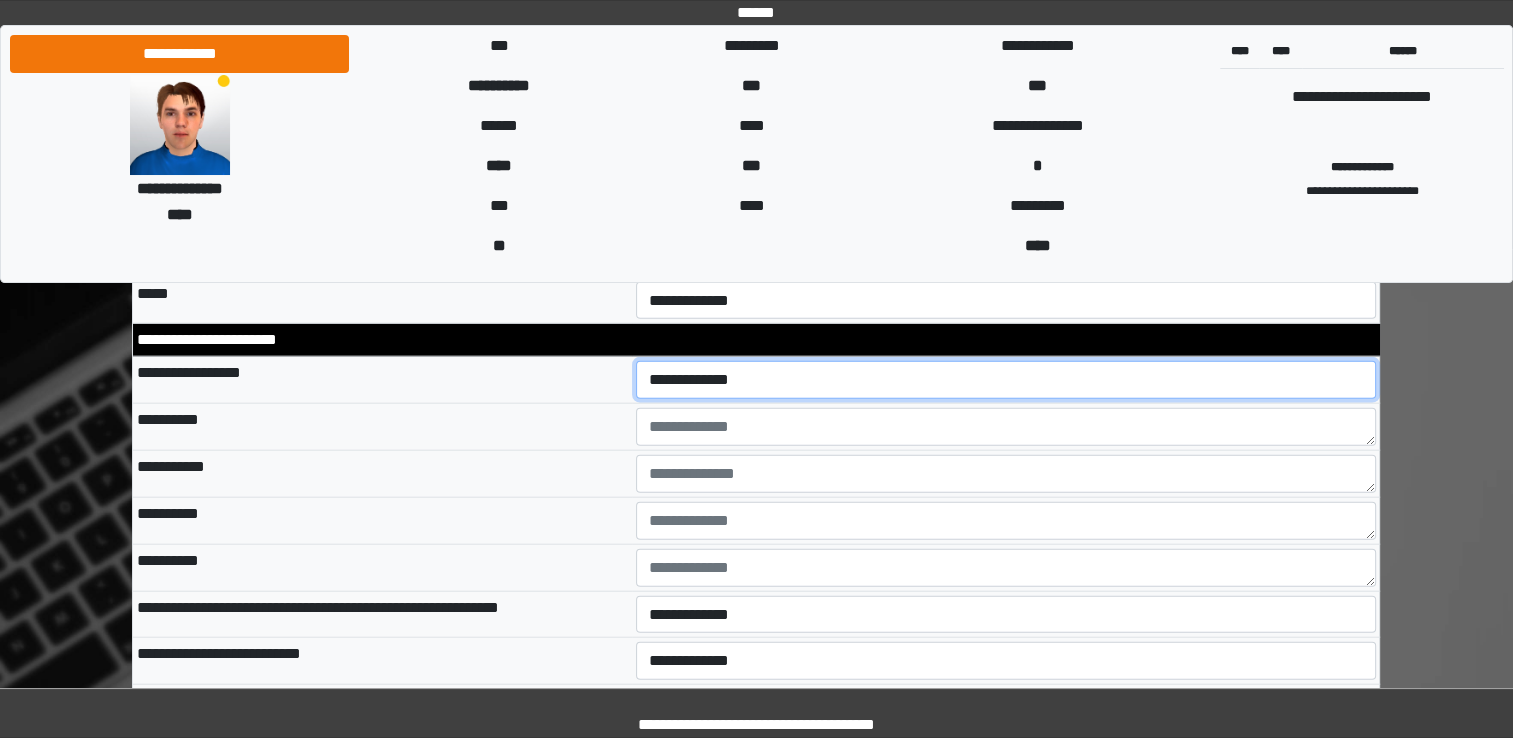 click on "**********" at bounding box center [1006, 380] 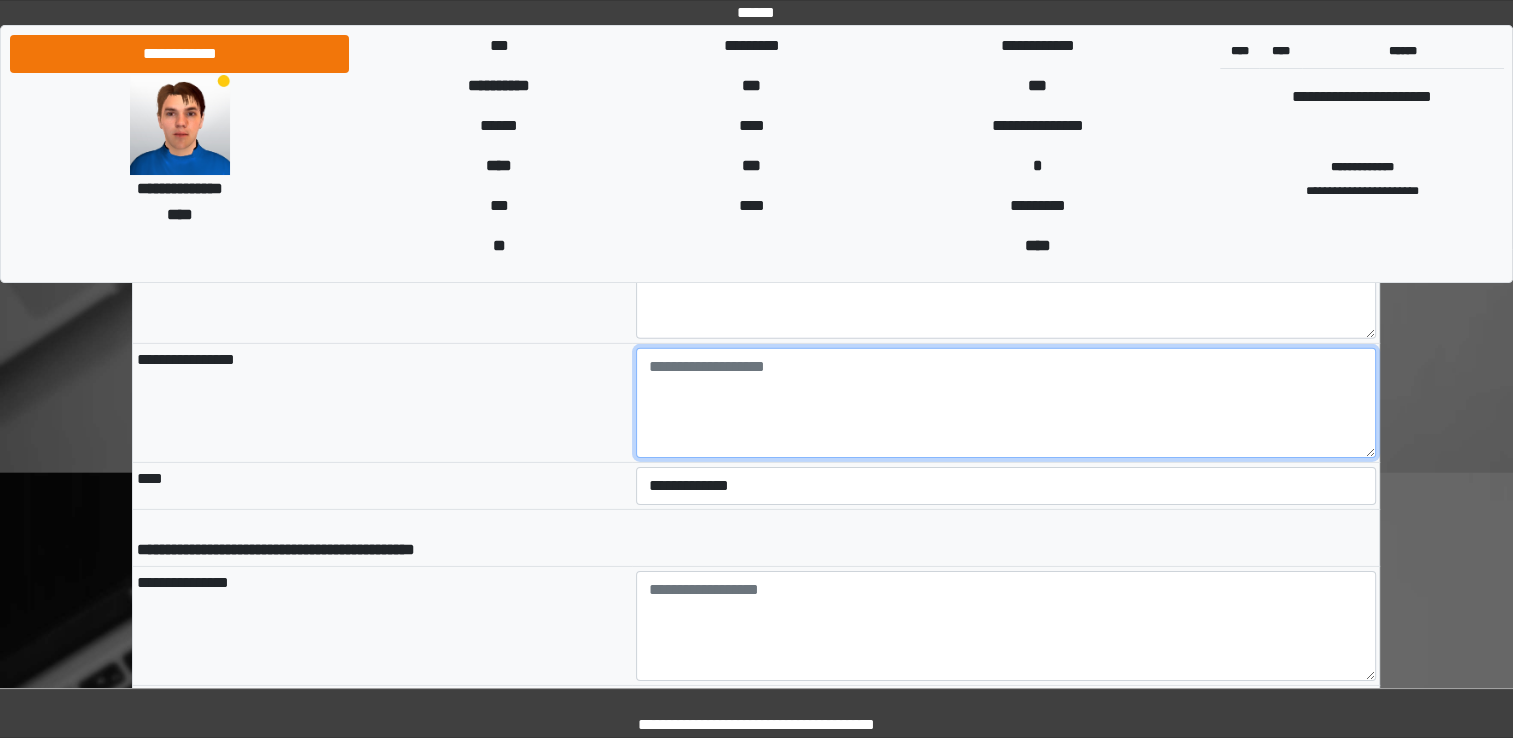 scroll, scrollTop: 6174, scrollLeft: 0, axis: vertical 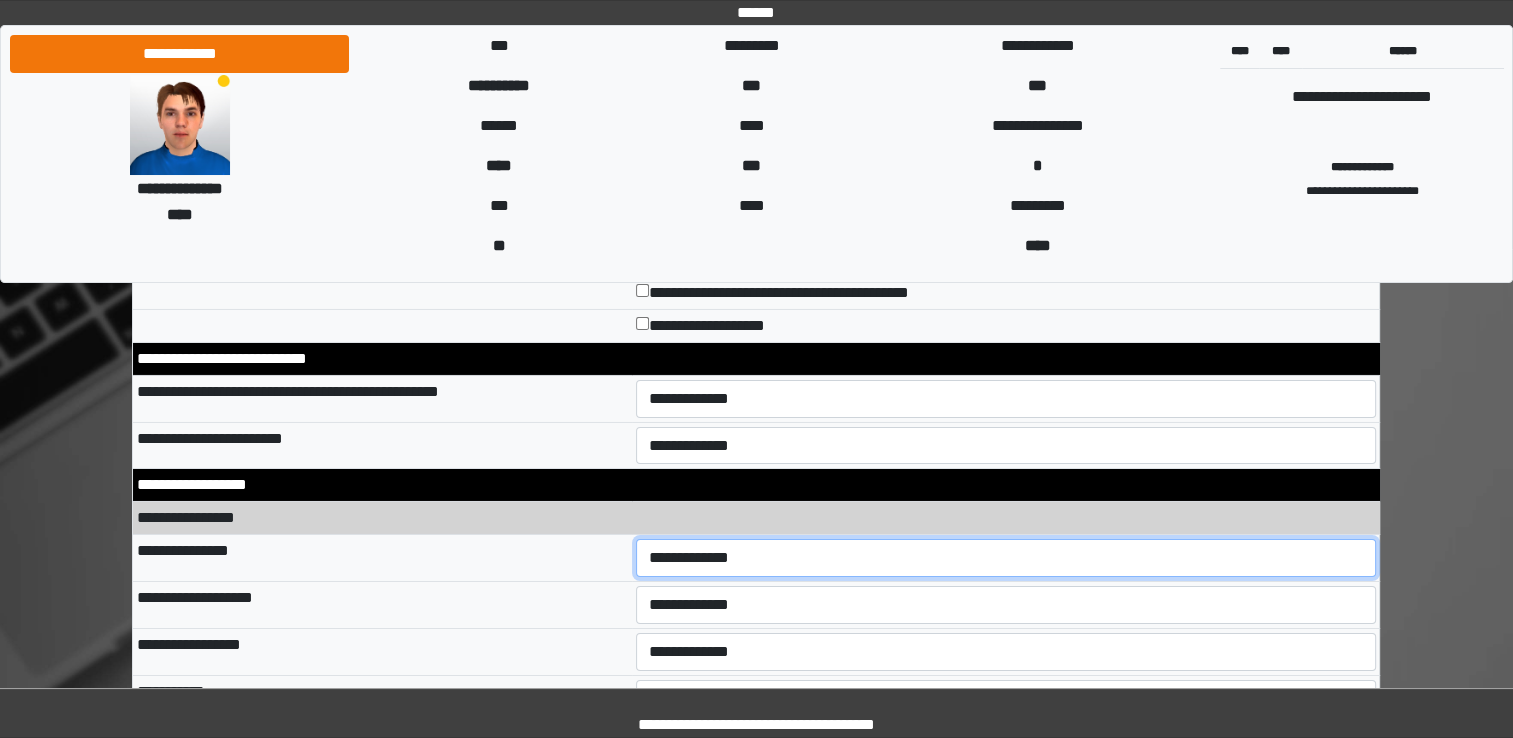 click on "**********" at bounding box center [1006, 558] 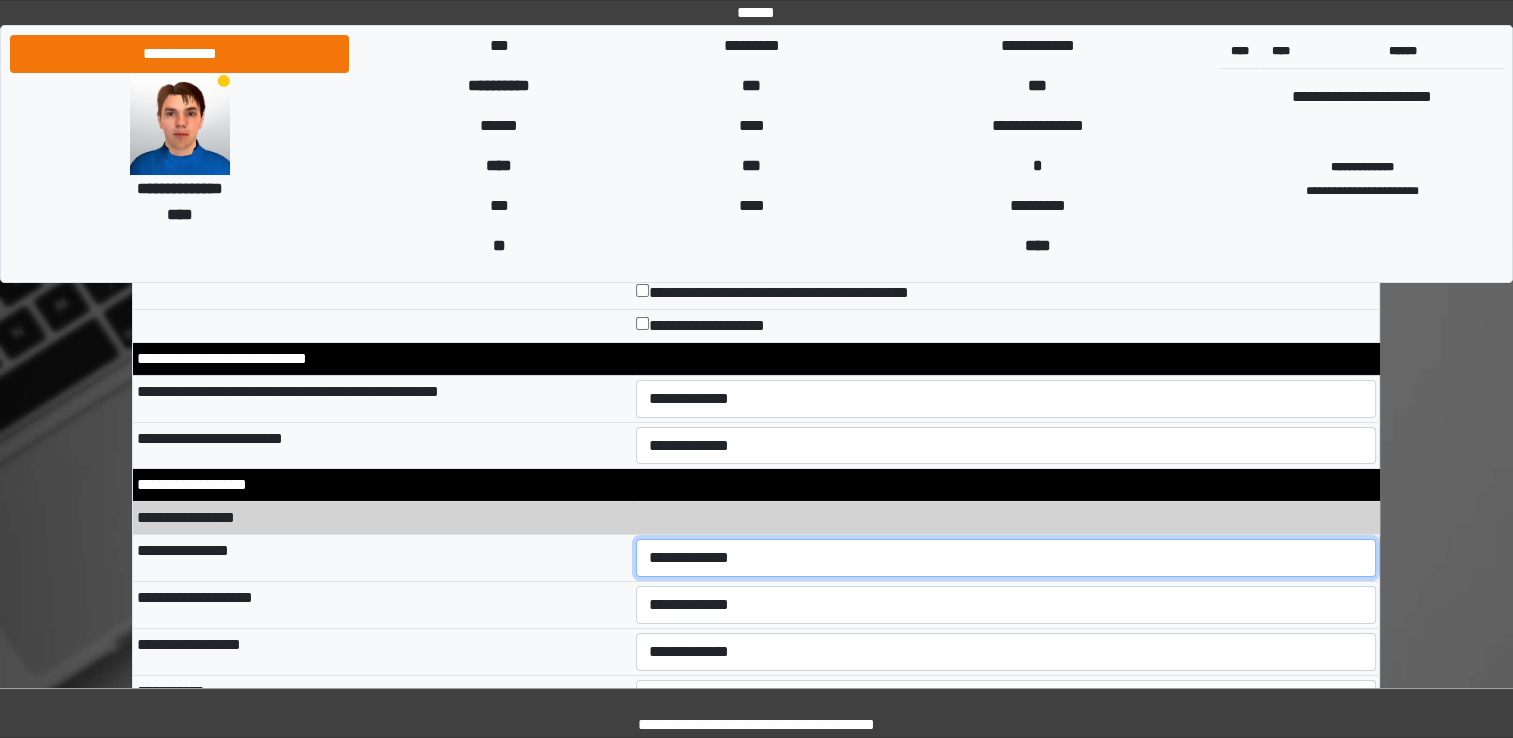 select on "*" 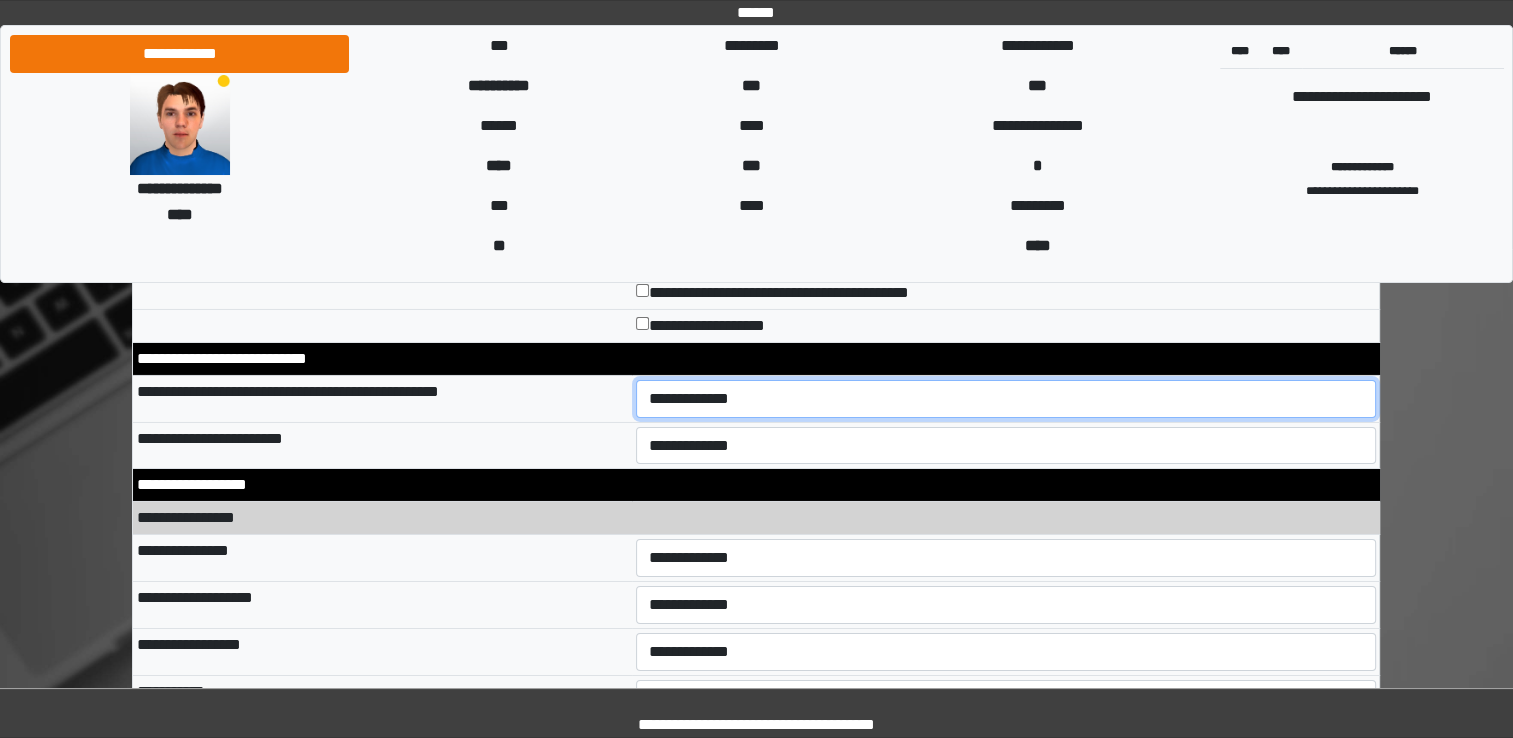 click on "**********" at bounding box center [1006, 399] 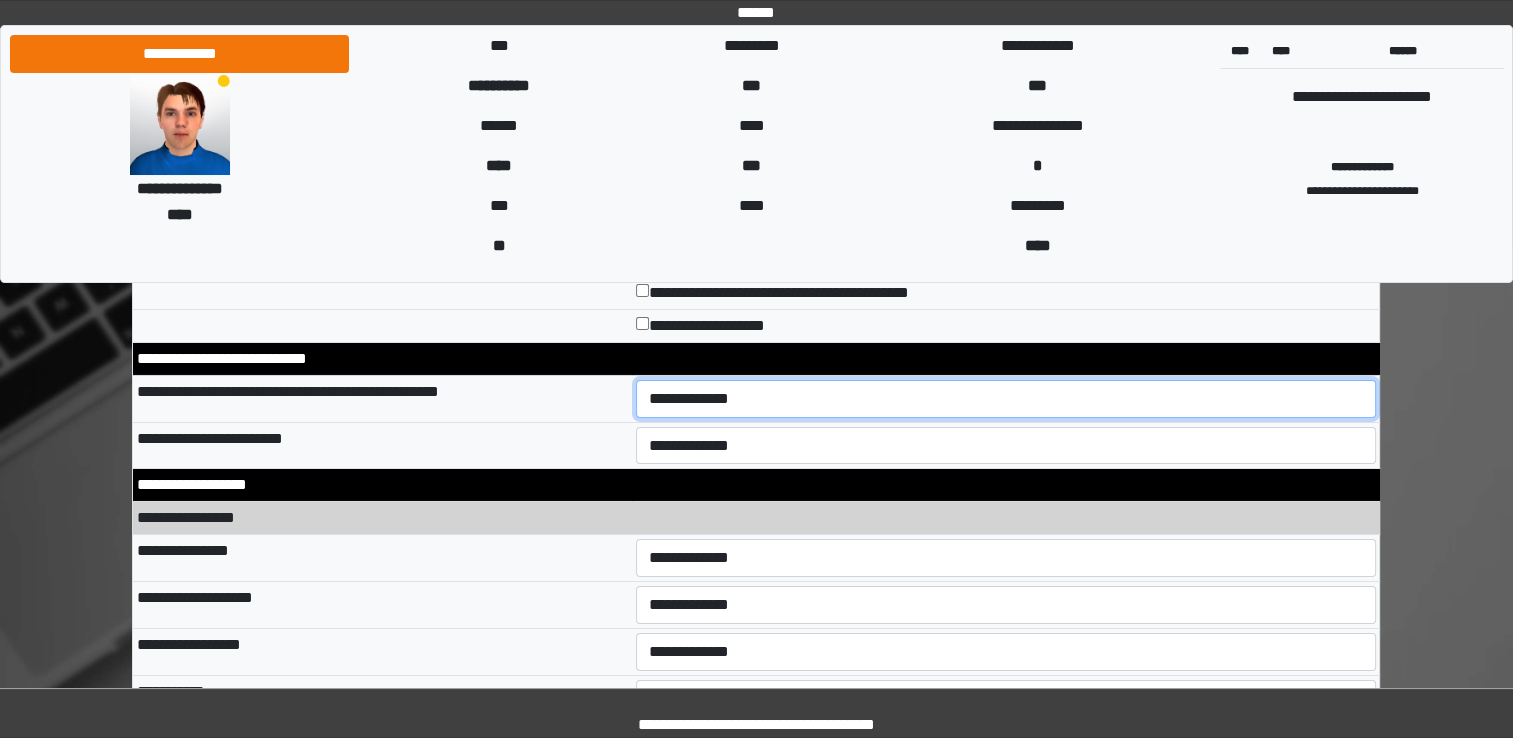 select on "*" 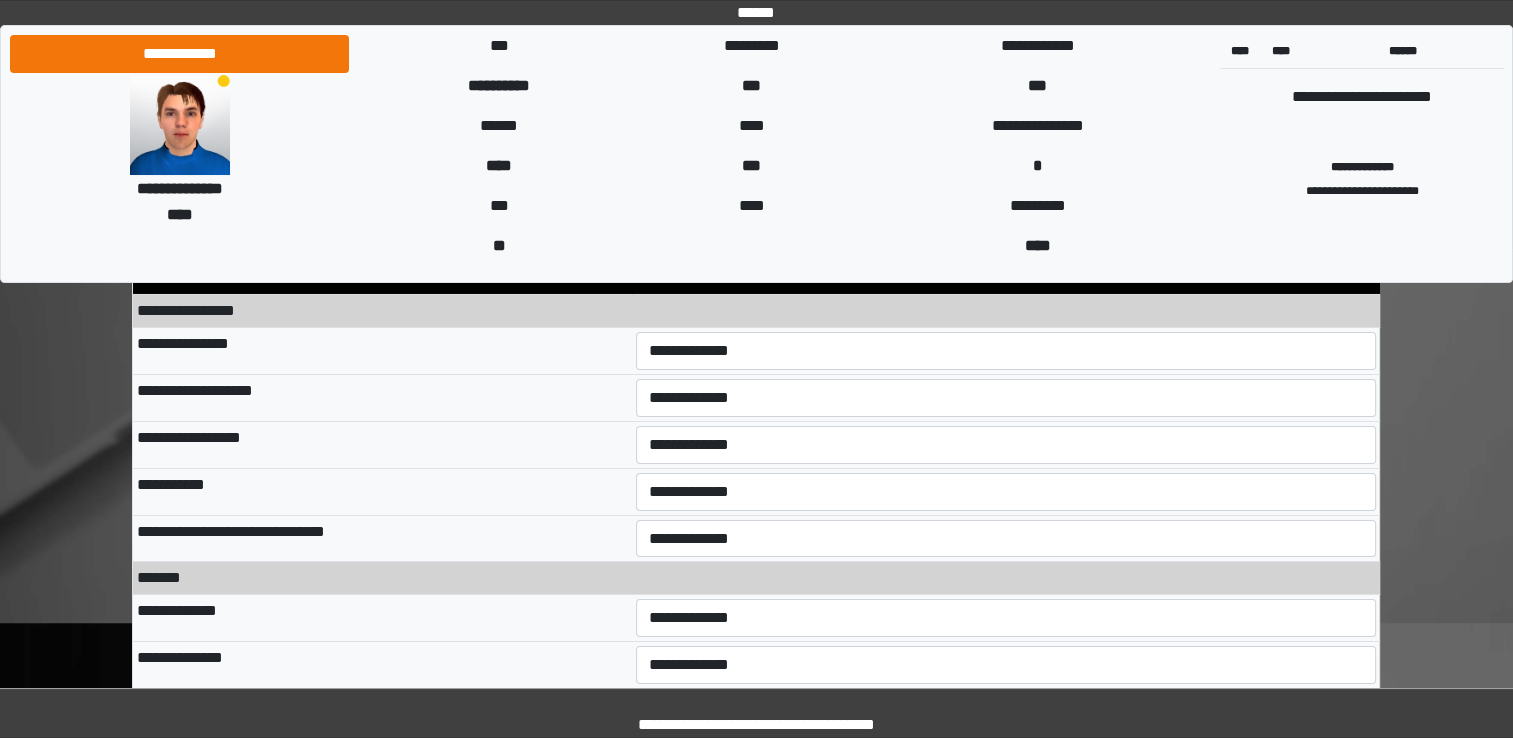 scroll, scrollTop: 6910, scrollLeft: 0, axis: vertical 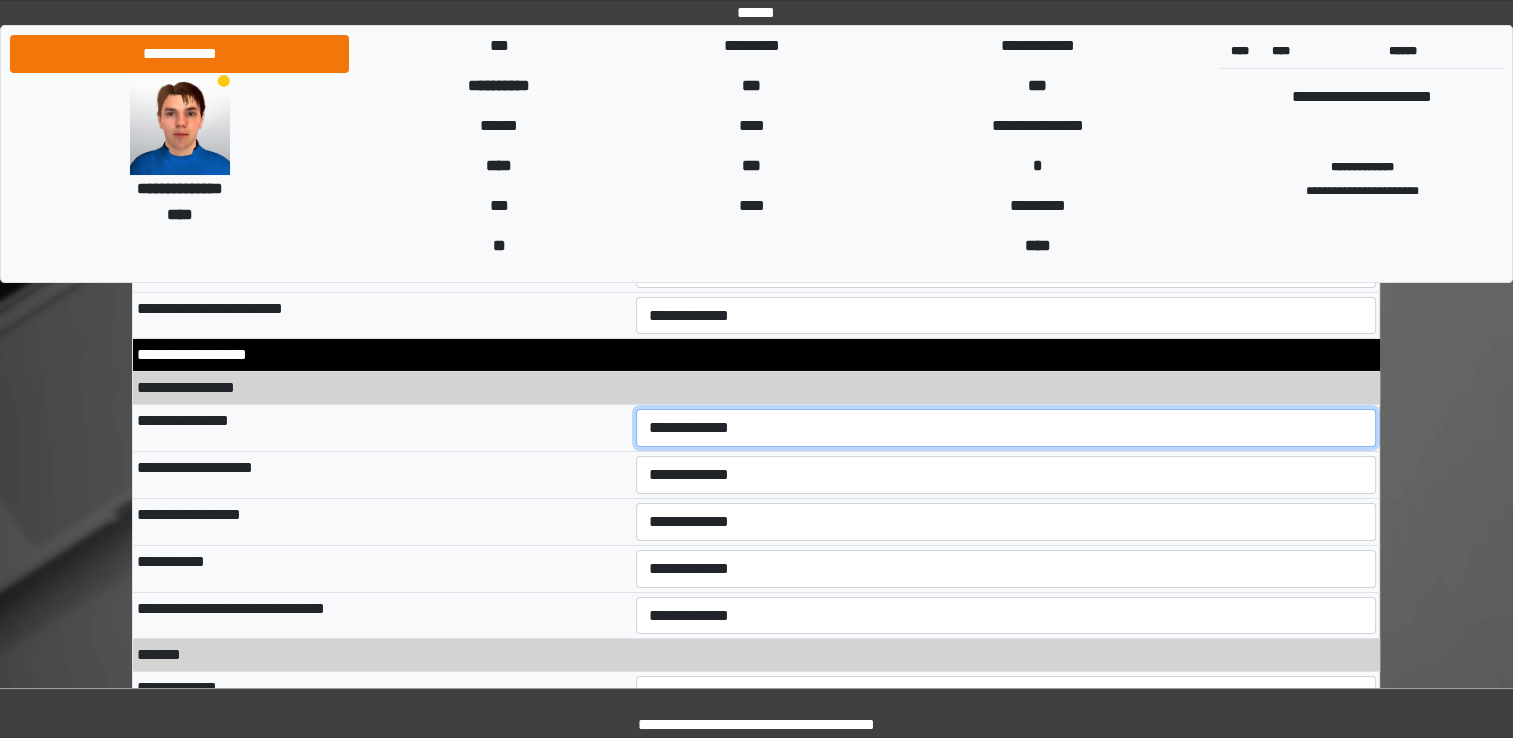 click on "**********" at bounding box center [1006, 428] 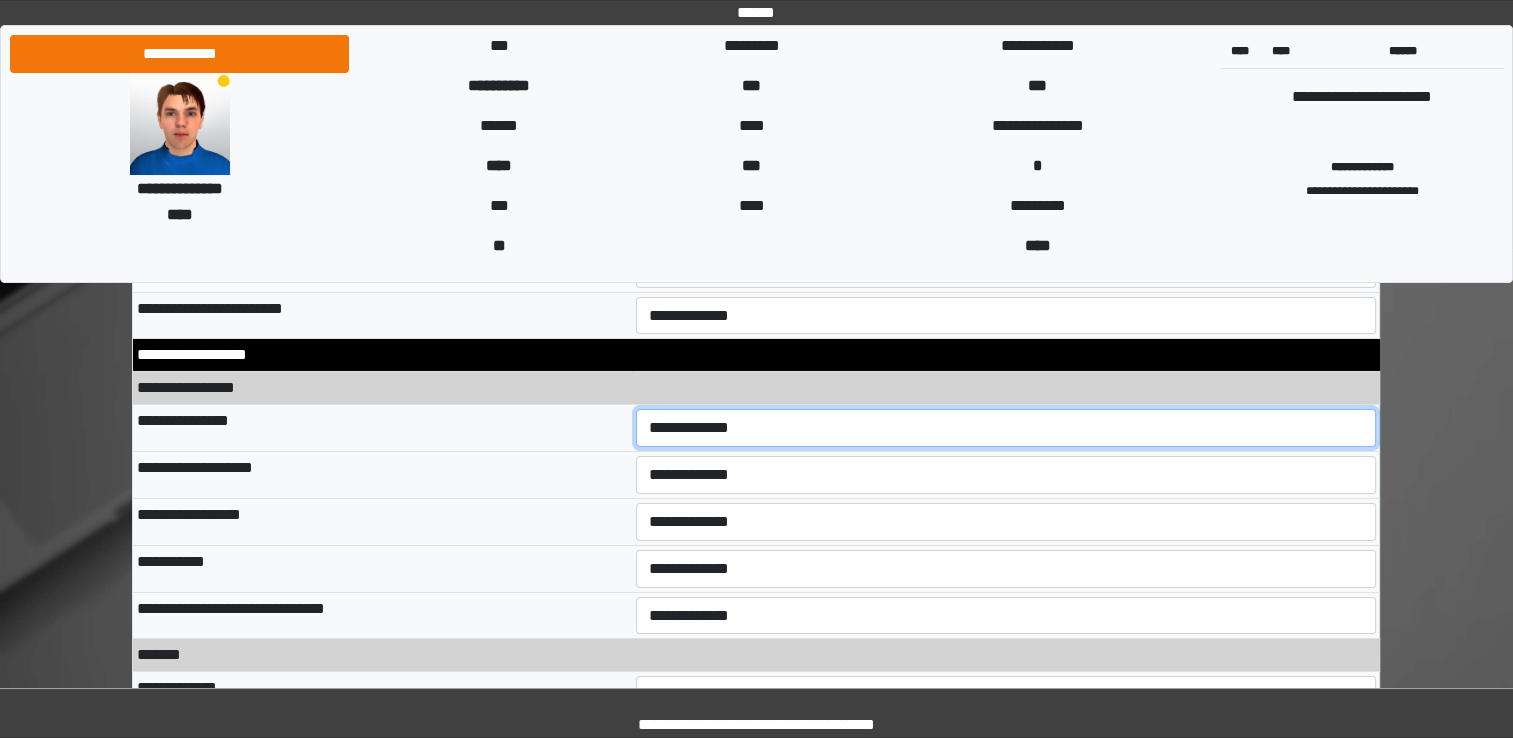 select on "*" 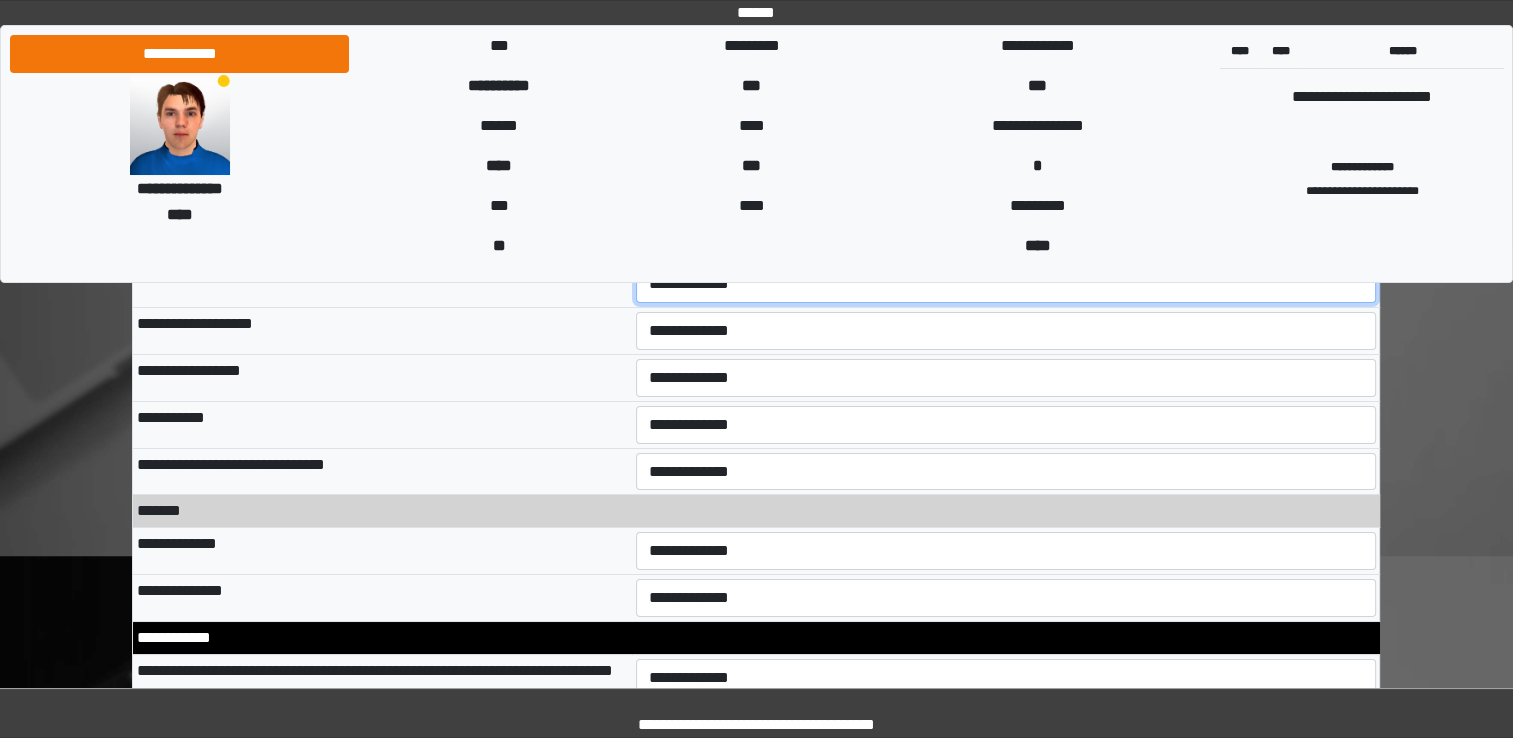 scroll, scrollTop: 7070, scrollLeft: 0, axis: vertical 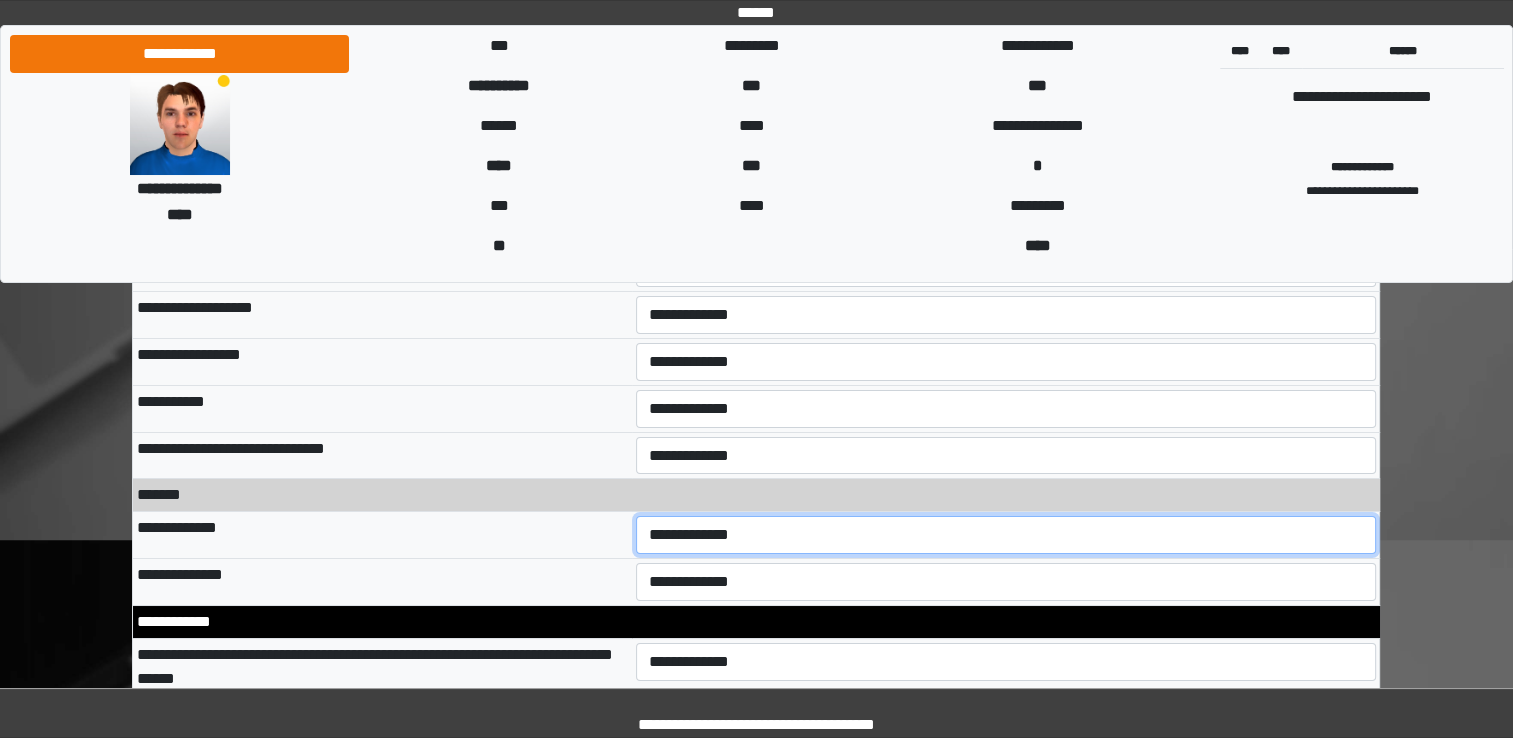 drag, startPoint x: 752, startPoint y: 531, endPoint x: 666, endPoint y: 633, distance: 133.41664 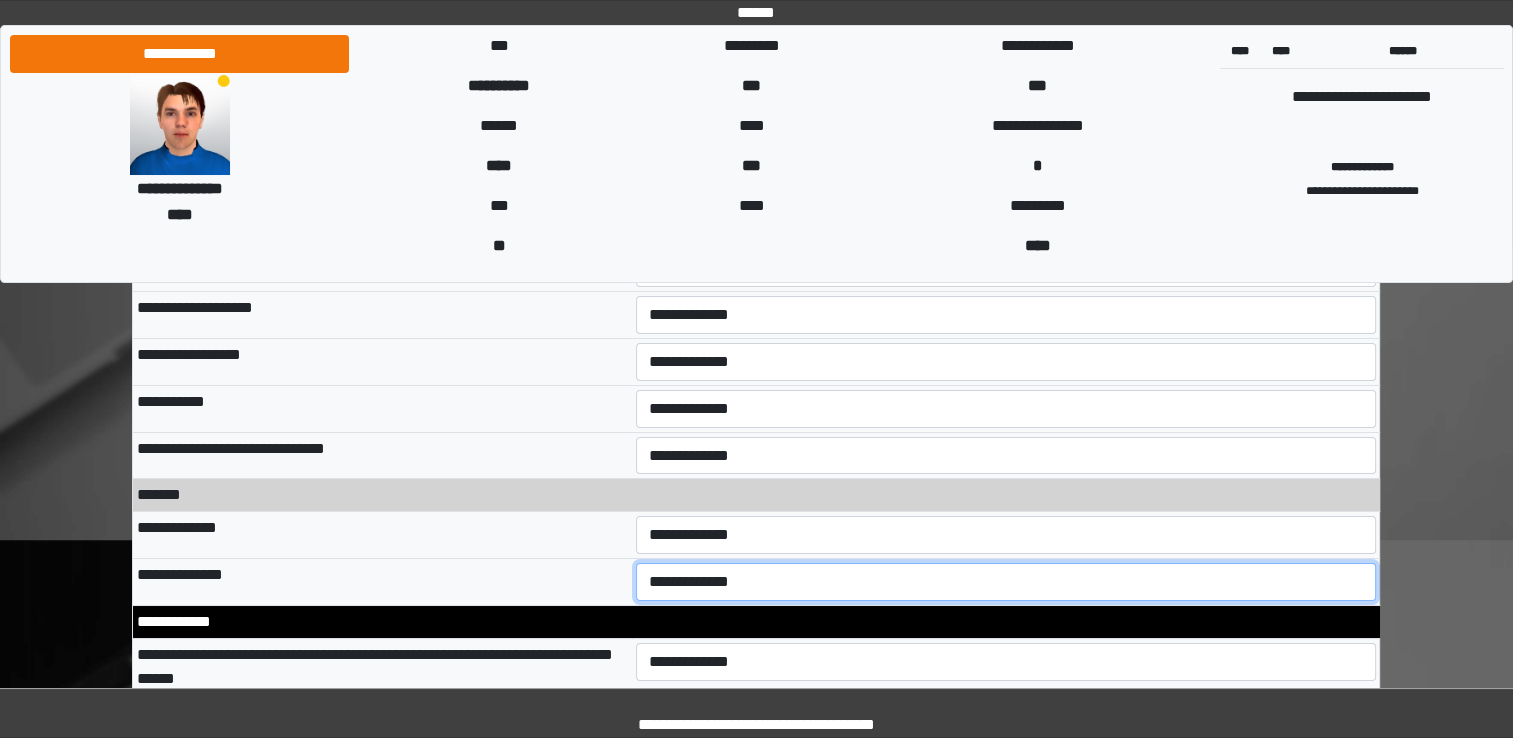 click on "**********" at bounding box center [1006, 582] 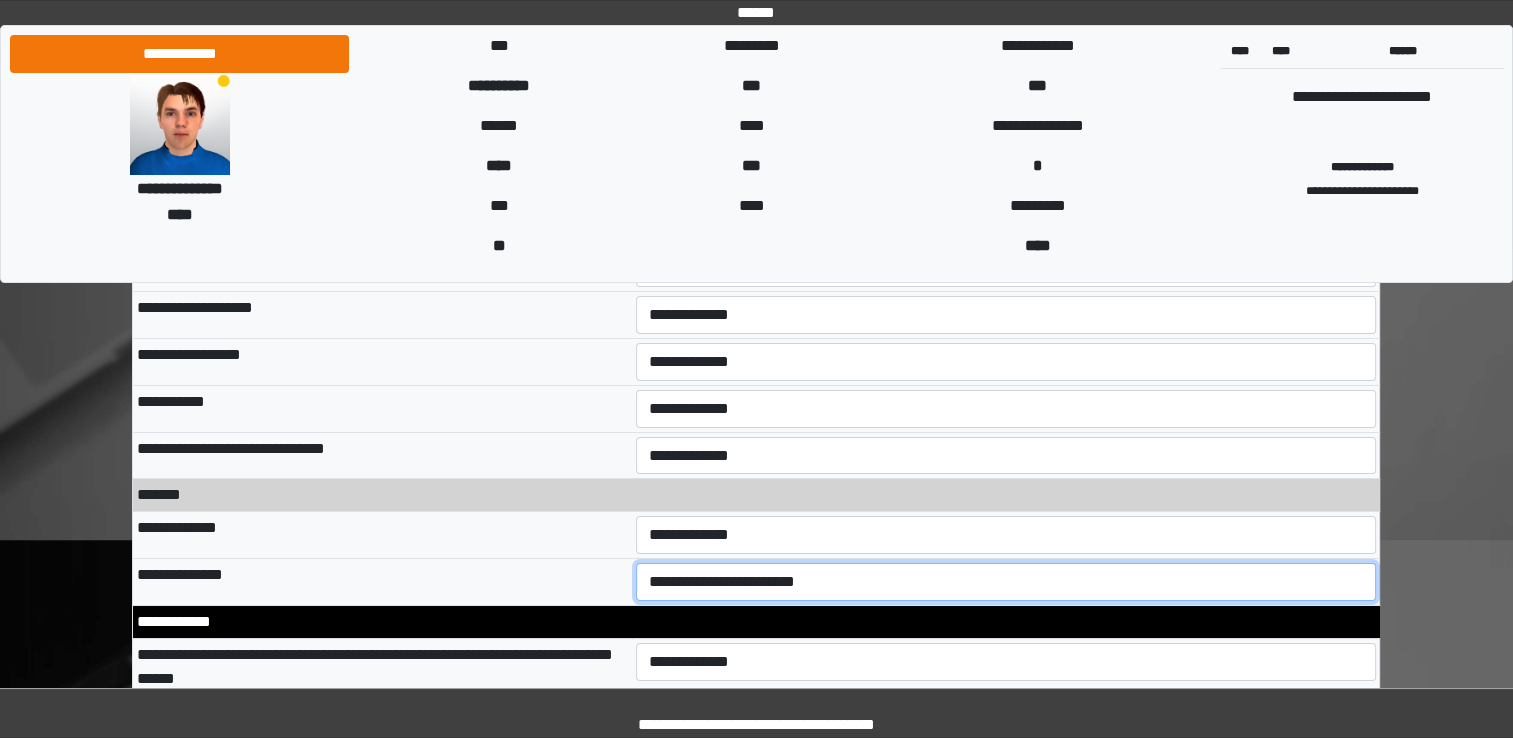 click on "**********" at bounding box center [1006, 582] 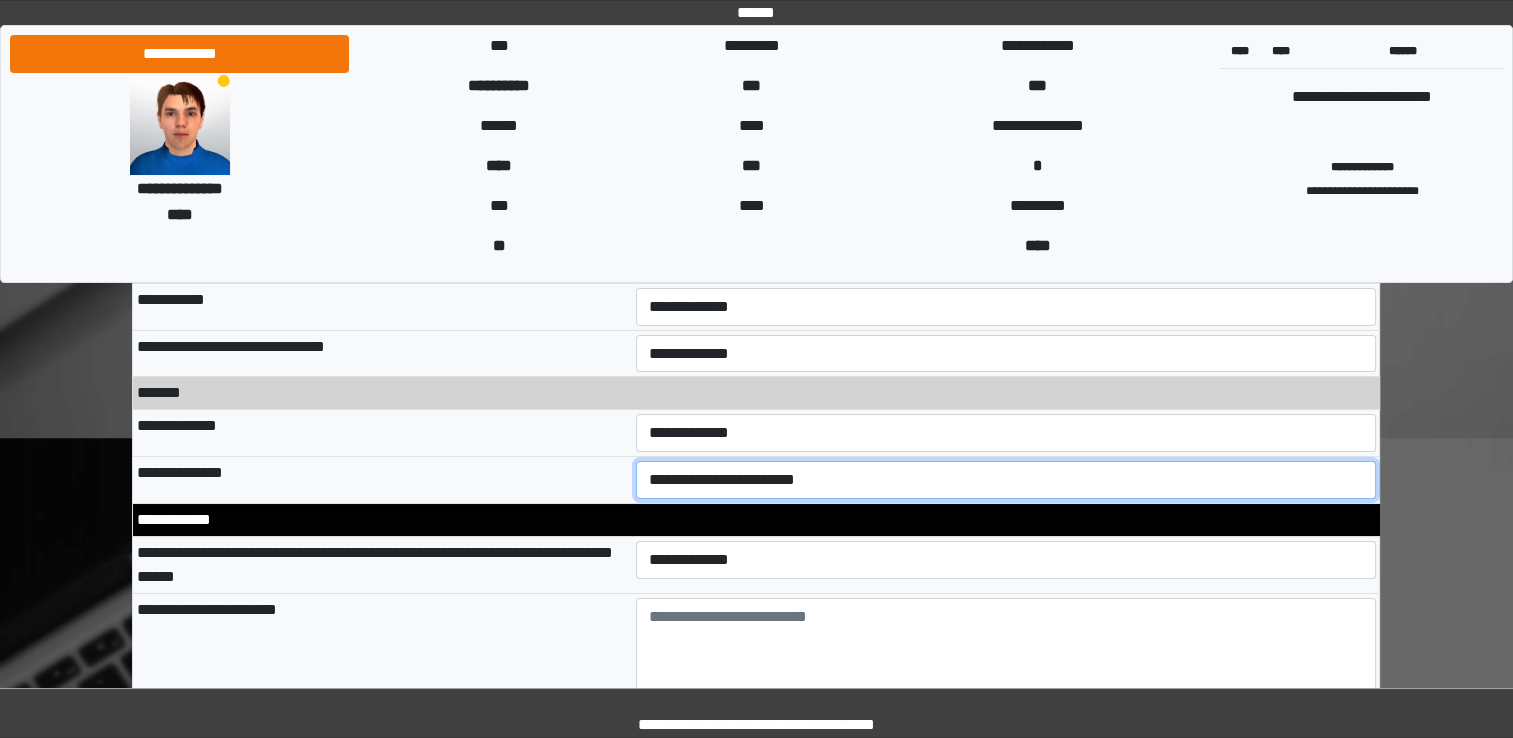 scroll, scrollTop: 7190, scrollLeft: 0, axis: vertical 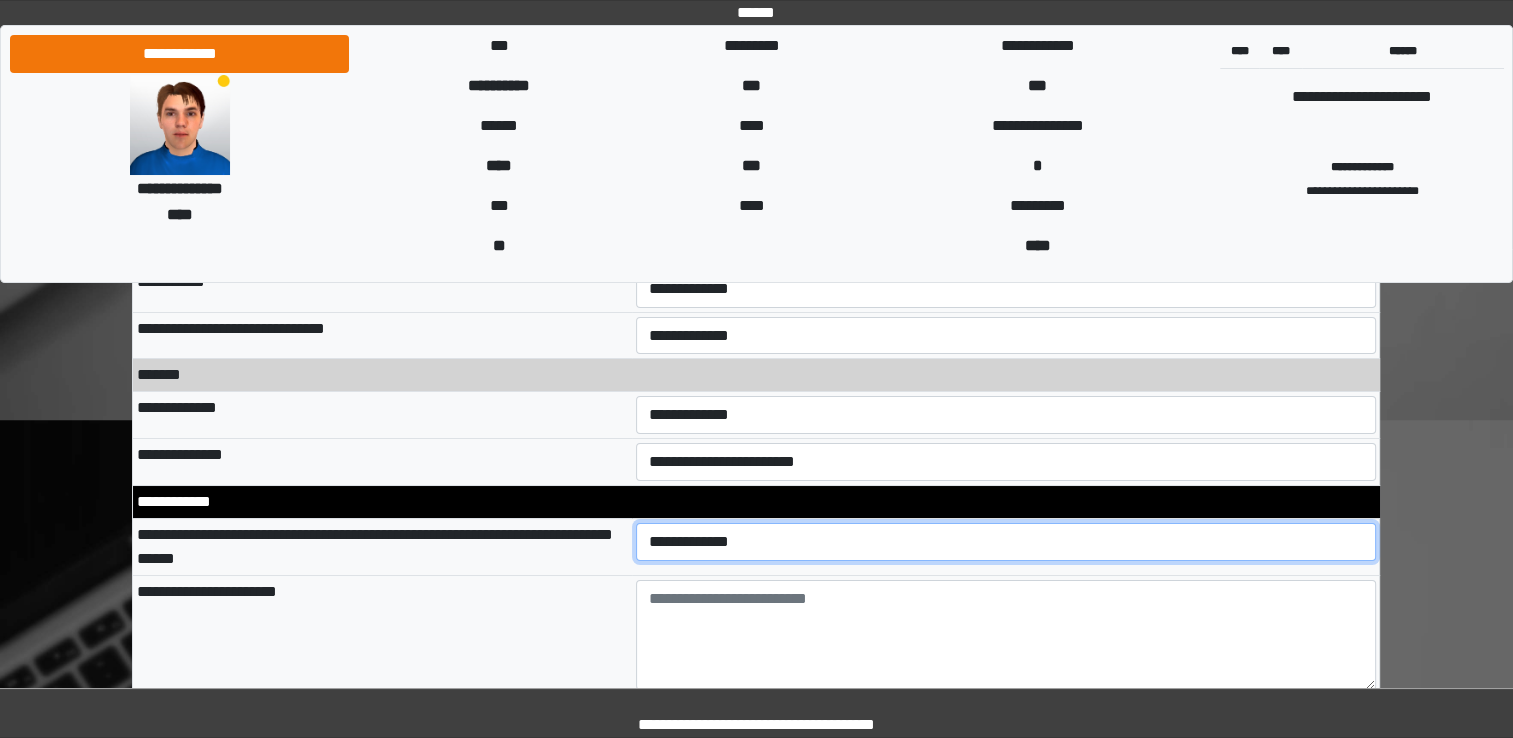 click on "**********" at bounding box center [1006, 542] 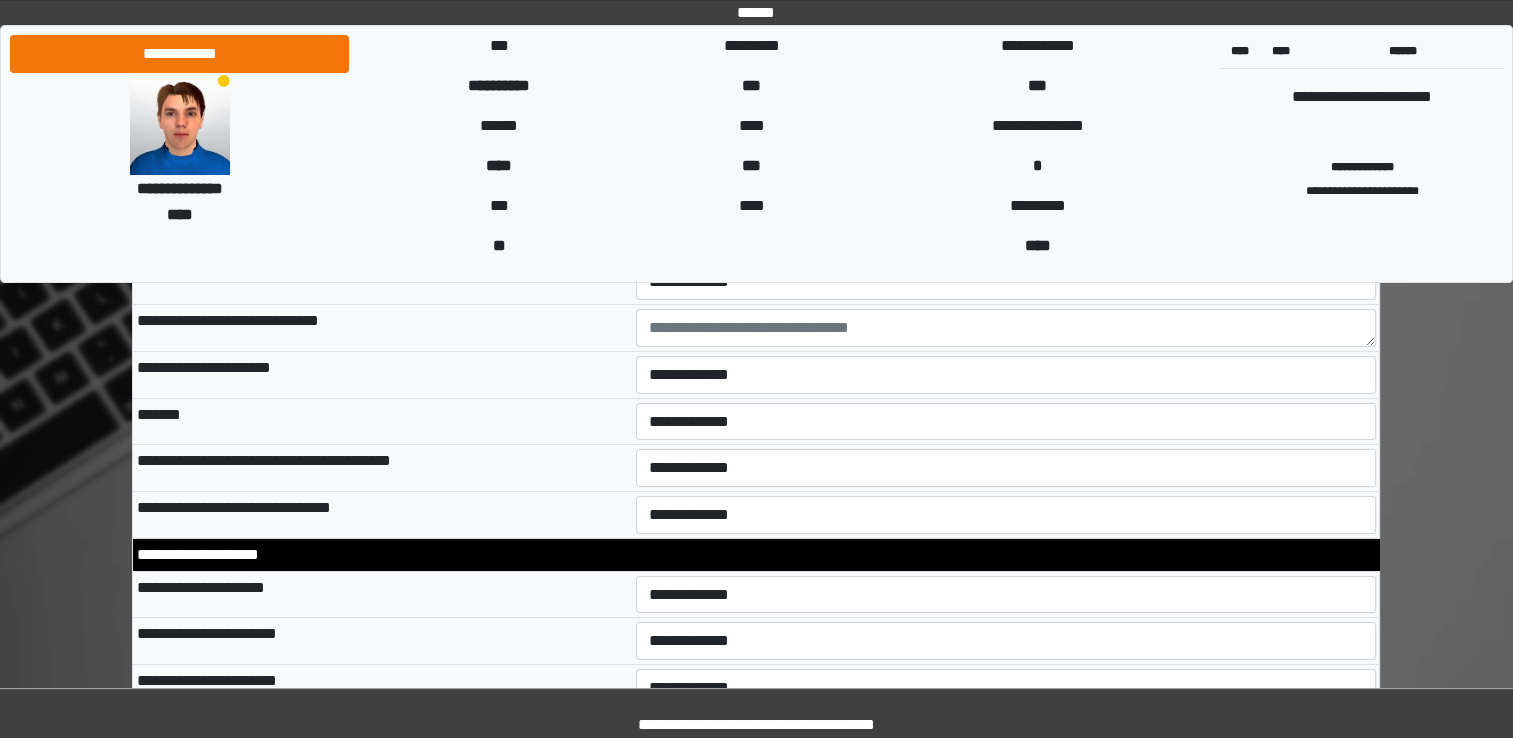 scroll, scrollTop: 7704, scrollLeft: 0, axis: vertical 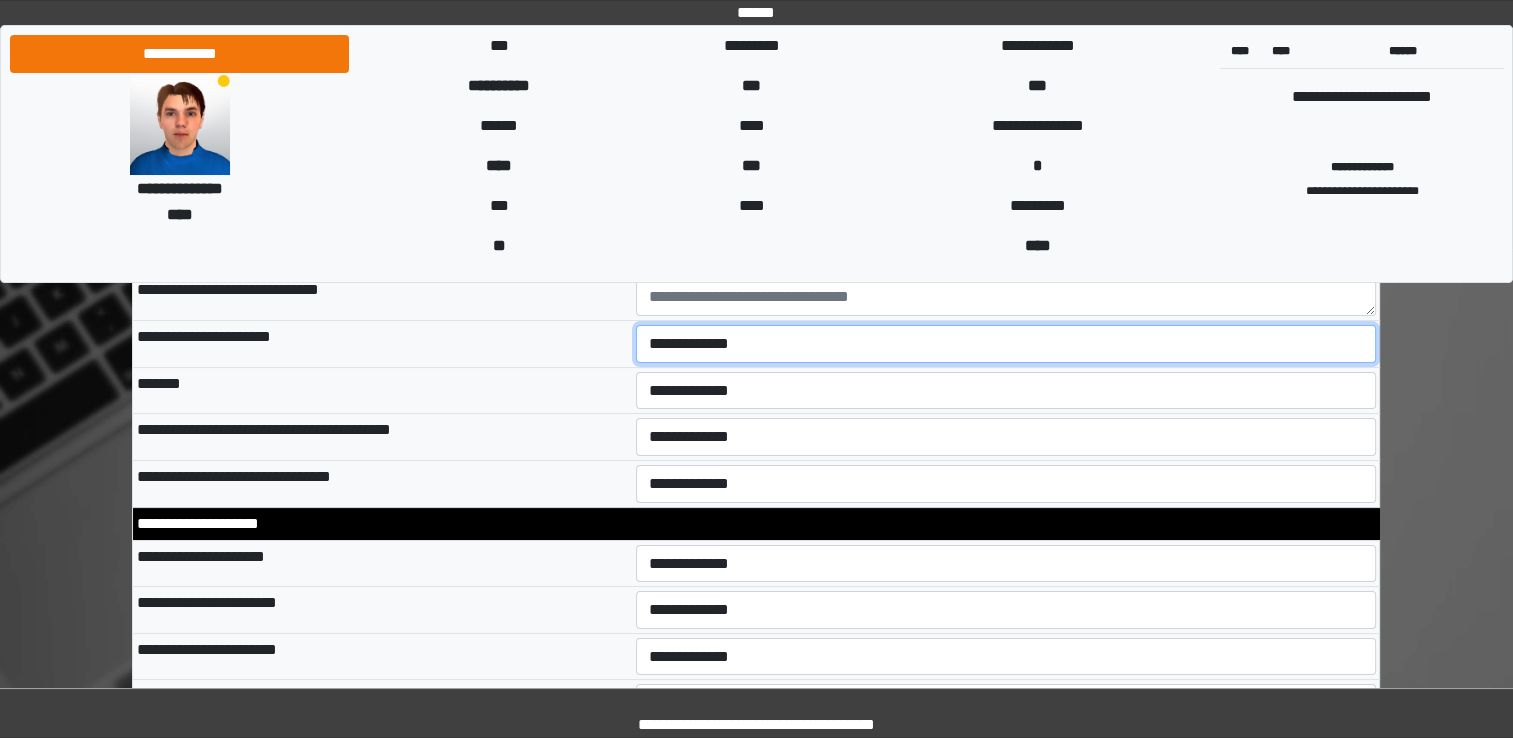 drag, startPoint x: 656, startPoint y: 338, endPoint x: 671, endPoint y: 407, distance: 70.61161 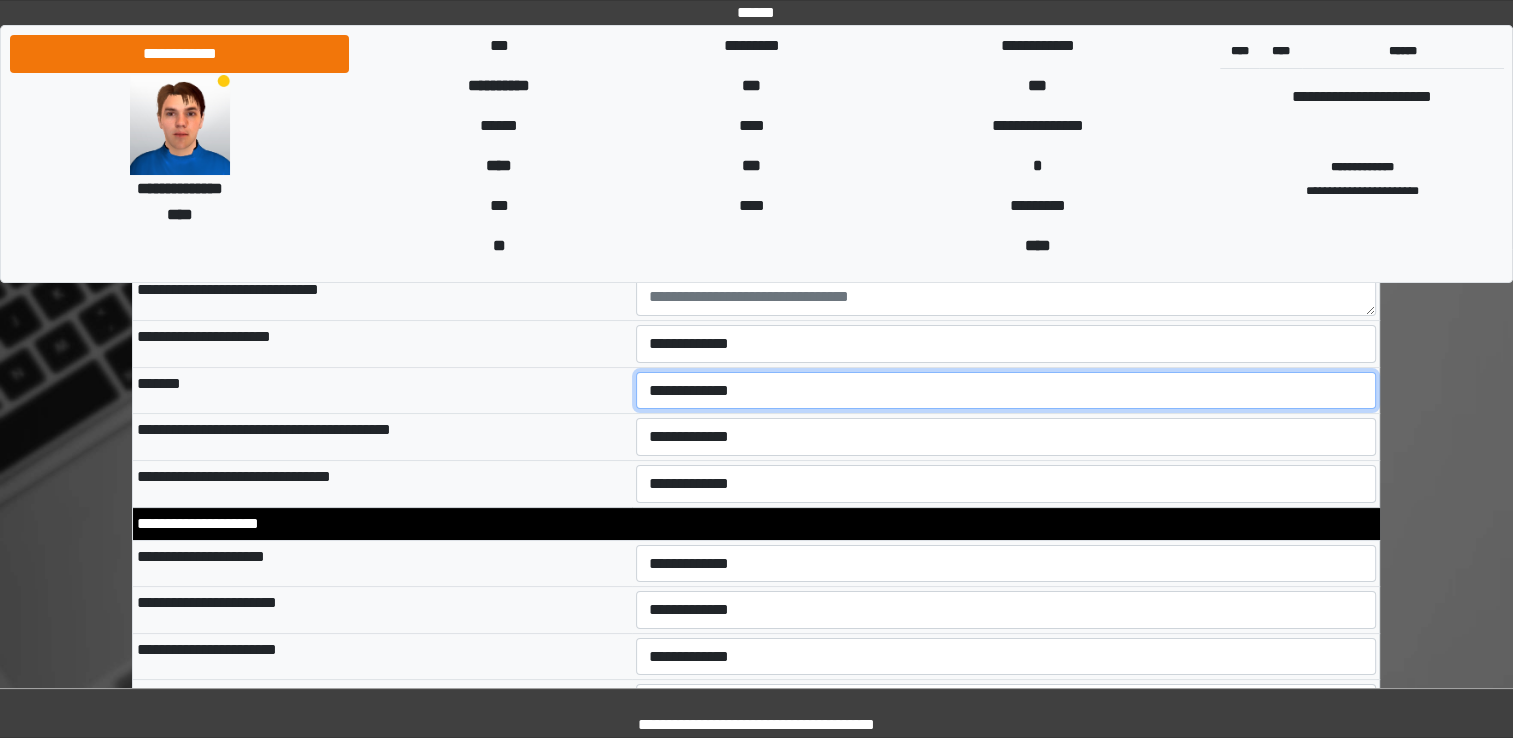 select on "*" 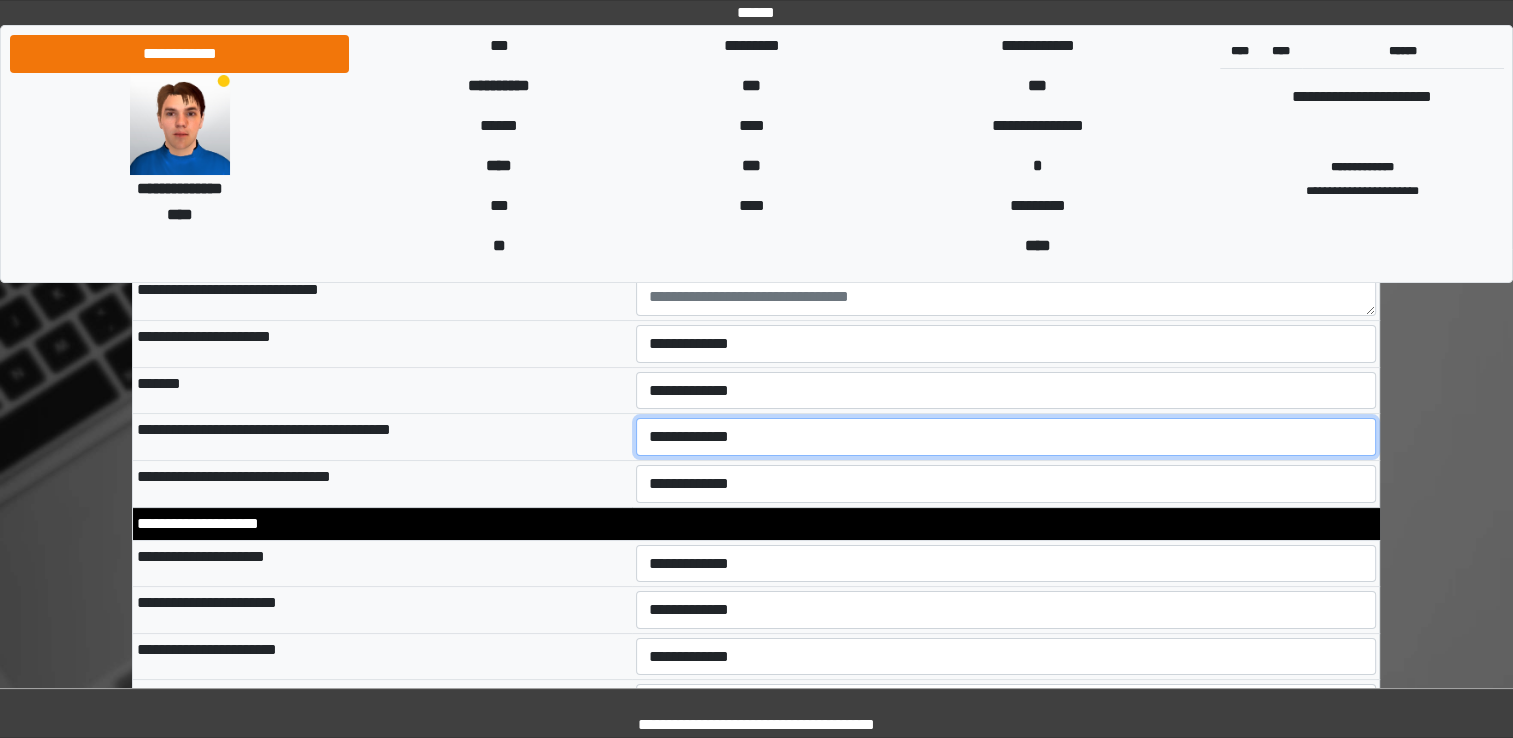 select on "*" 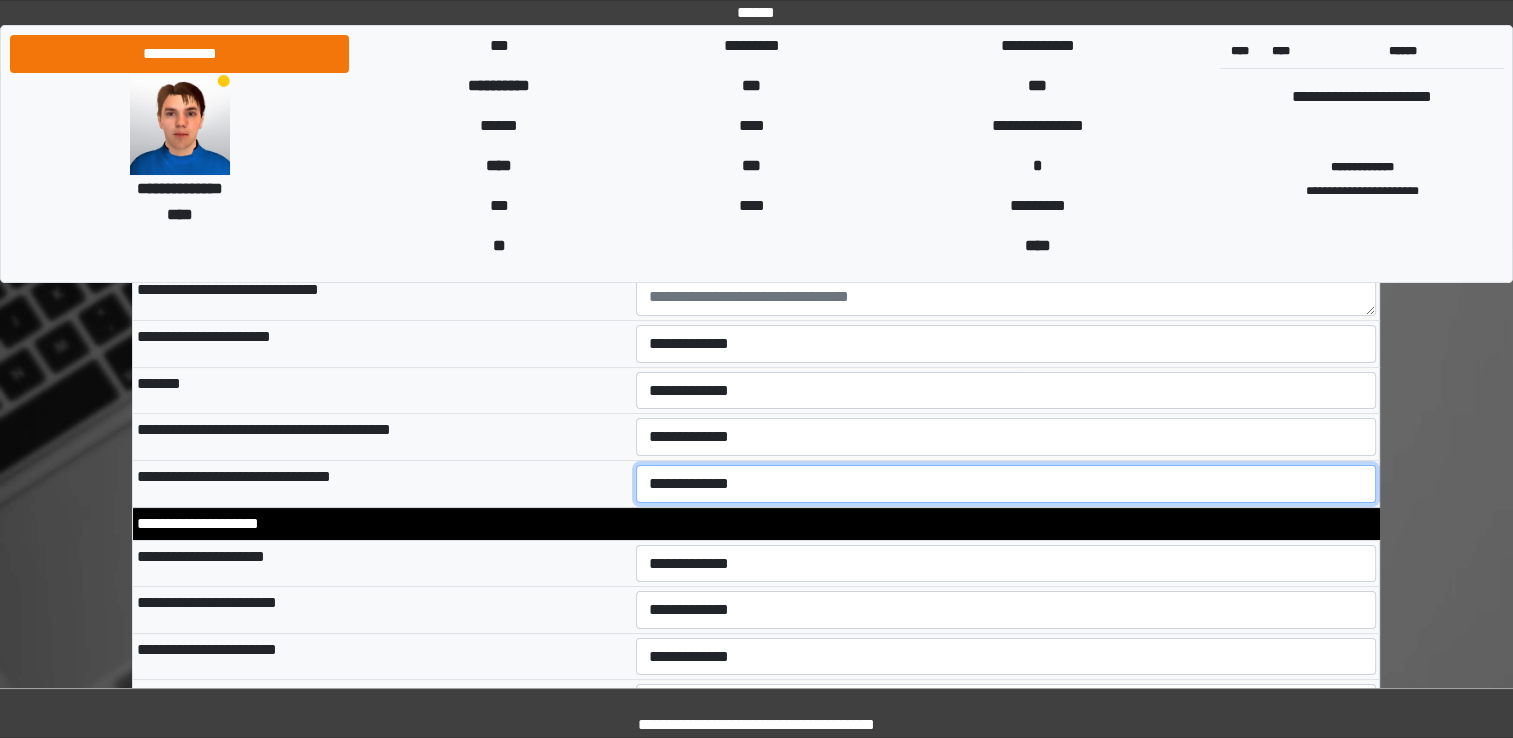 select on "*" 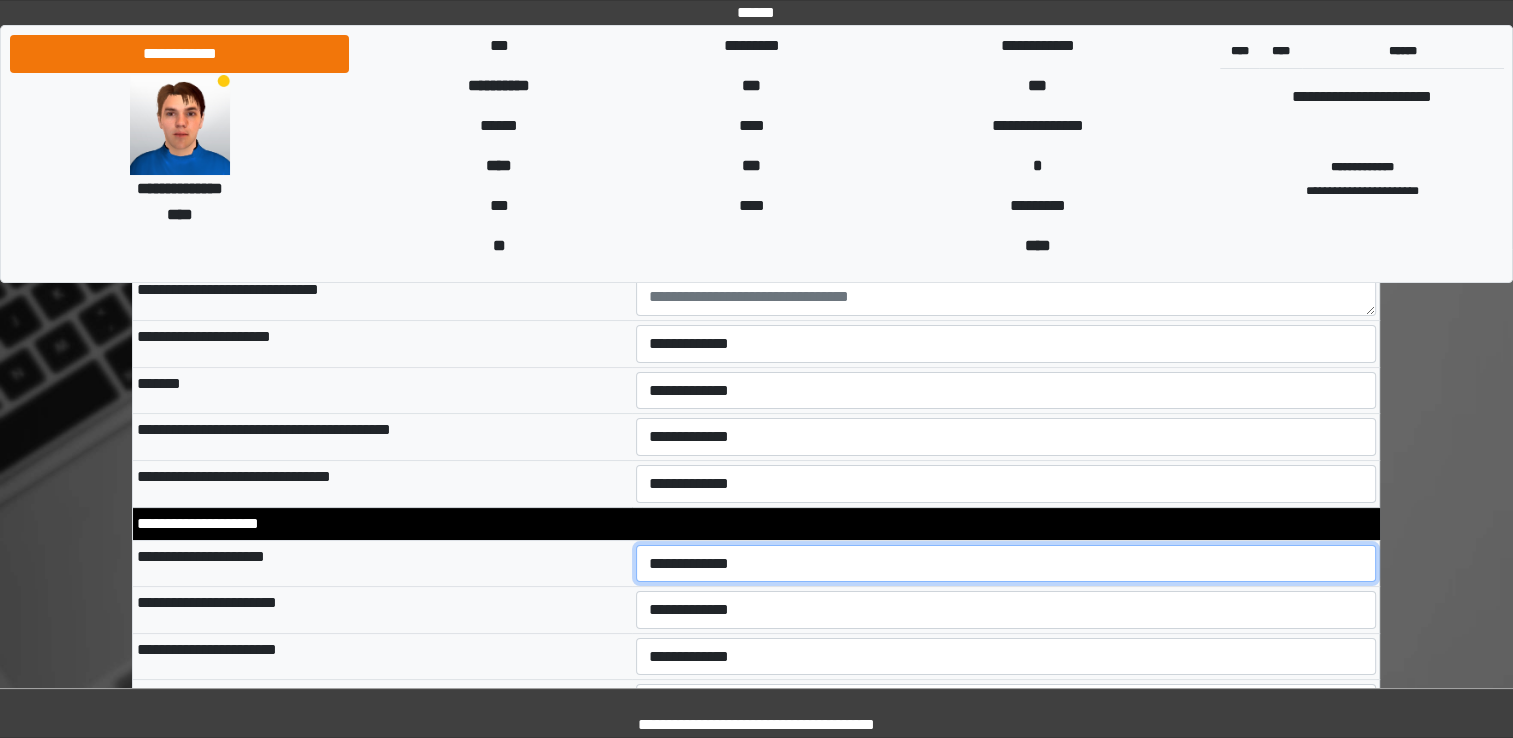 click on "**********" at bounding box center [1006, 564] 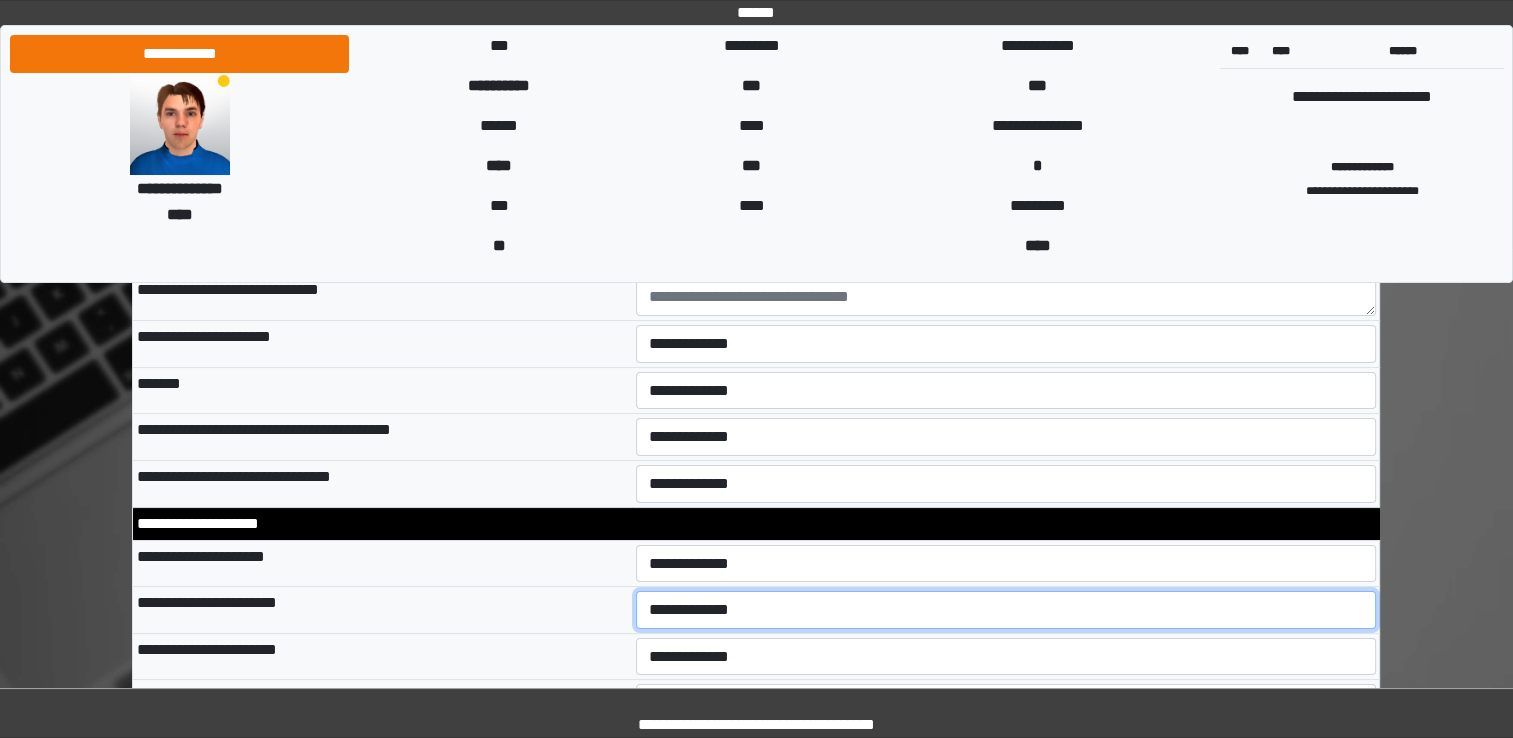 select on "*" 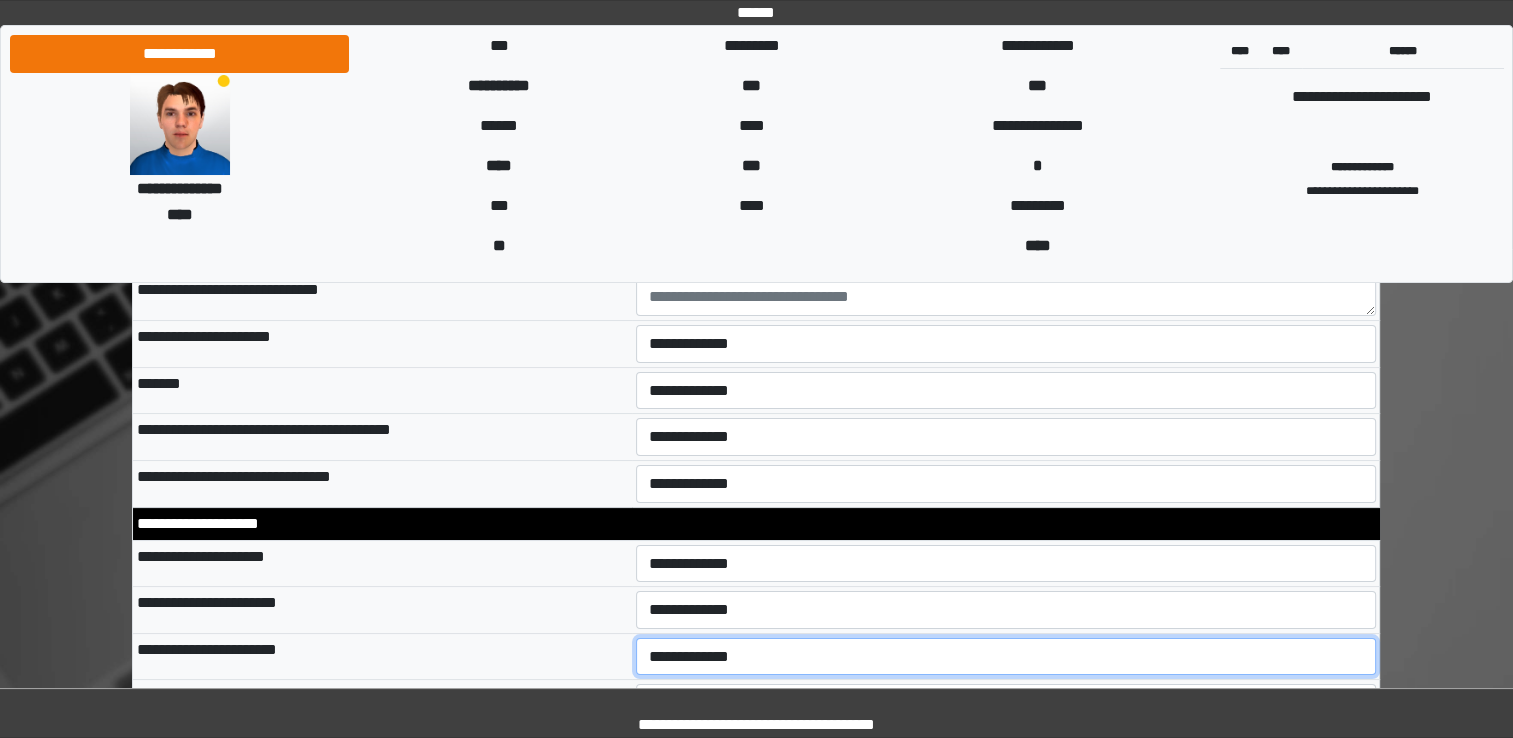 select on "*" 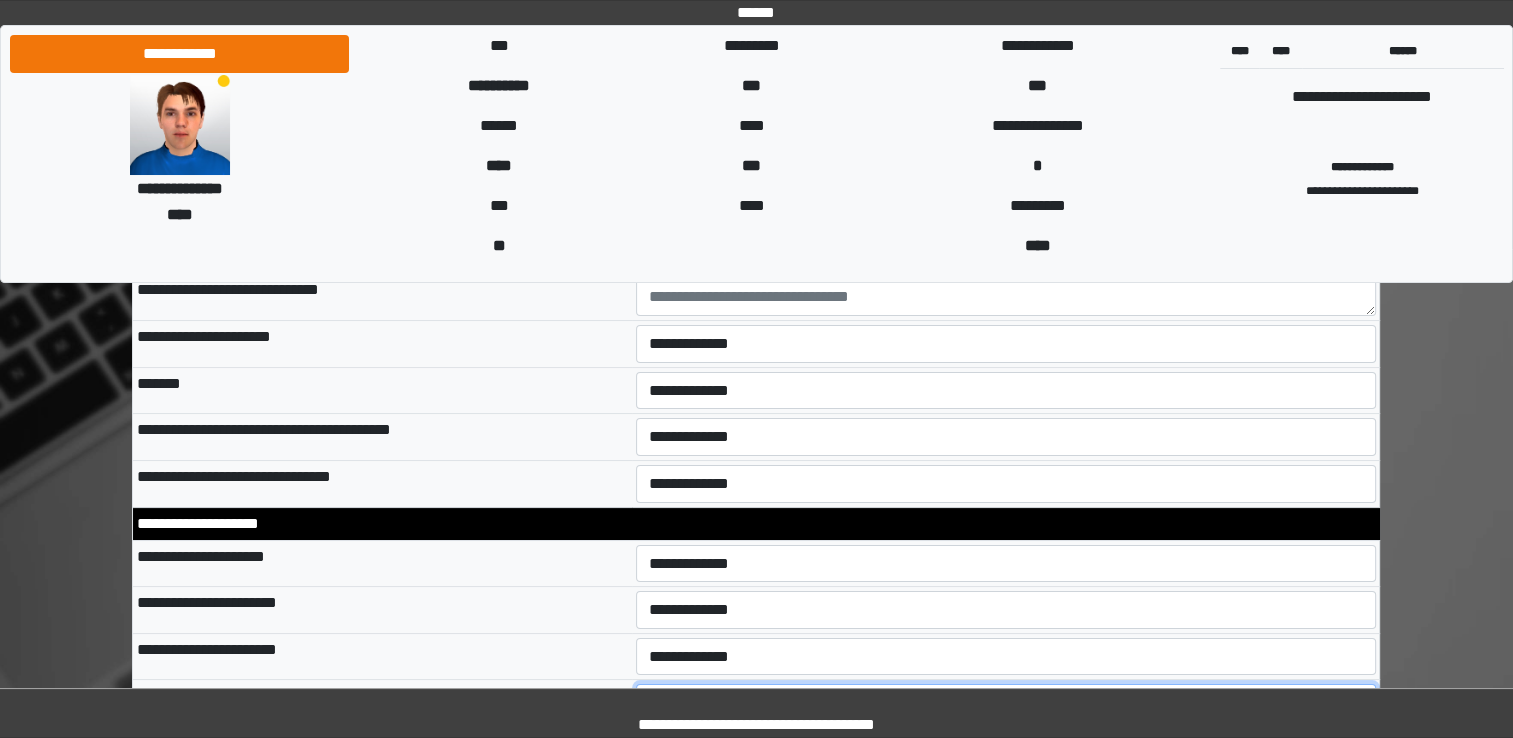 select on "*" 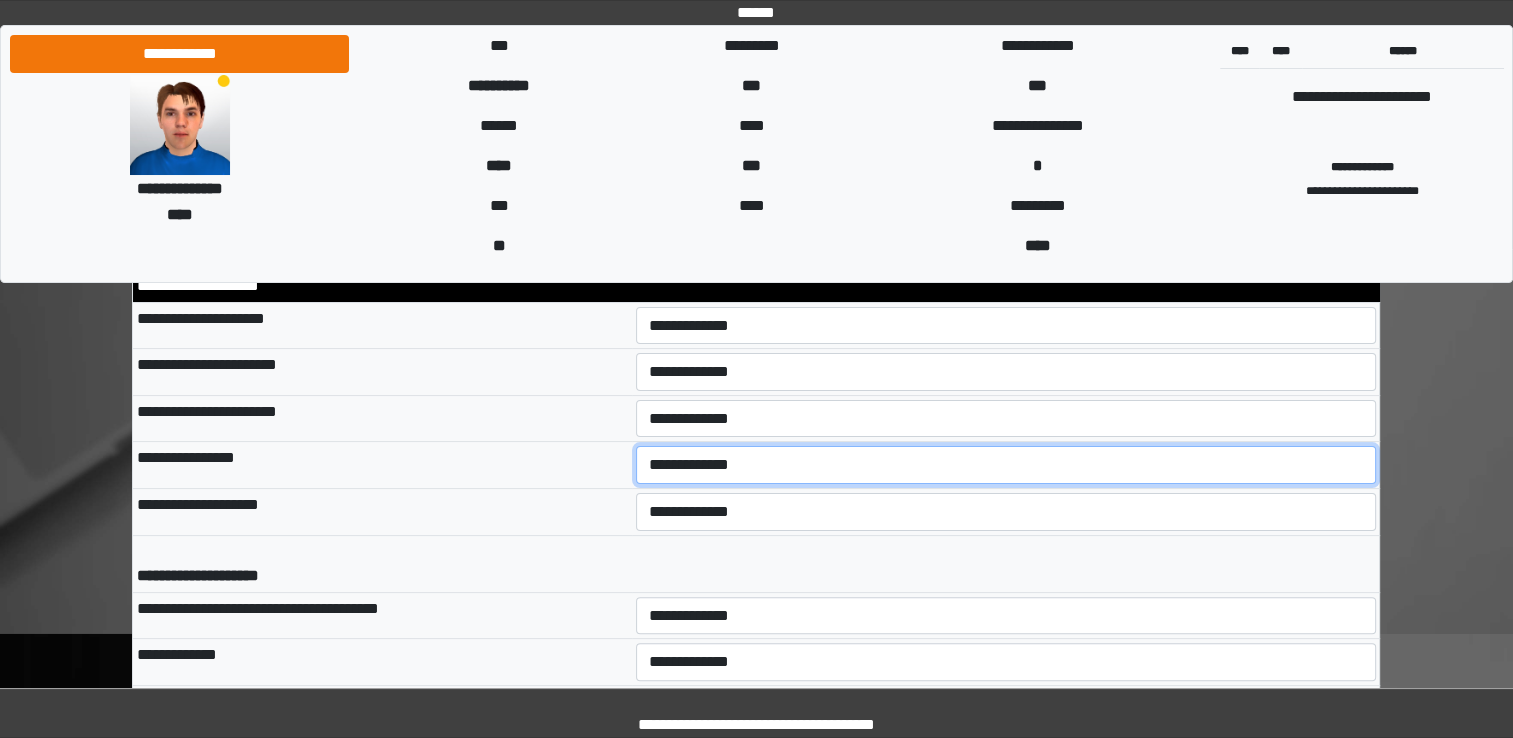 scroll, scrollTop: 7988, scrollLeft: 0, axis: vertical 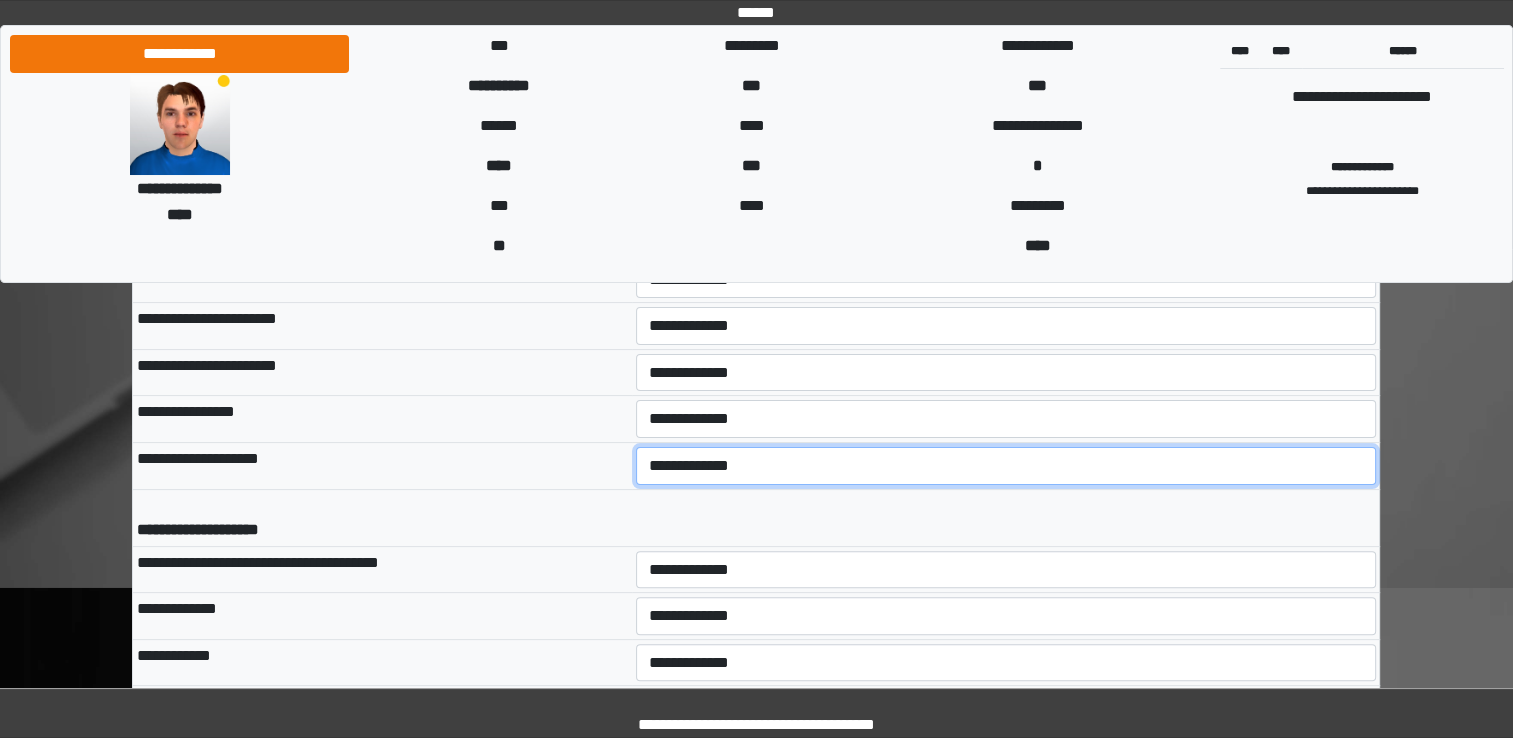 click on "**********" at bounding box center (1006, 466) 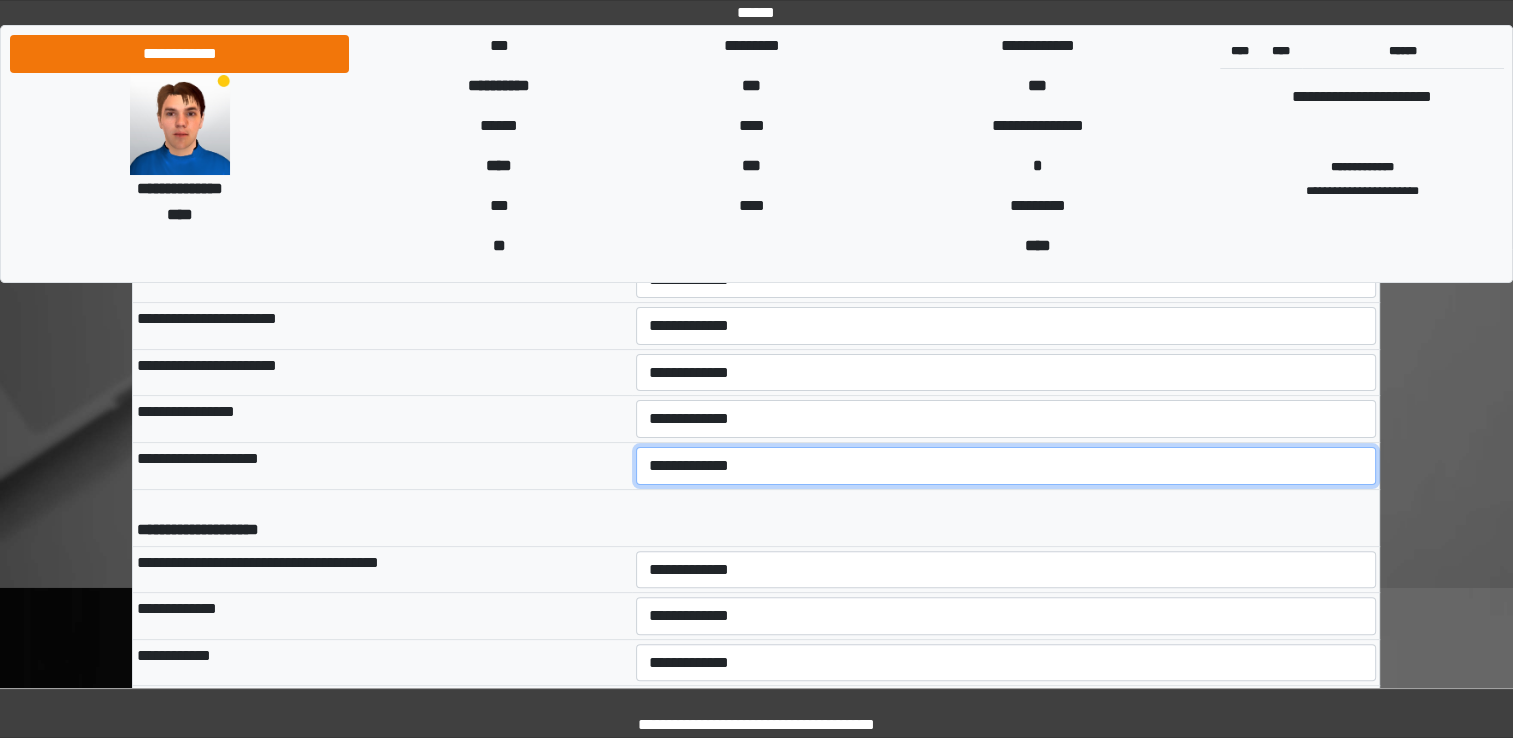 select on "*" 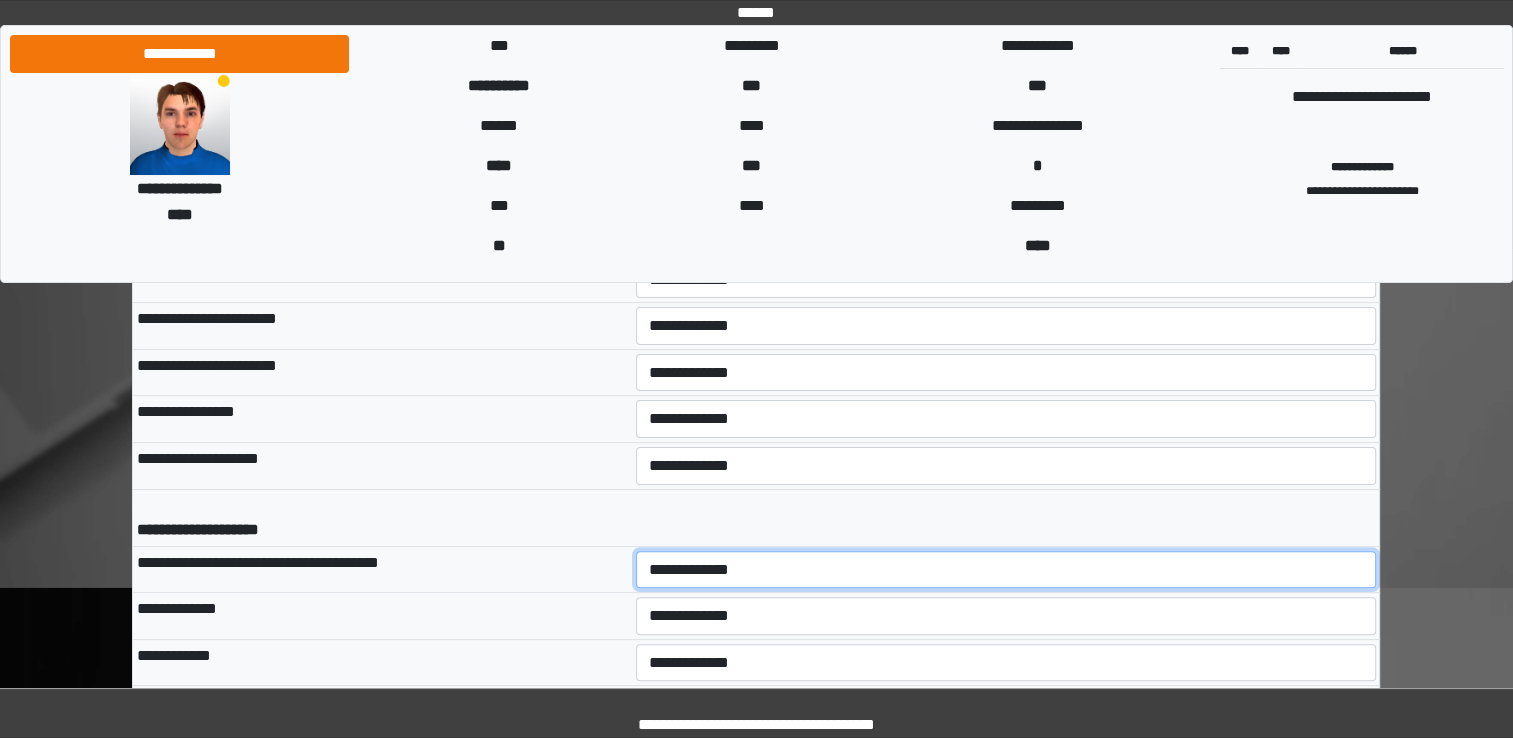 click on "**********" at bounding box center (1006, 570) 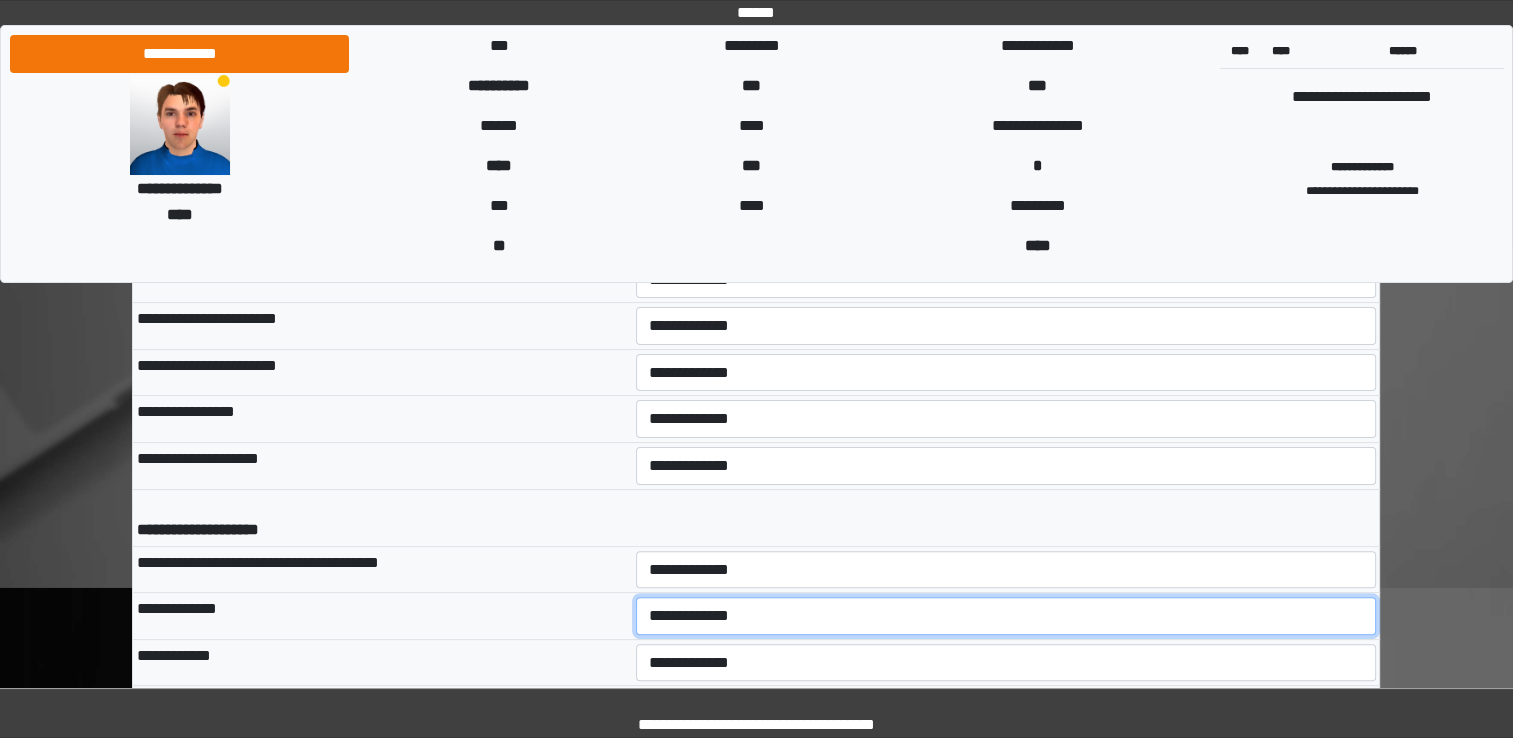 select on "*" 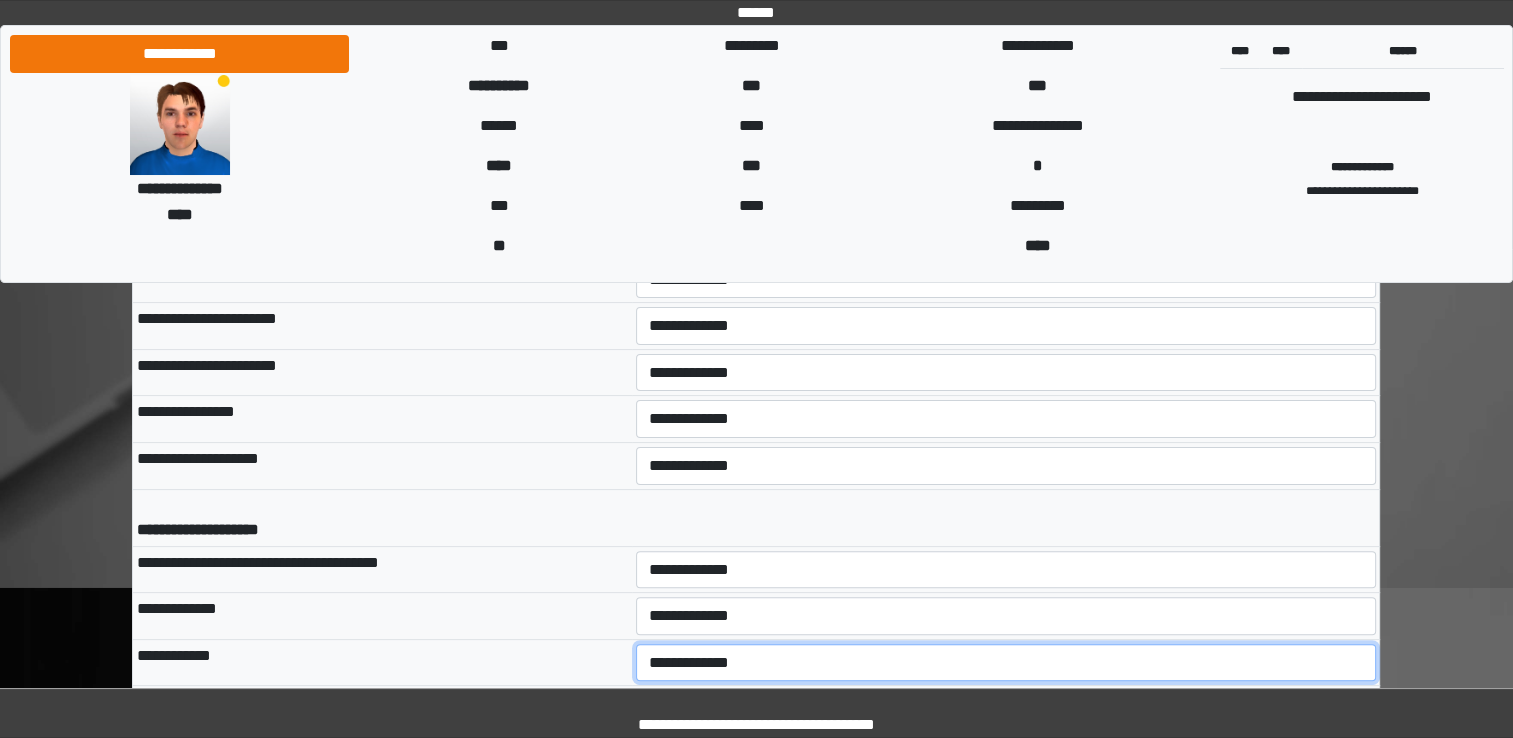 select on "*" 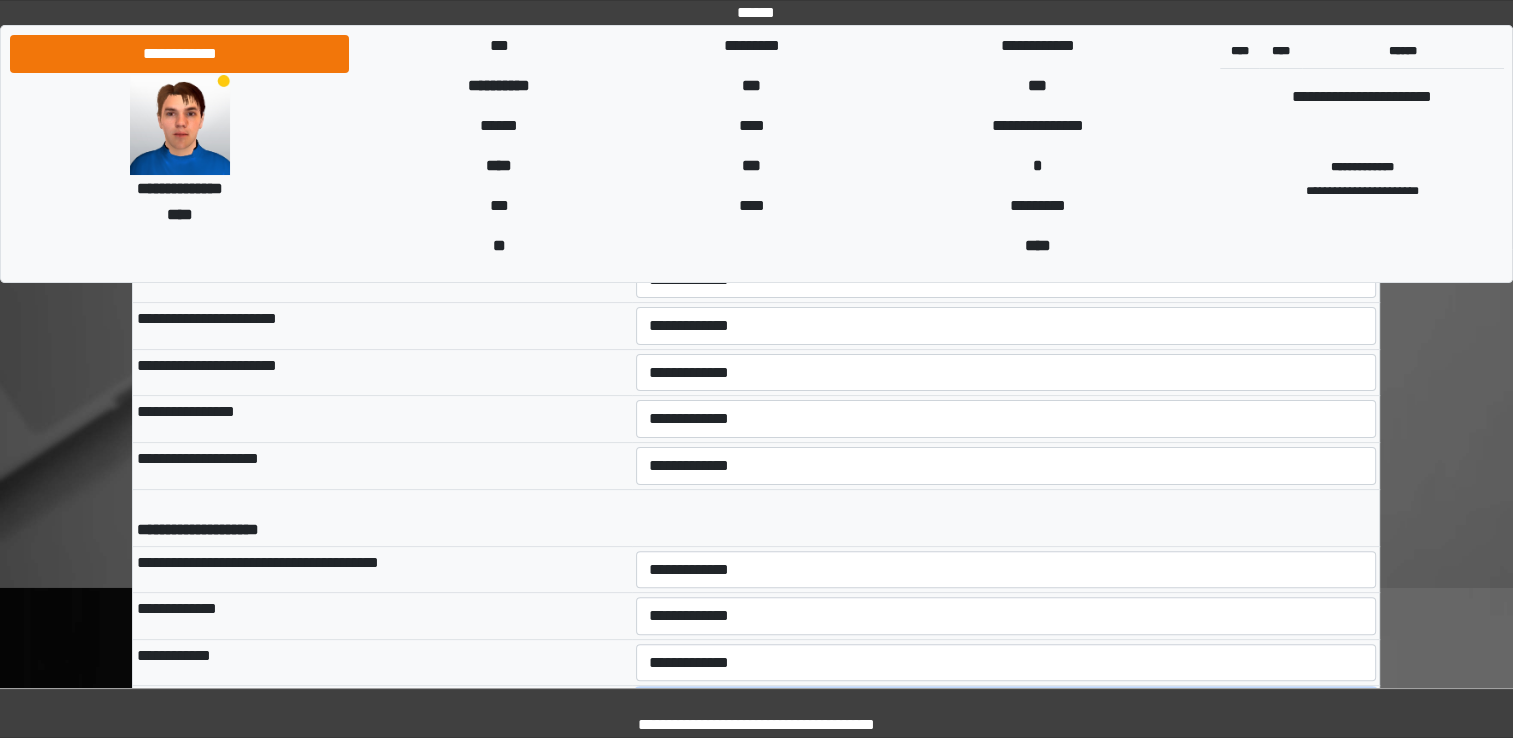 select on "*" 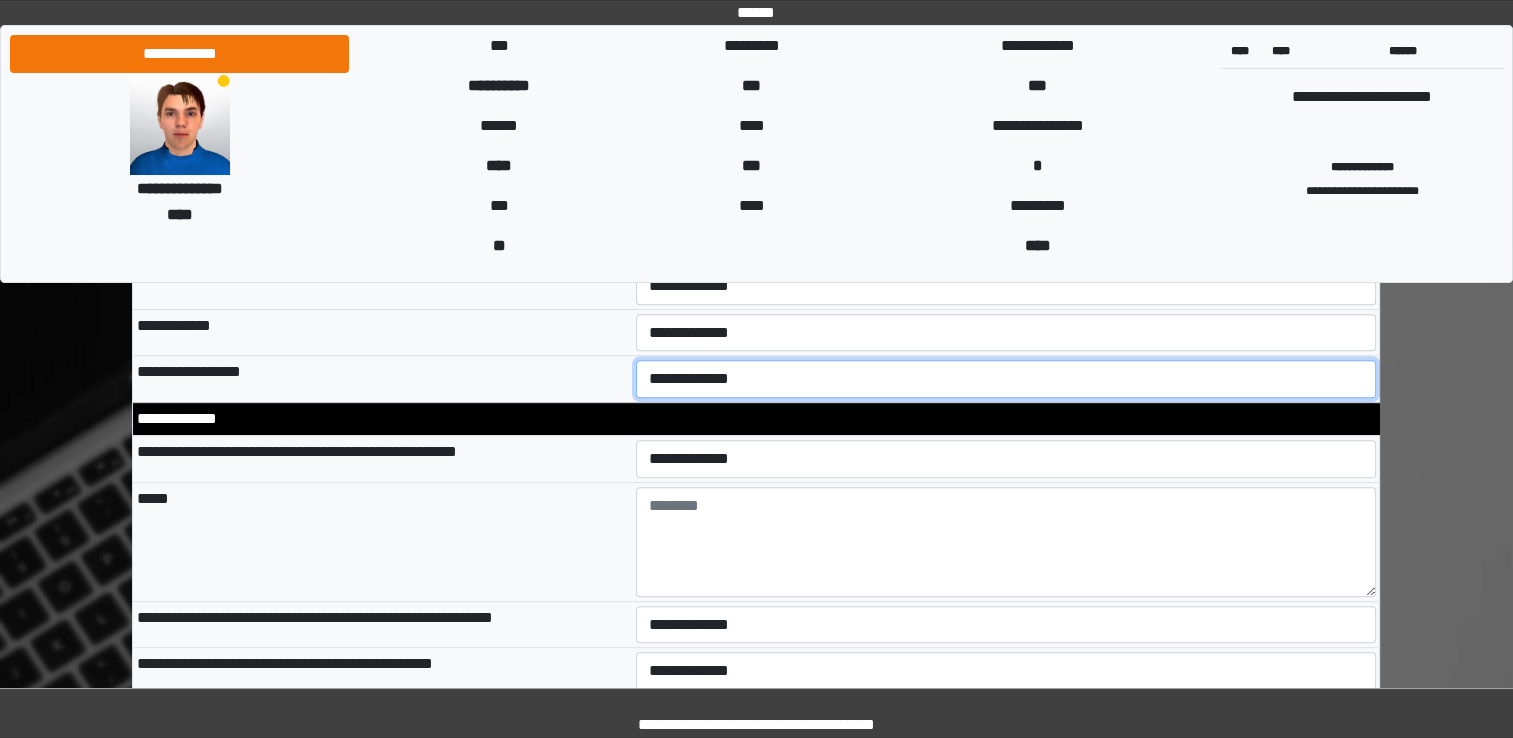 scroll, scrollTop: 8333, scrollLeft: 0, axis: vertical 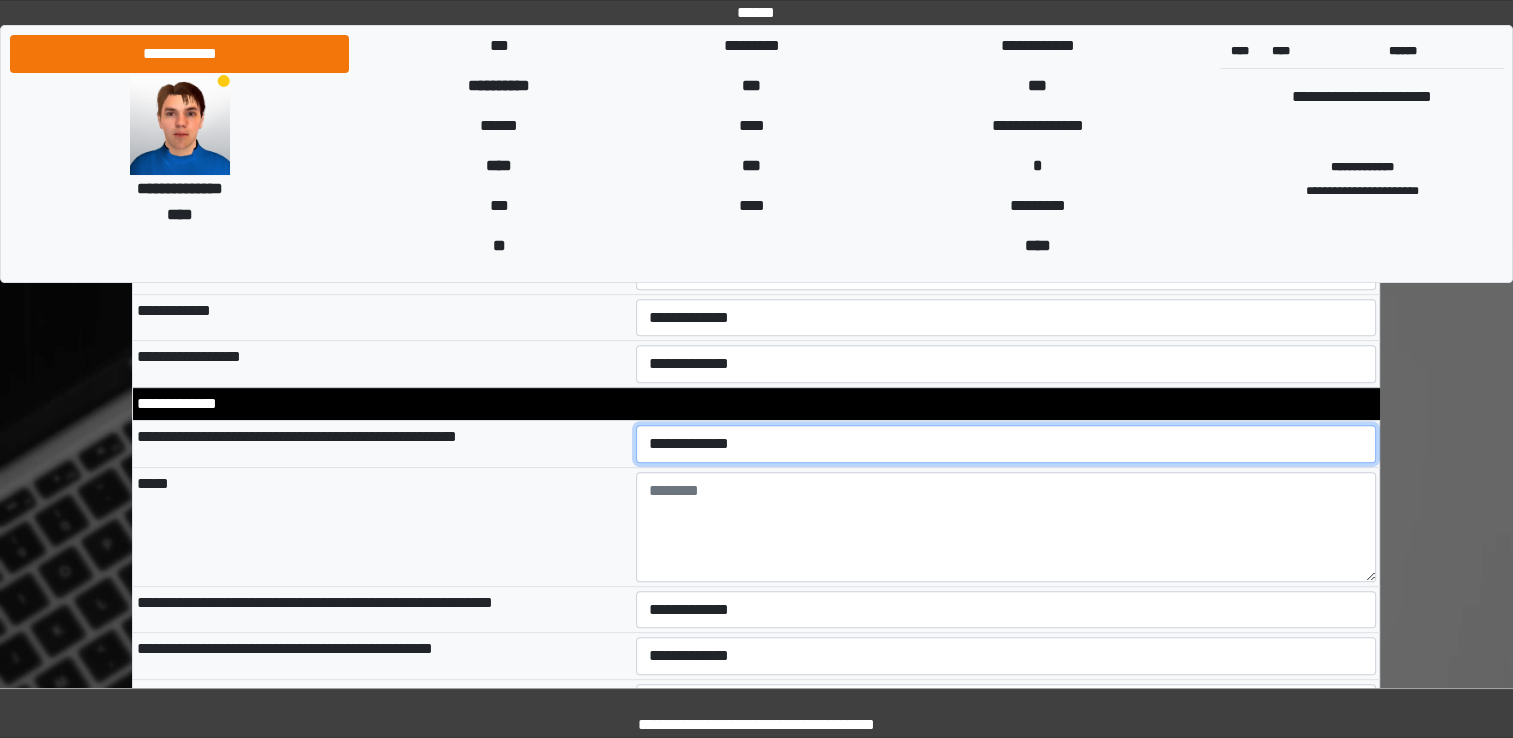 click on "**********" at bounding box center (1006, 444) 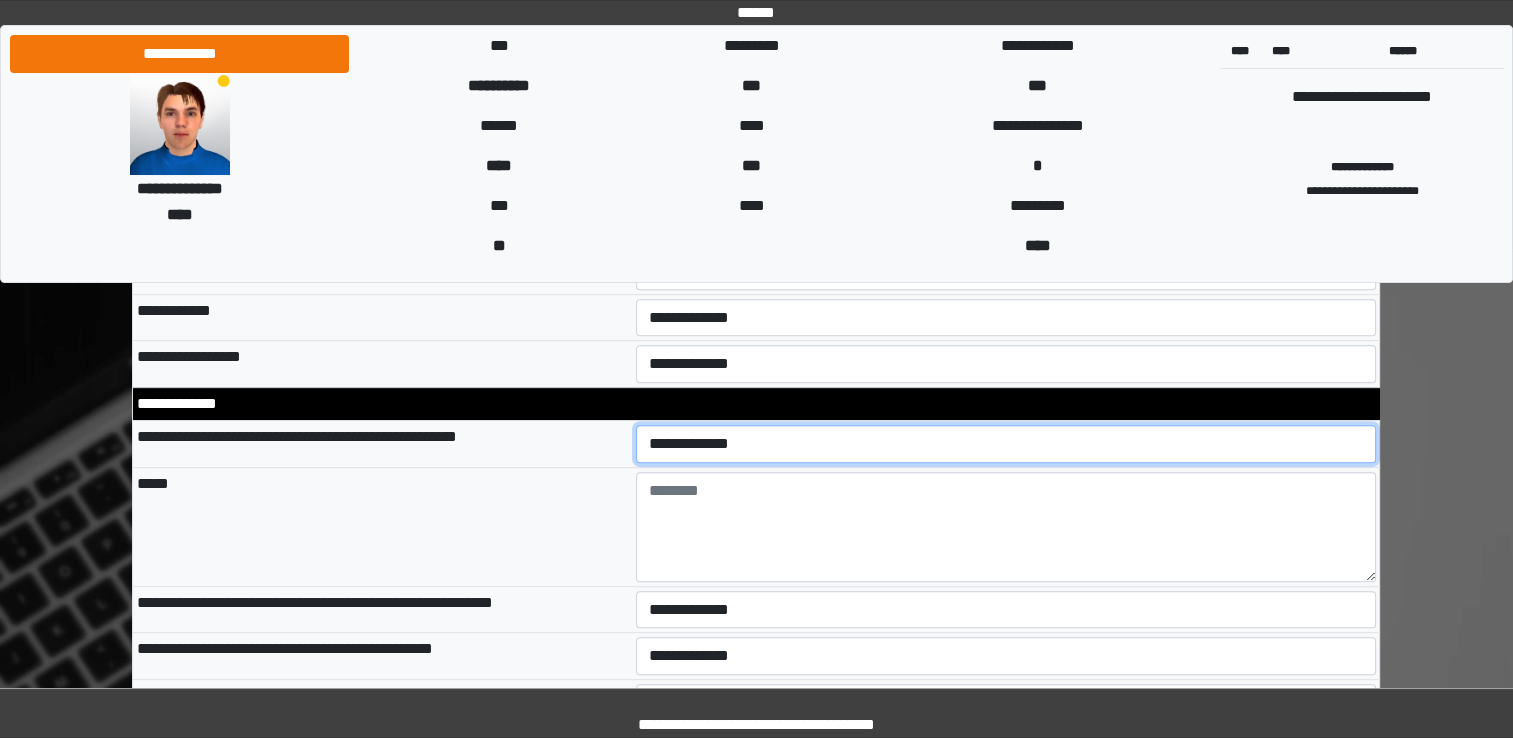select on "*" 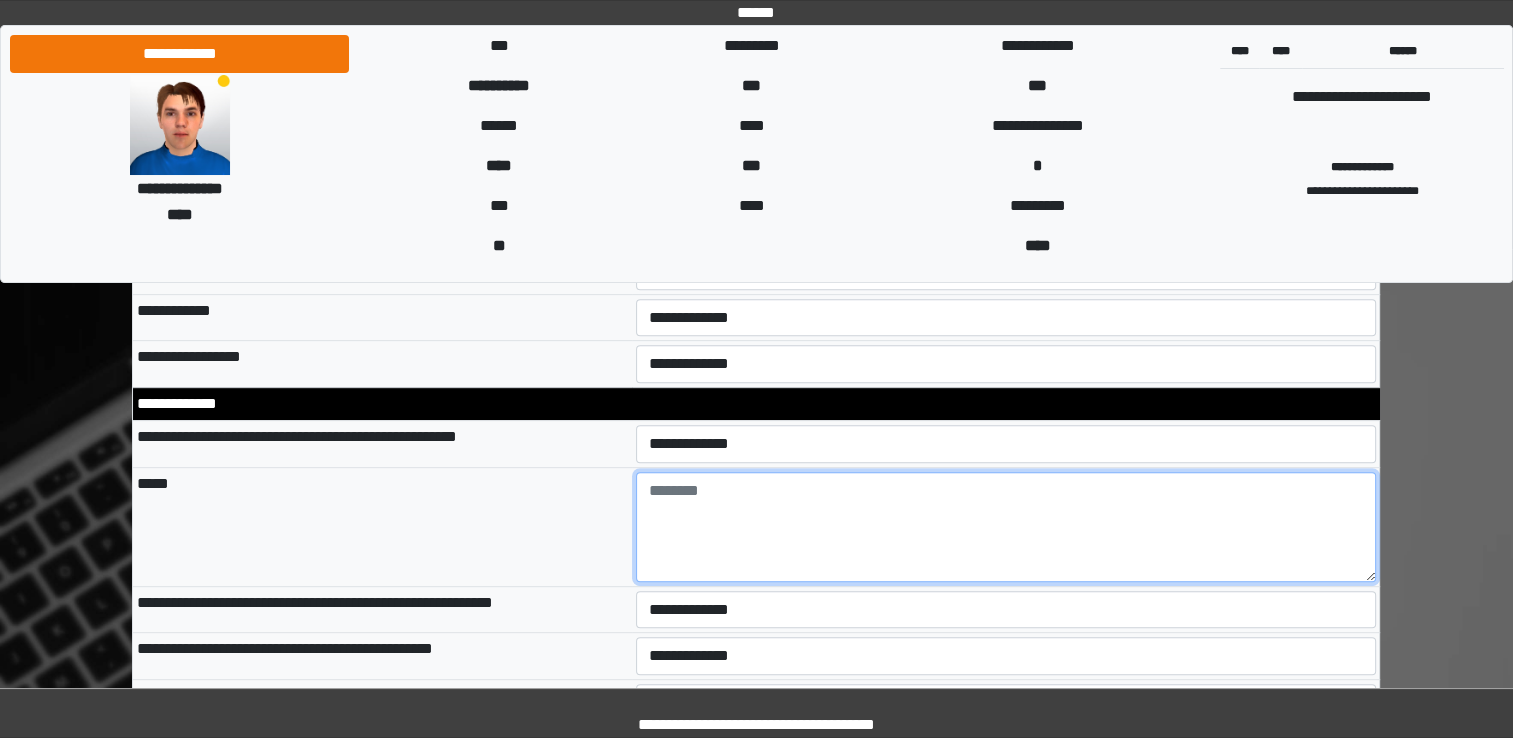 click at bounding box center (1006, 527) 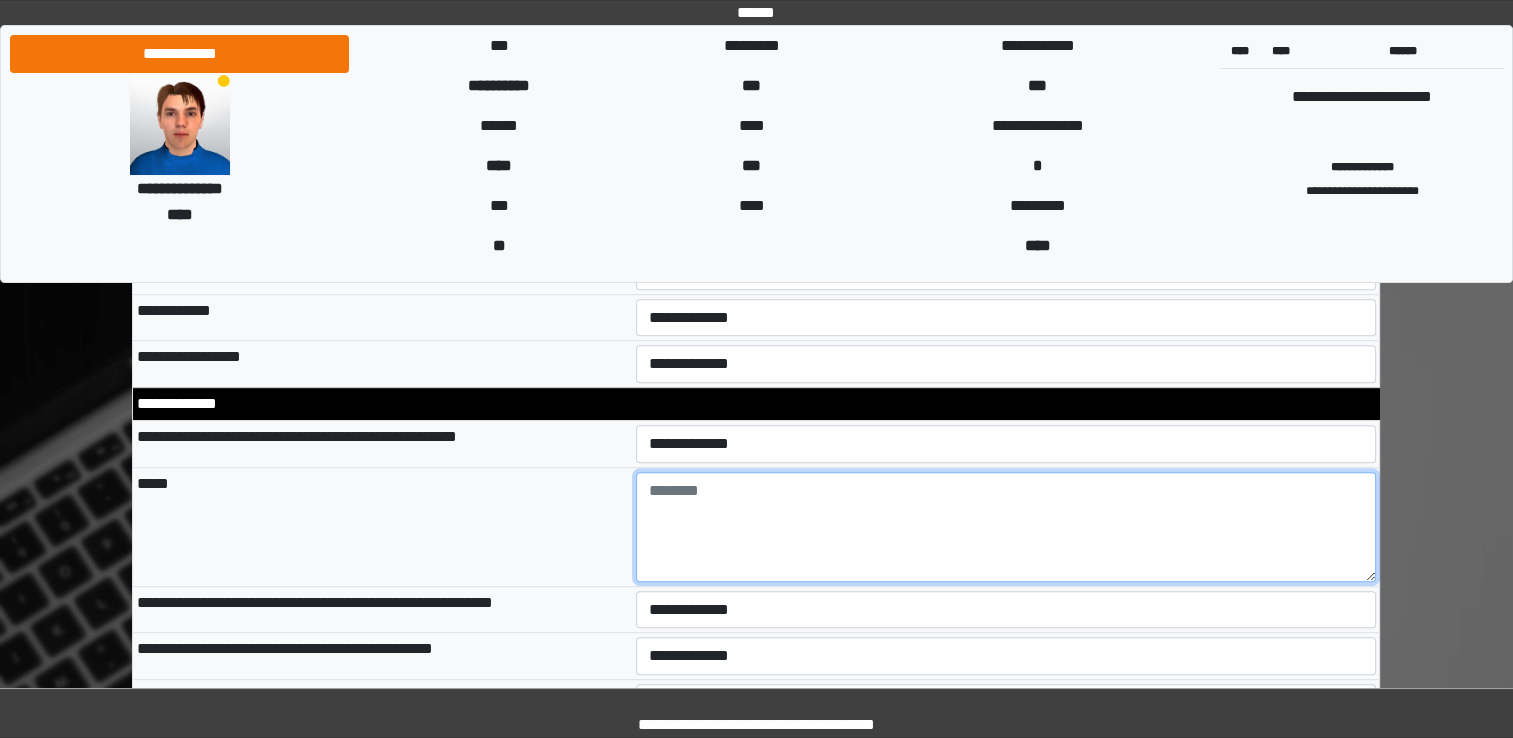 click at bounding box center [1006, 527] 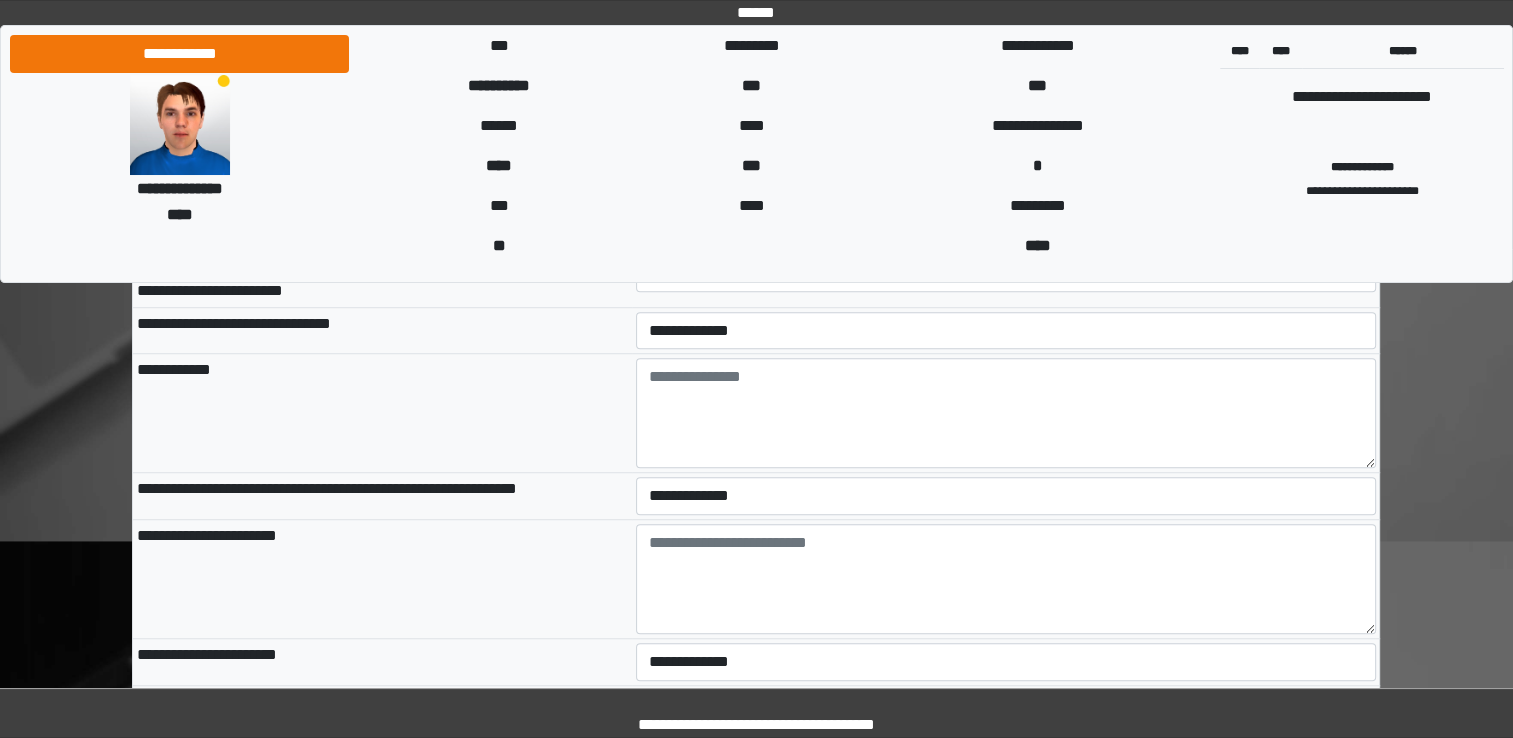 scroll, scrollTop: 9031, scrollLeft: 0, axis: vertical 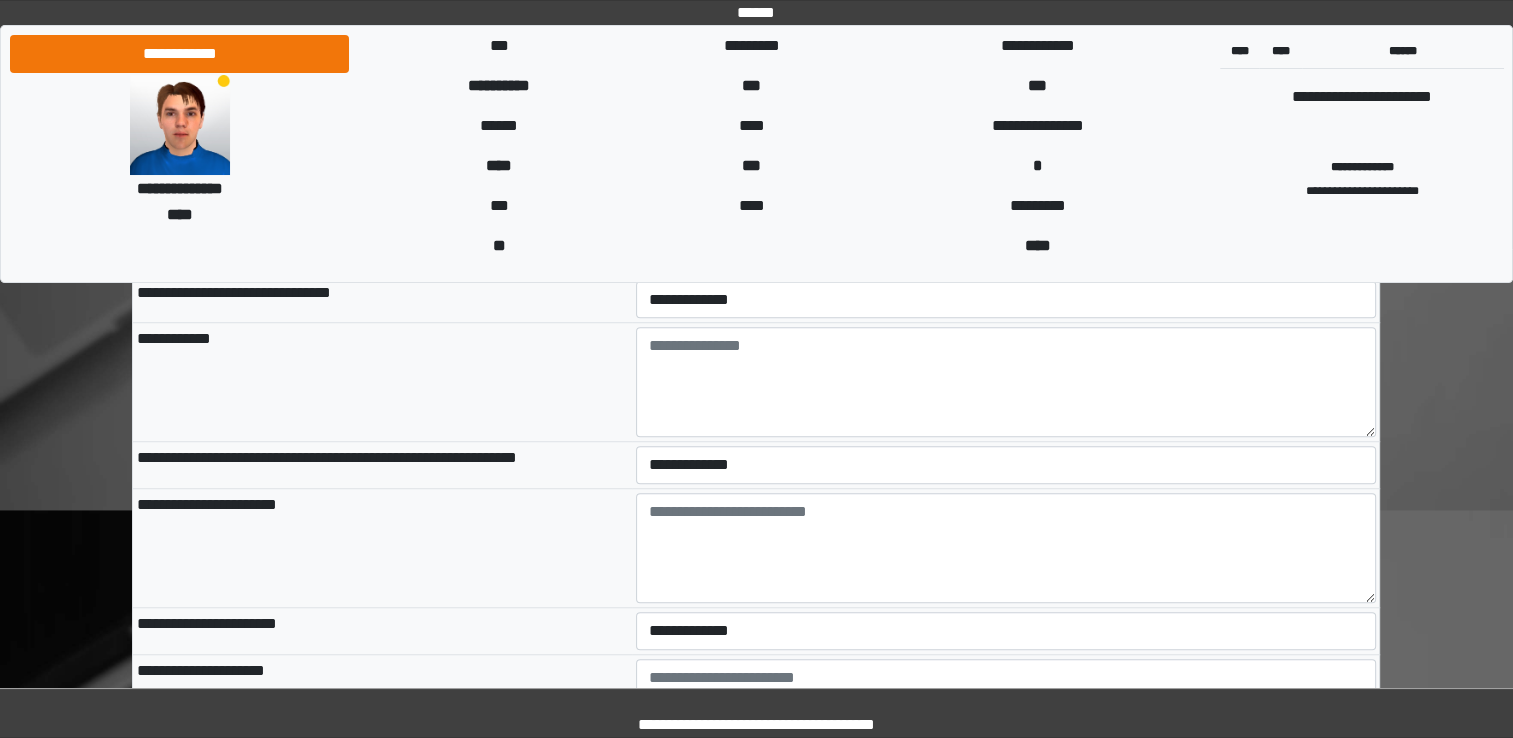 type on "******" 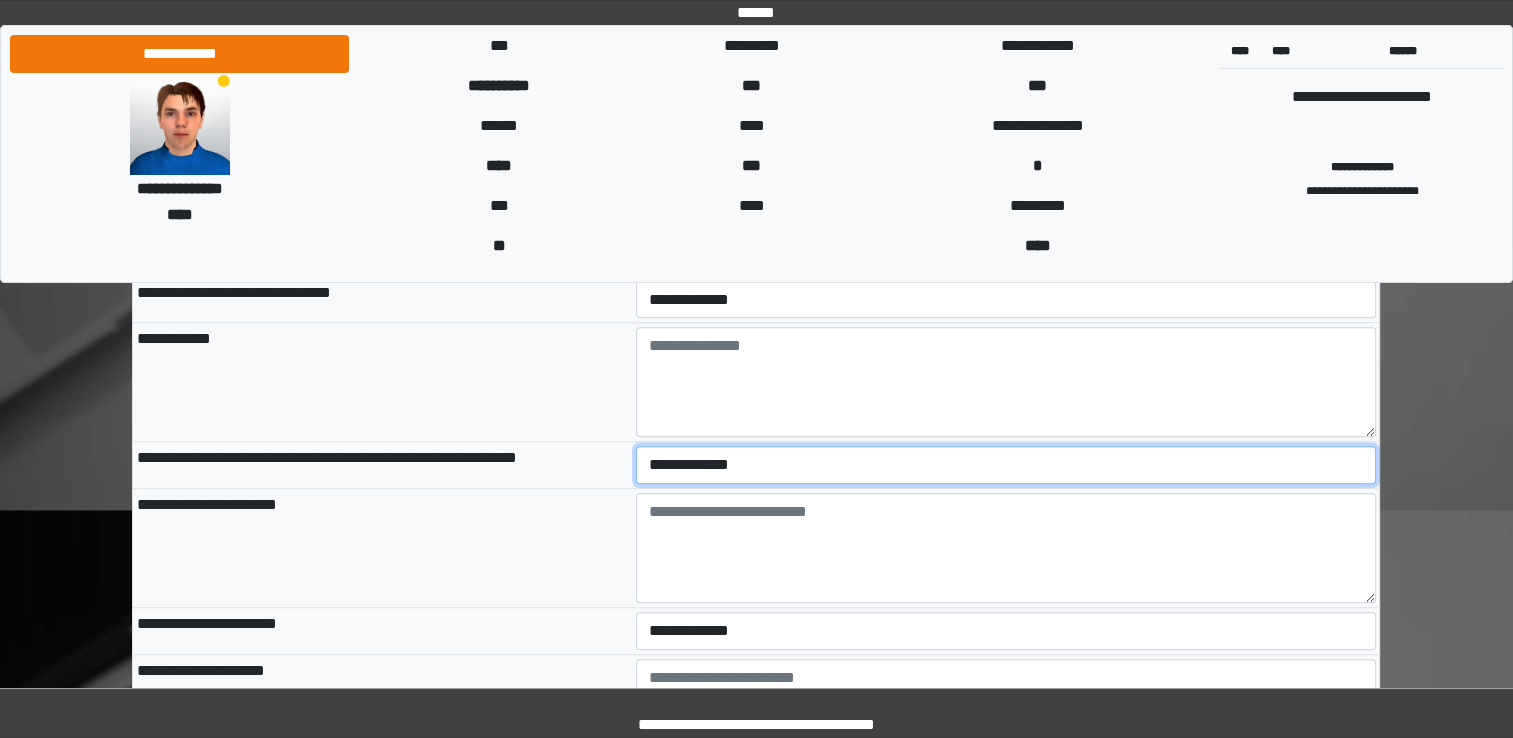 click on "**********" at bounding box center [1006, 465] 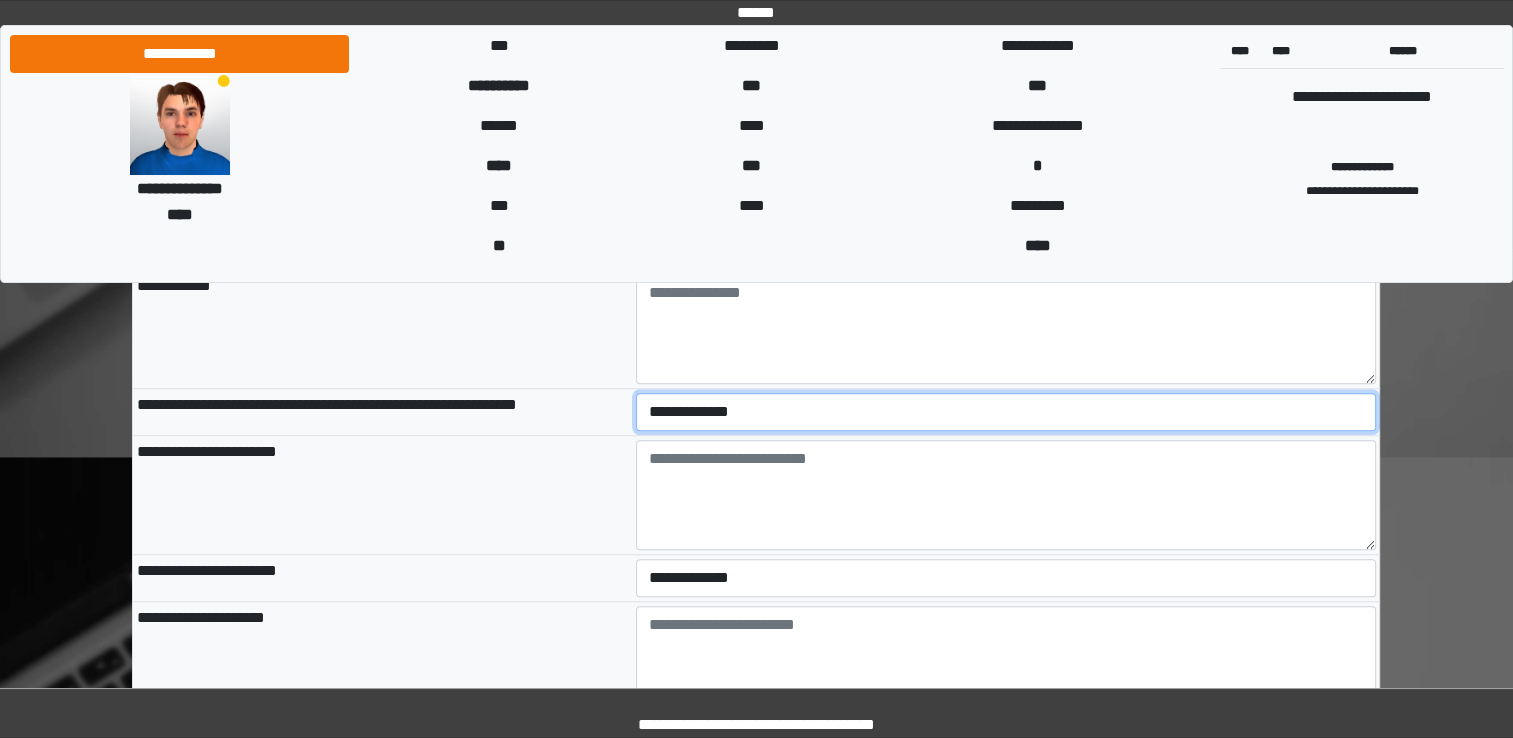 scroll, scrollTop: 9100, scrollLeft: 0, axis: vertical 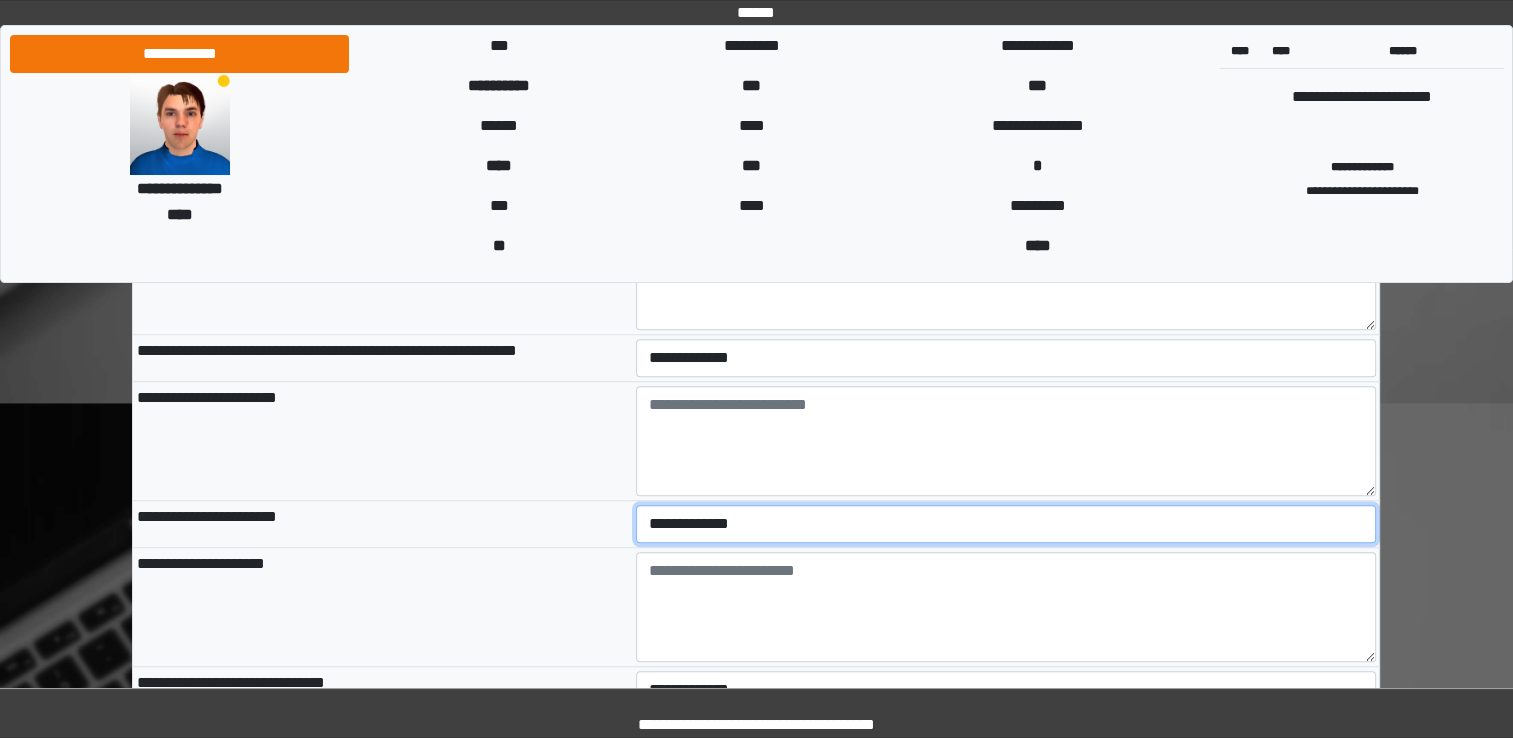 click on "**********" at bounding box center (1006, 524) 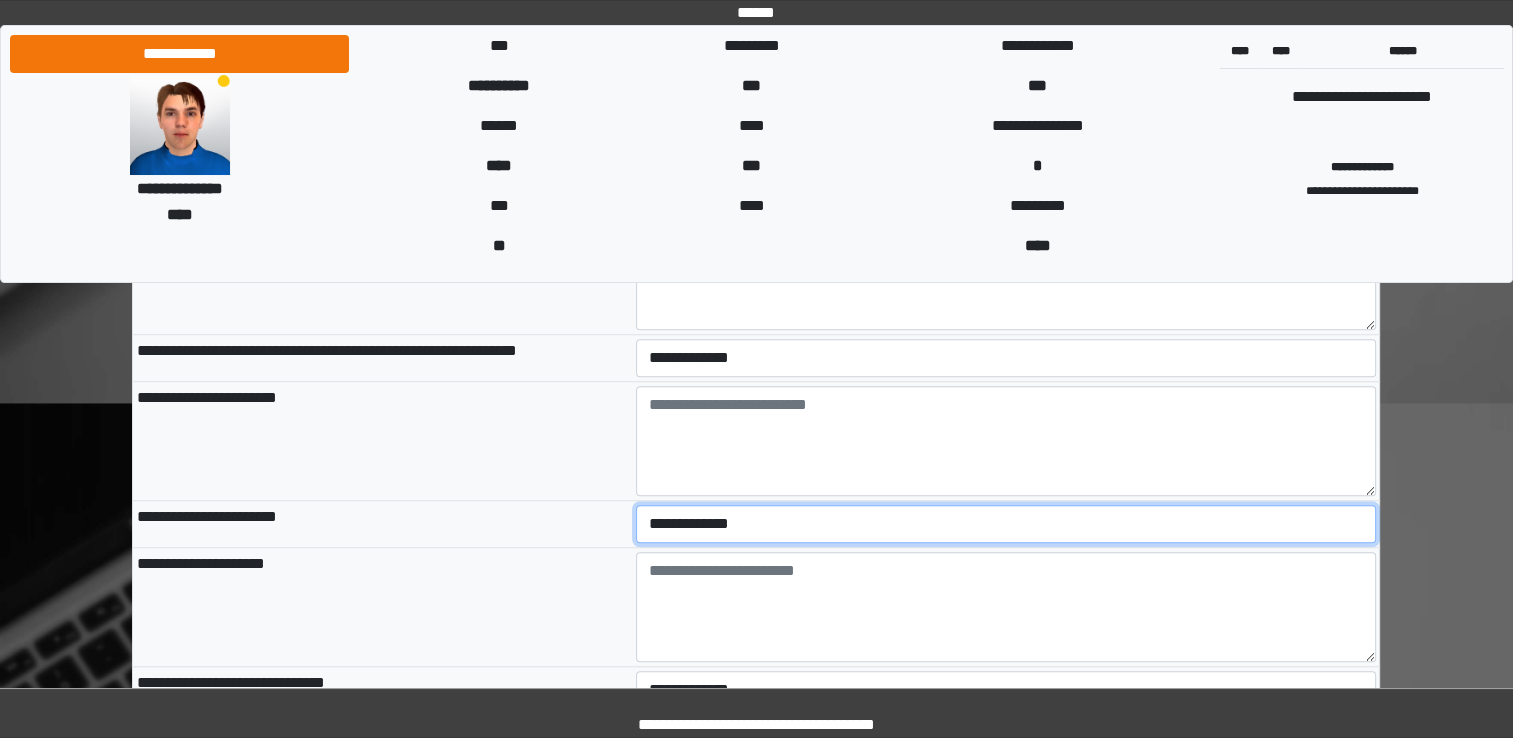 select on "*" 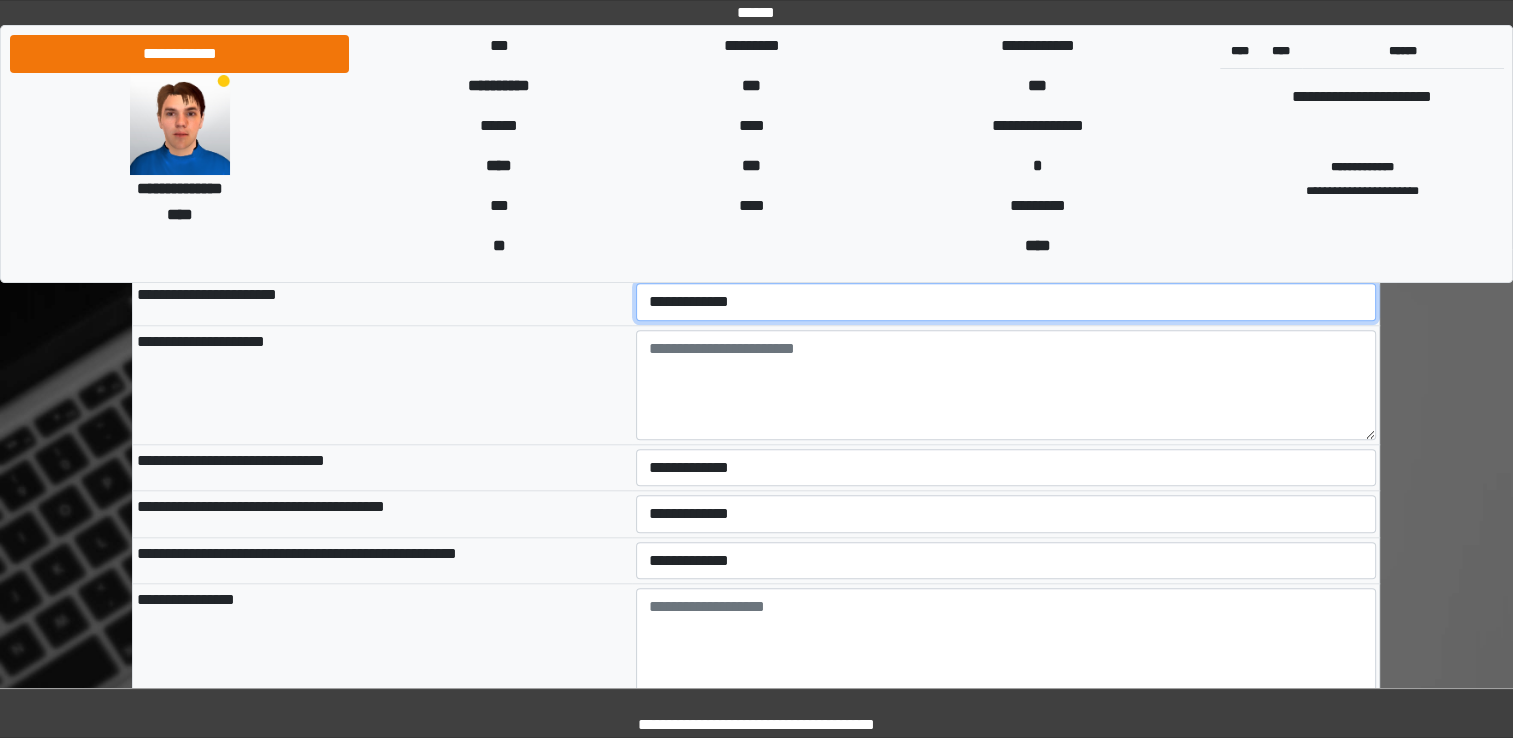 scroll, scrollTop: 9376, scrollLeft: 0, axis: vertical 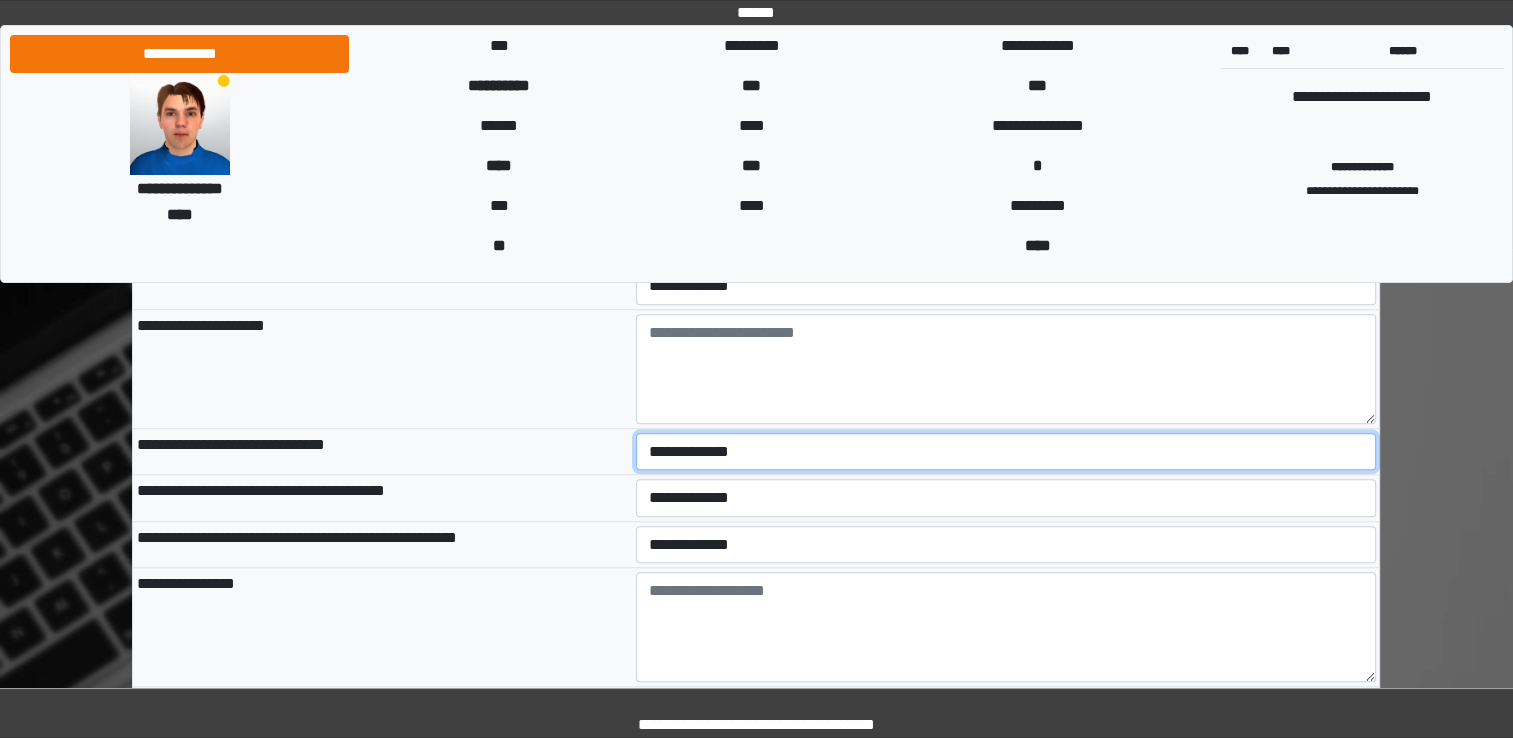 click on "**********" at bounding box center [1006, 452] 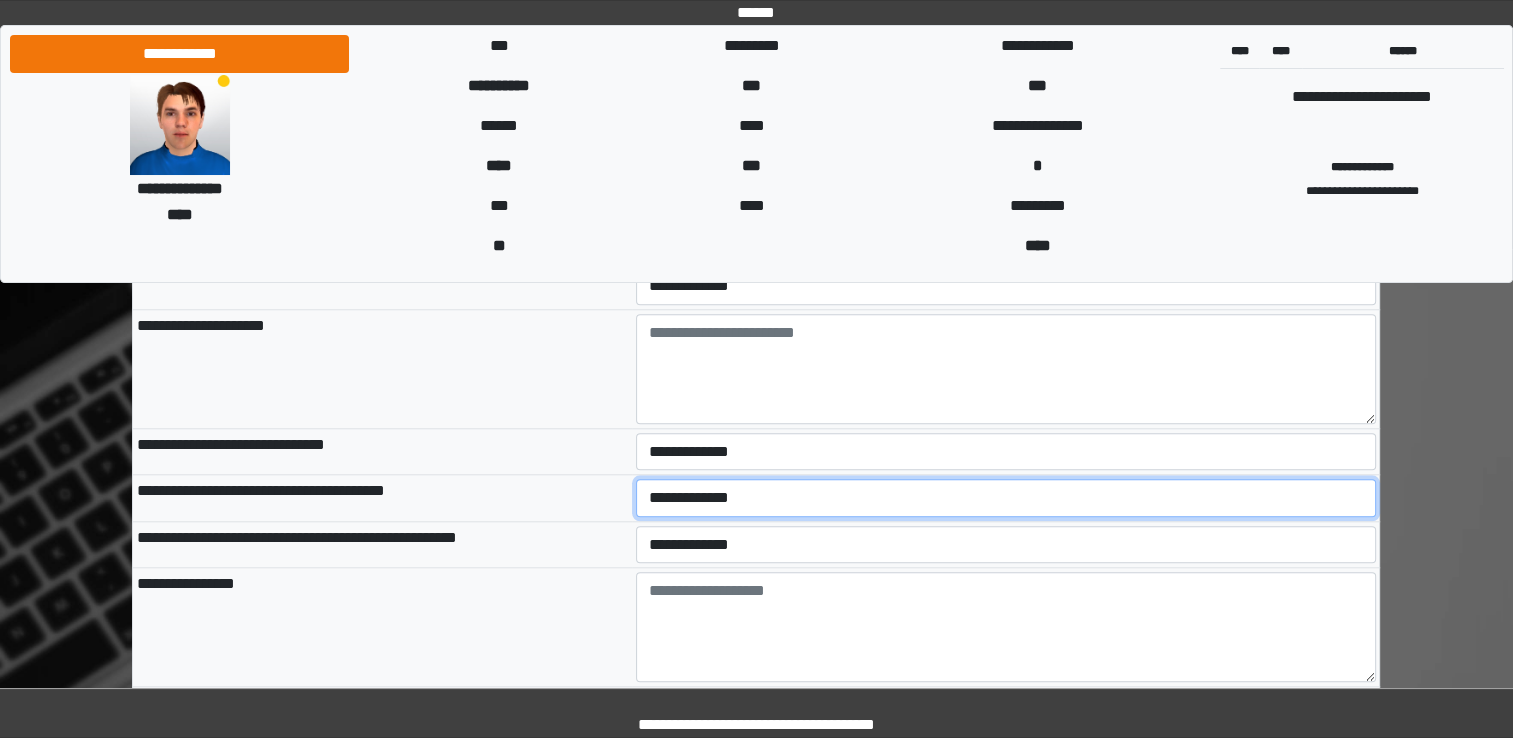click on "**********" at bounding box center (1006, 498) 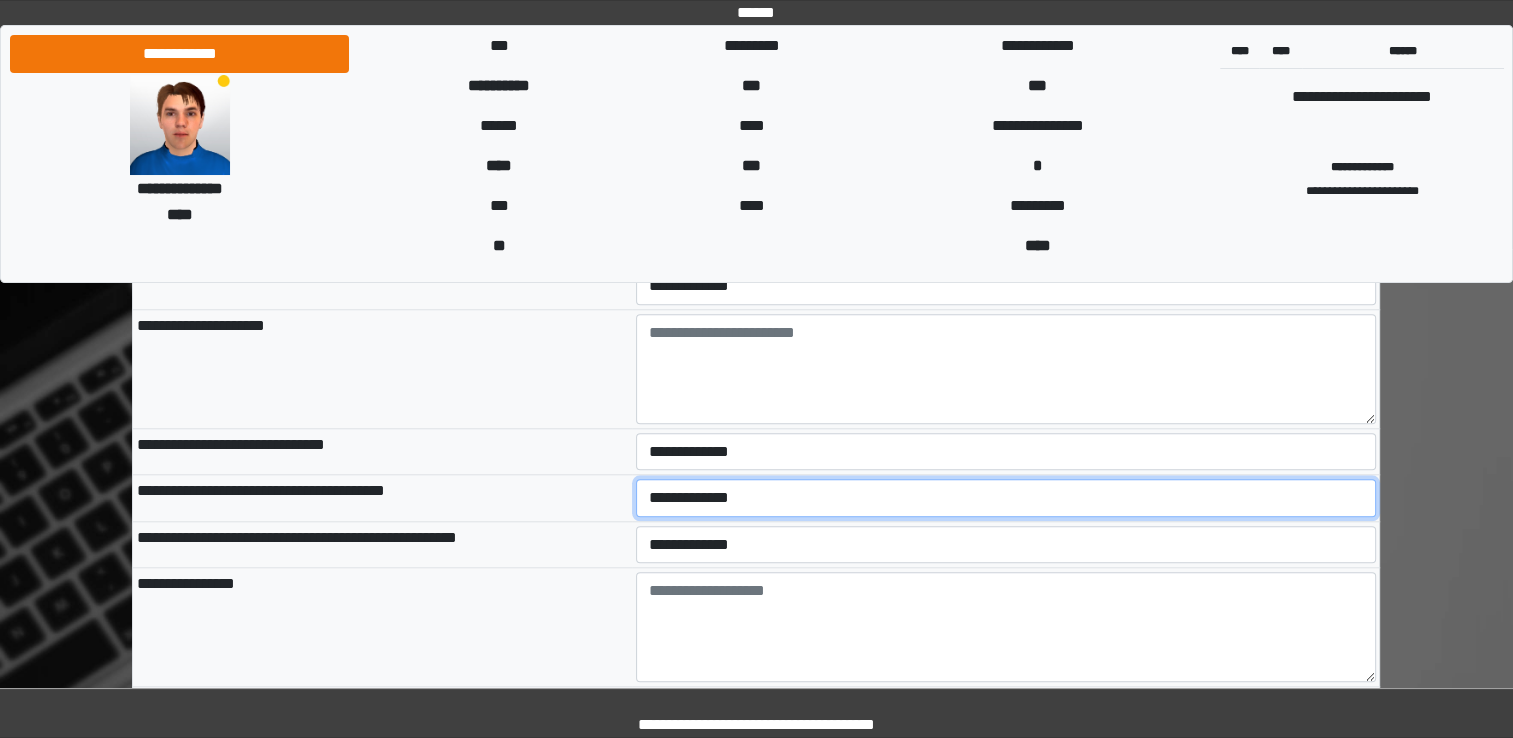 select on "*" 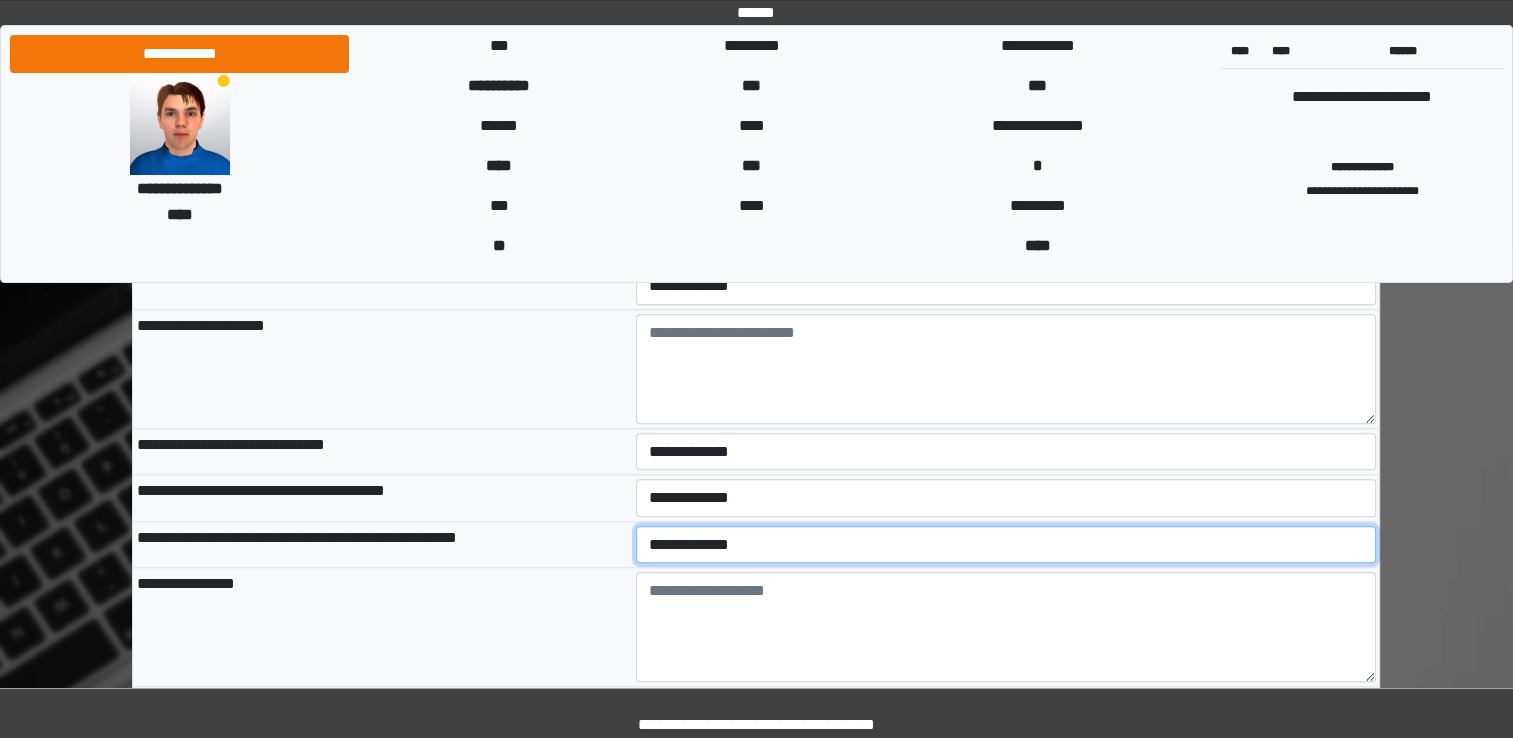 click on "**********" at bounding box center [1006, 545] 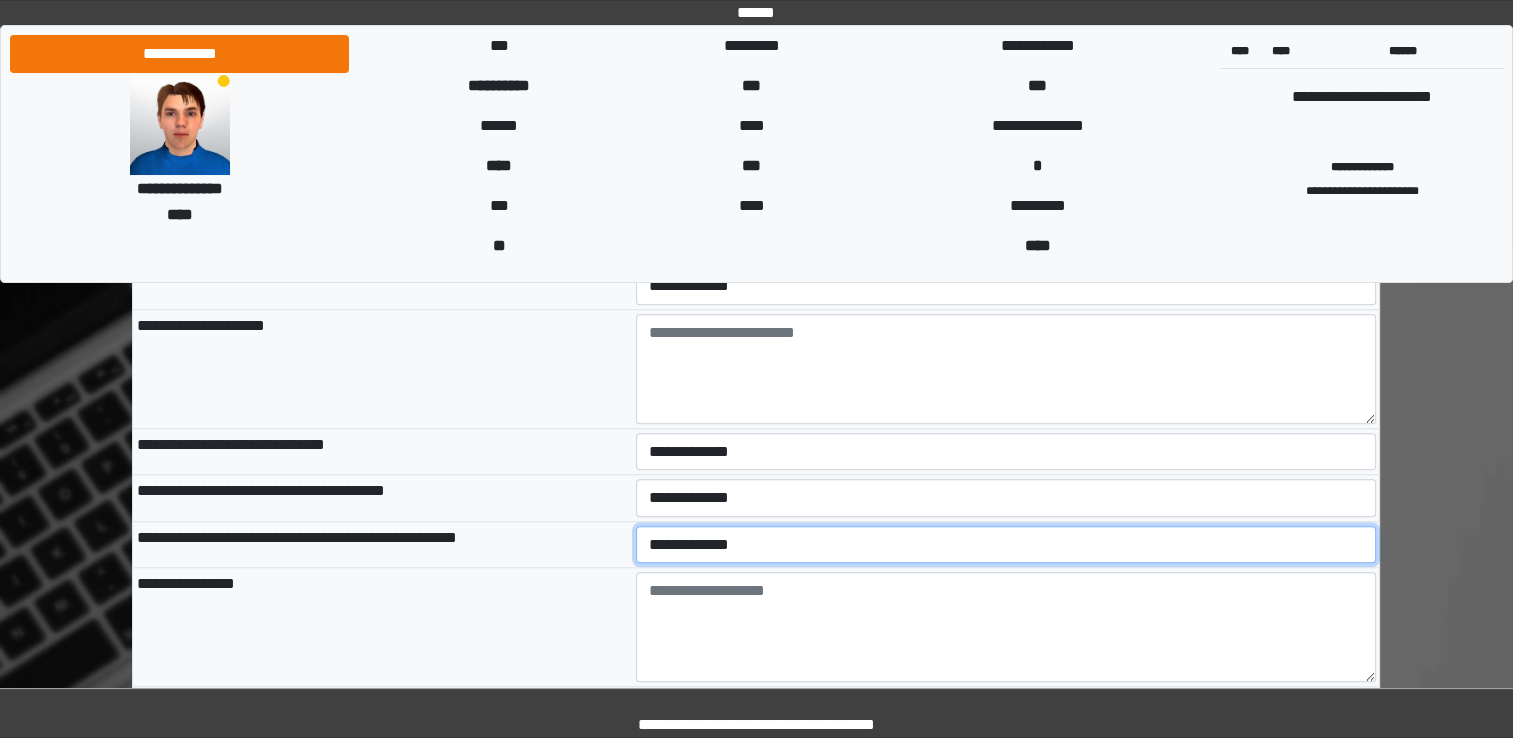 select on "*" 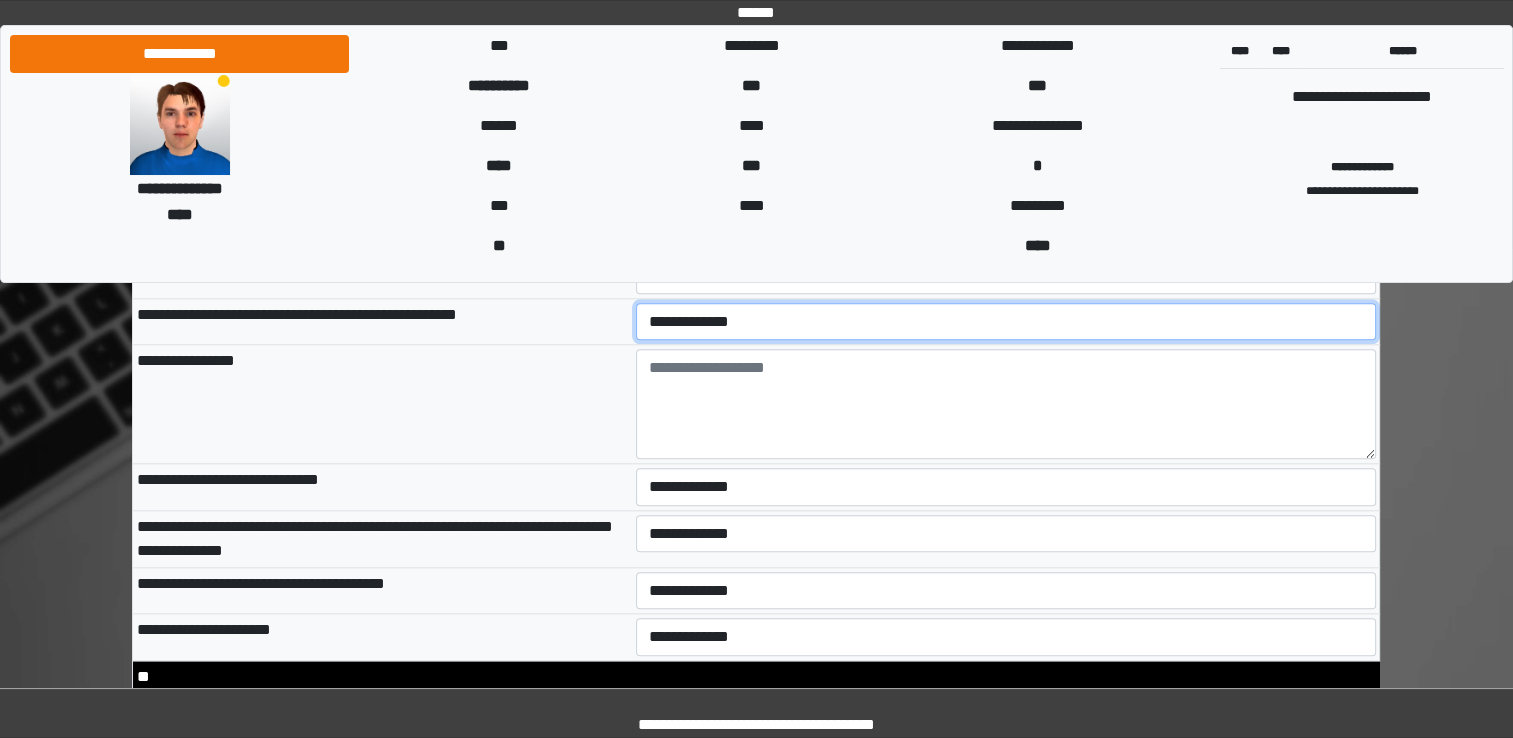 scroll, scrollTop: 9644, scrollLeft: 0, axis: vertical 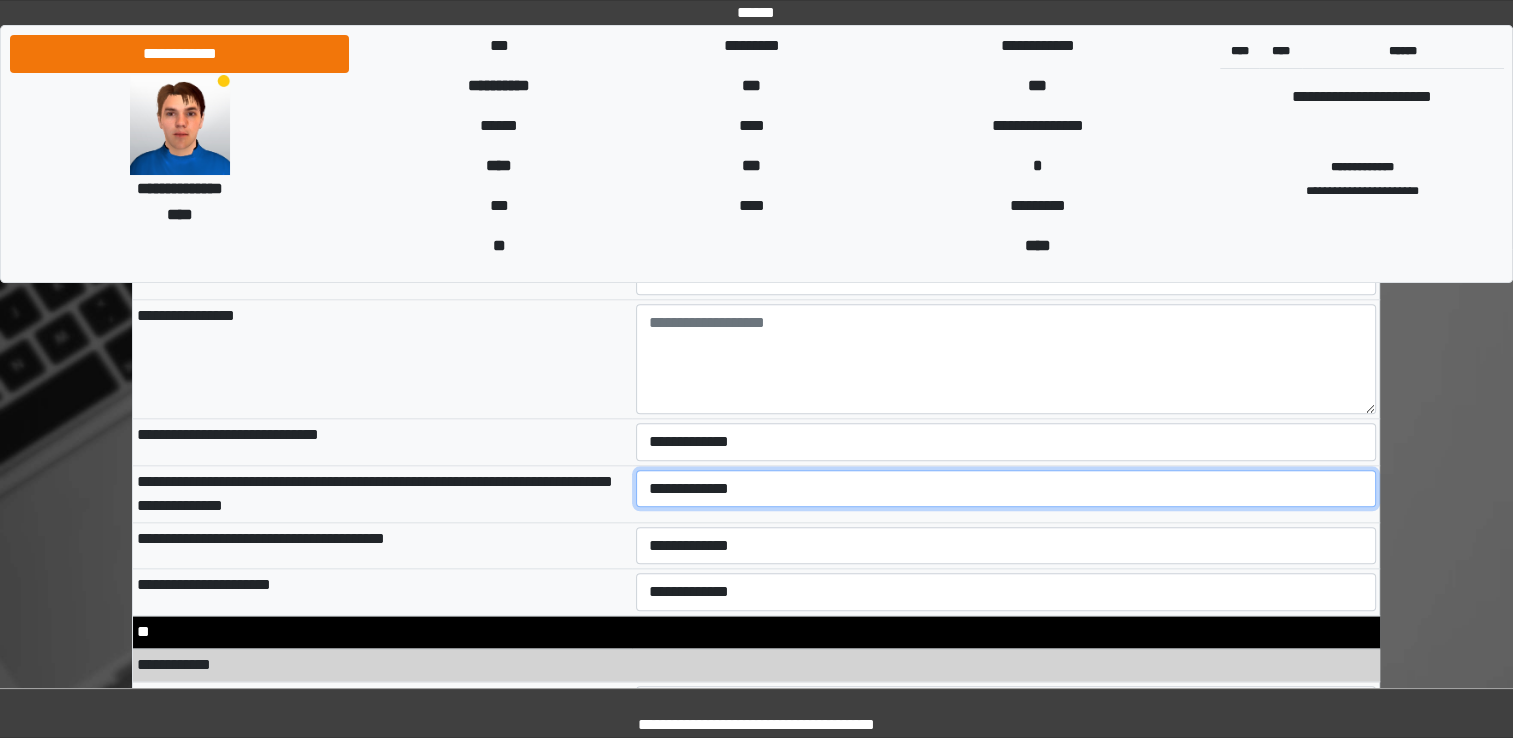 click on "**********" at bounding box center [1006, 489] 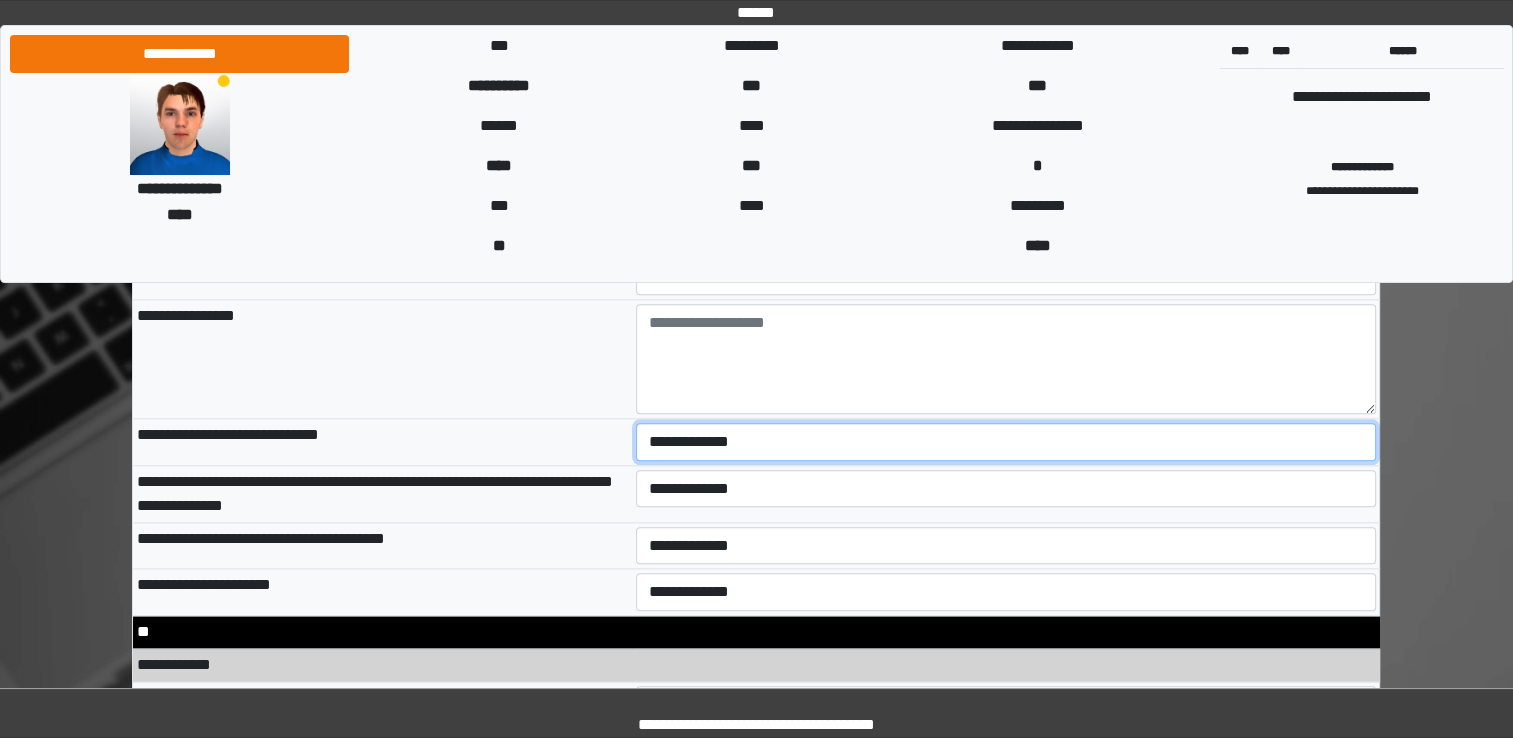 click on "**********" at bounding box center [1006, 442] 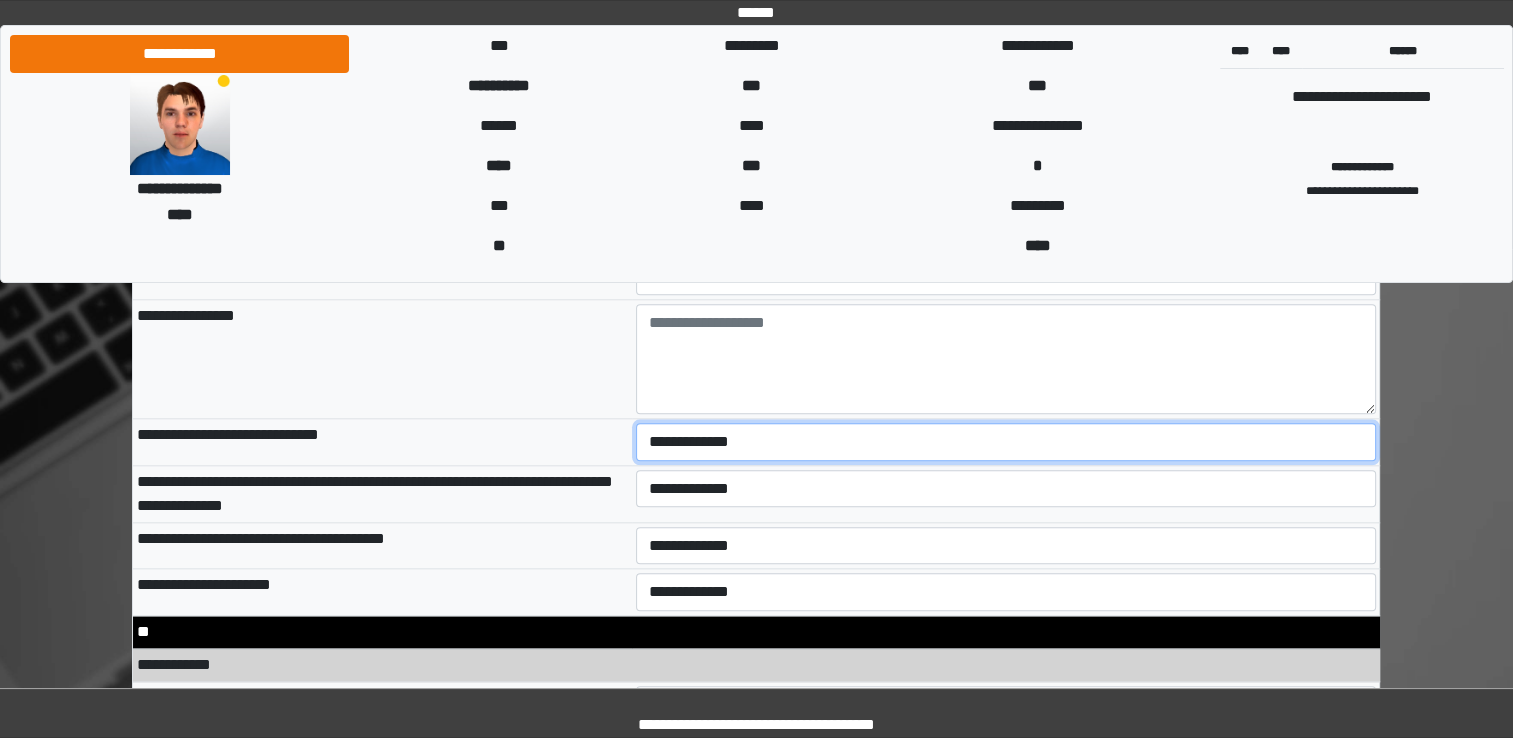 select on "*" 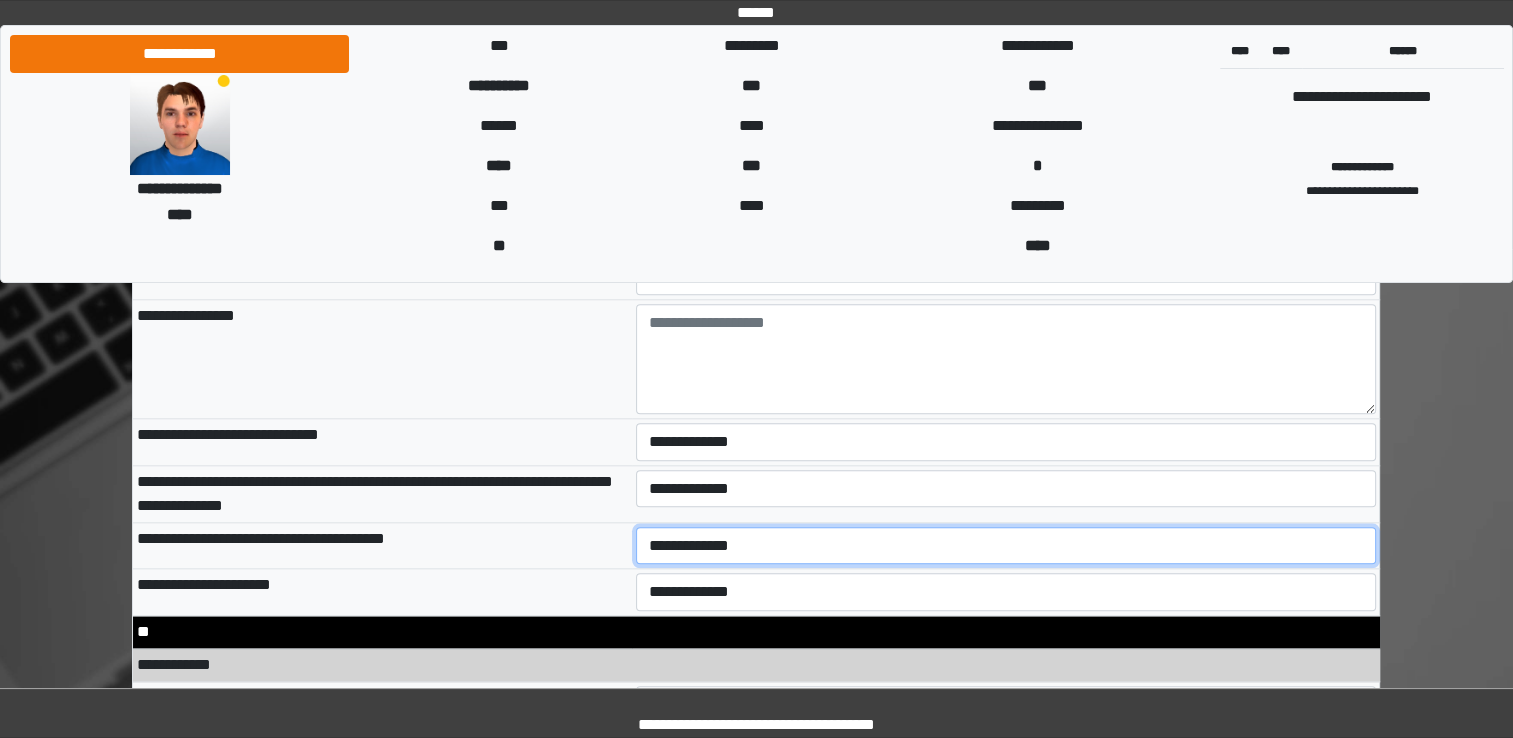 click on "**********" at bounding box center (1006, 546) 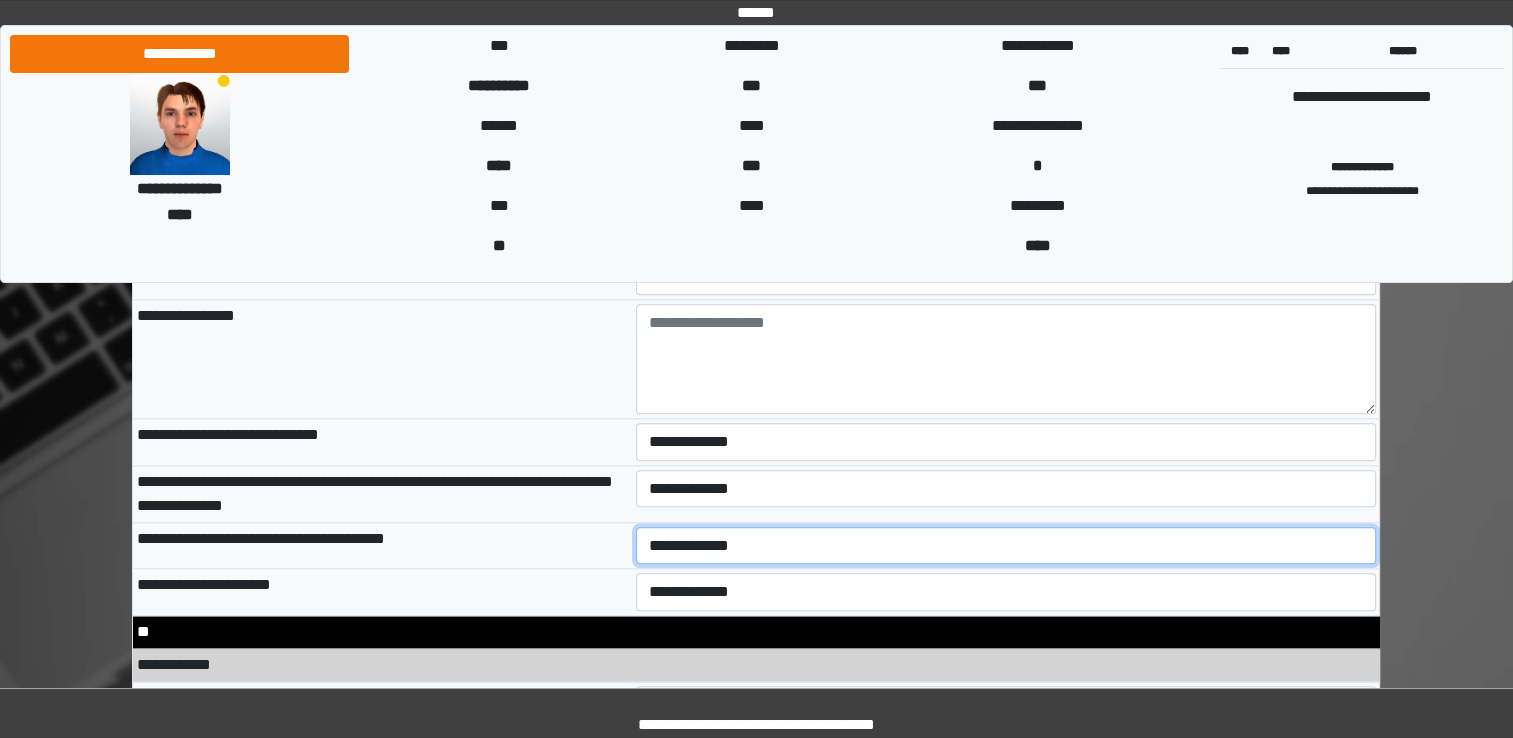 select on "*" 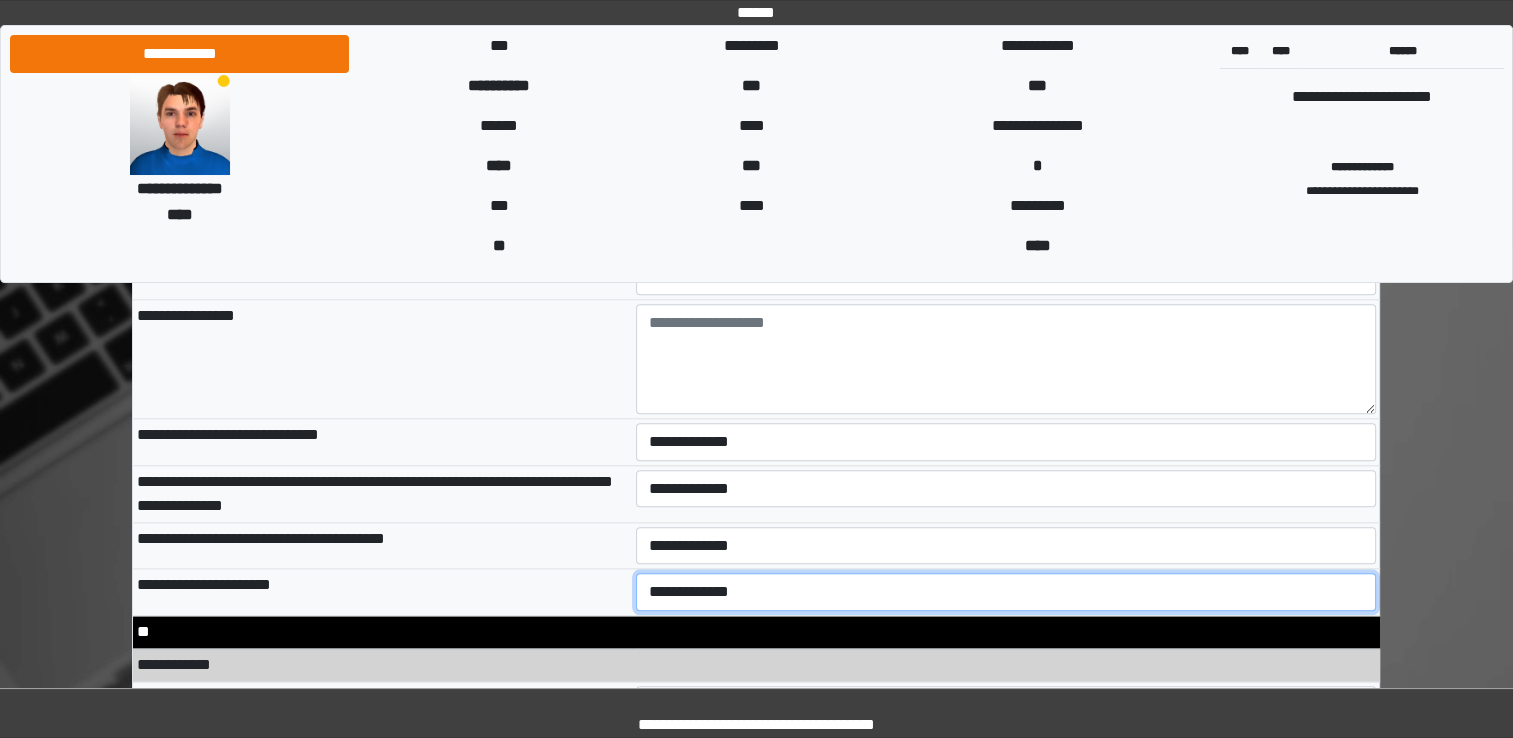 click on "**********" at bounding box center [1006, 592] 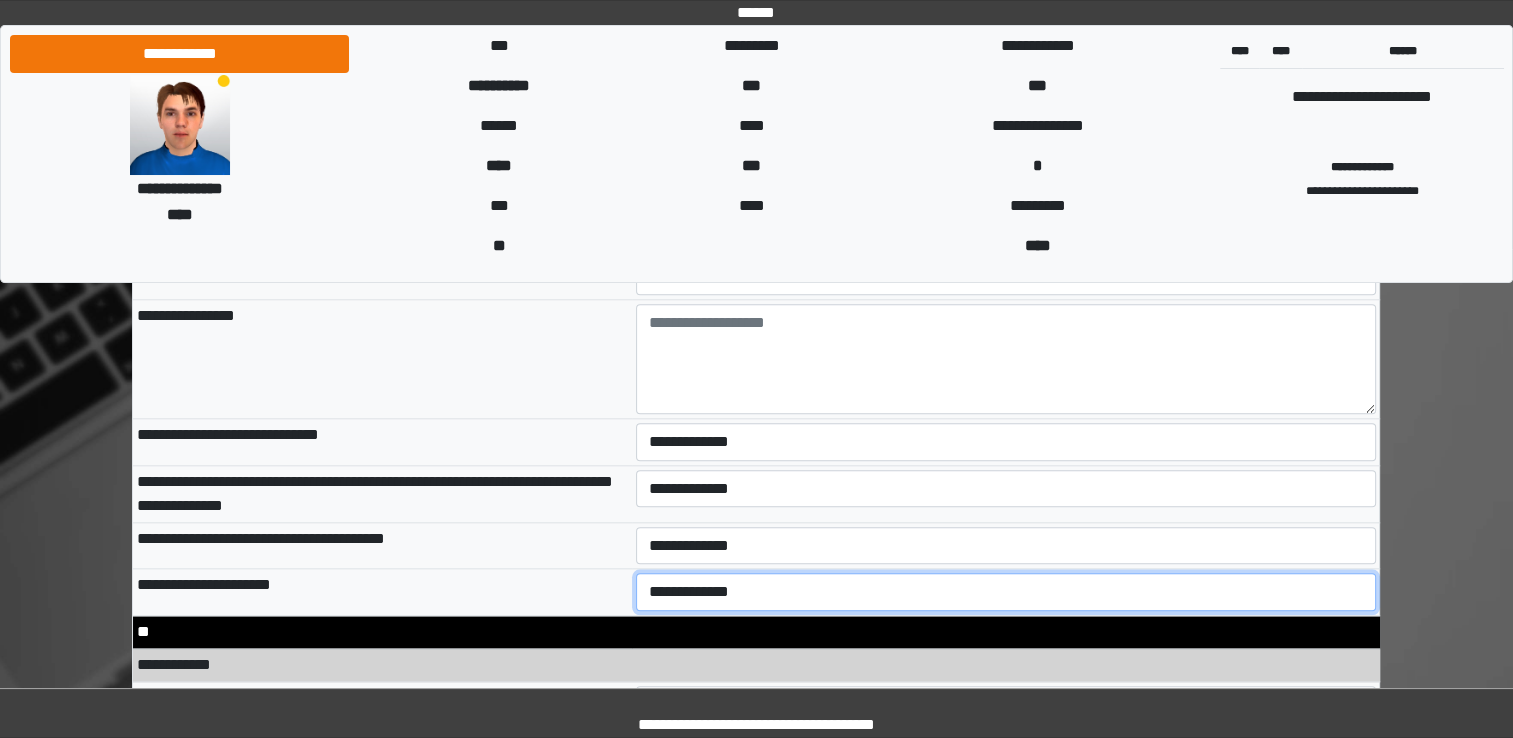 select on "*" 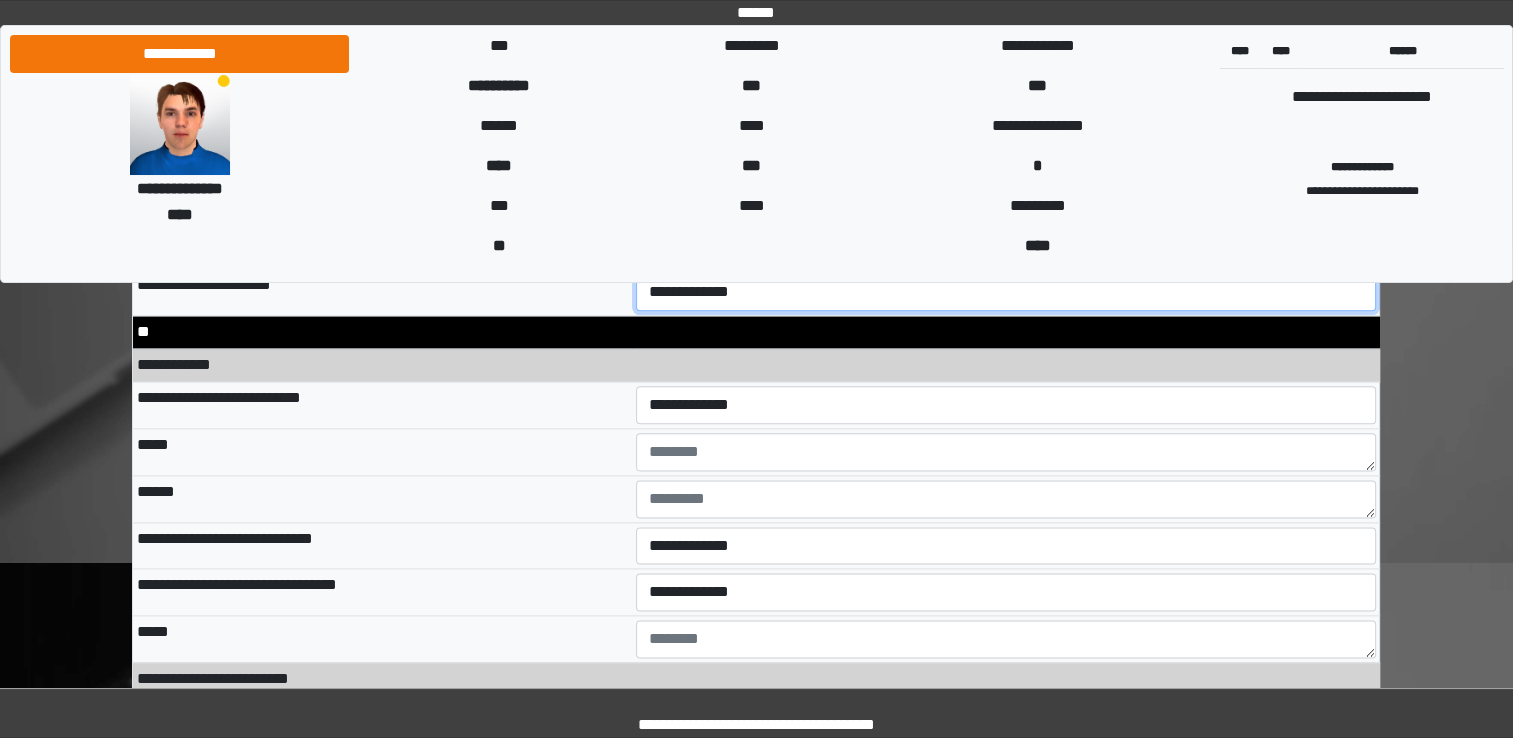 scroll, scrollTop: 9959, scrollLeft: 0, axis: vertical 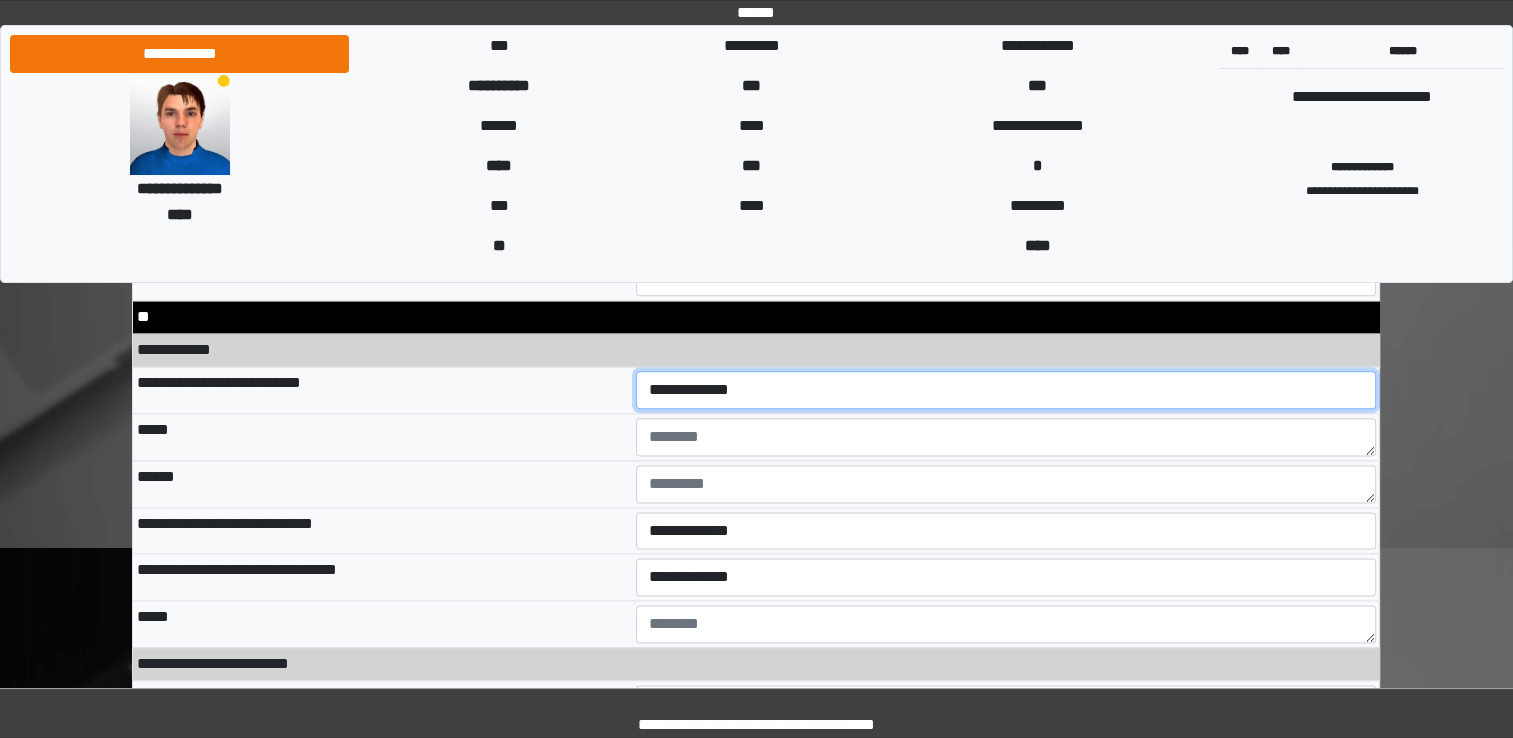 click on "**********" at bounding box center (1006, 390) 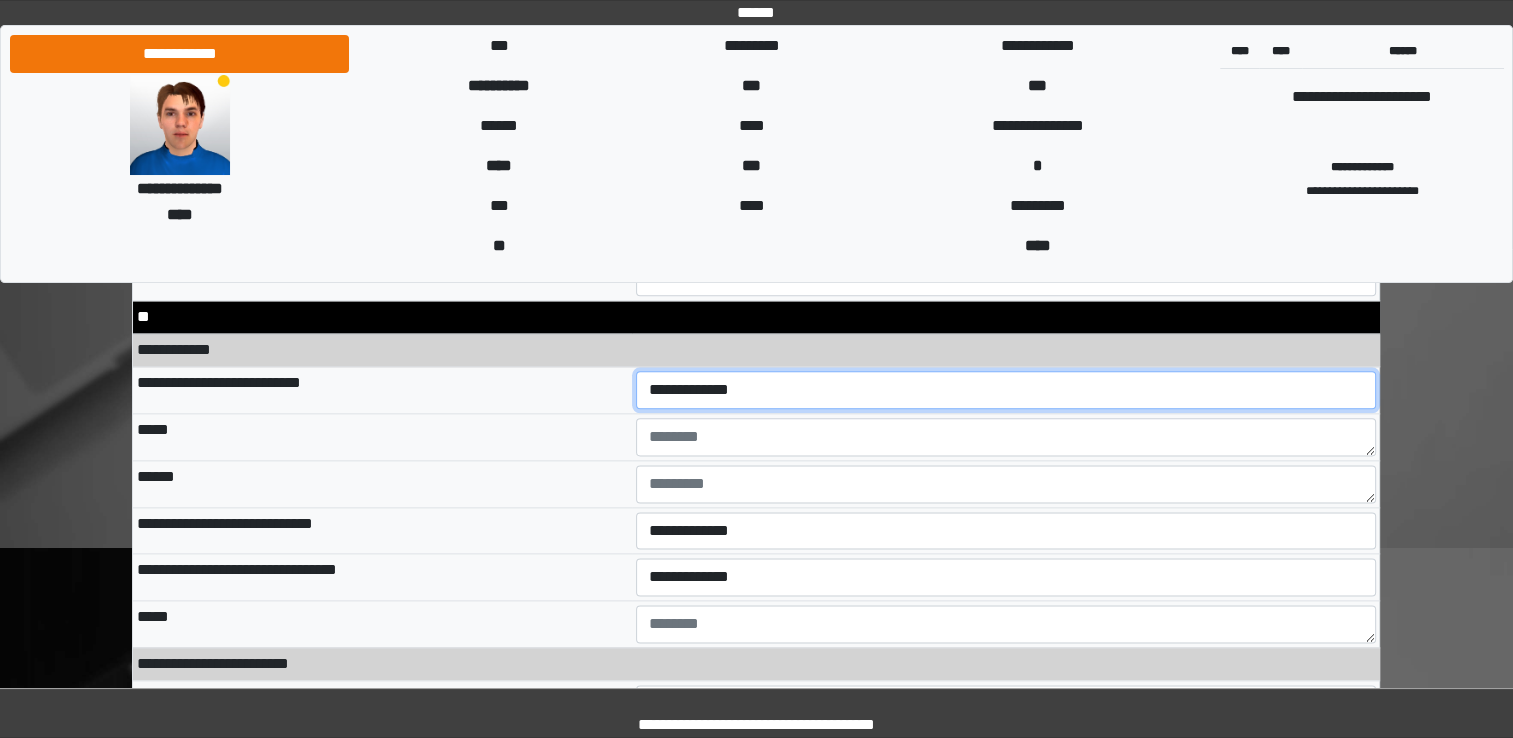 select on "*" 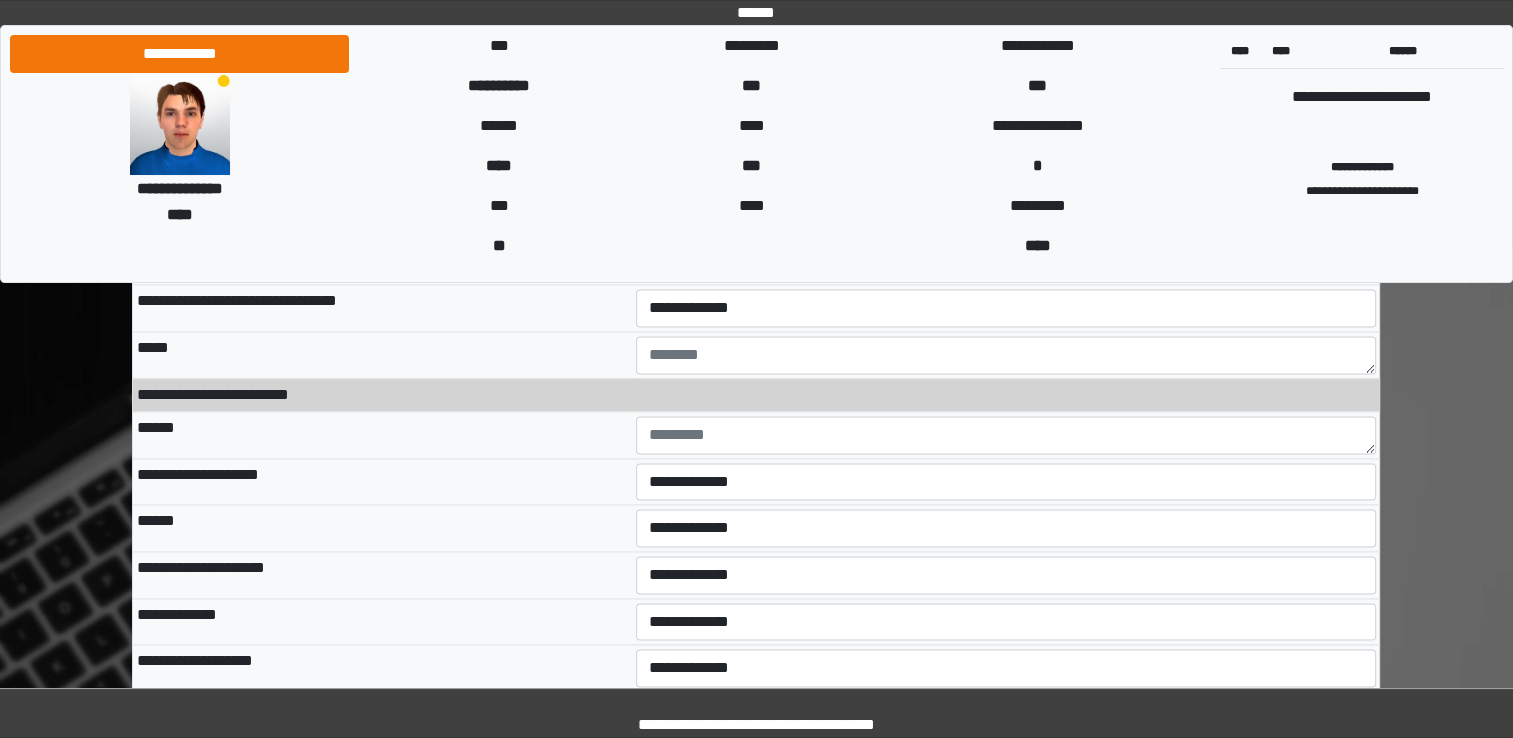 scroll, scrollTop: 10273, scrollLeft: 0, axis: vertical 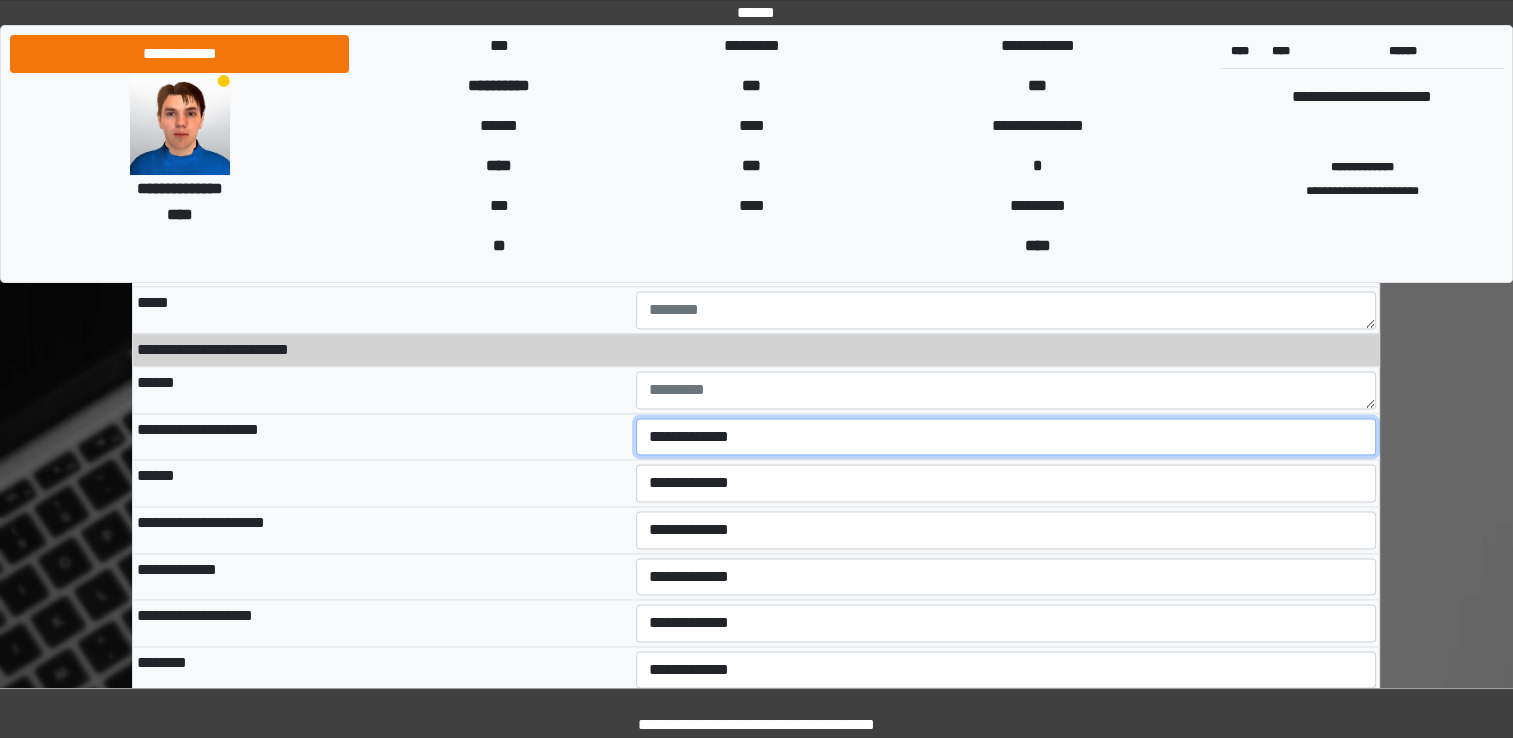 click on "**********" at bounding box center (1006, 437) 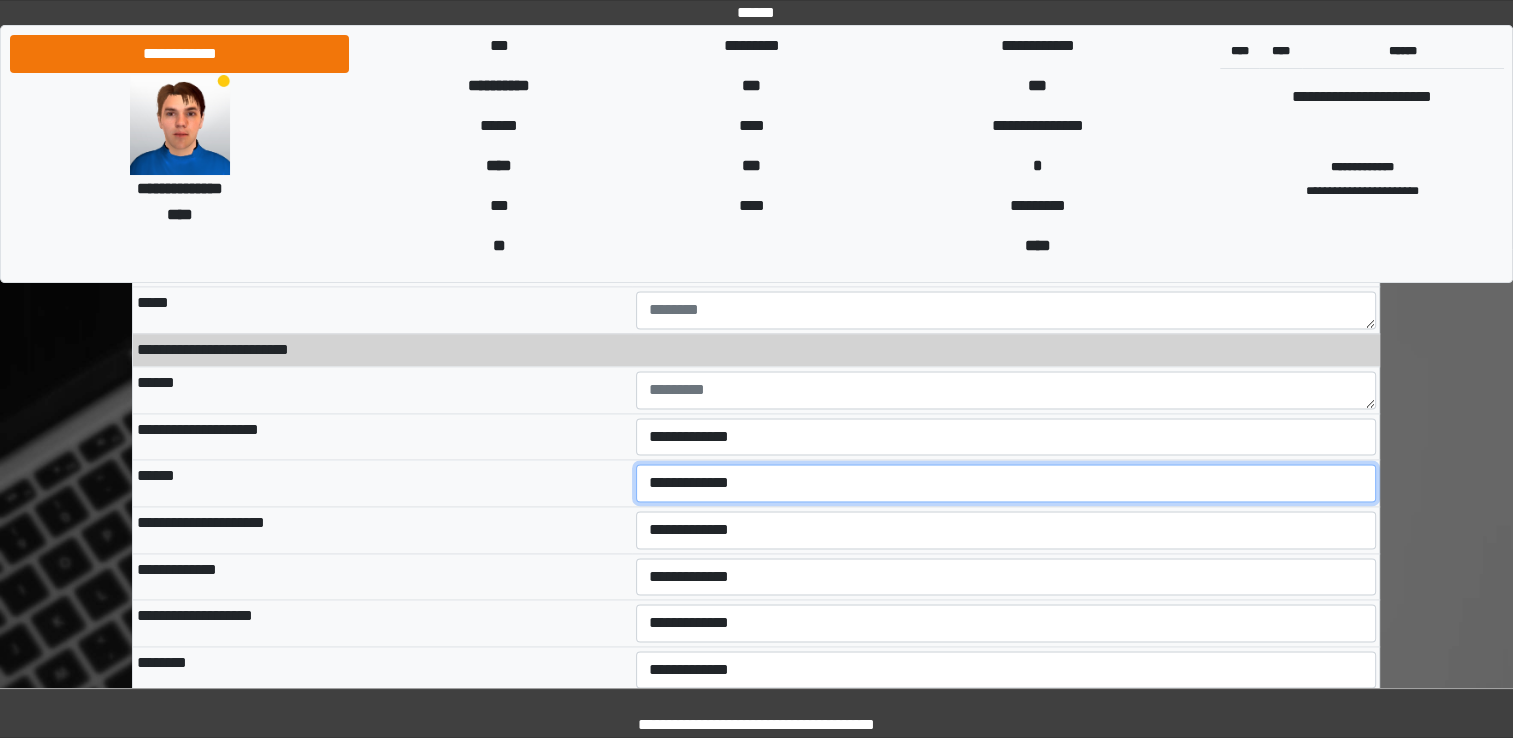 select on "*" 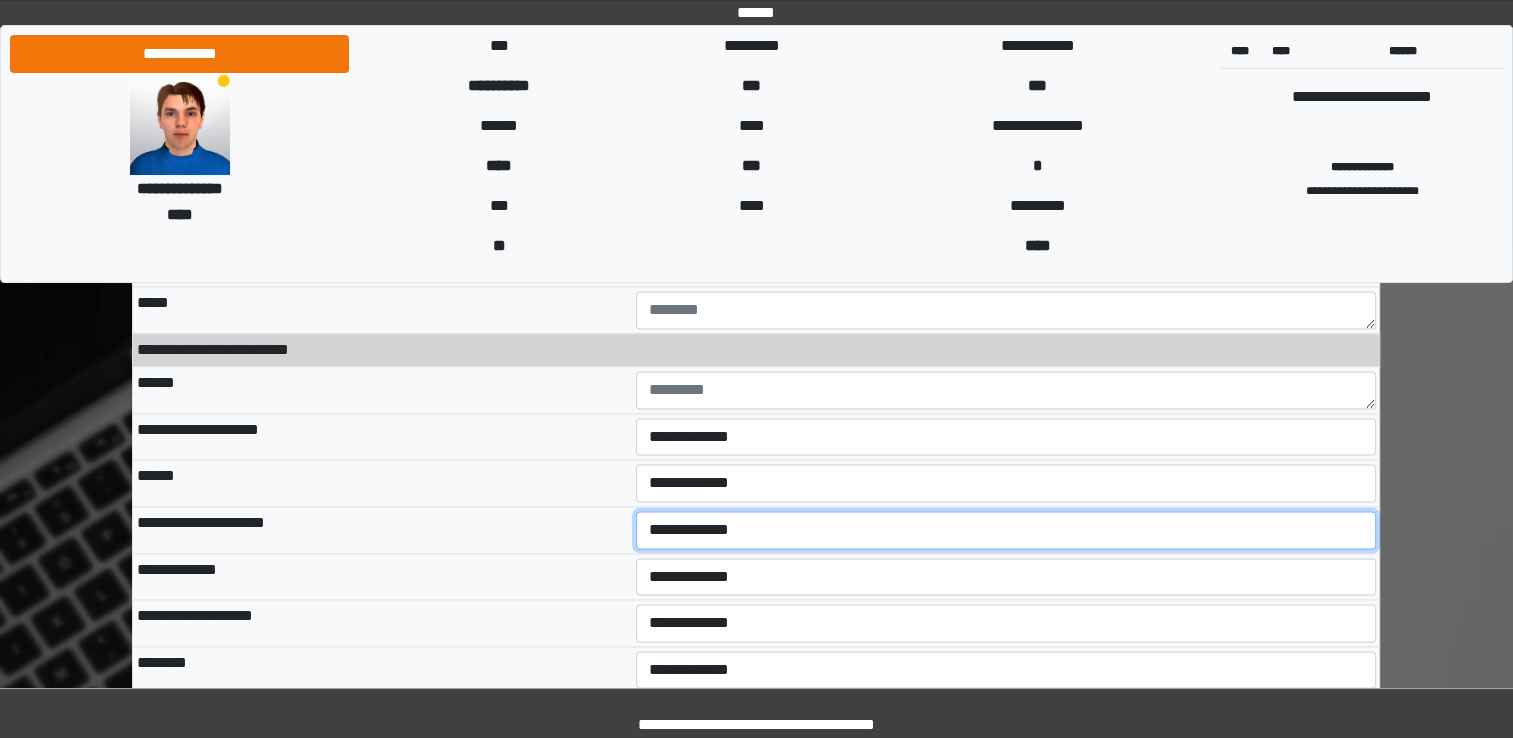select on "*" 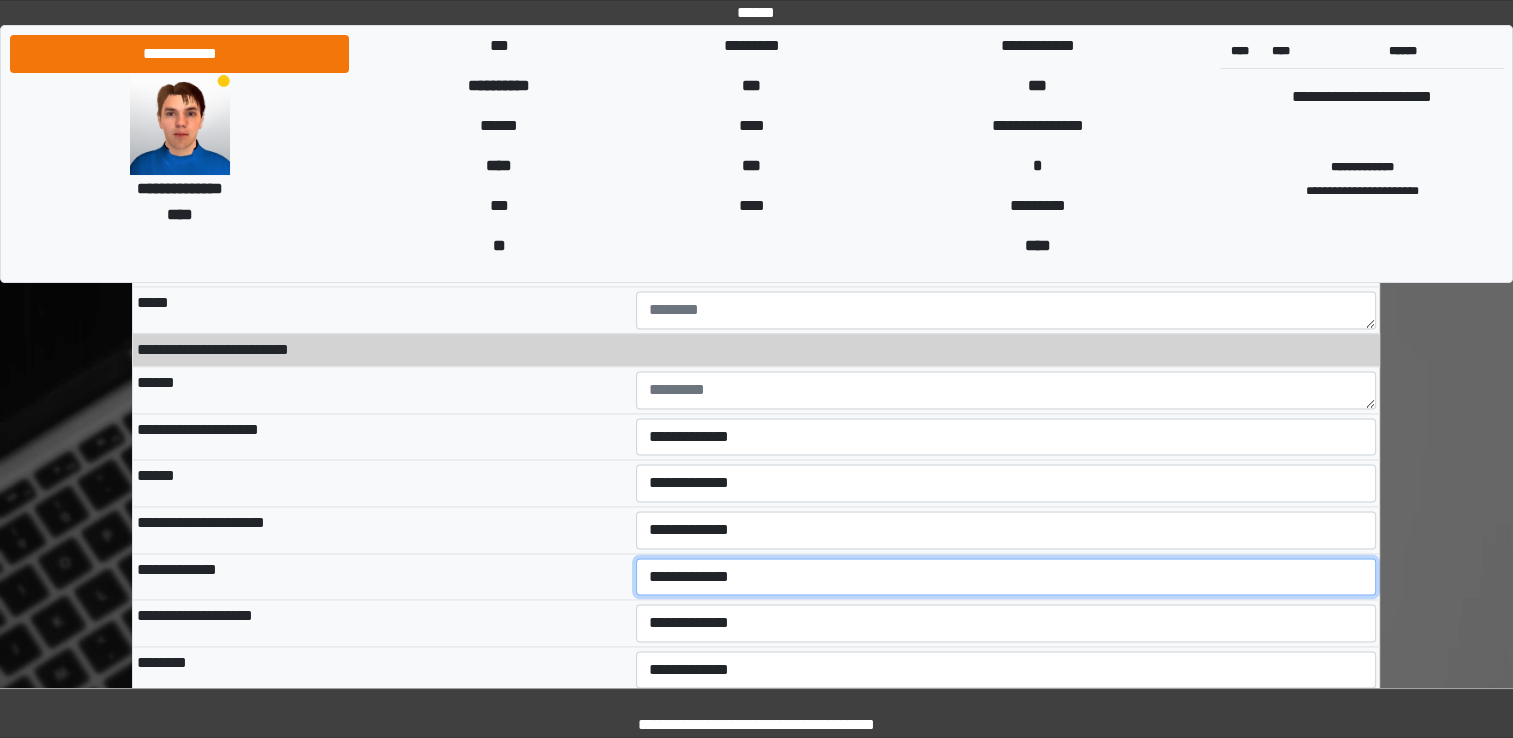 select on "*" 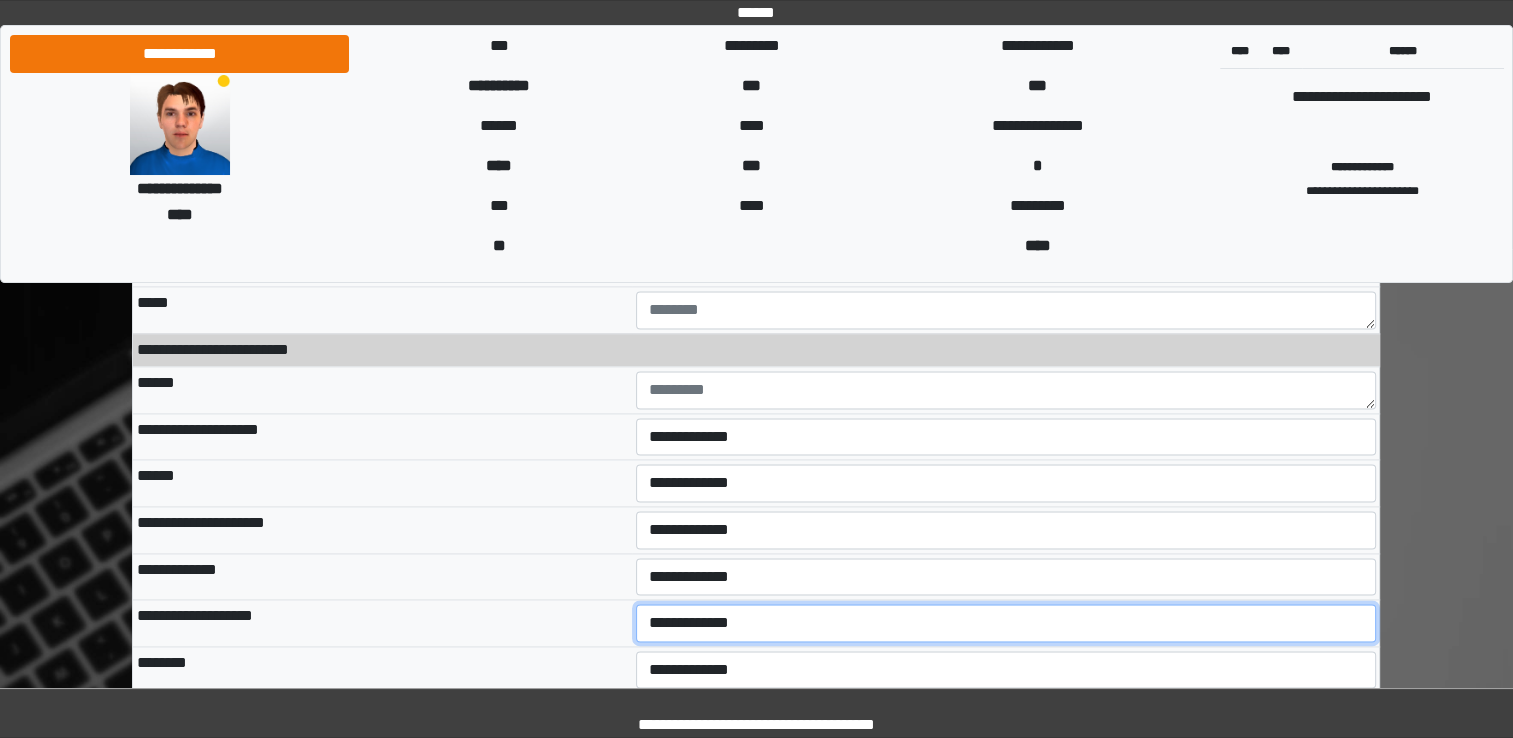 select on "*" 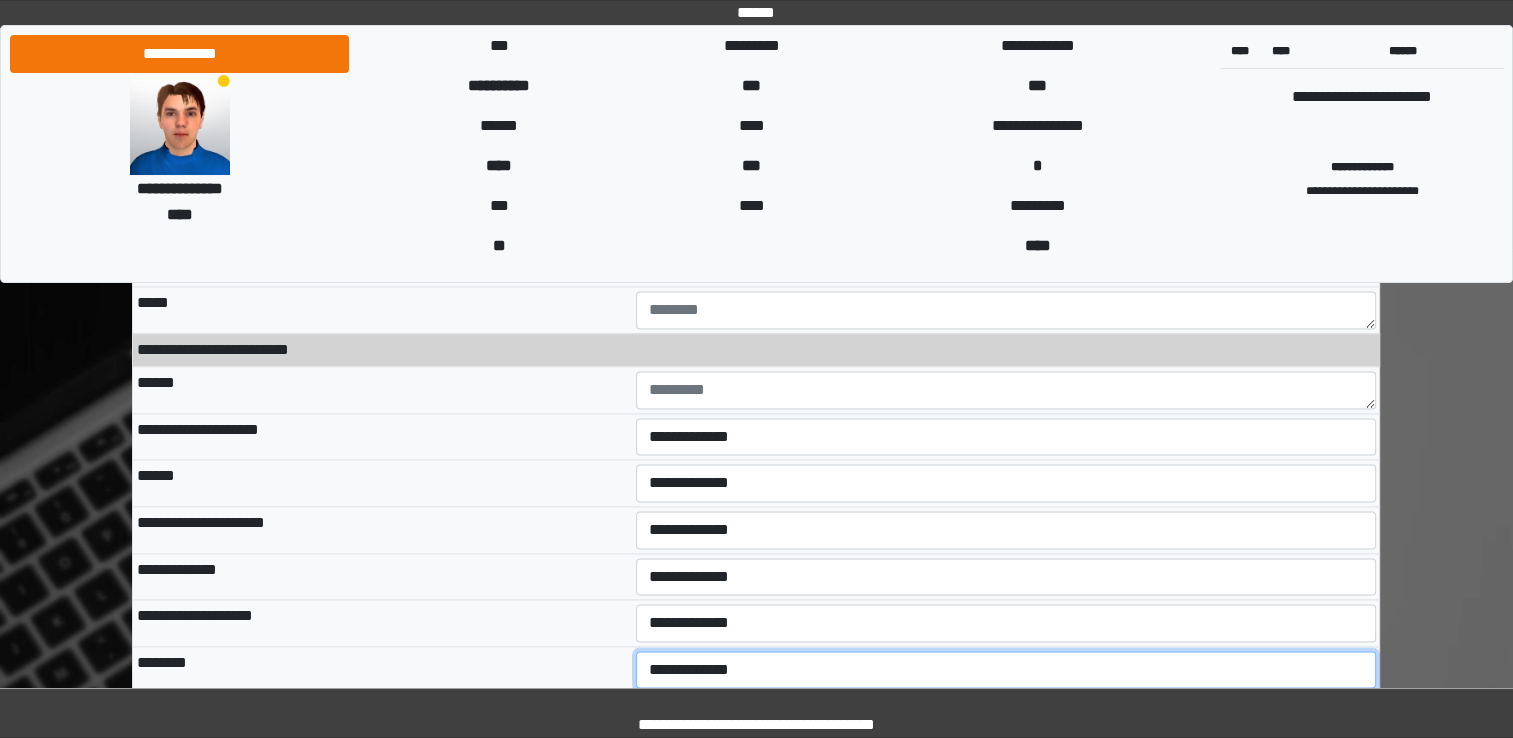 select on "*" 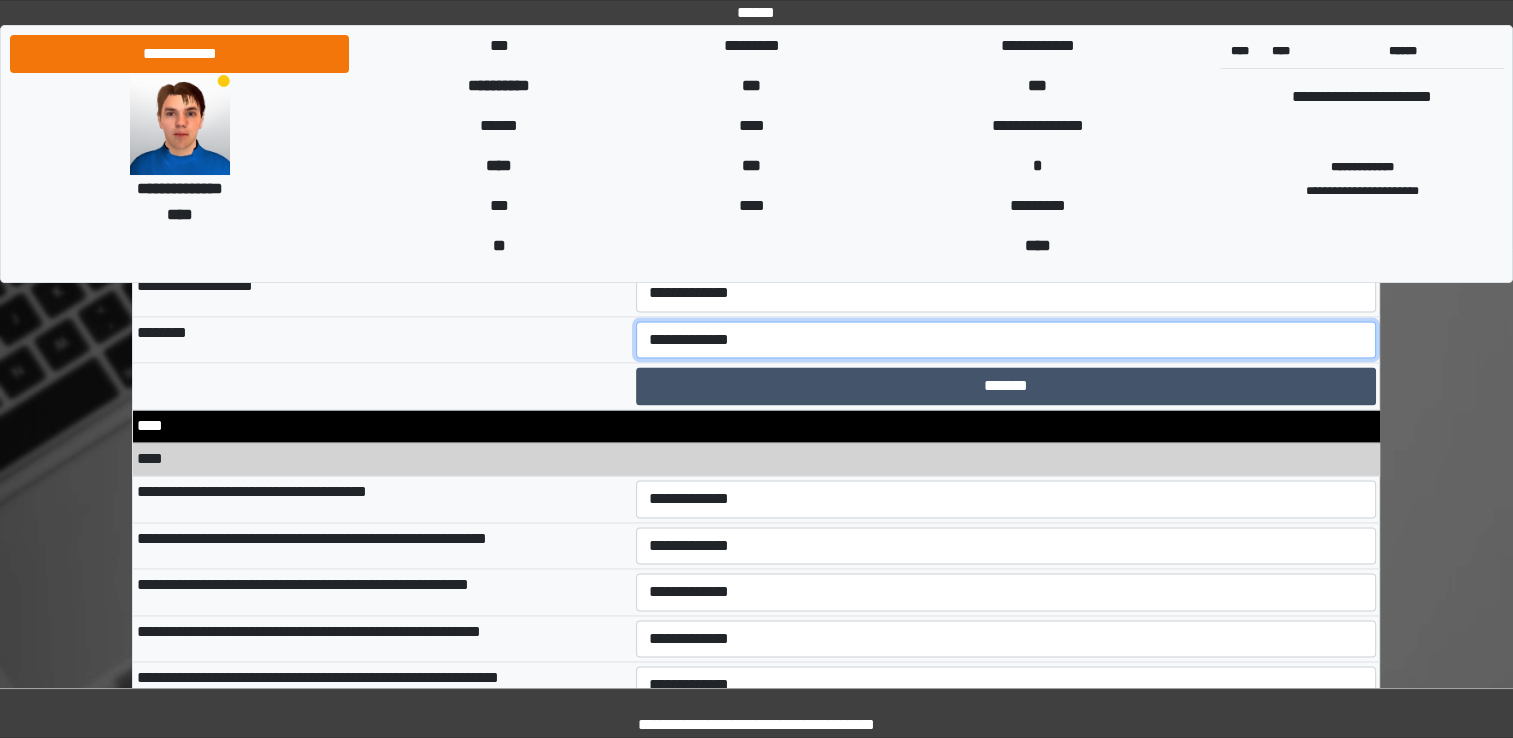 scroll, scrollTop: 10619, scrollLeft: 0, axis: vertical 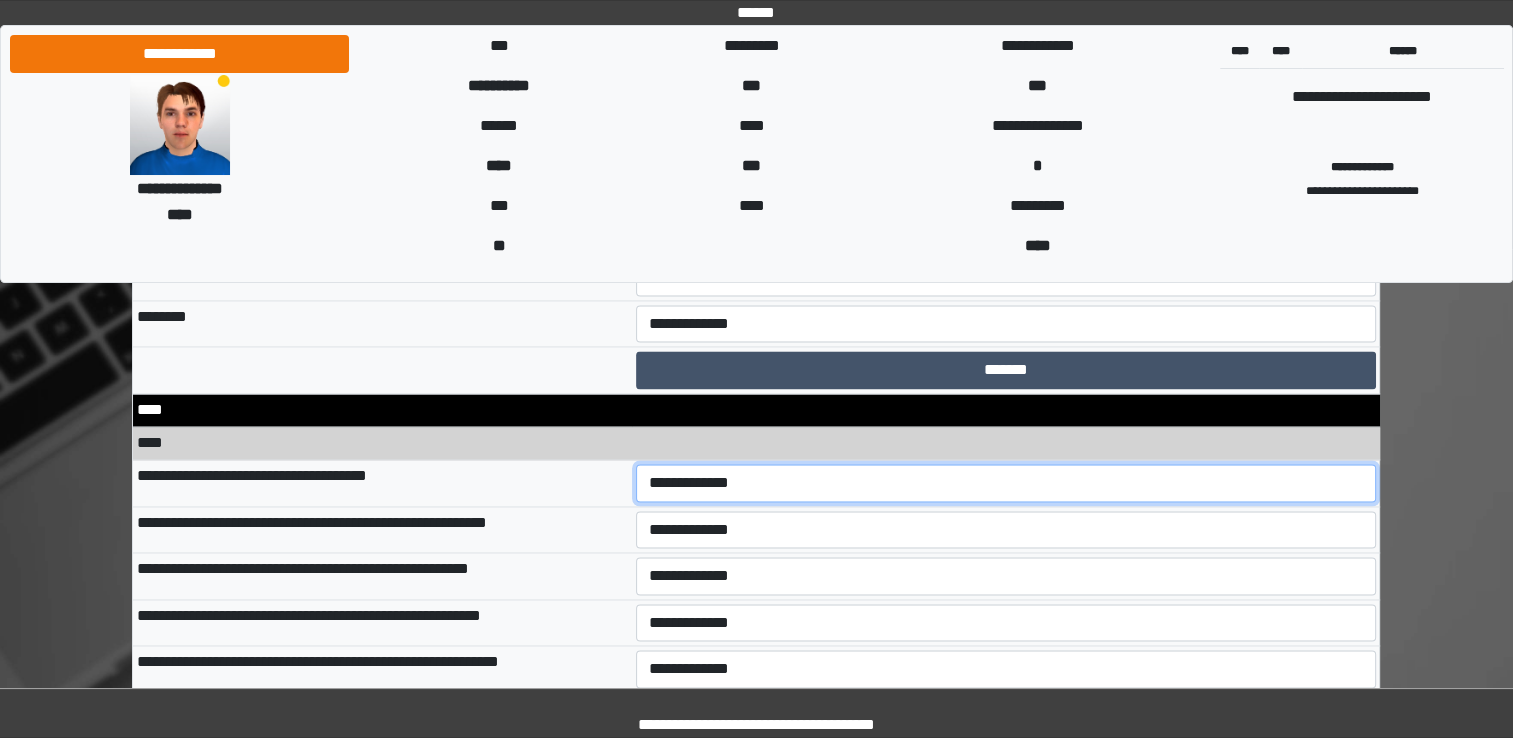 click on "**********" at bounding box center (1006, 483) 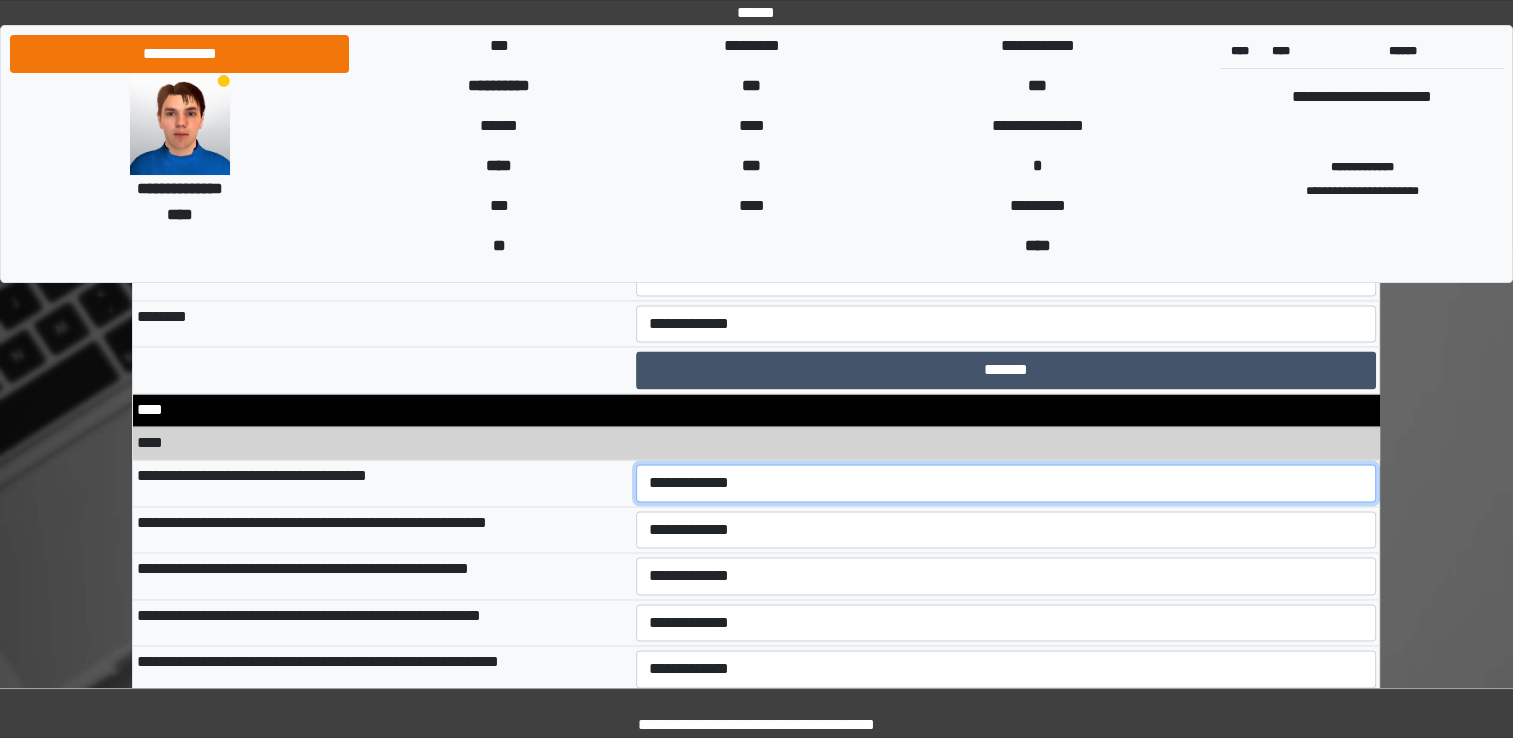 select on "*" 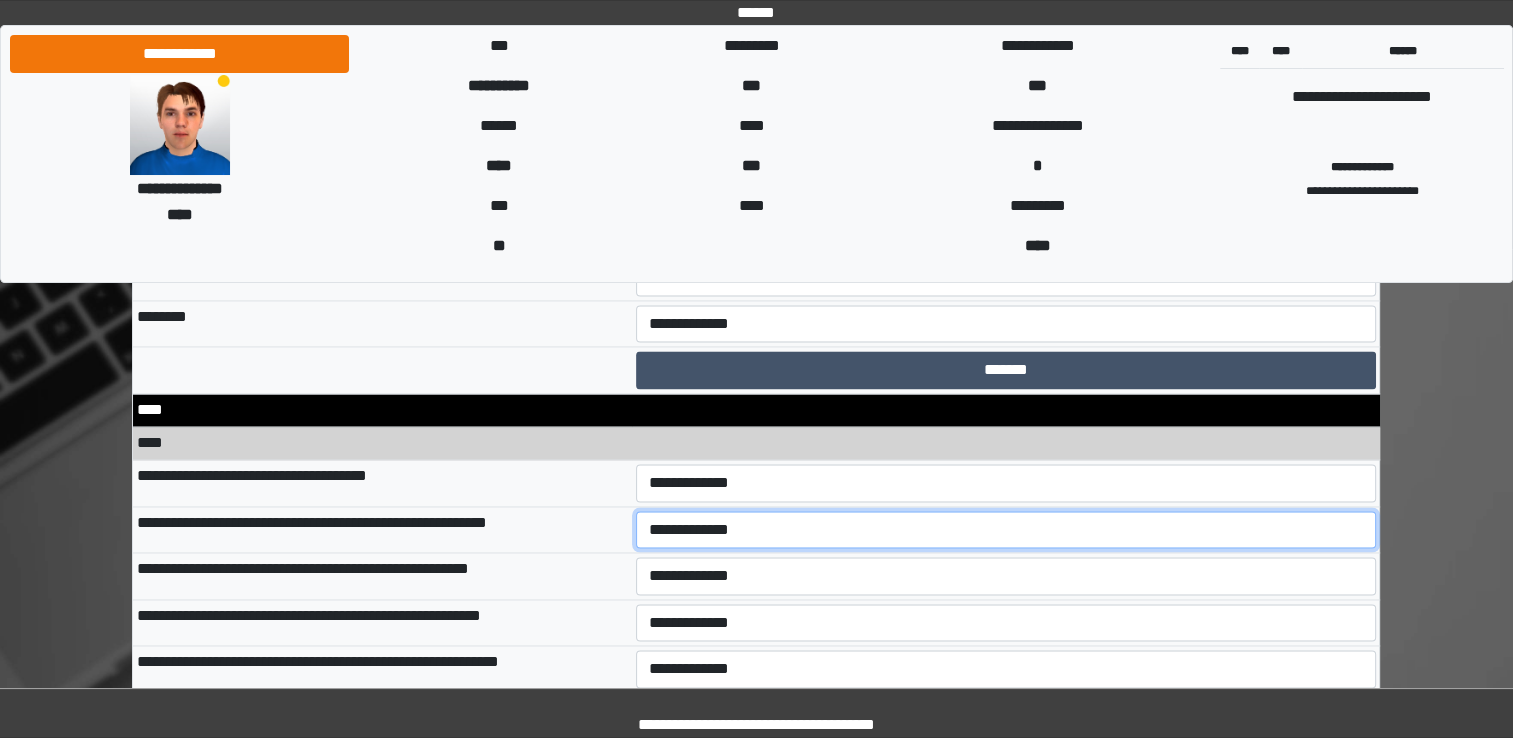 click on "**********" at bounding box center [1006, 530] 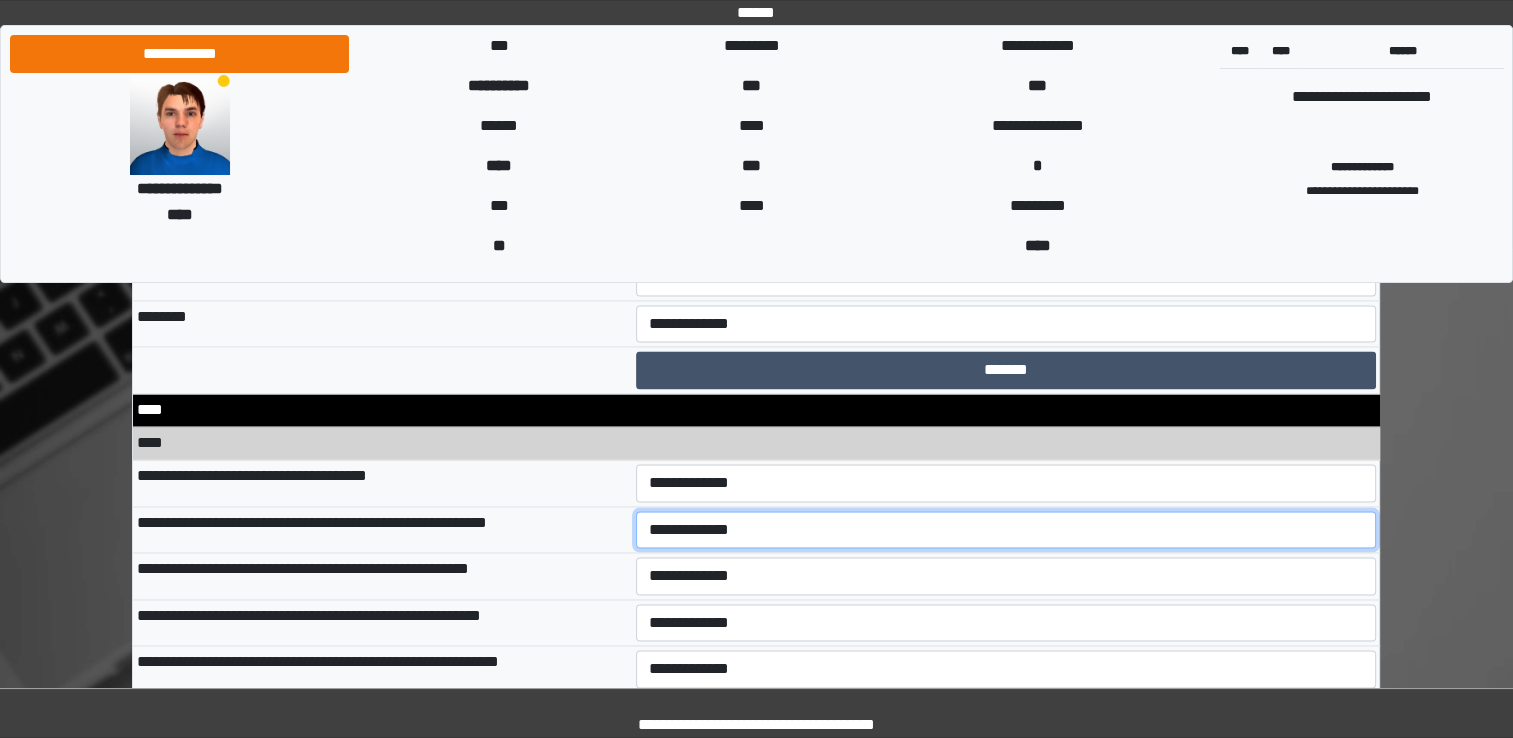 select on "*" 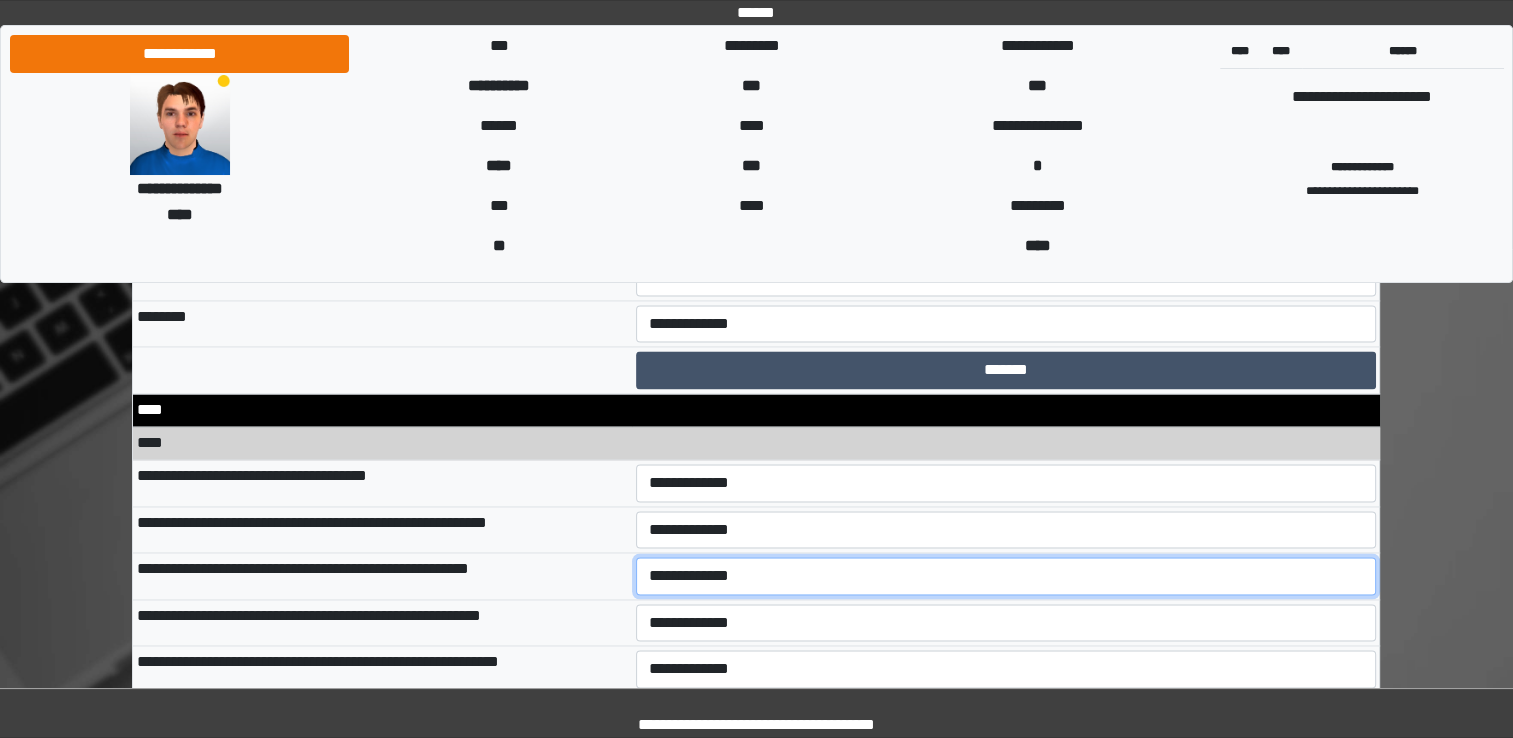 click on "**********" at bounding box center (1006, 576) 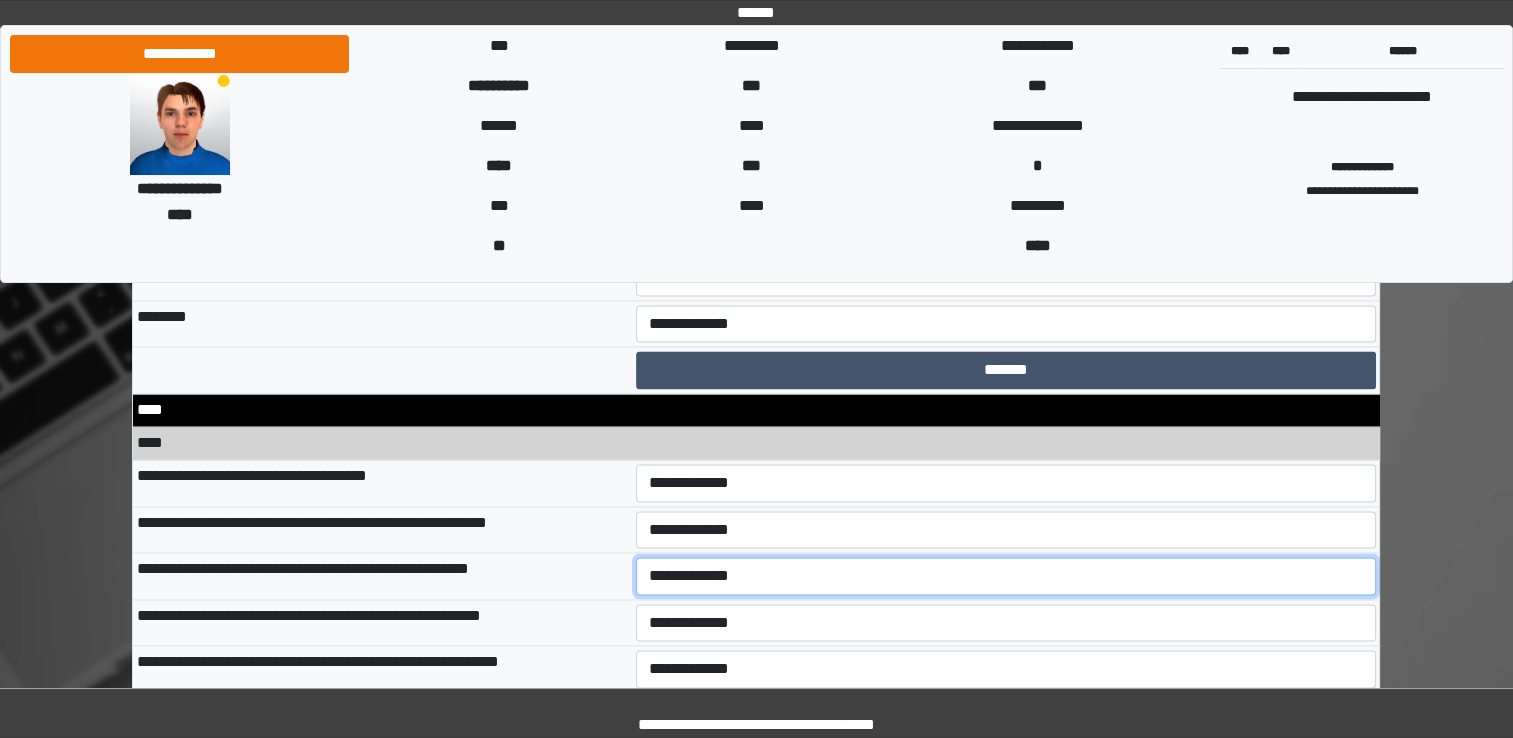 select on "*" 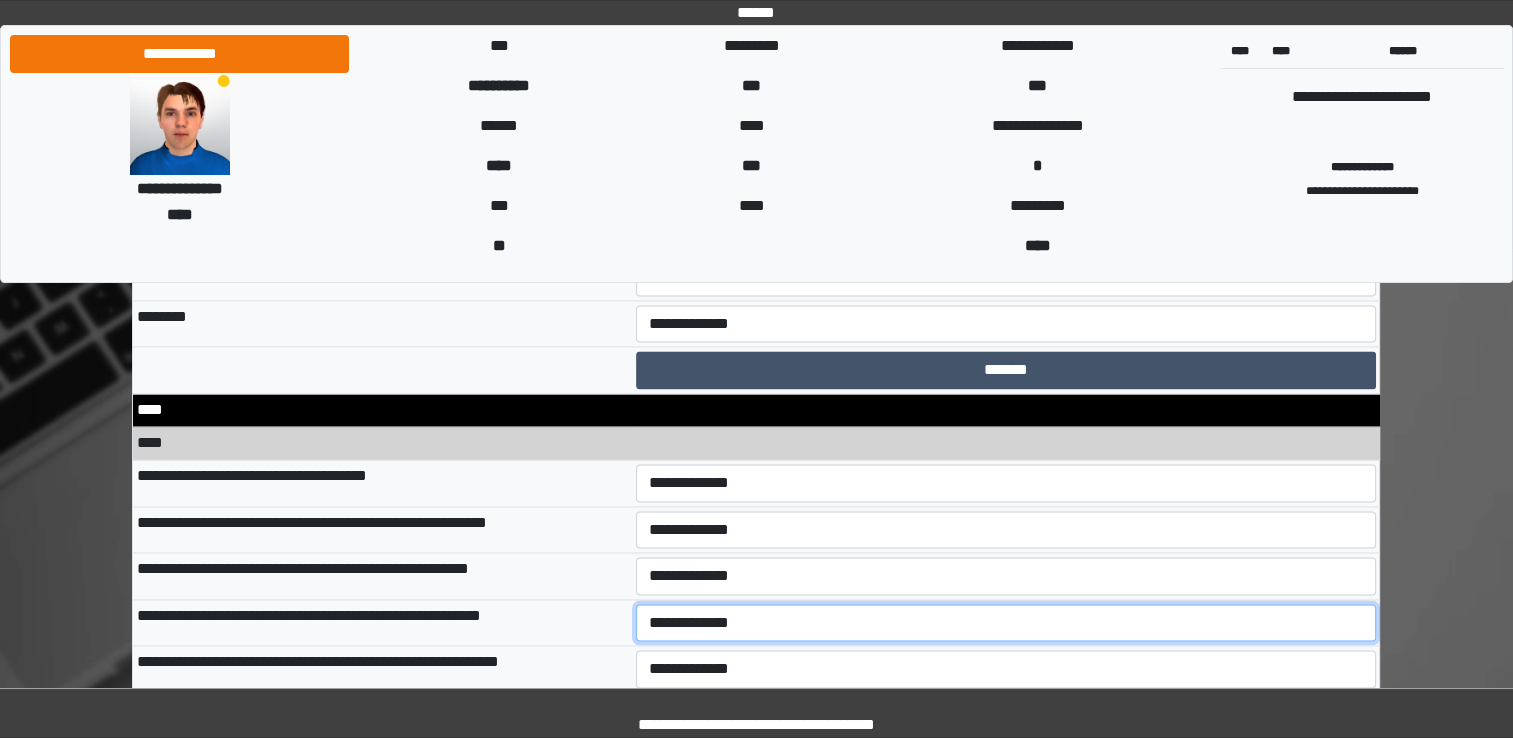 select on "*" 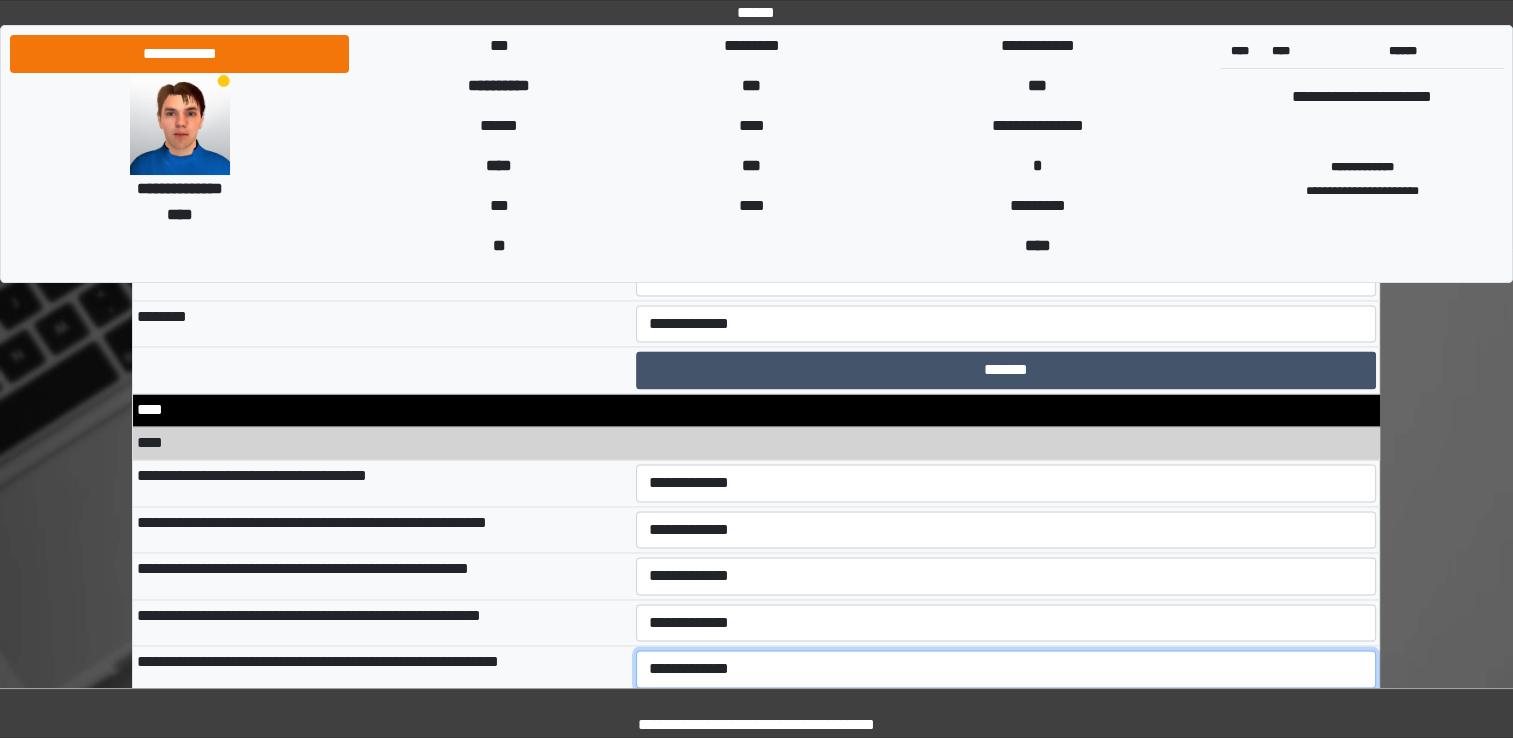 select on "*" 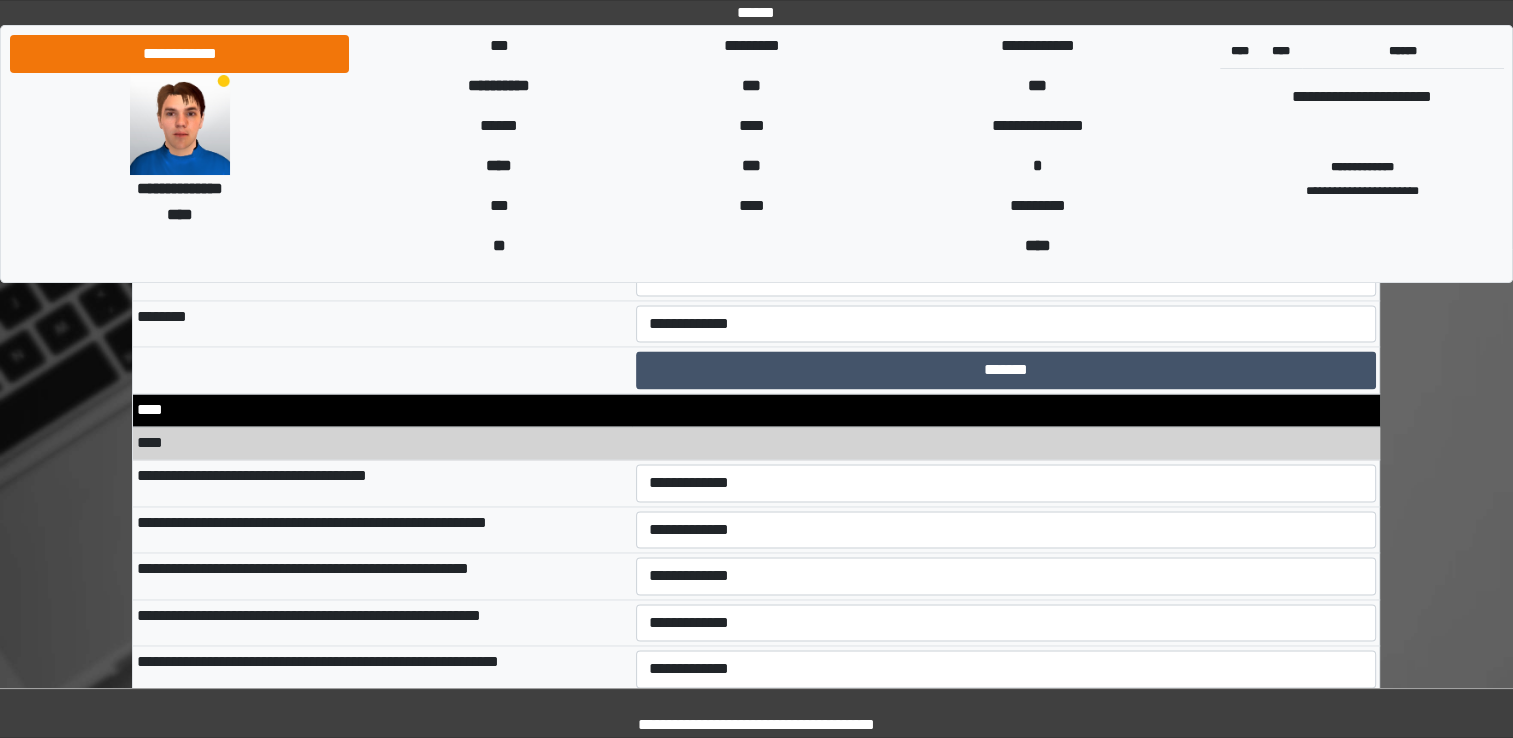 select on "*" 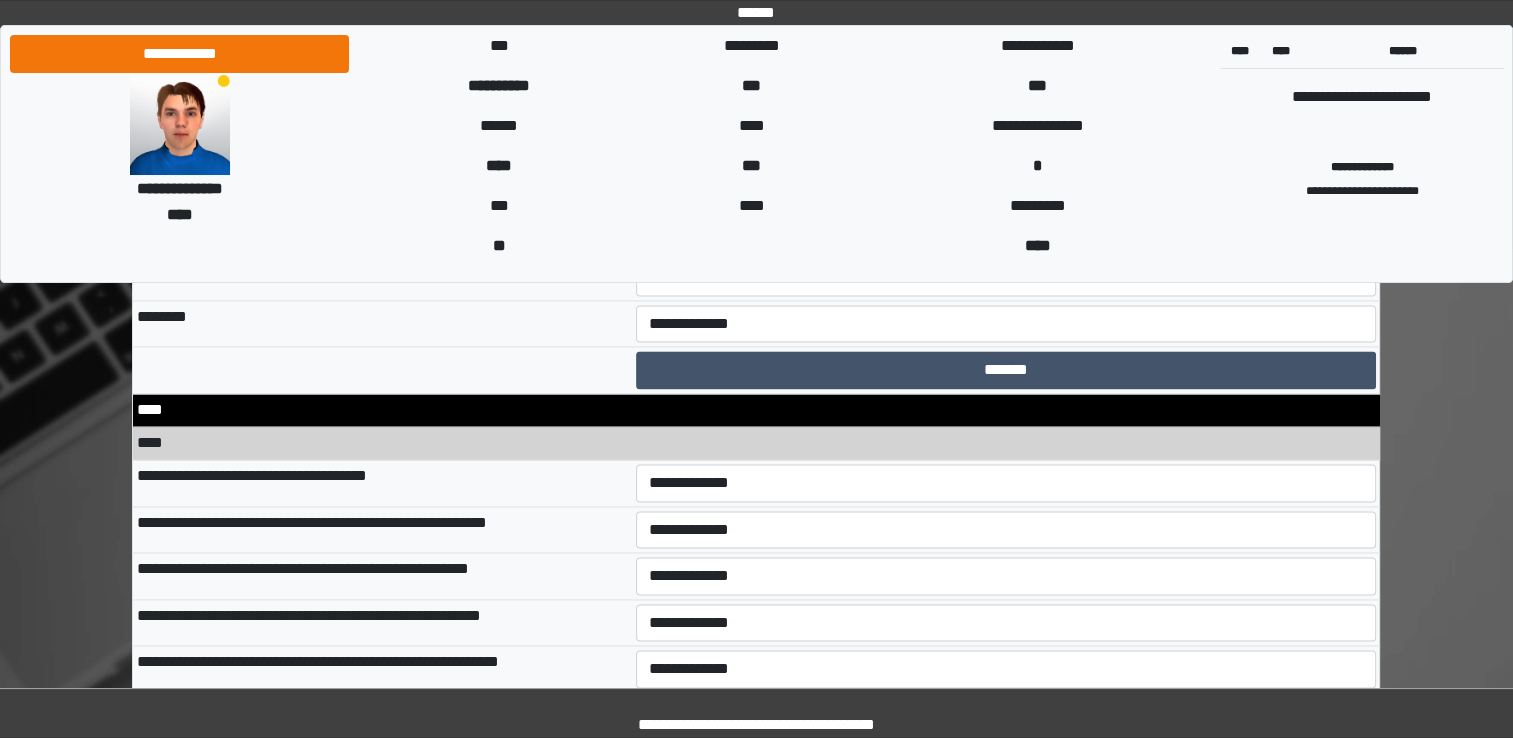 scroll, scrollTop: 10642, scrollLeft: 0, axis: vertical 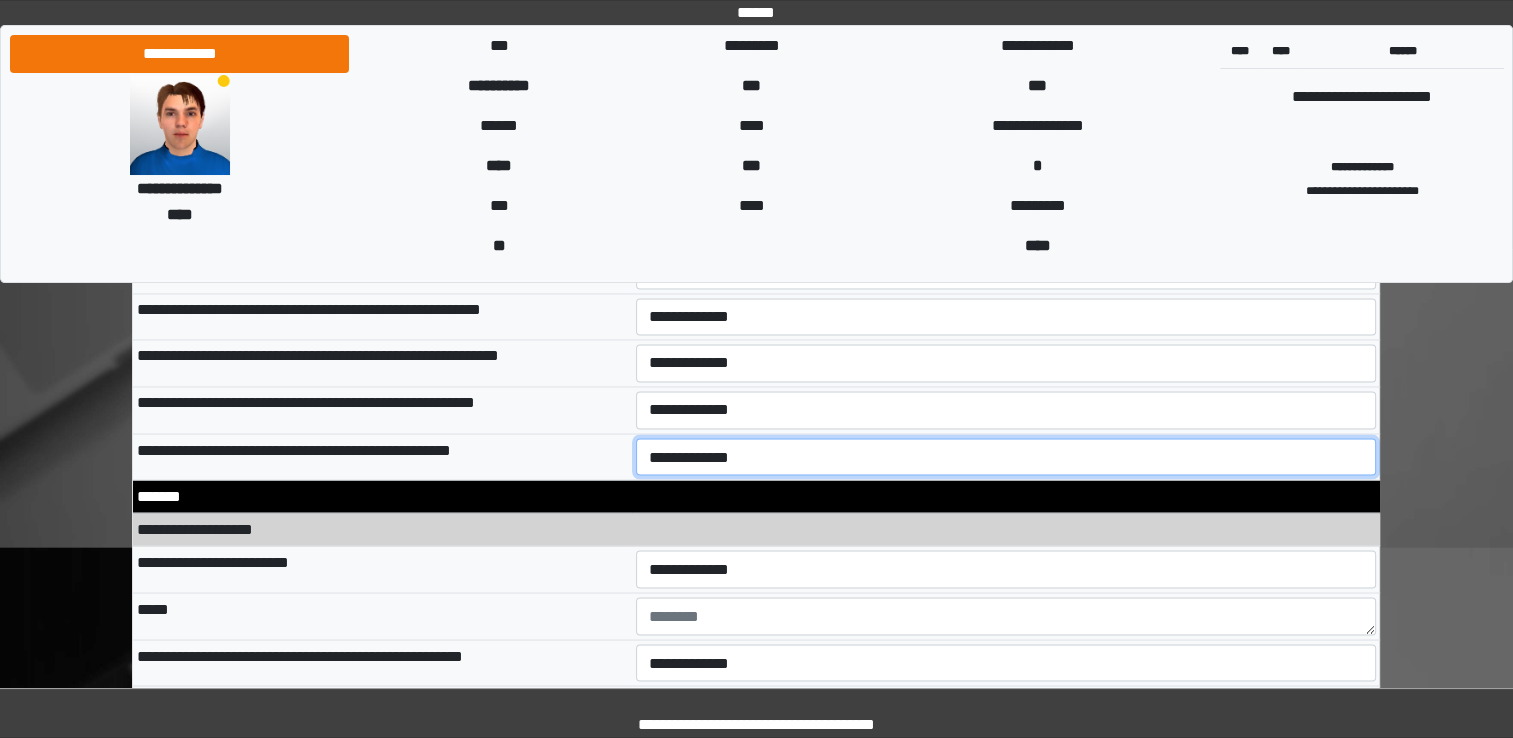 click on "**********" at bounding box center (1006, 457) 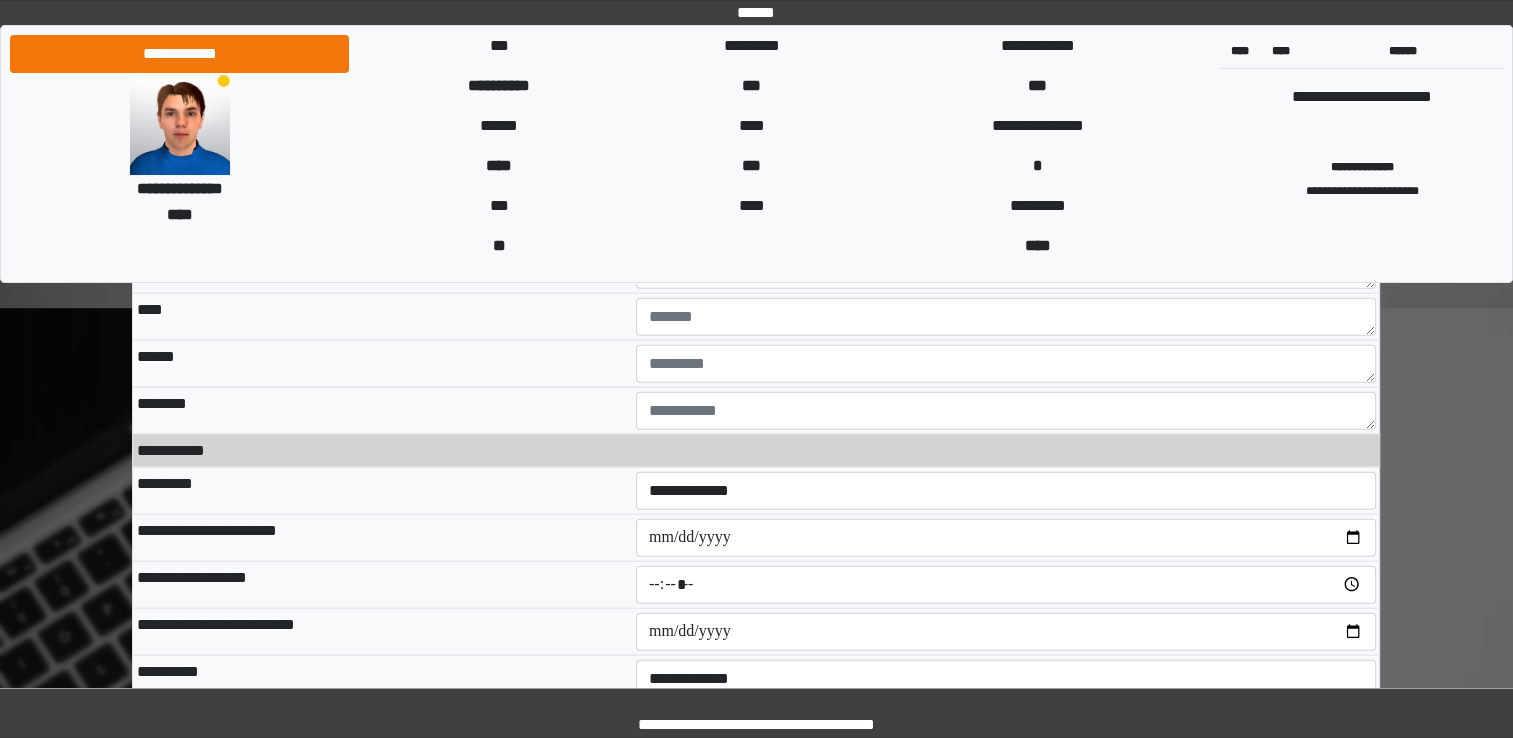 scroll, scrollTop: 12145, scrollLeft: 0, axis: vertical 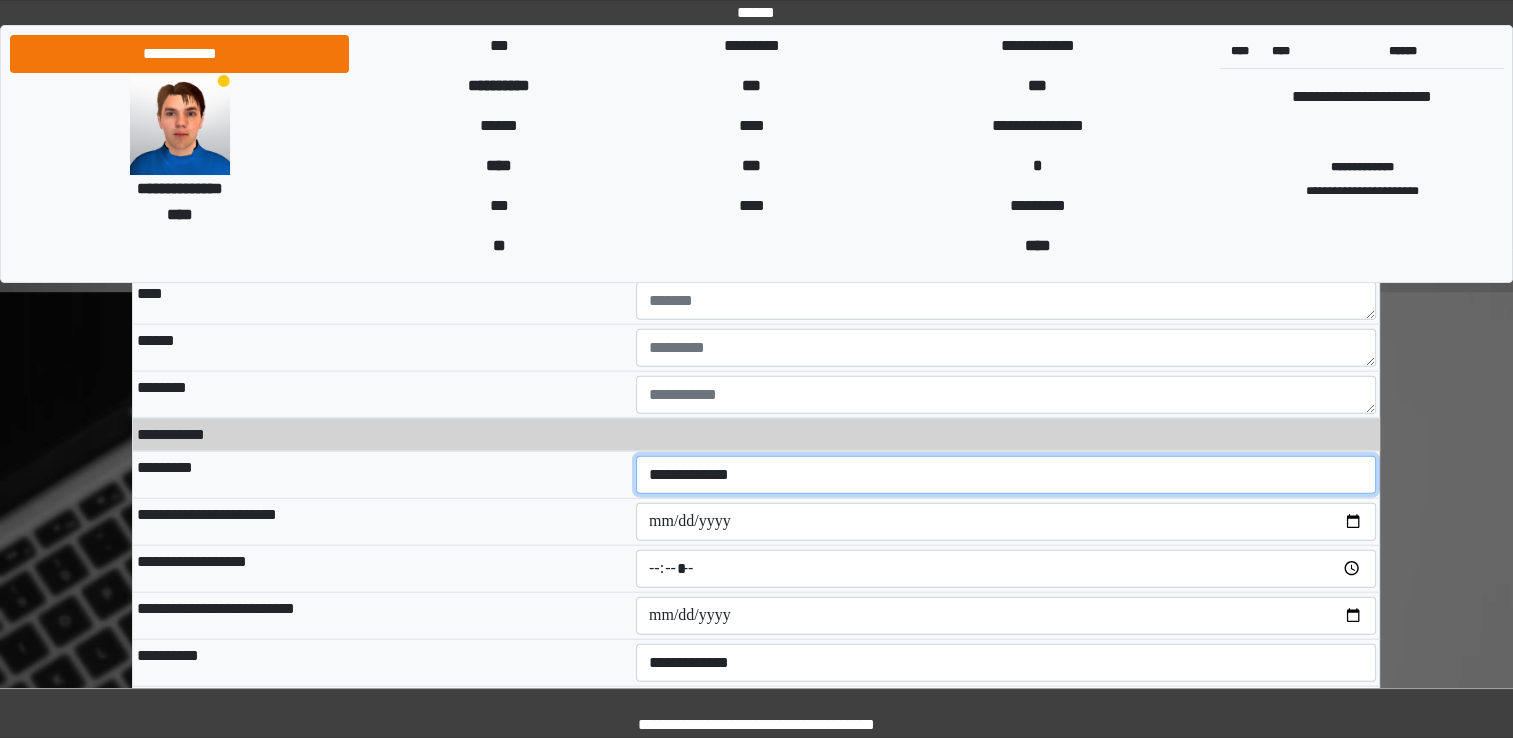 click on "**********" at bounding box center [1006, 475] 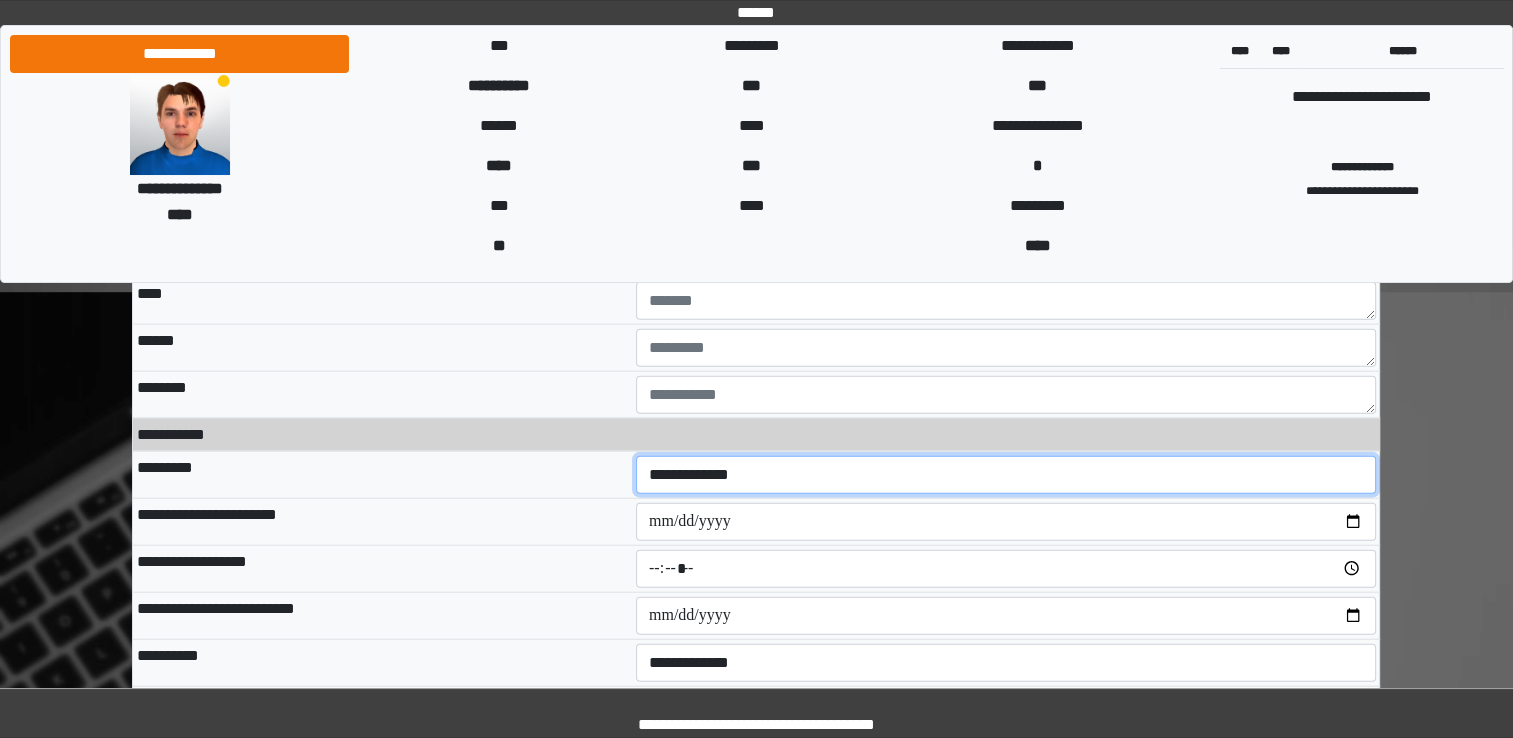 select on "**" 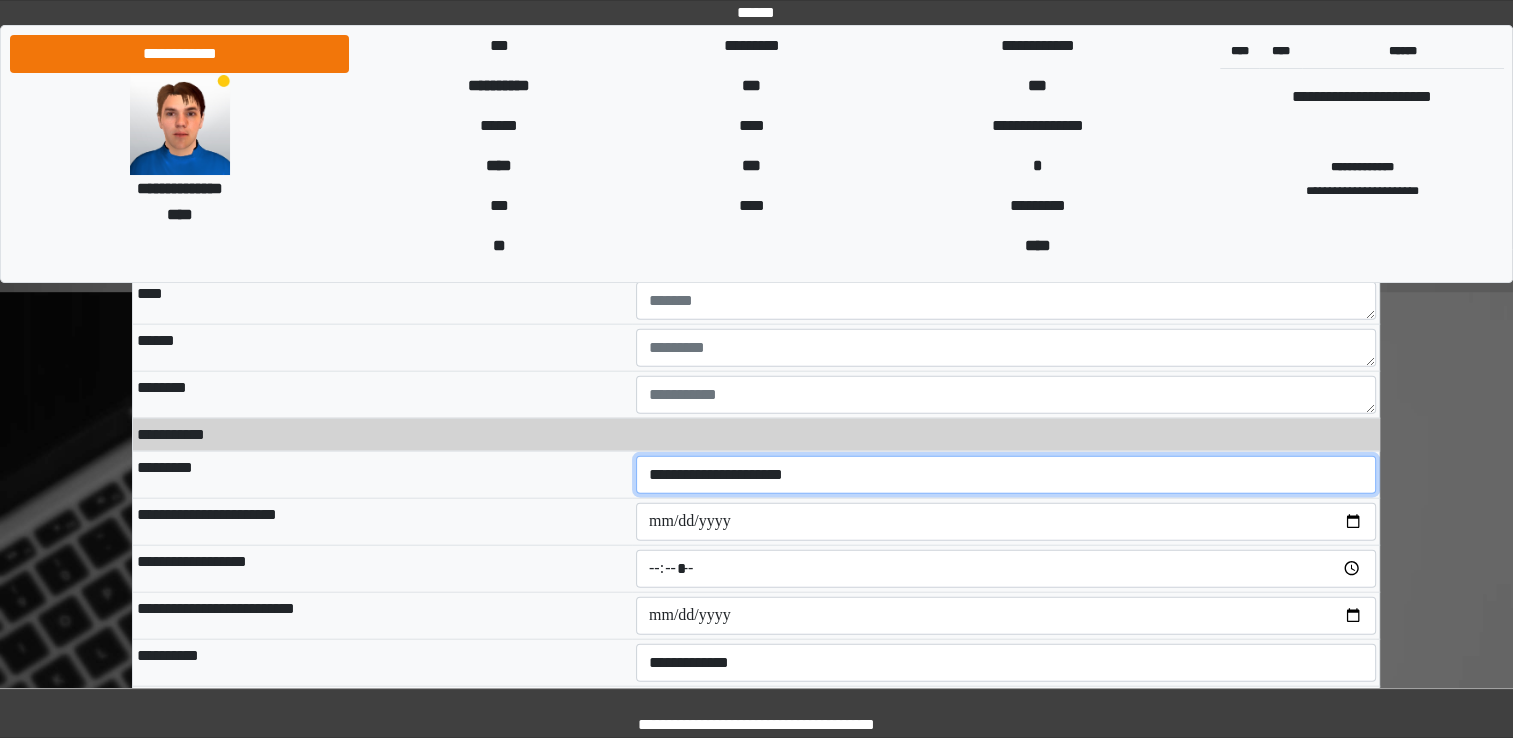 click on "**********" at bounding box center [1006, 475] 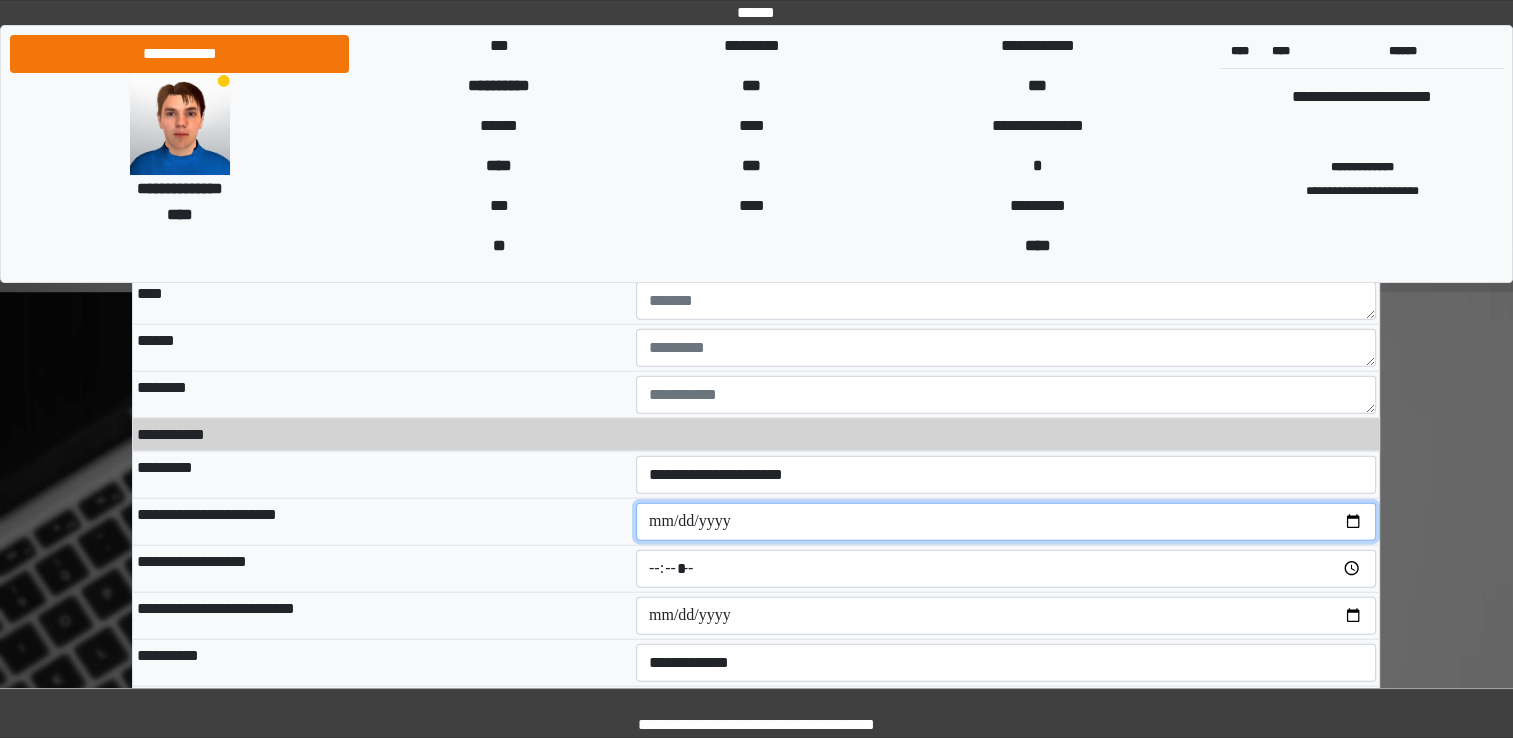click at bounding box center [1006, 522] 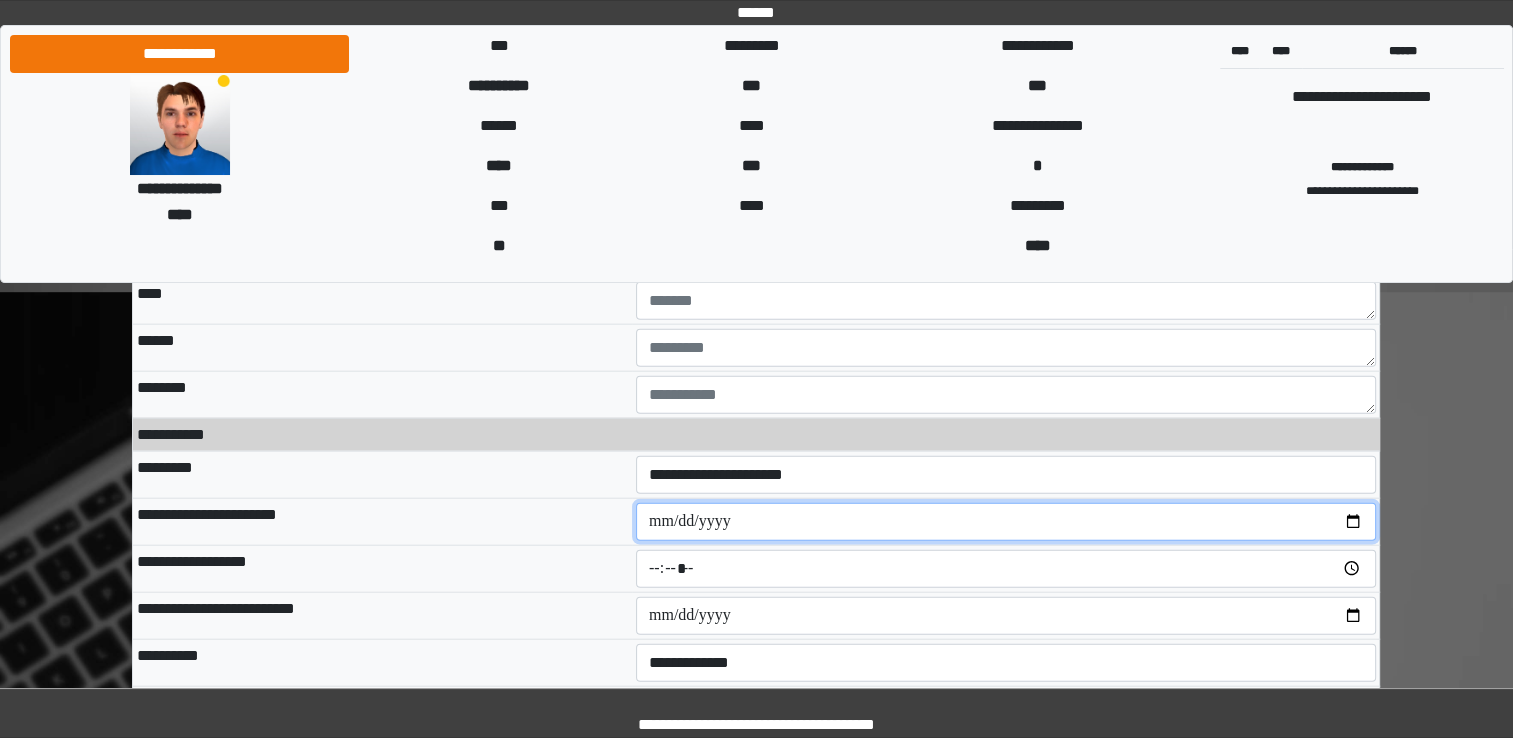 type on "**********" 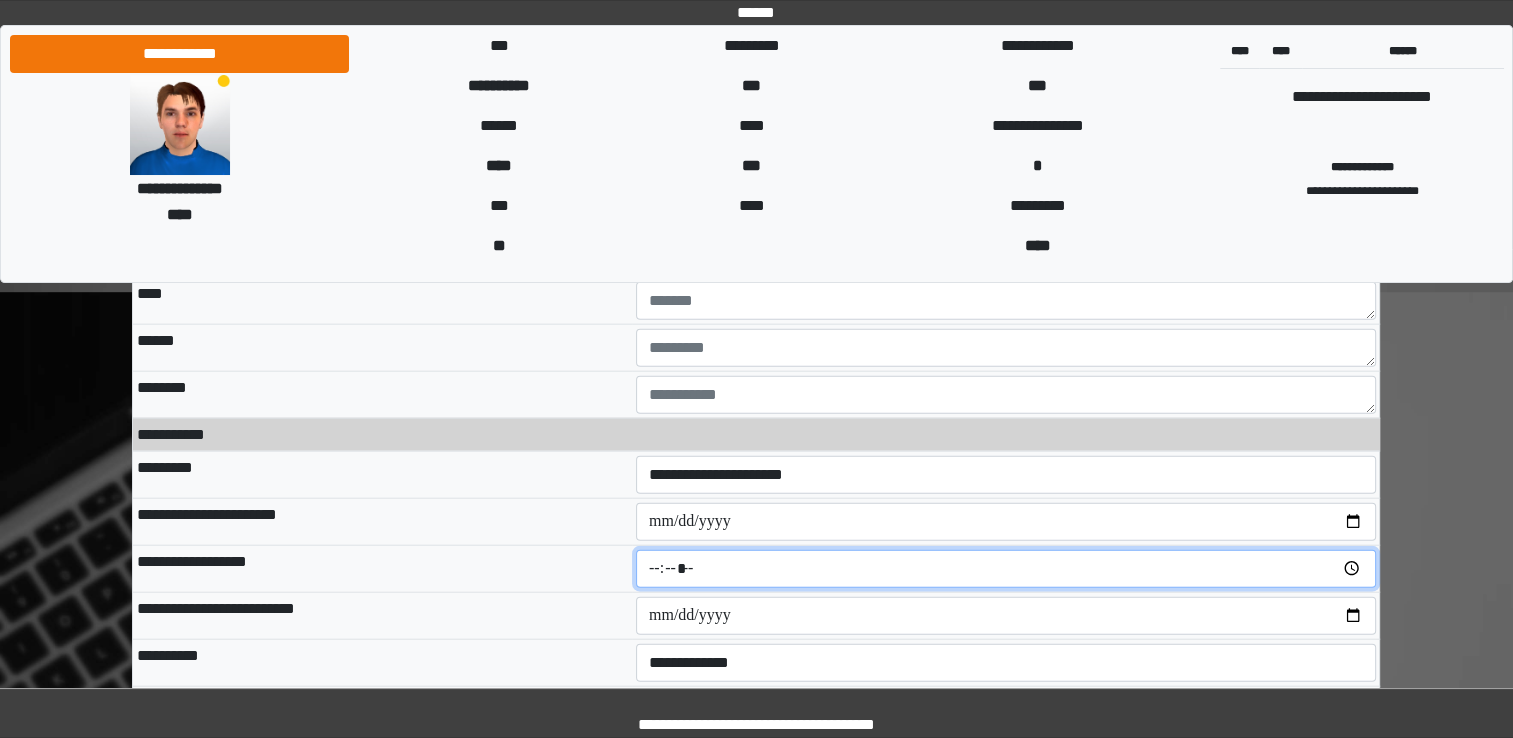 click at bounding box center (1006, 569) 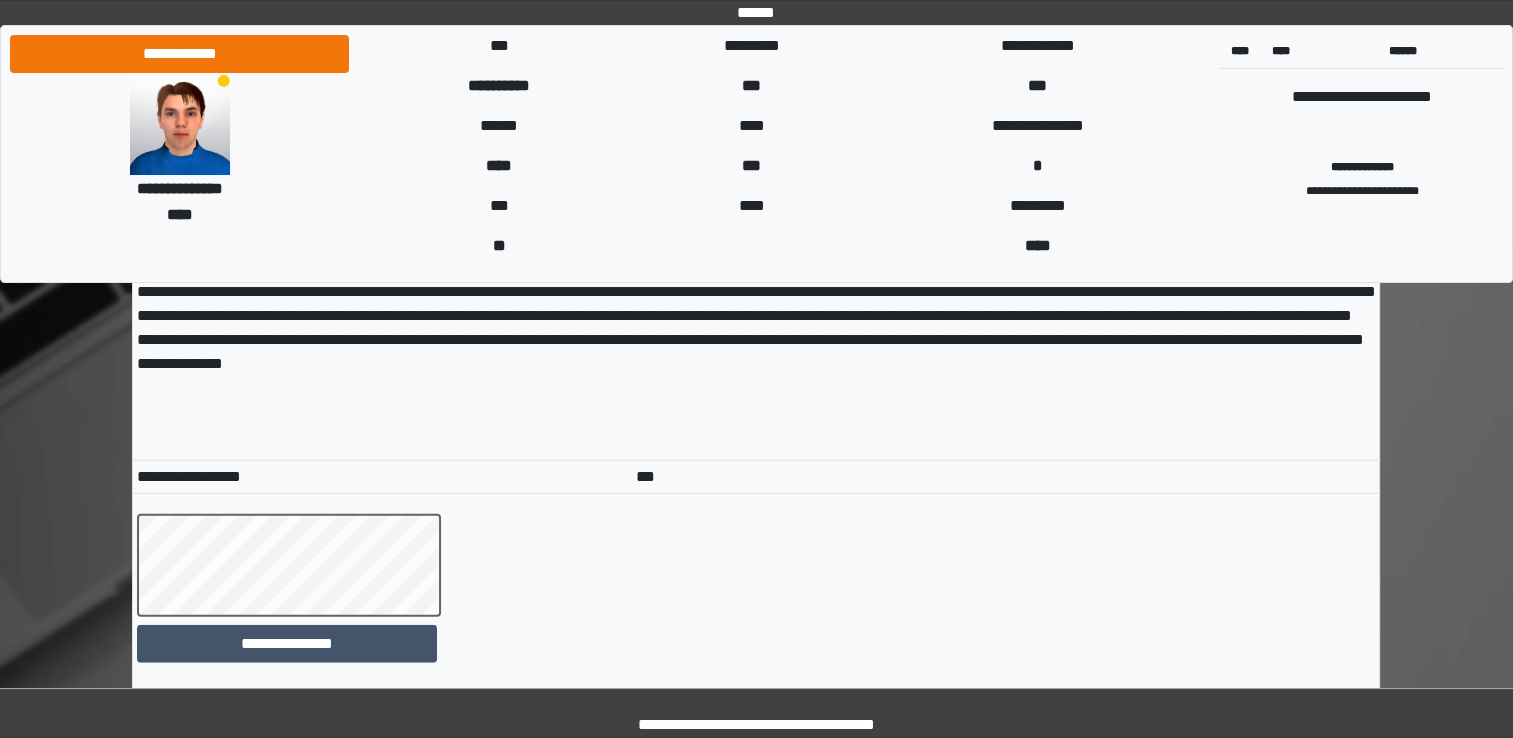 scroll, scrollTop: 12716, scrollLeft: 0, axis: vertical 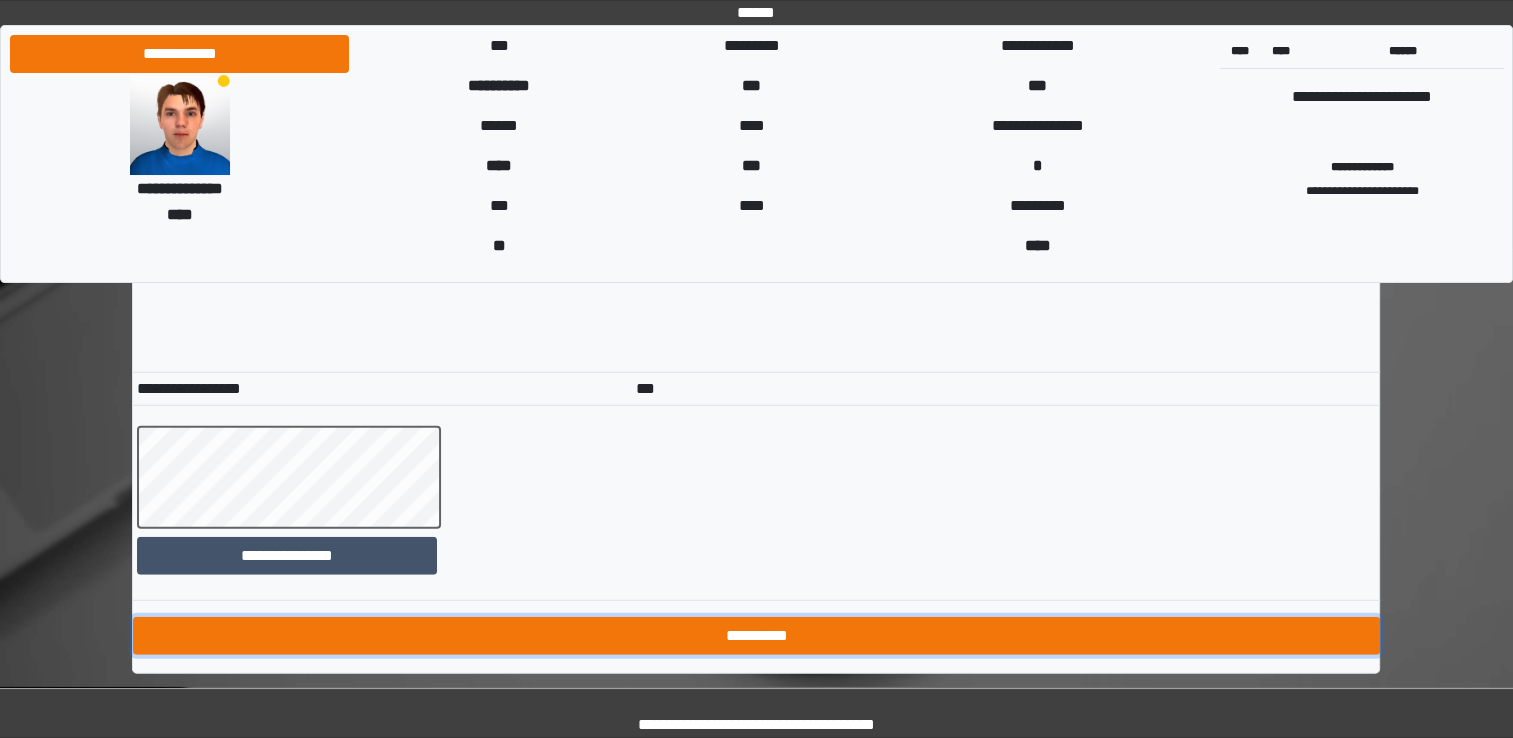 click on "**********" at bounding box center (756, 636) 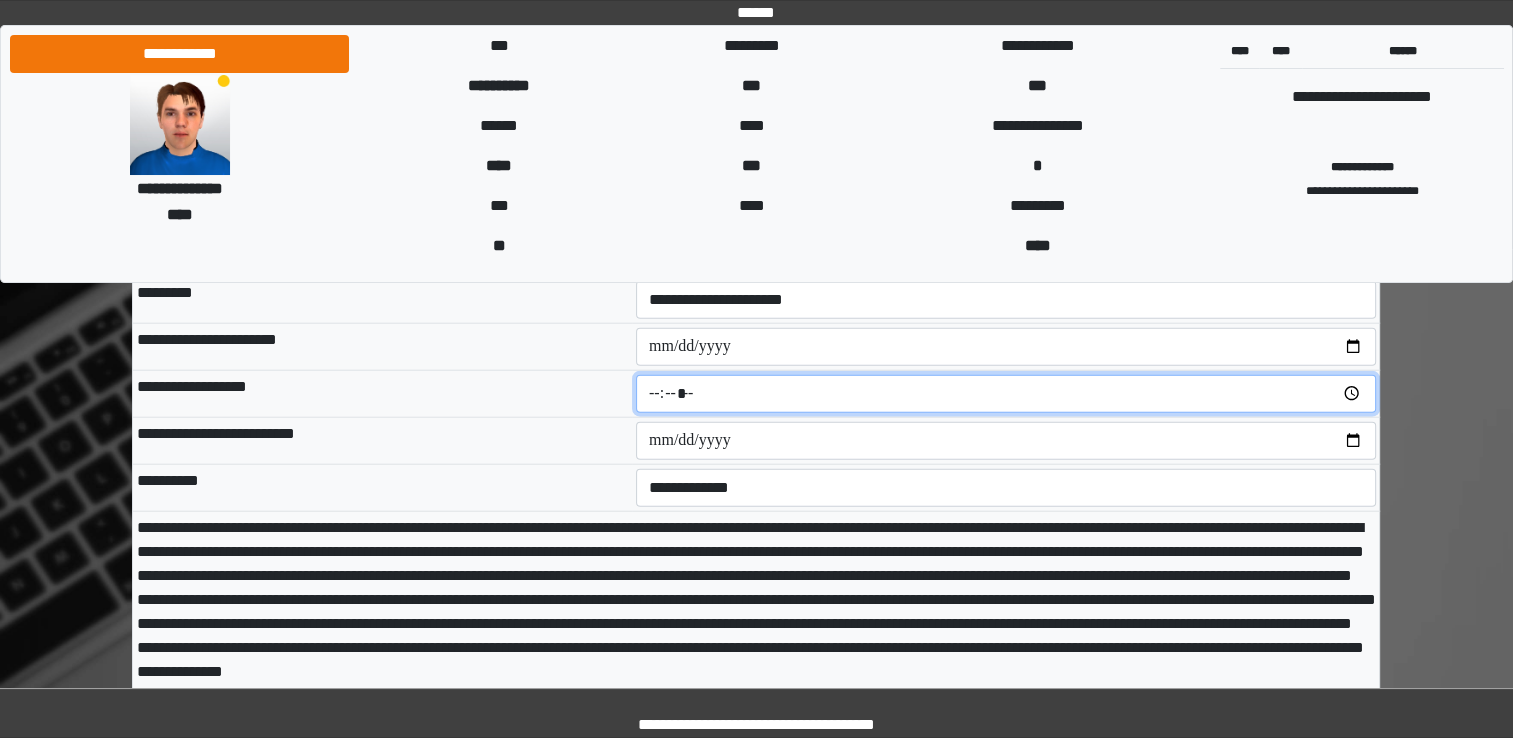 scroll, scrollTop: 12316, scrollLeft: 0, axis: vertical 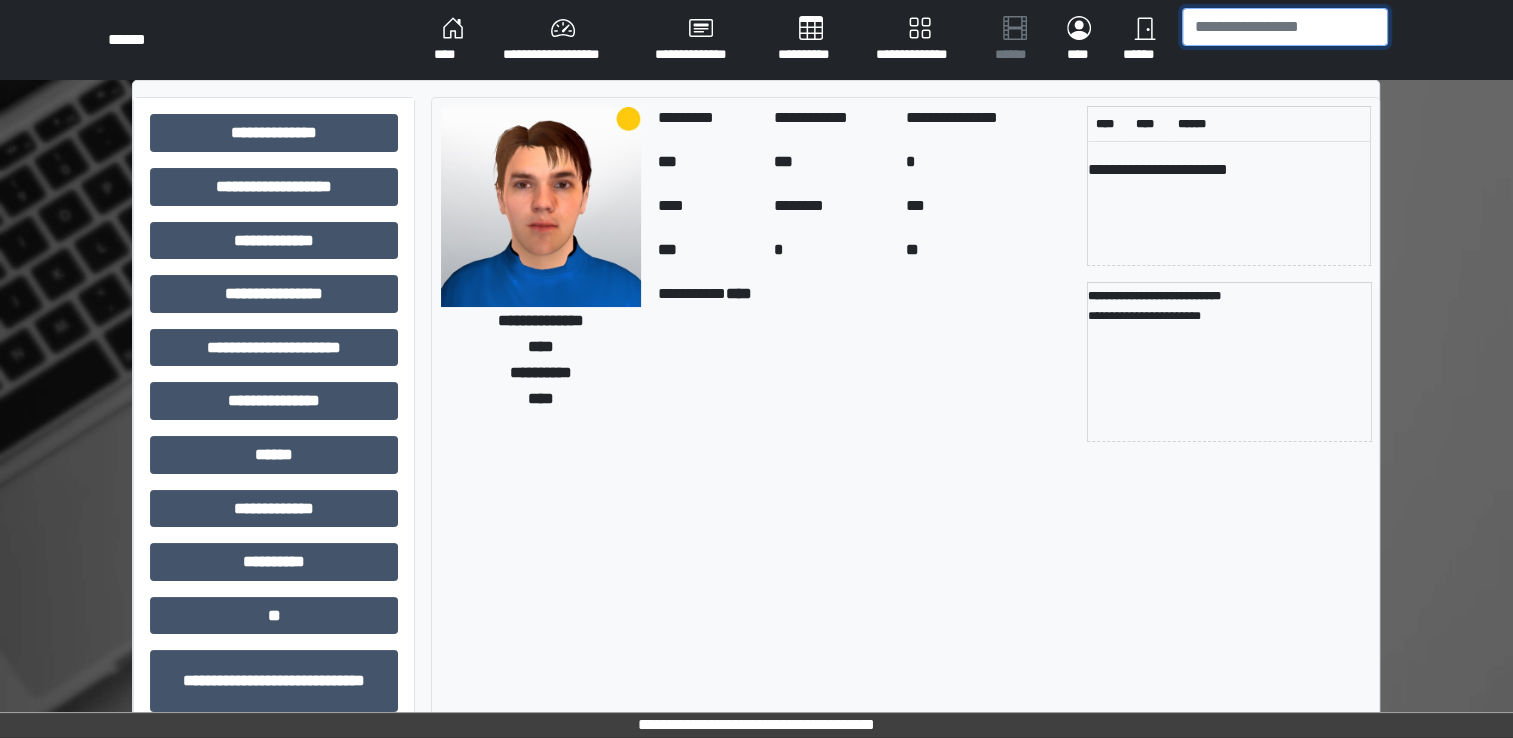 click at bounding box center (1285, 27) 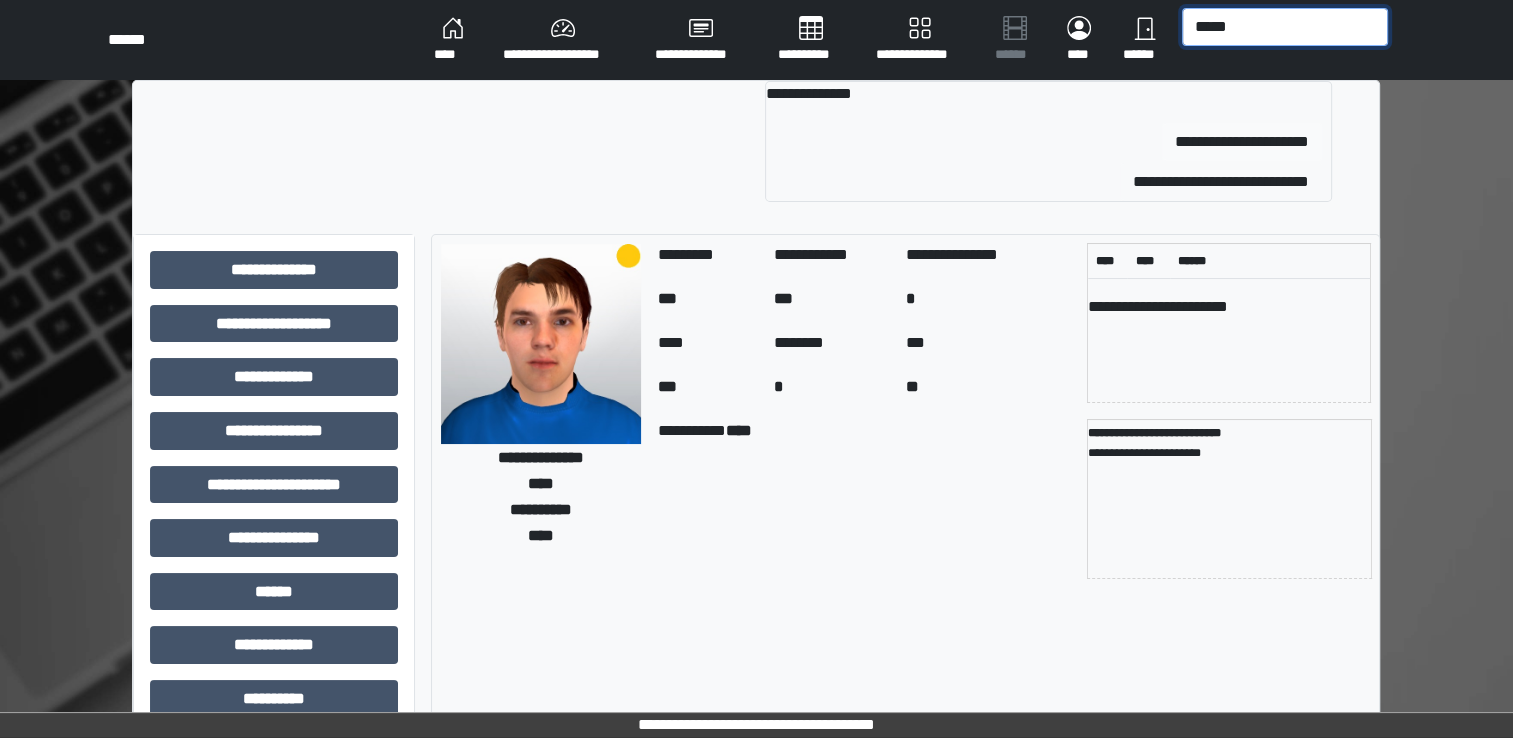 type on "*****" 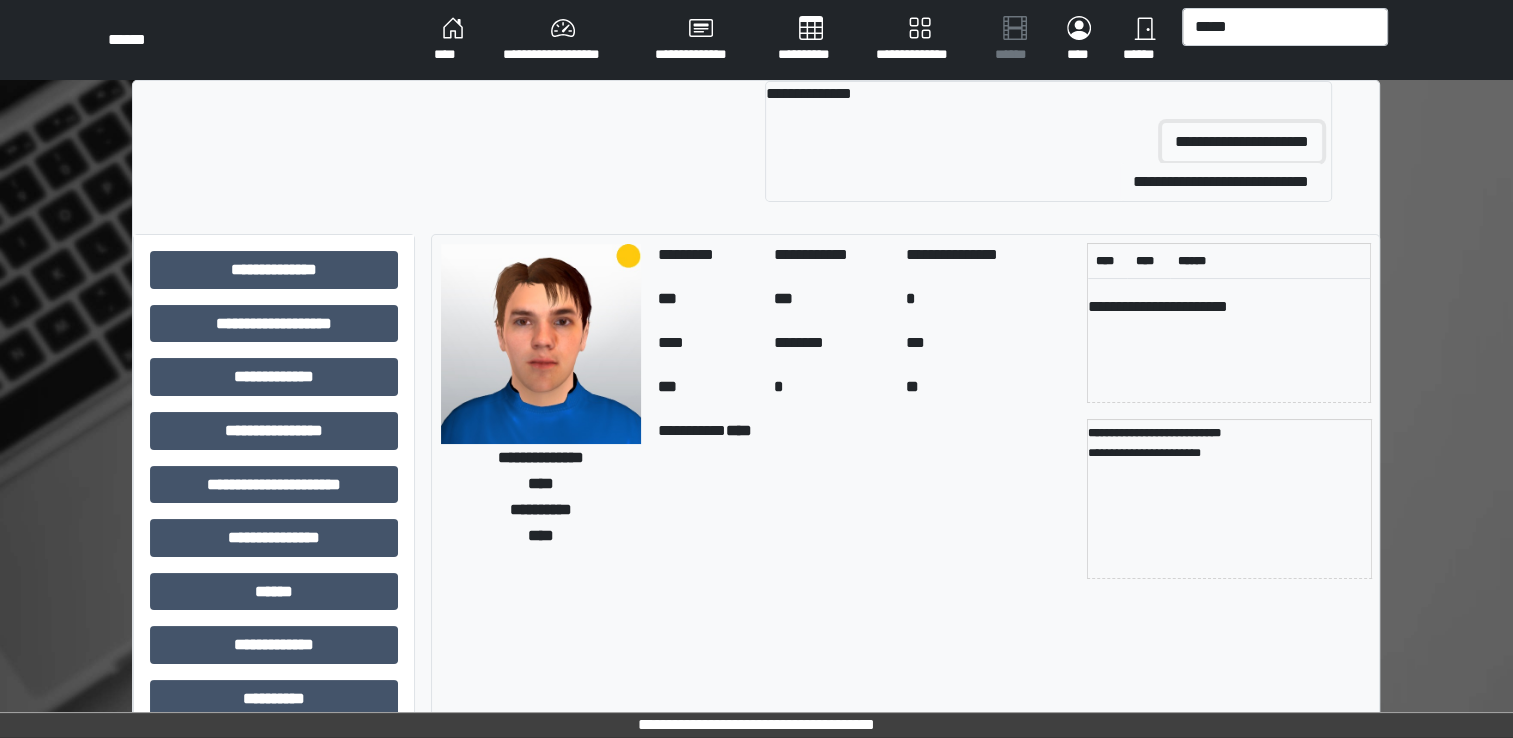 click on "**********" at bounding box center (1242, 142) 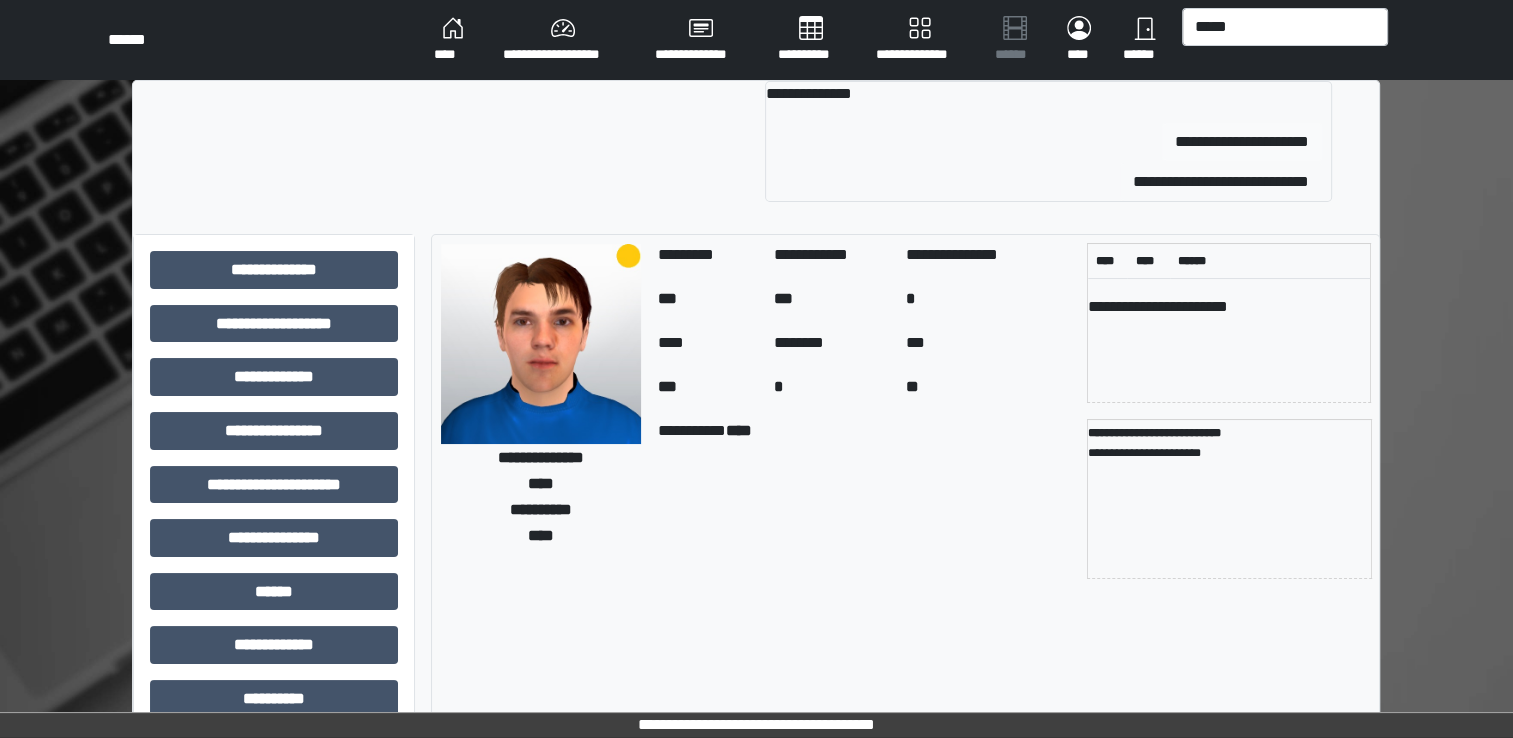 type 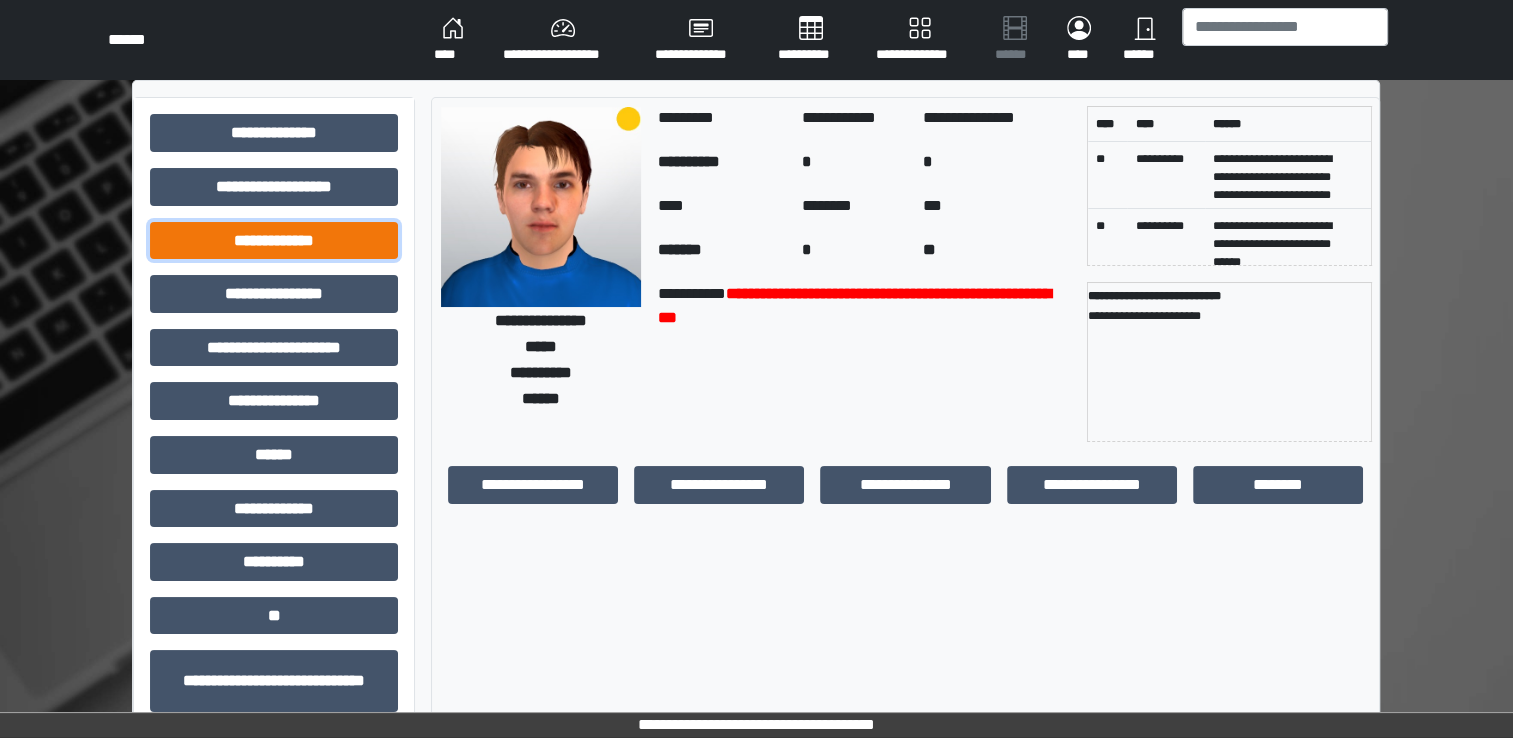 click on "**********" at bounding box center (274, 241) 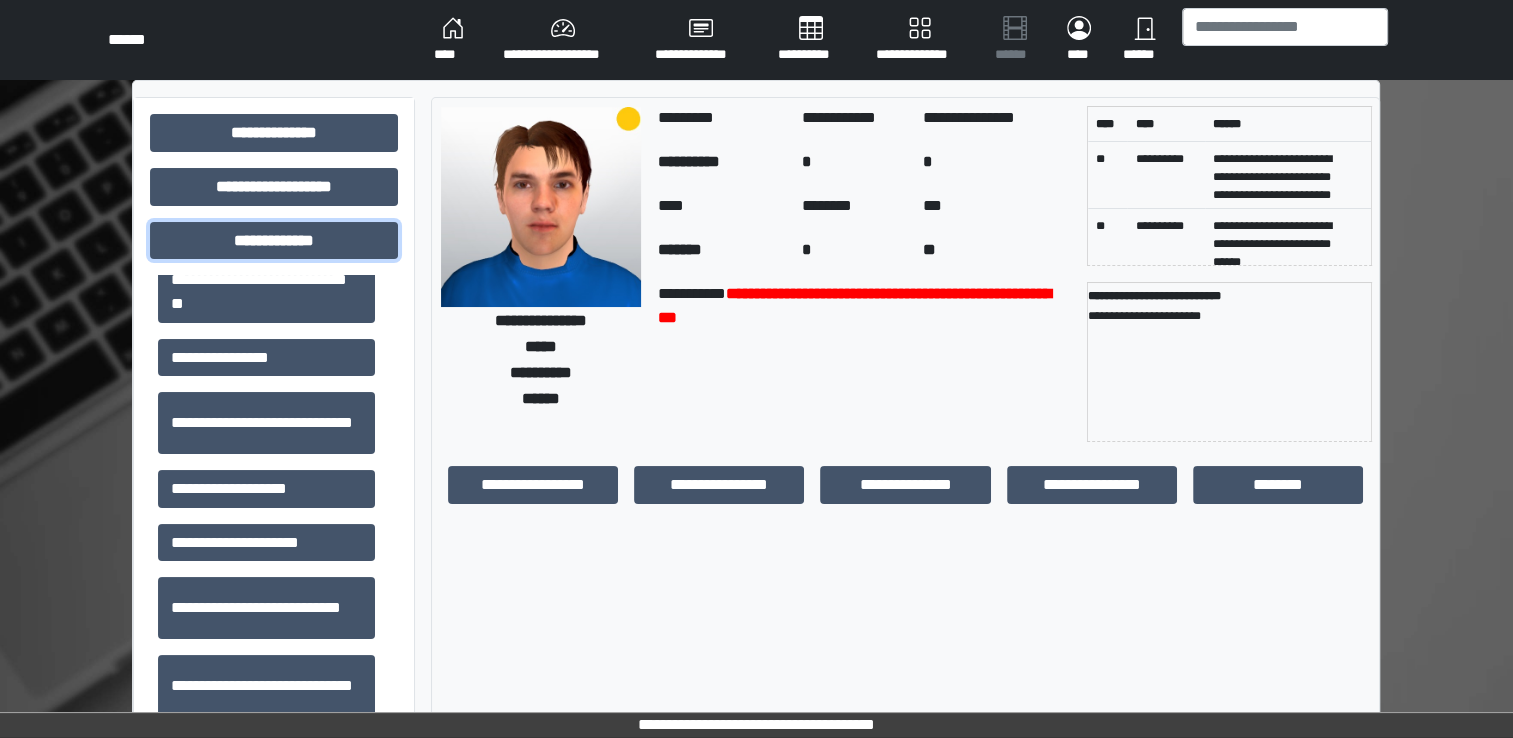 scroll, scrollTop: 1497, scrollLeft: 0, axis: vertical 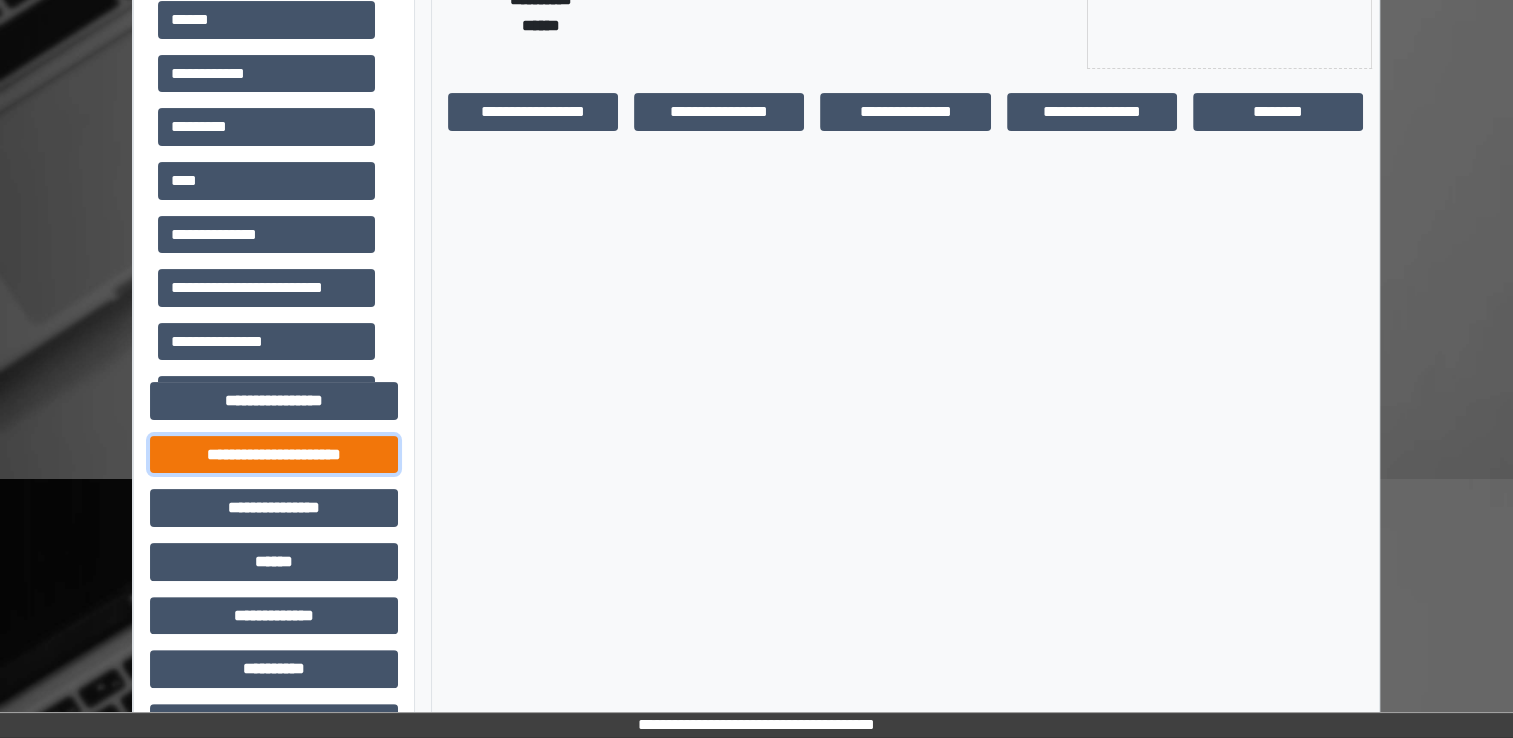 click on "**********" at bounding box center (274, 455) 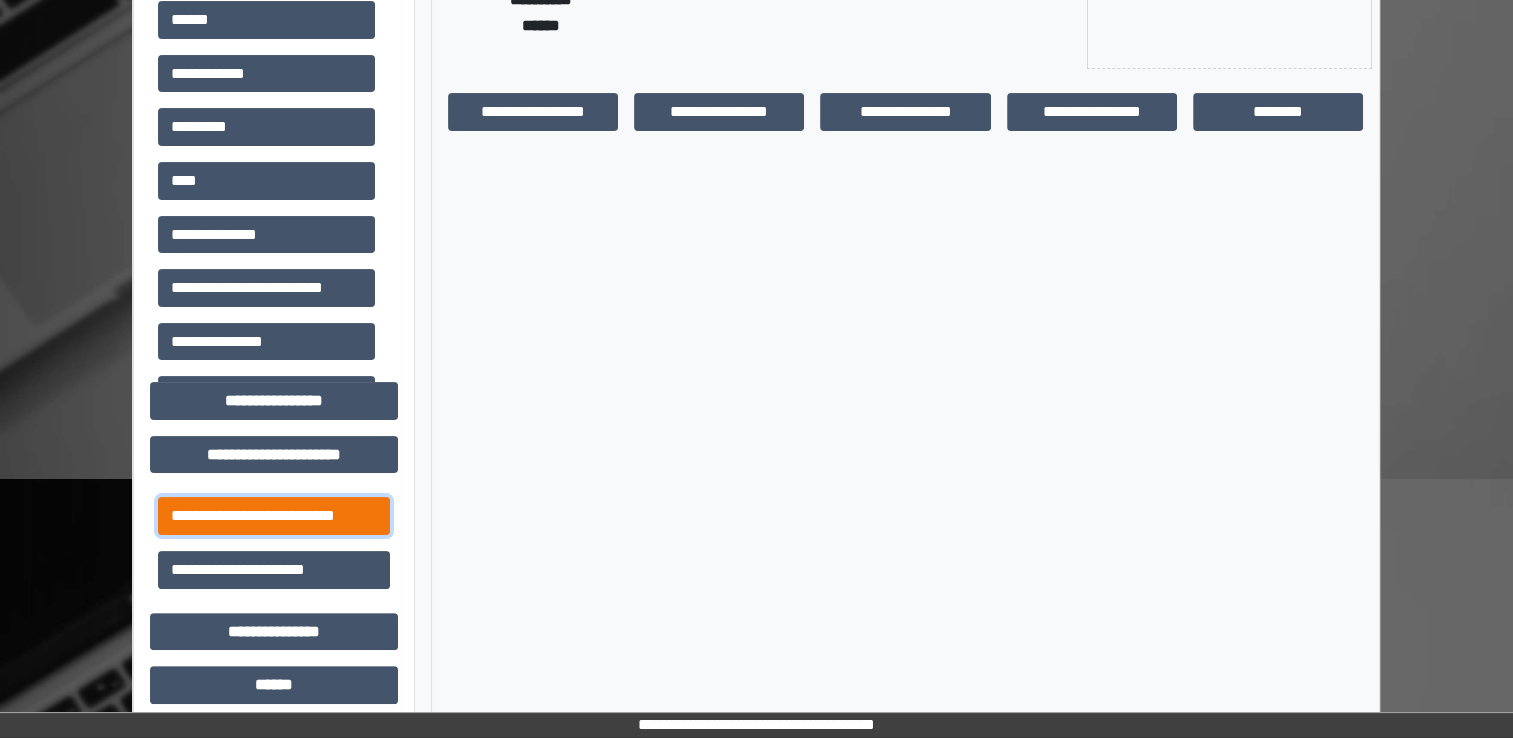 click on "**********" at bounding box center [274, 516] 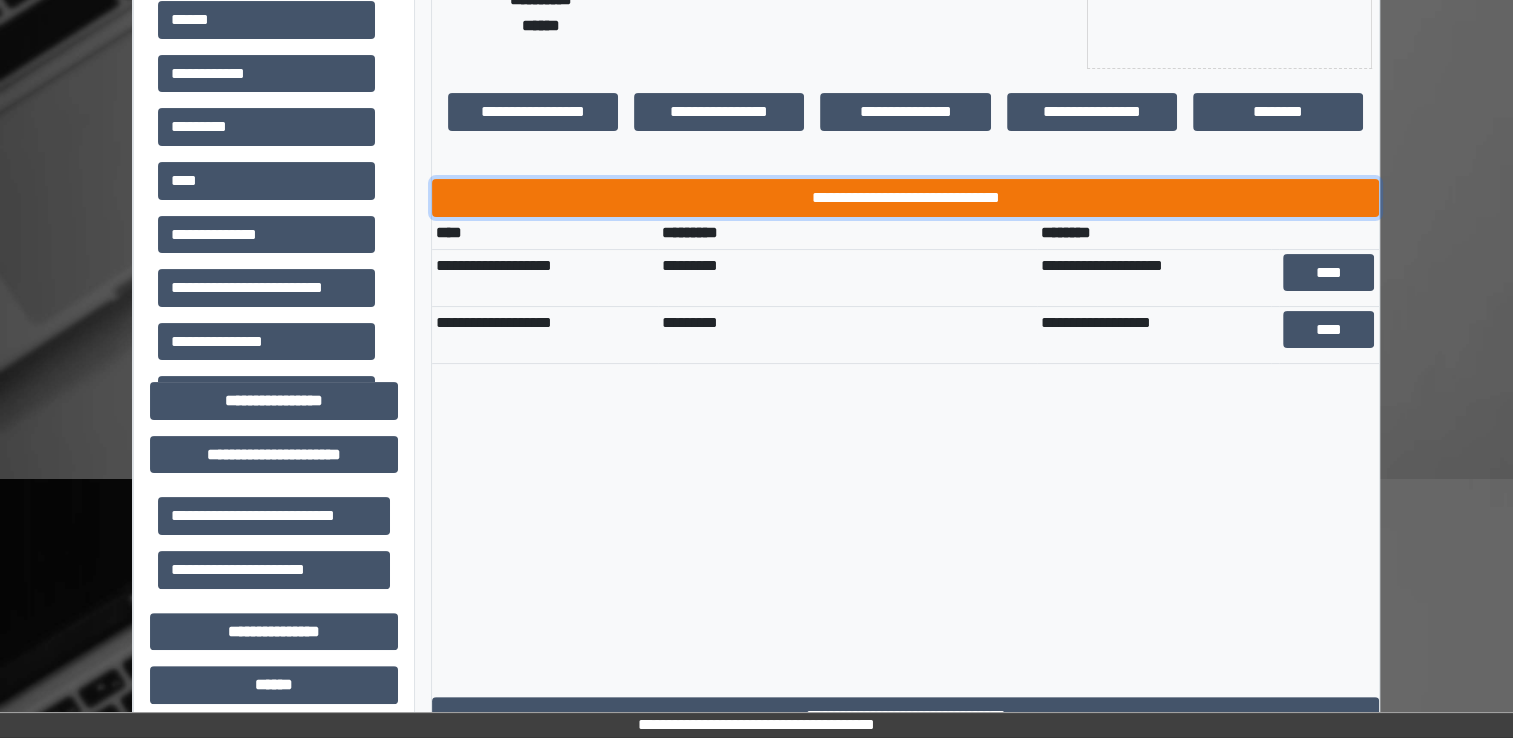 click on "**********" at bounding box center [905, 198] 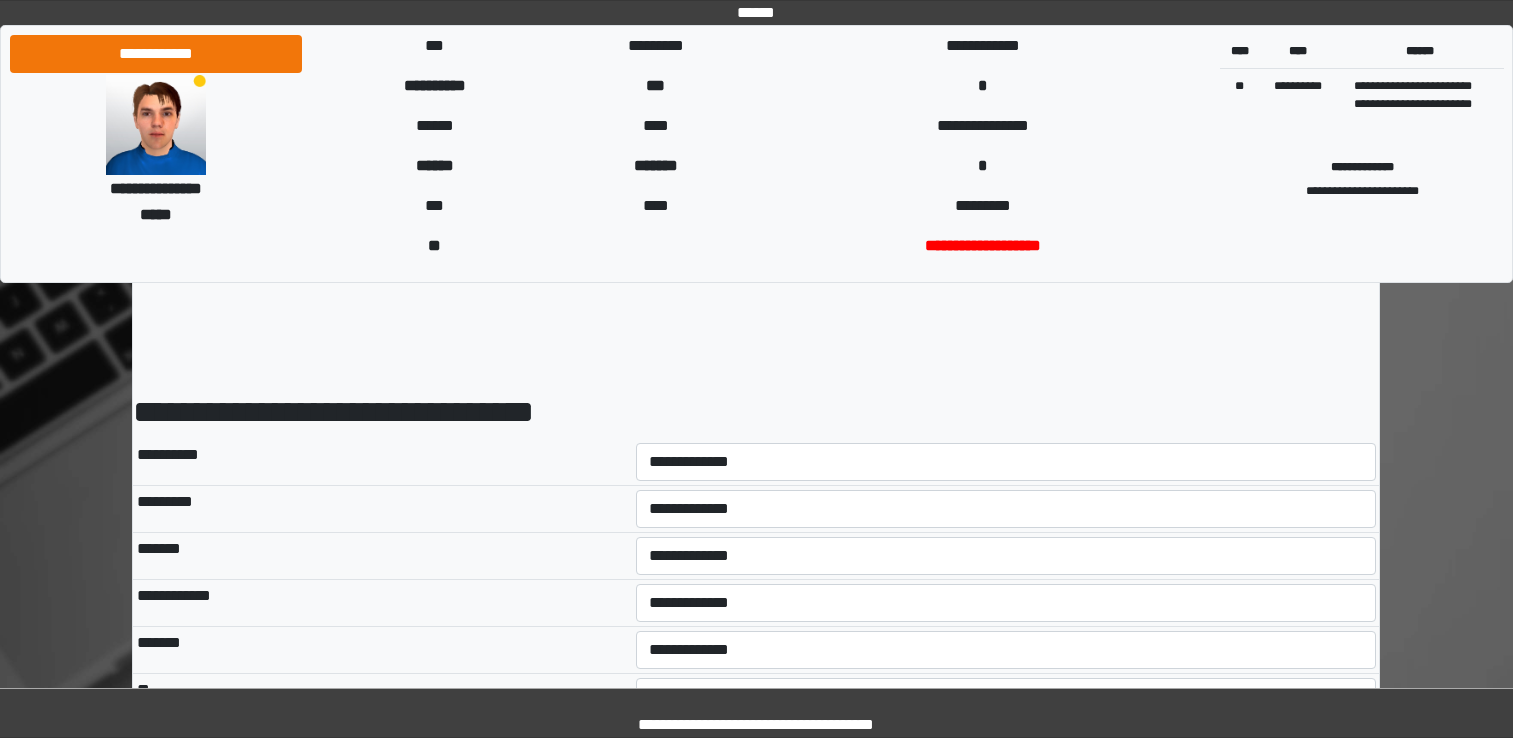 scroll, scrollTop: 0, scrollLeft: 0, axis: both 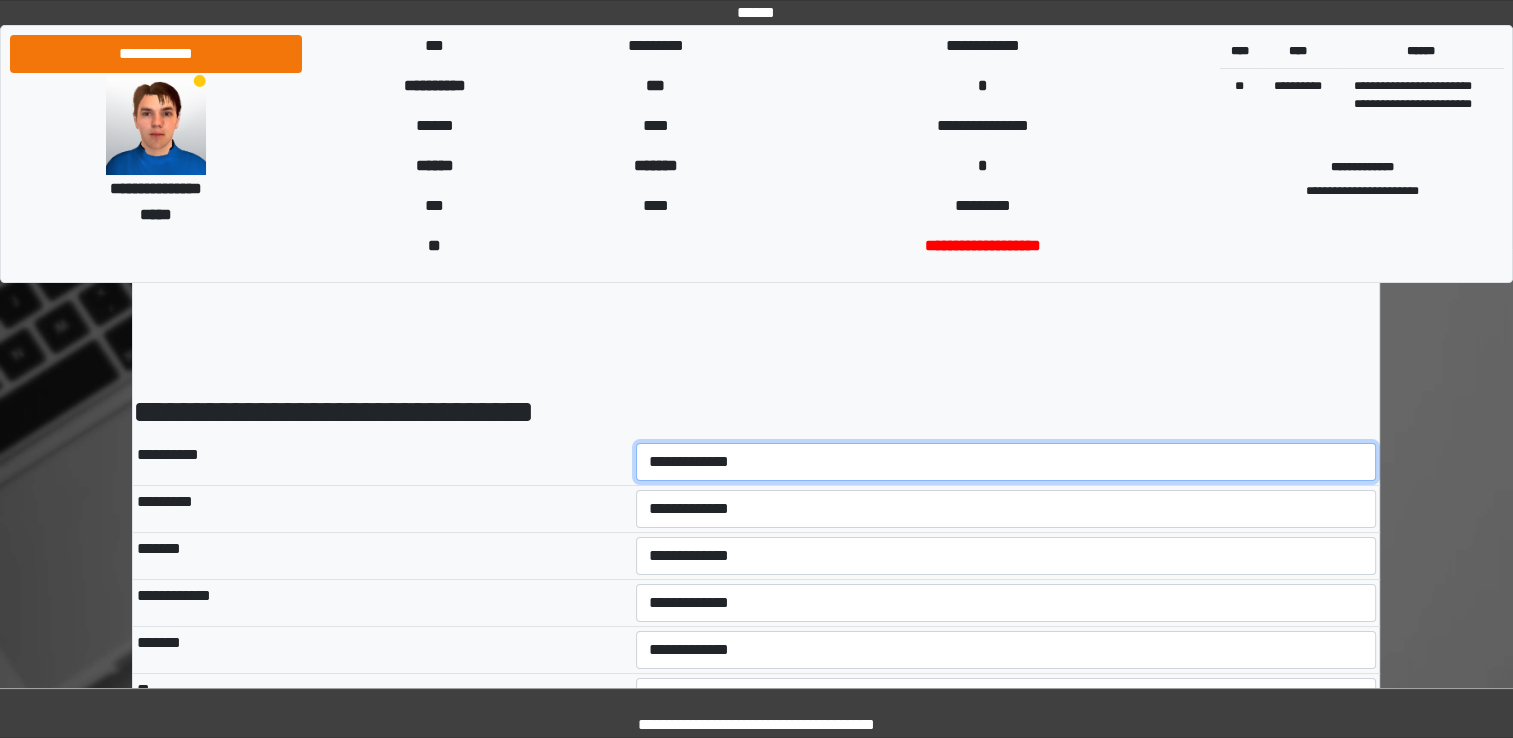 click on "**********" at bounding box center [1006, 462] 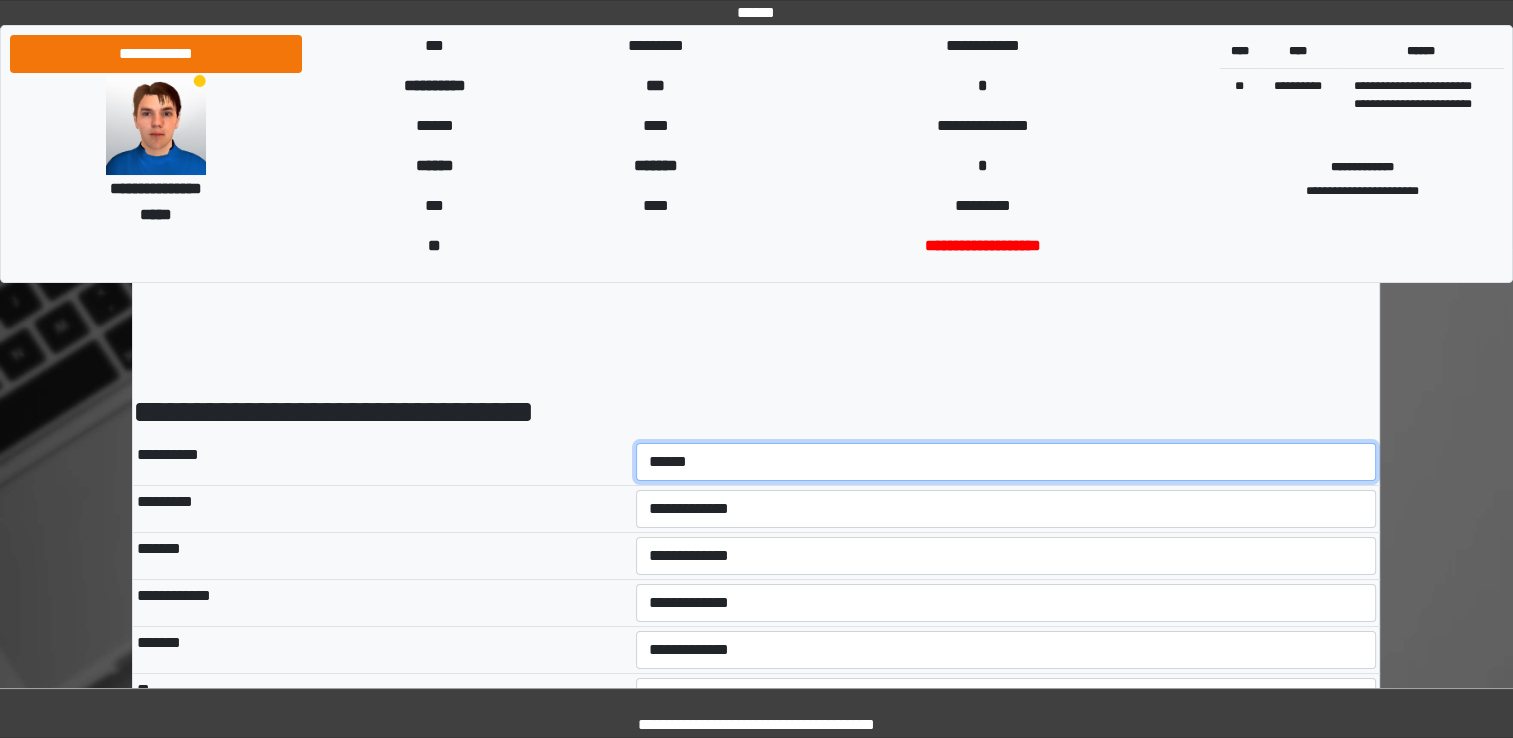 click on "**********" at bounding box center (1006, 462) 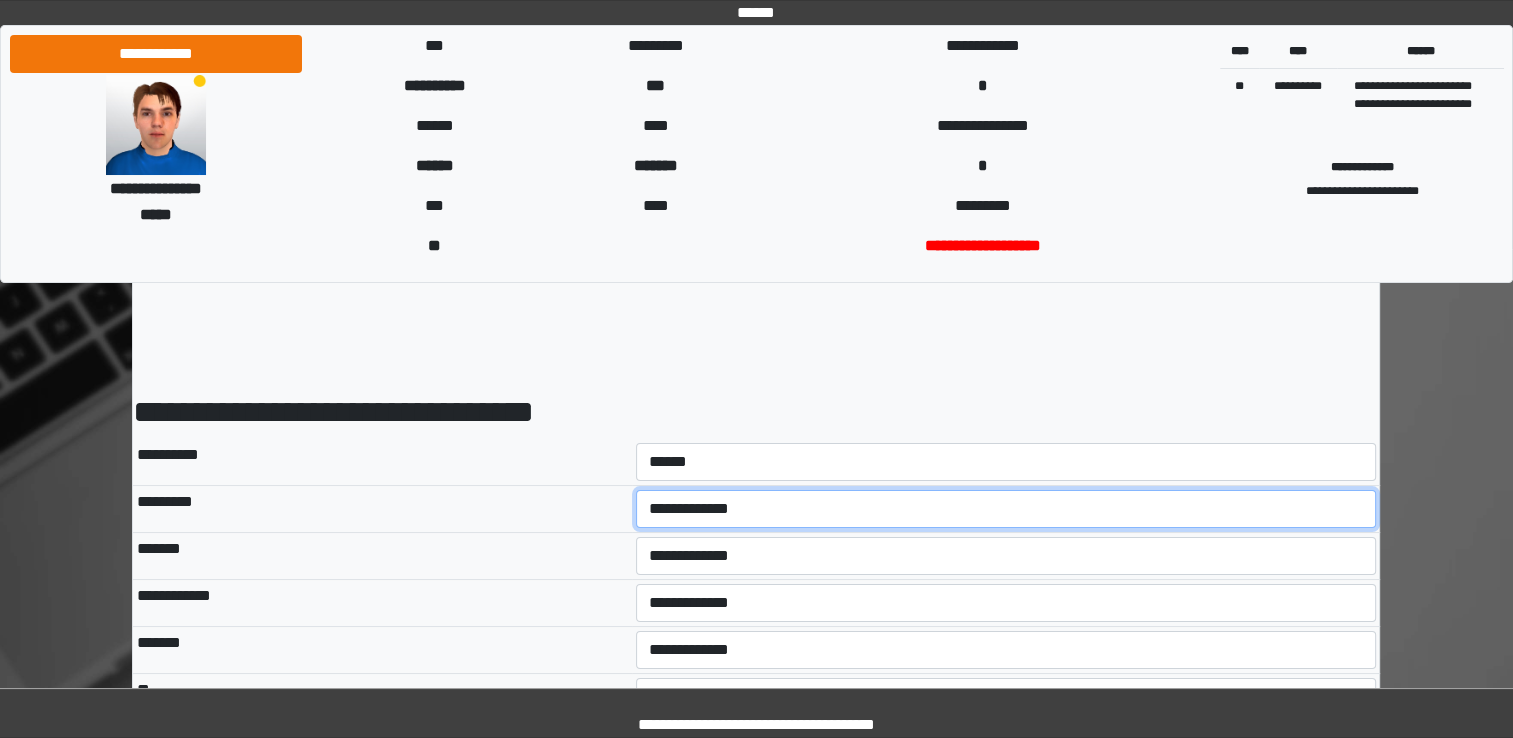 click on "**********" at bounding box center (1006, 509) 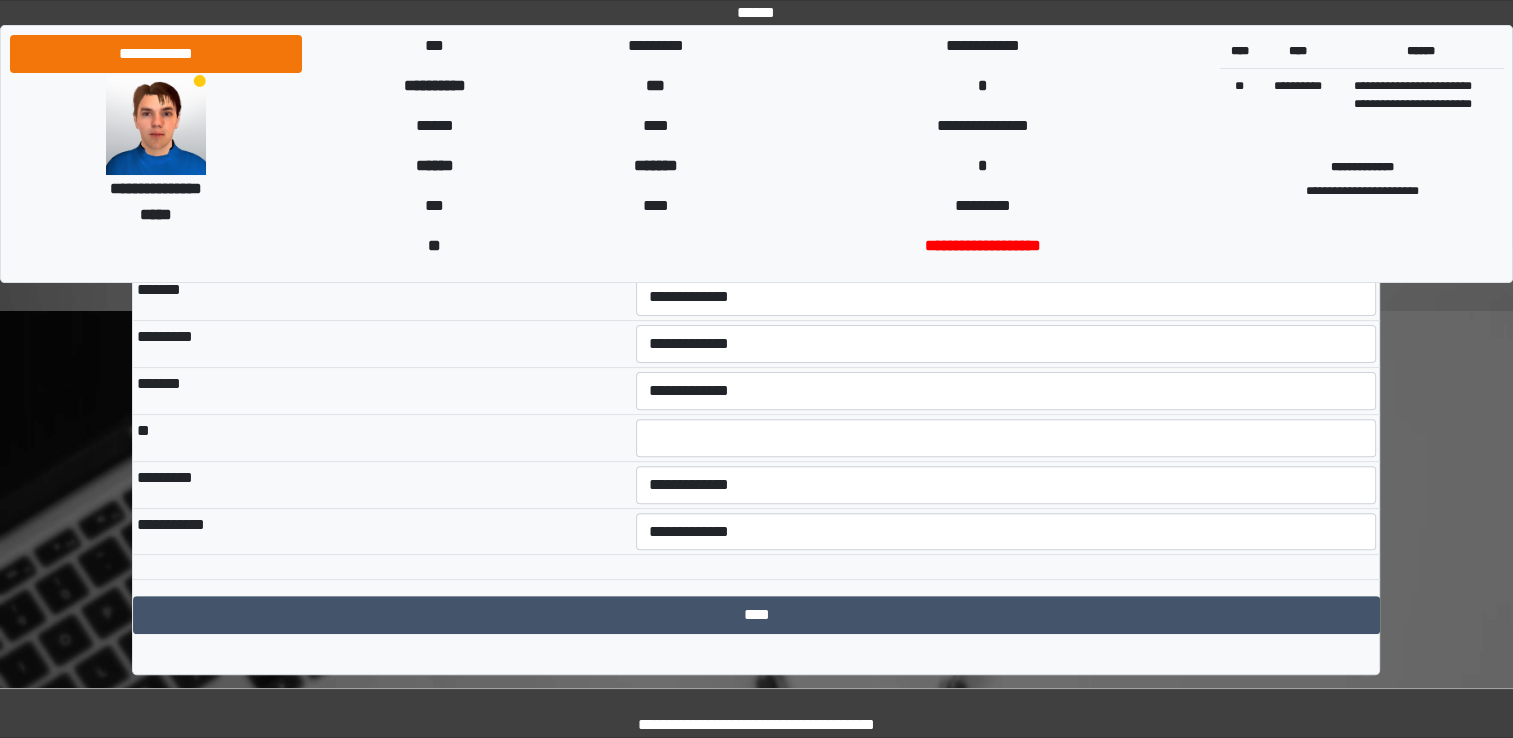 scroll, scrollTop: 0, scrollLeft: 0, axis: both 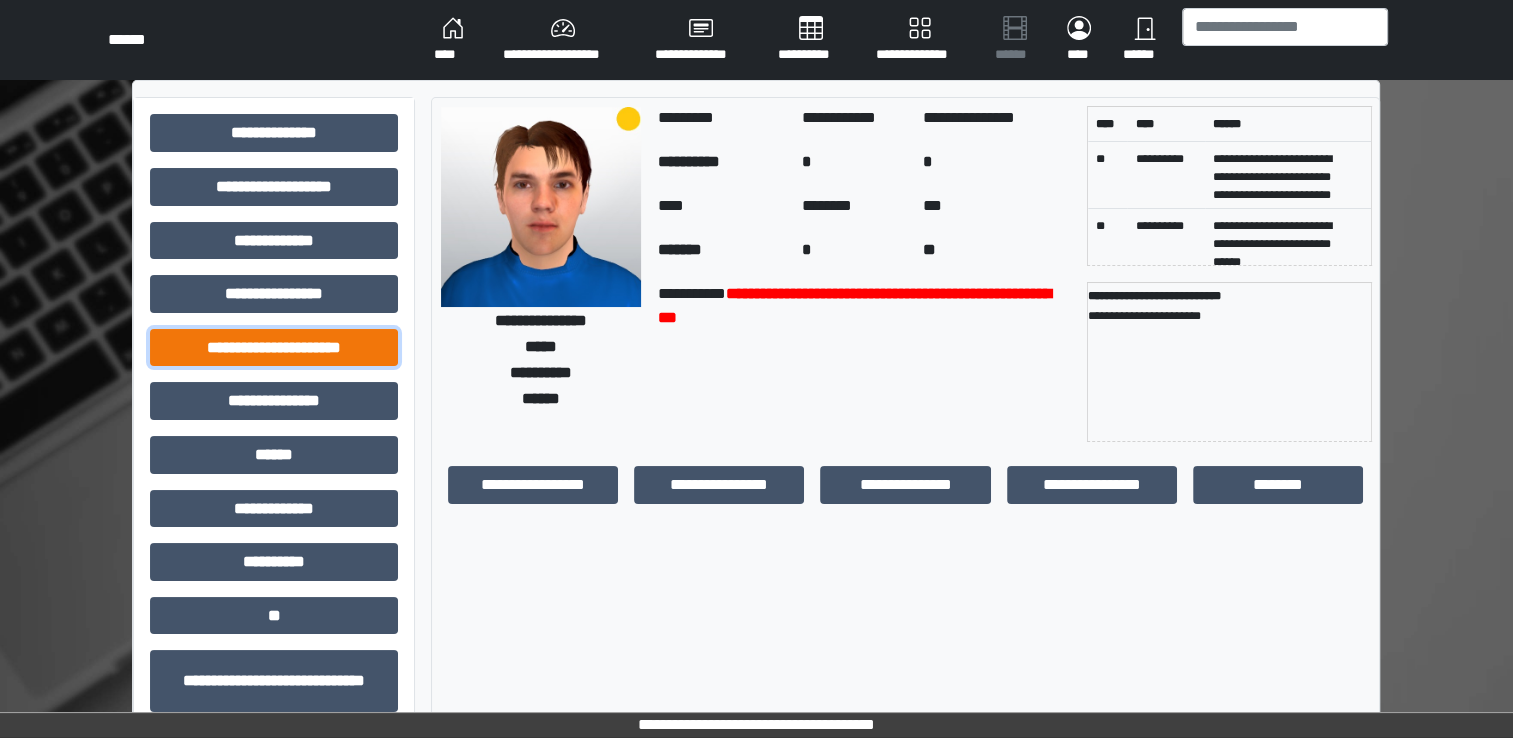 click on "**********" at bounding box center [274, 348] 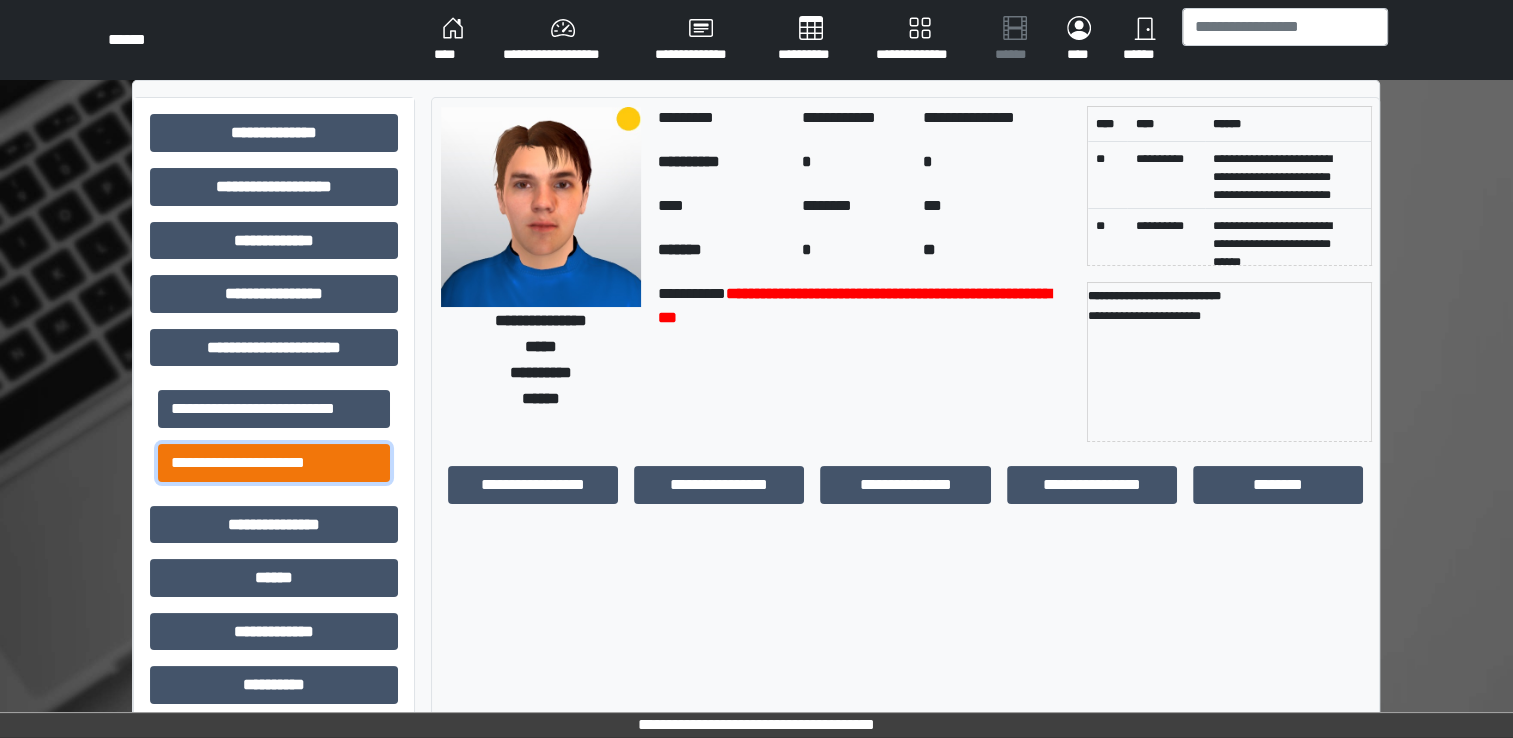 click on "**********" at bounding box center [274, 463] 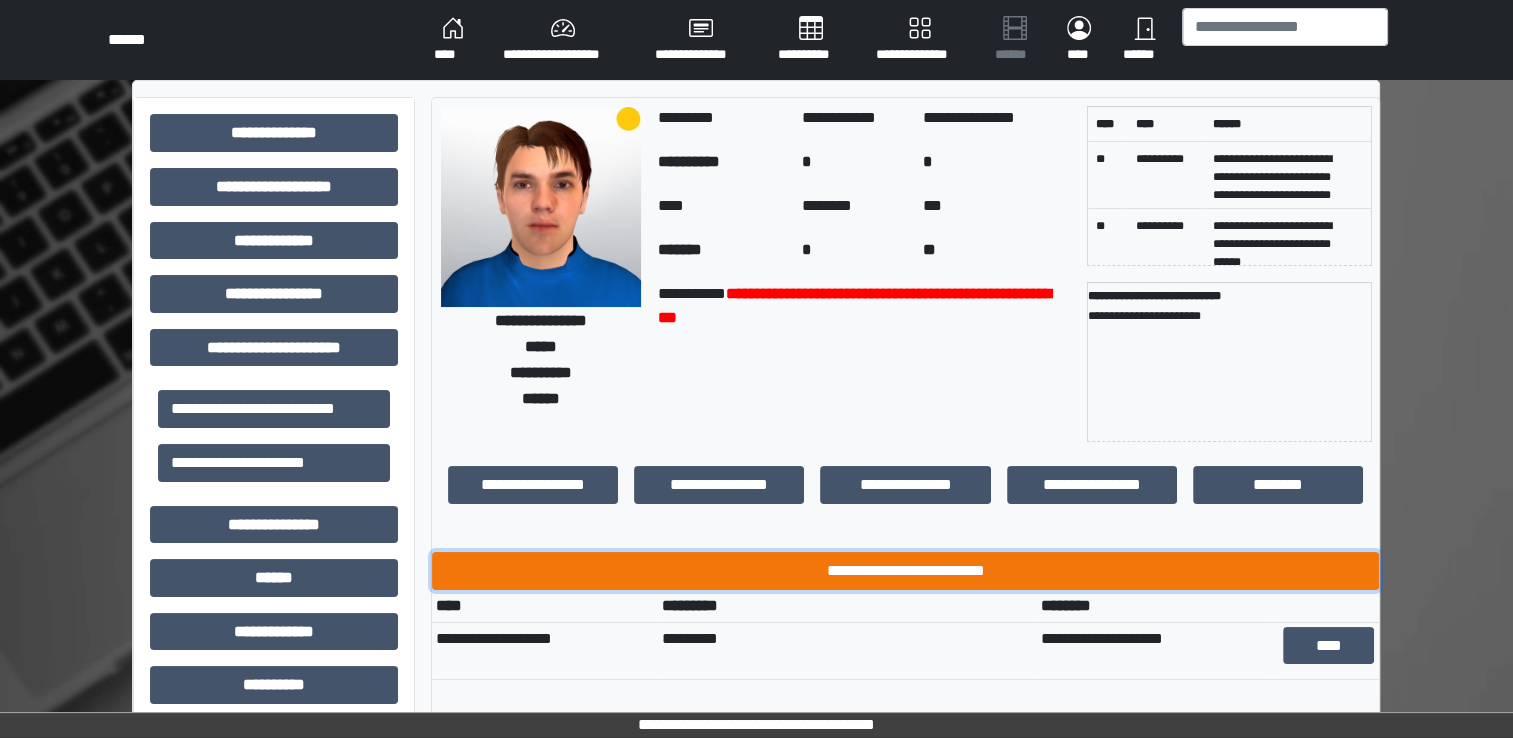 click on "**********" at bounding box center [905, 571] 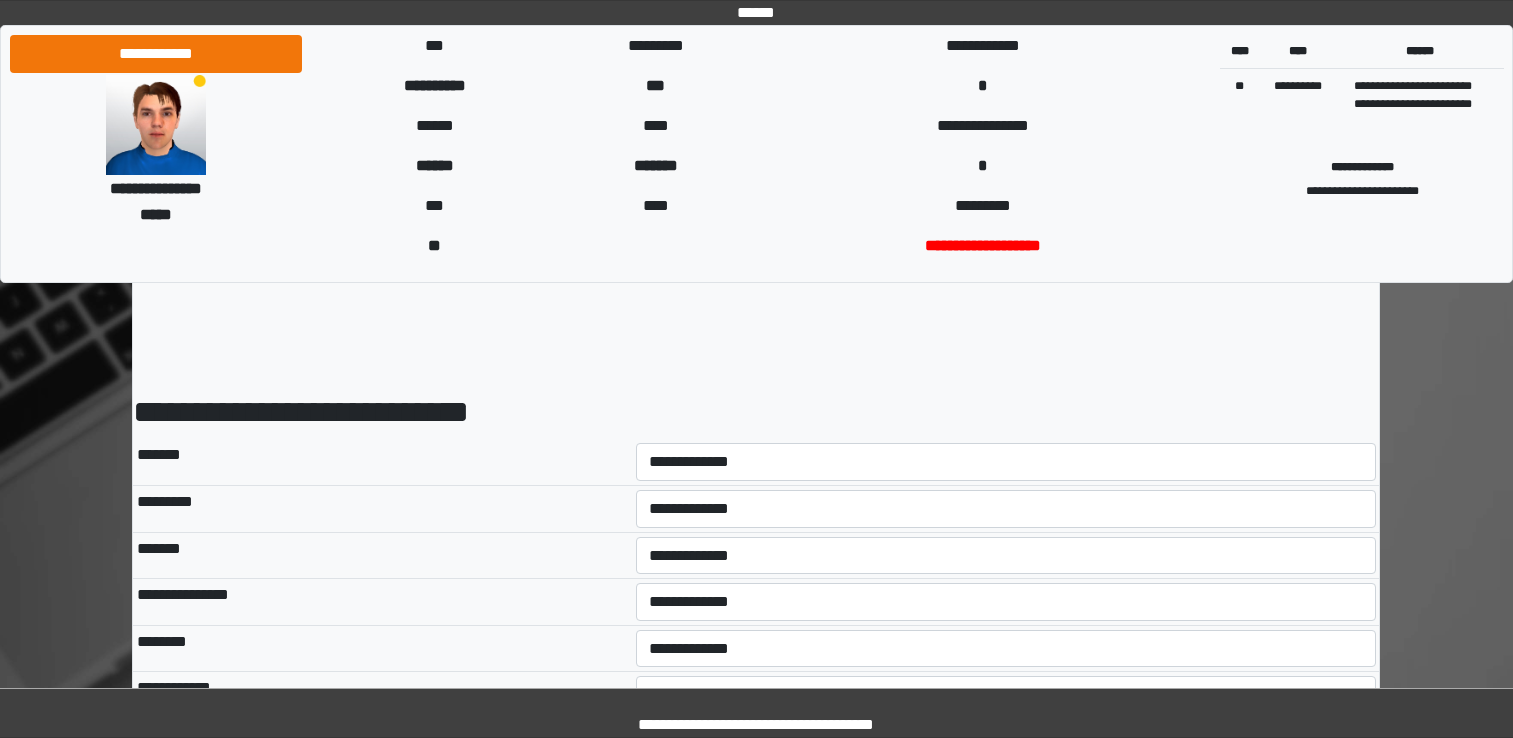 scroll, scrollTop: 0, scrollLeft: 0, axis: both 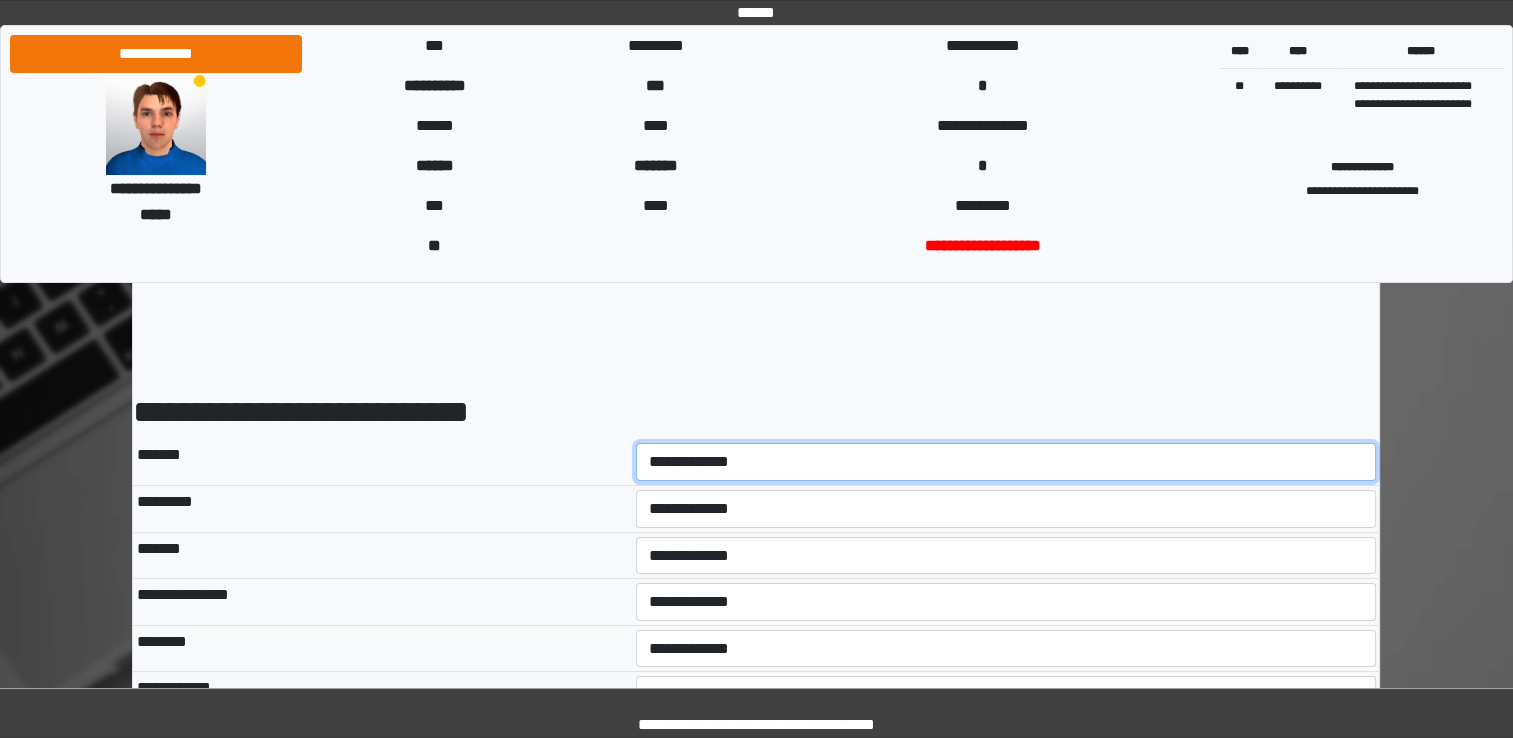 click on "**********" at bounding box center [1006, 462] 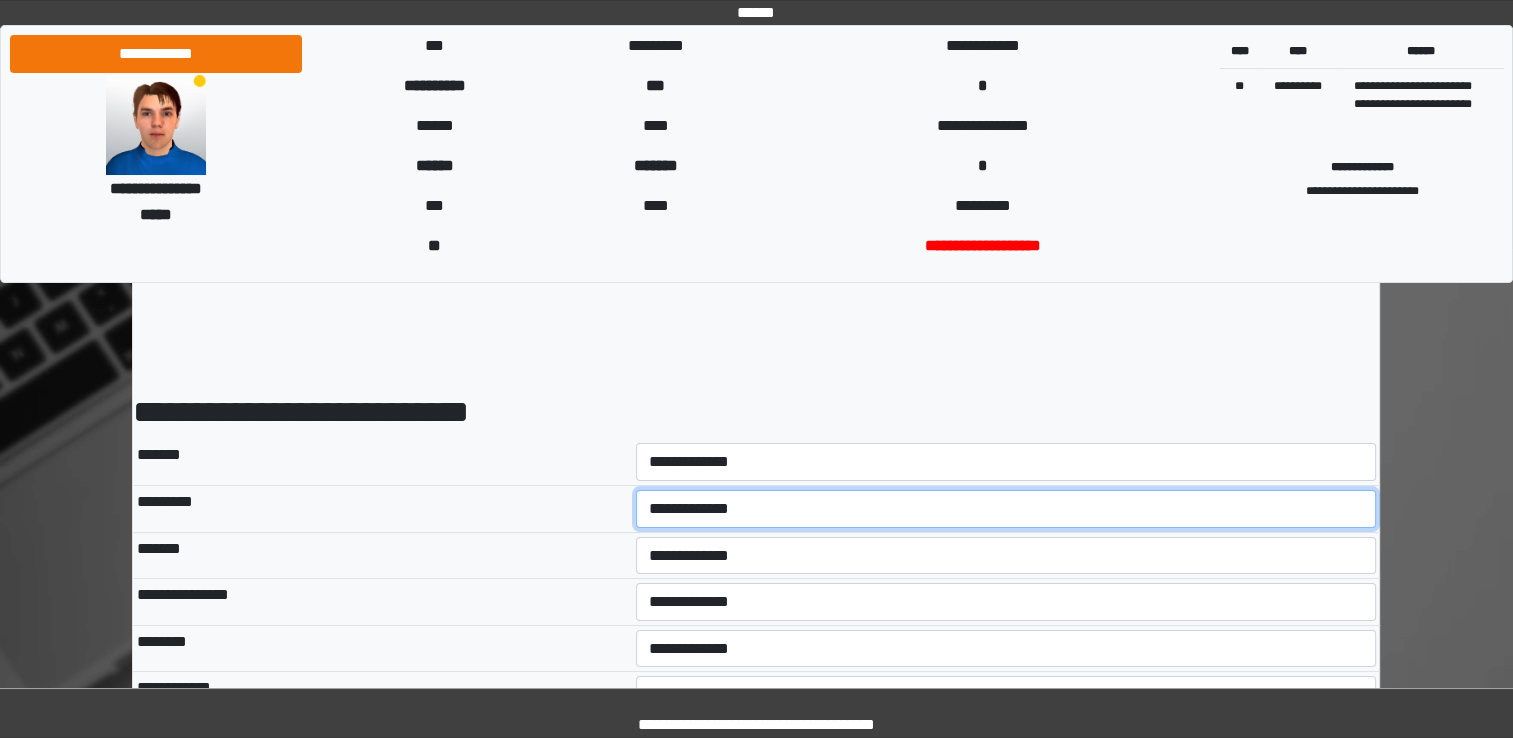 select on "*" 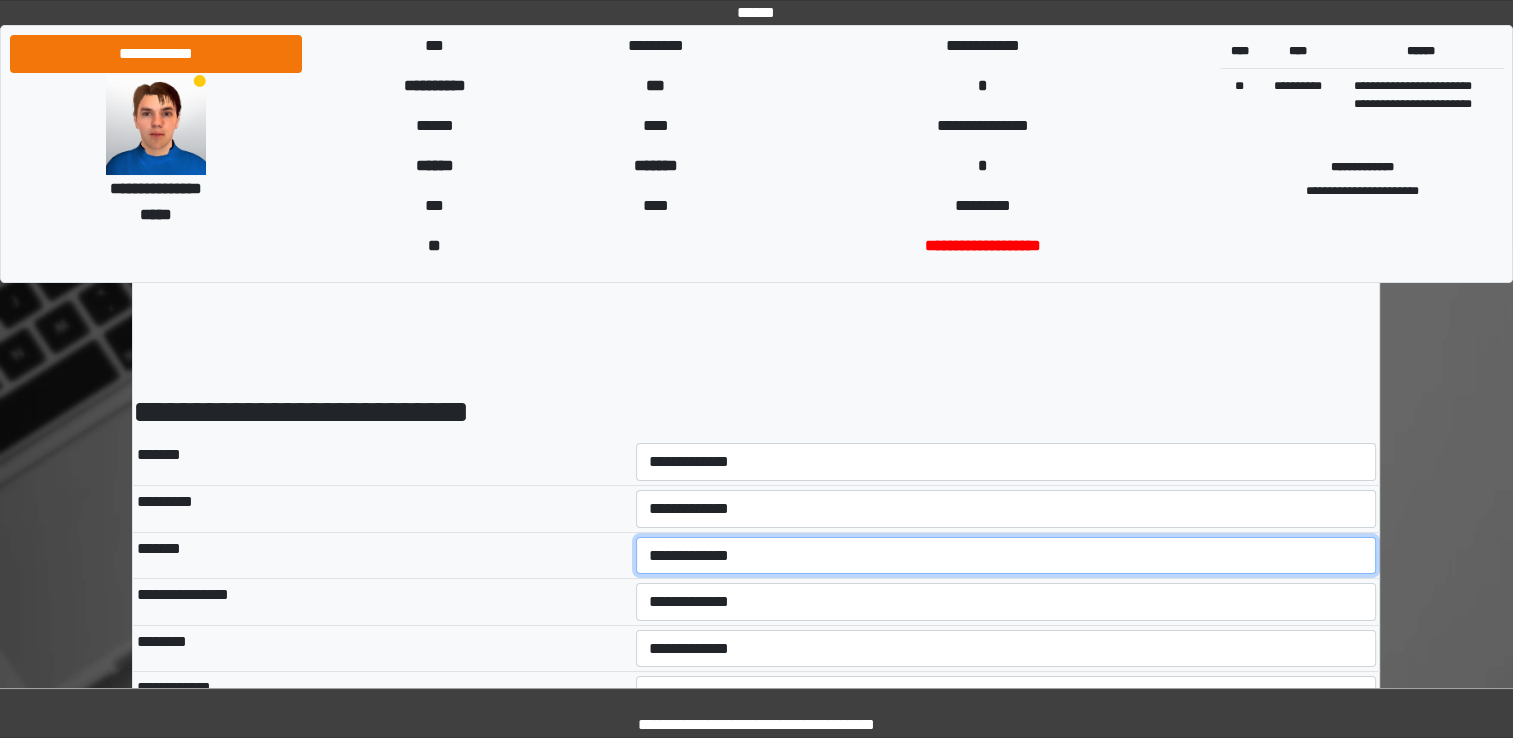 select on "*" 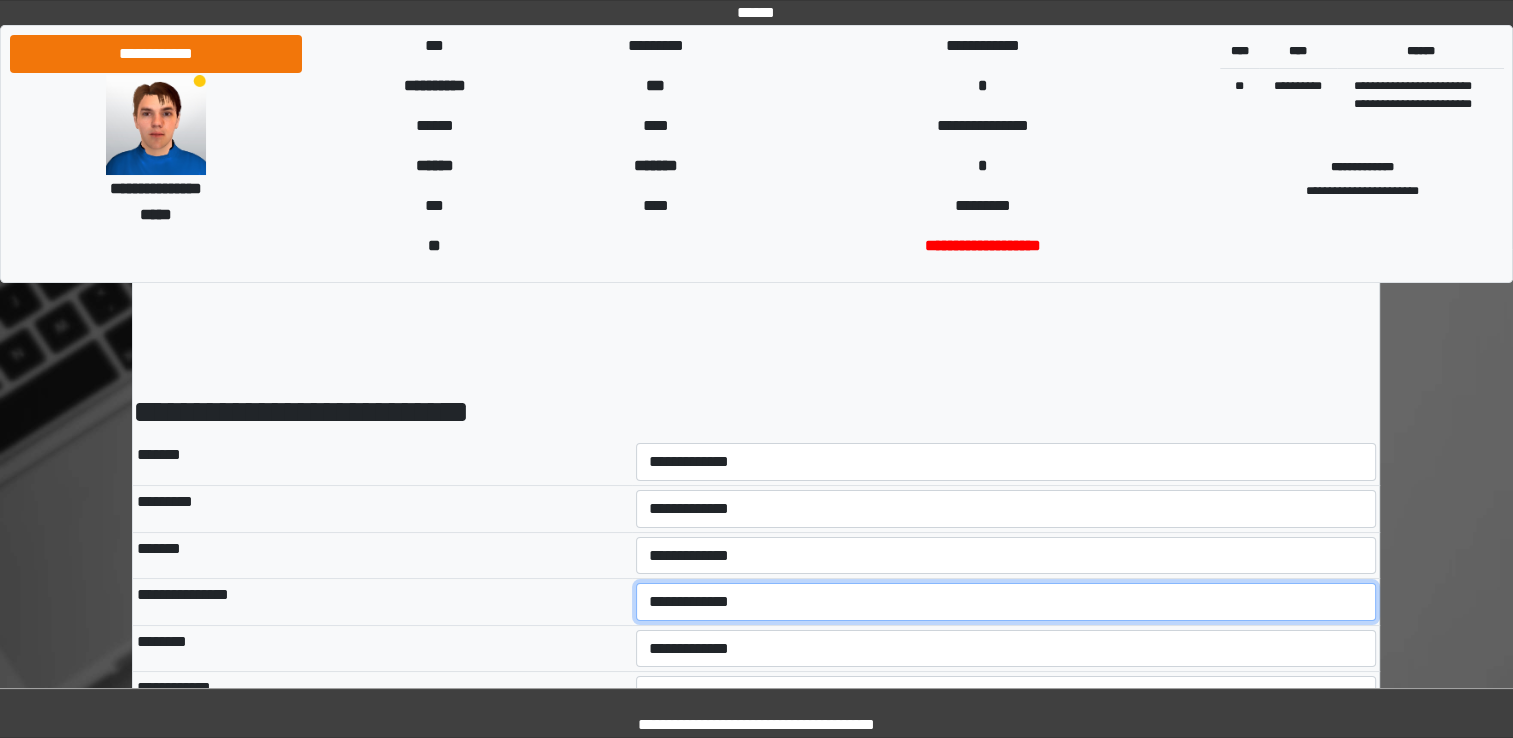 select on "*" 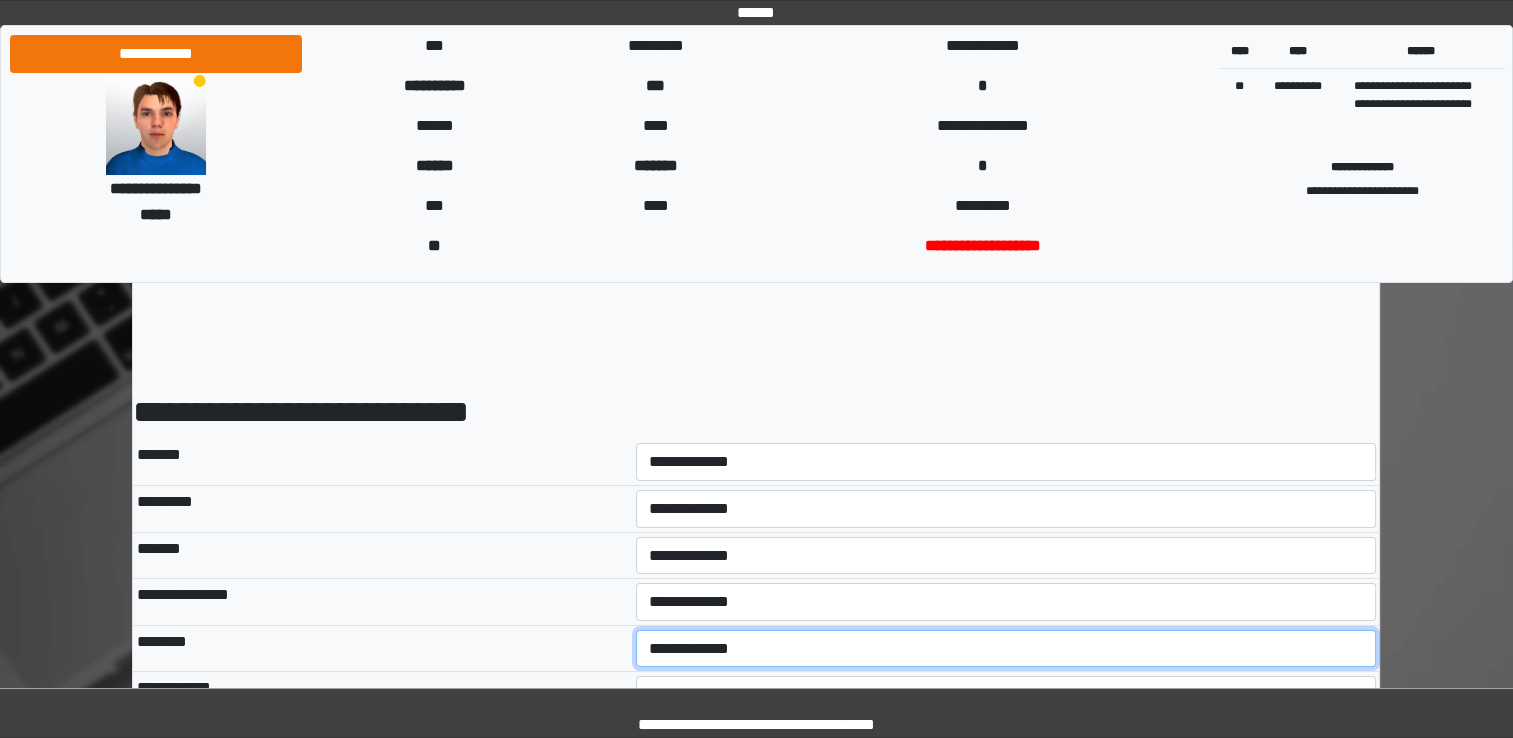select on "*" 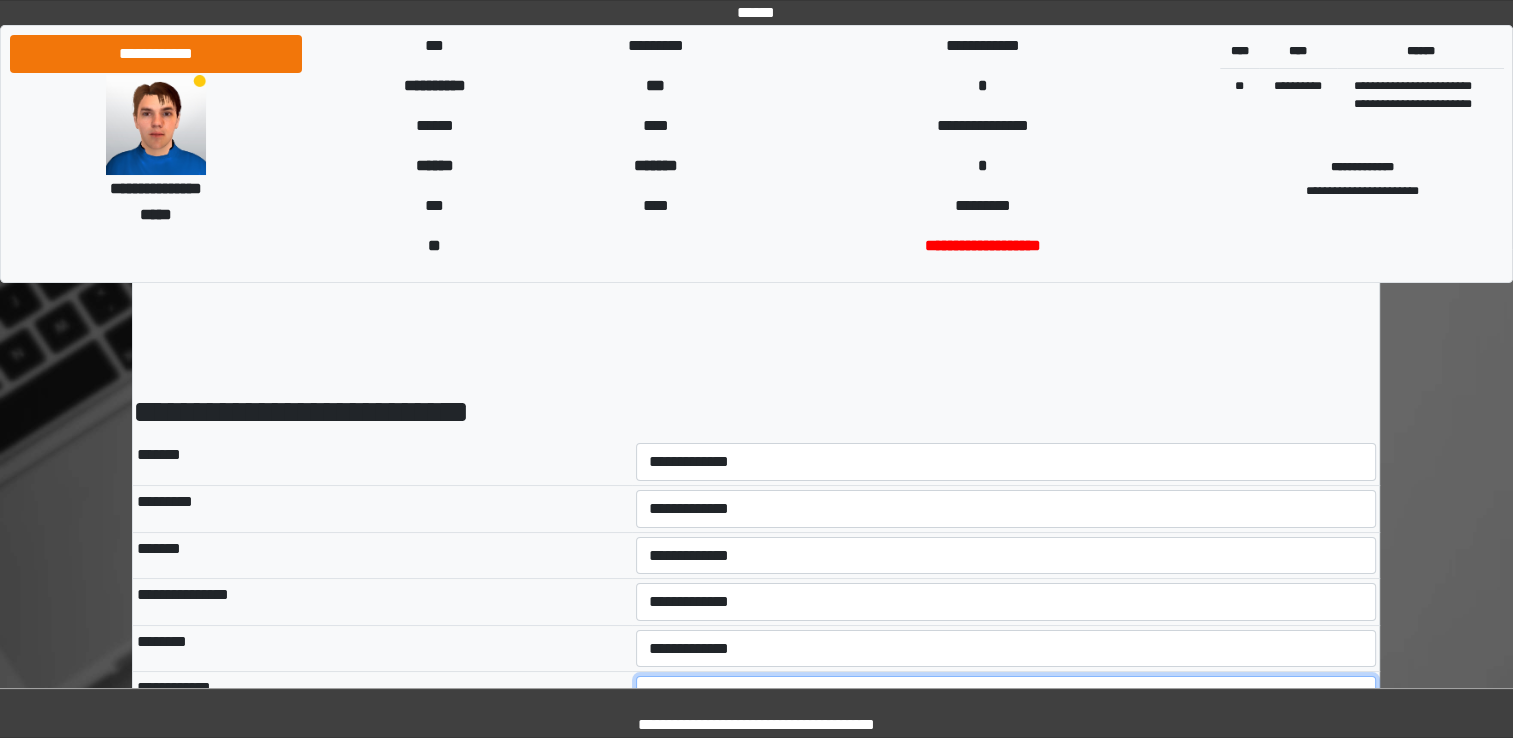 select on "*" 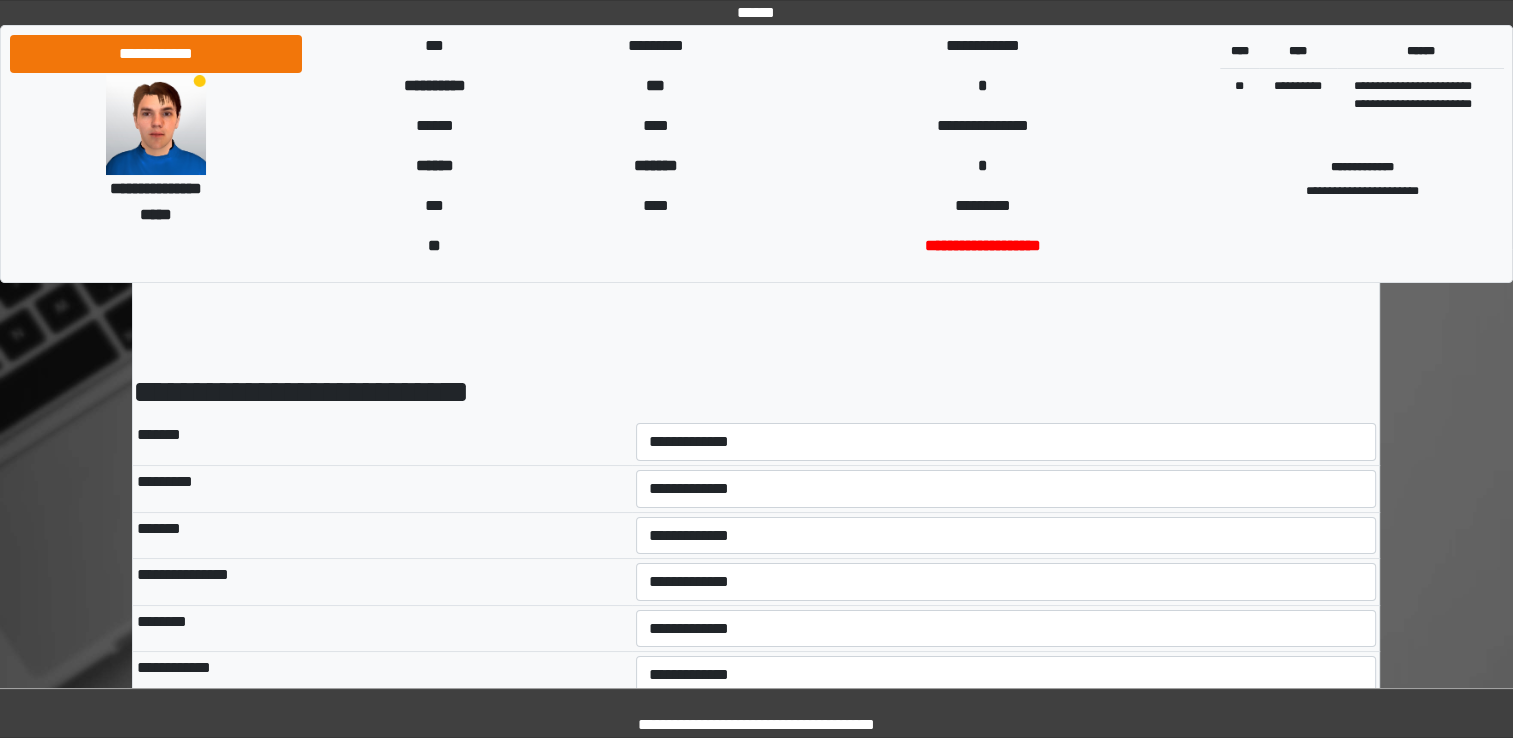 select on "*" 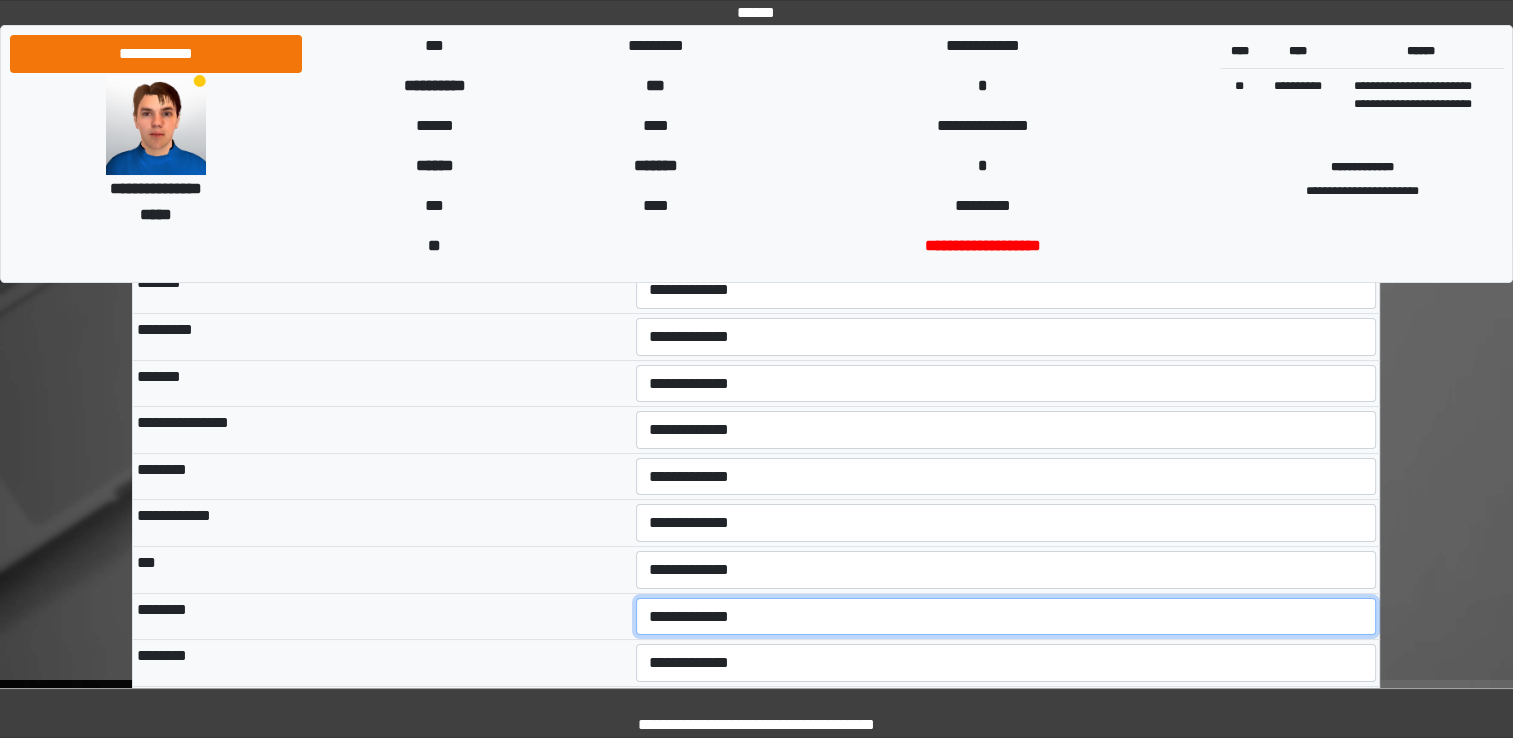 select on "*" 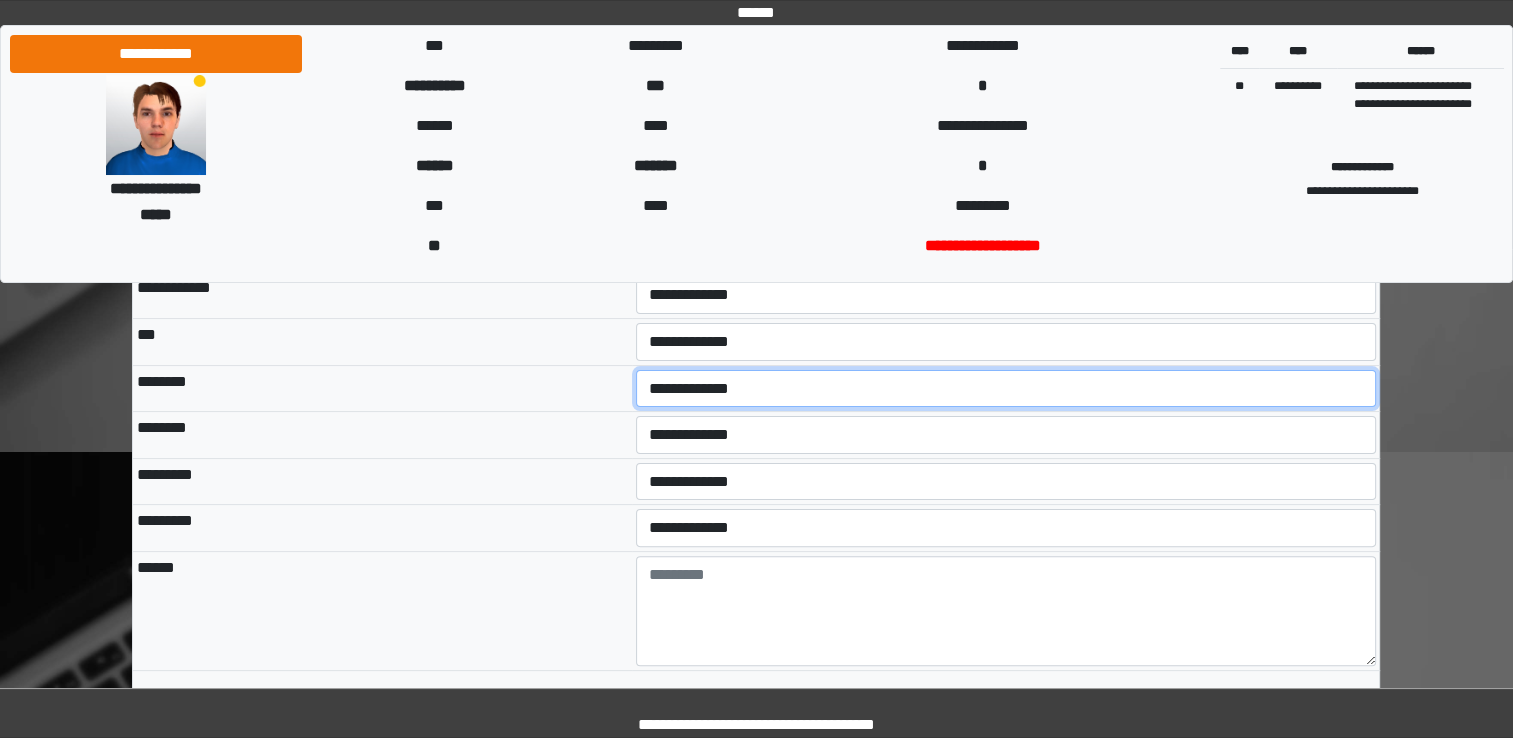 scroll, scrollTop: 417, scrollLeft: 0, axis: vertical 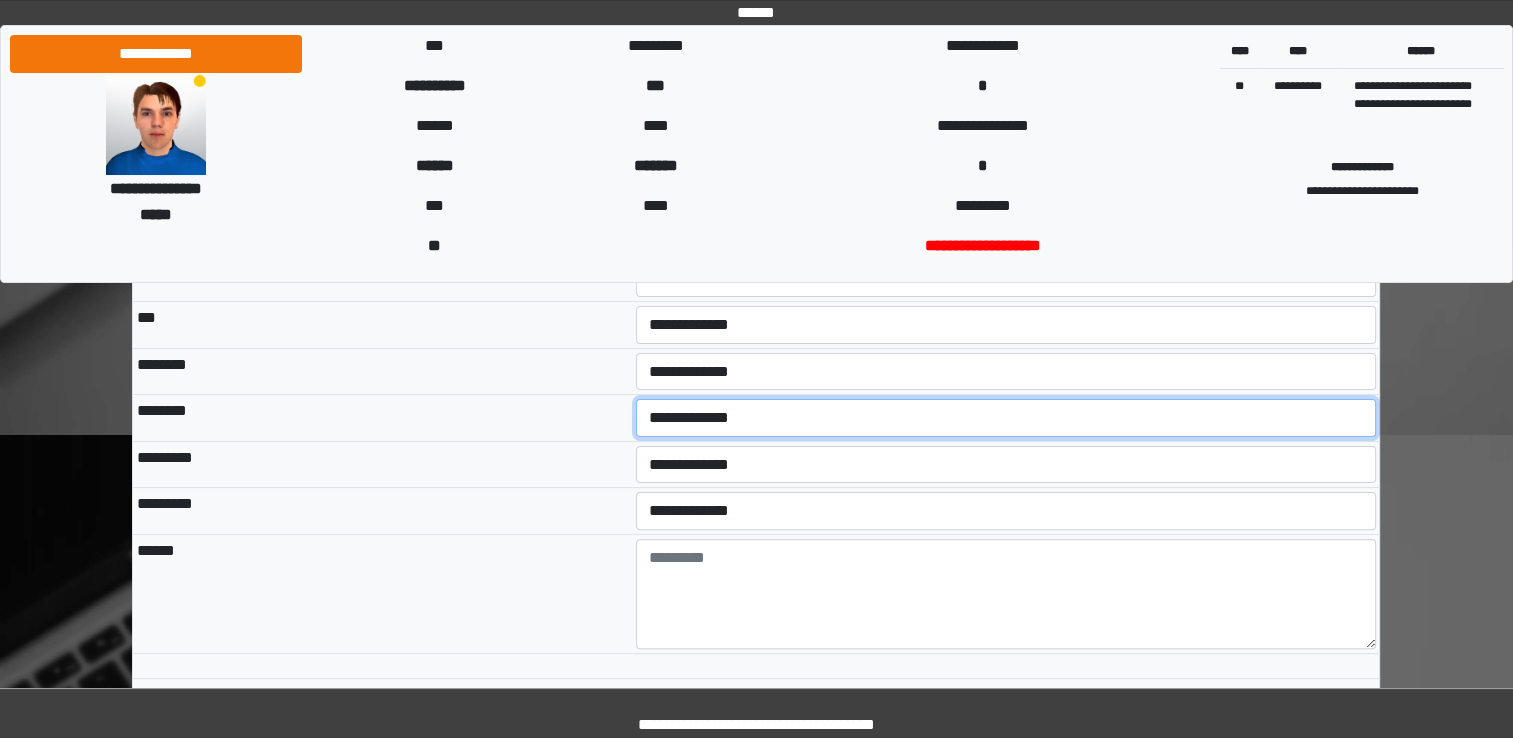 select on "*" 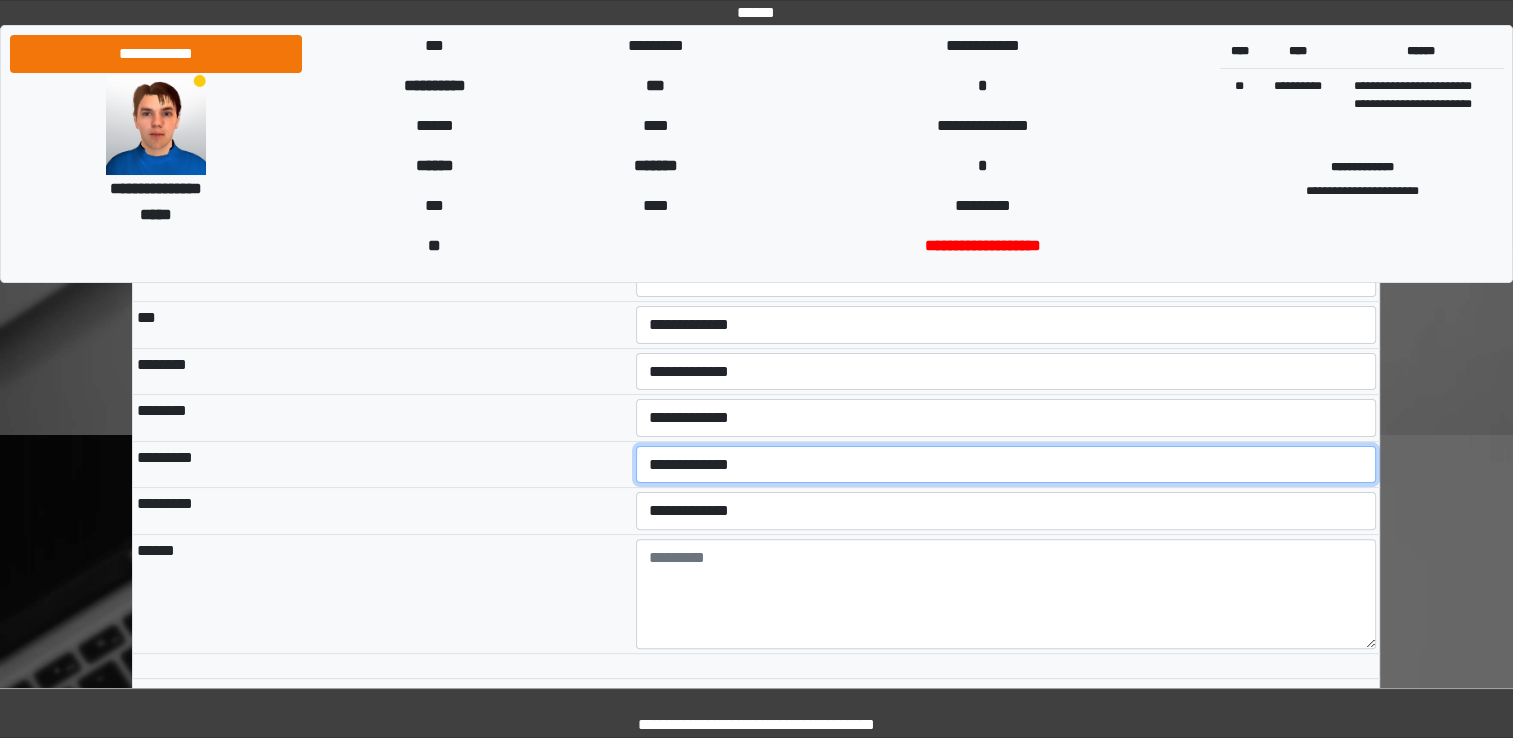 select on "*" 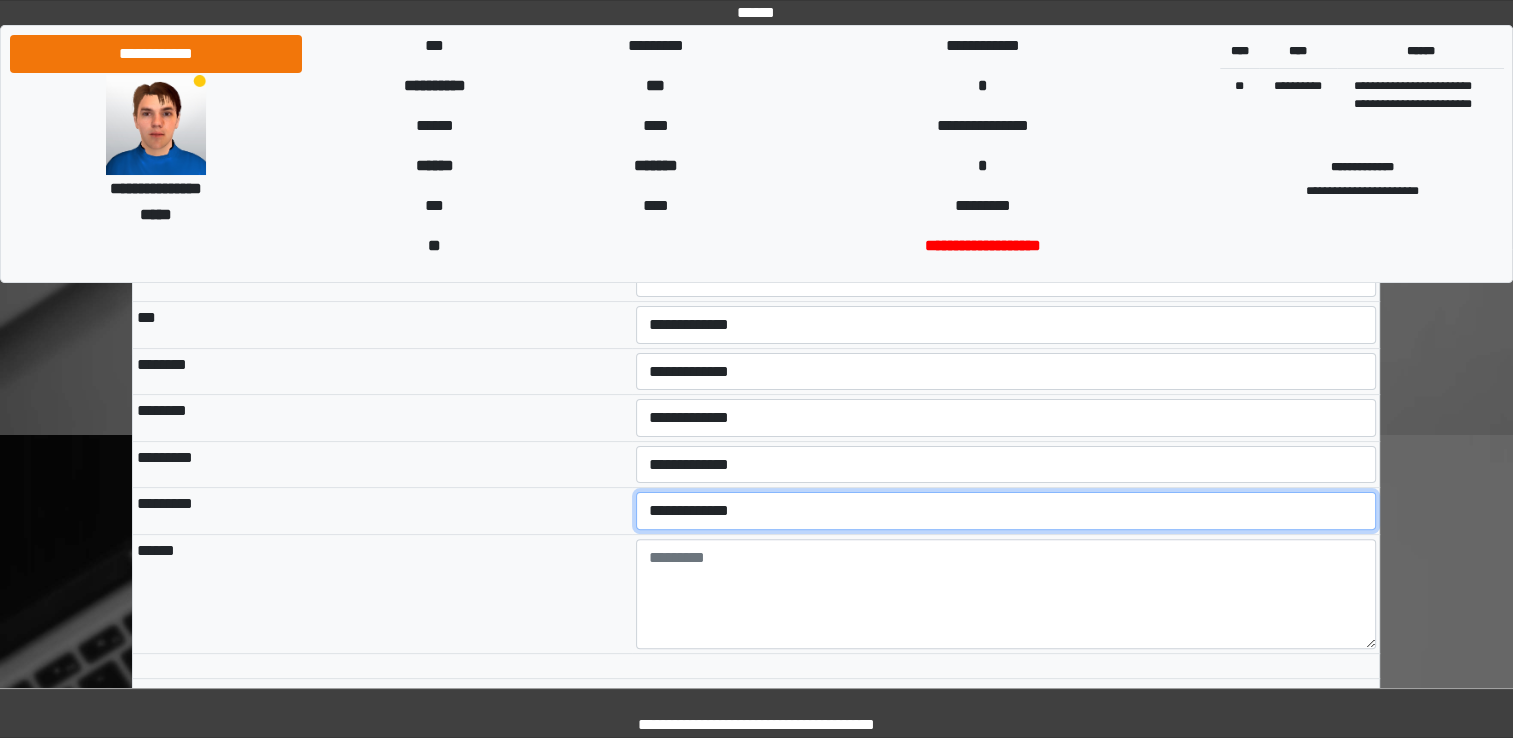 select on "*" 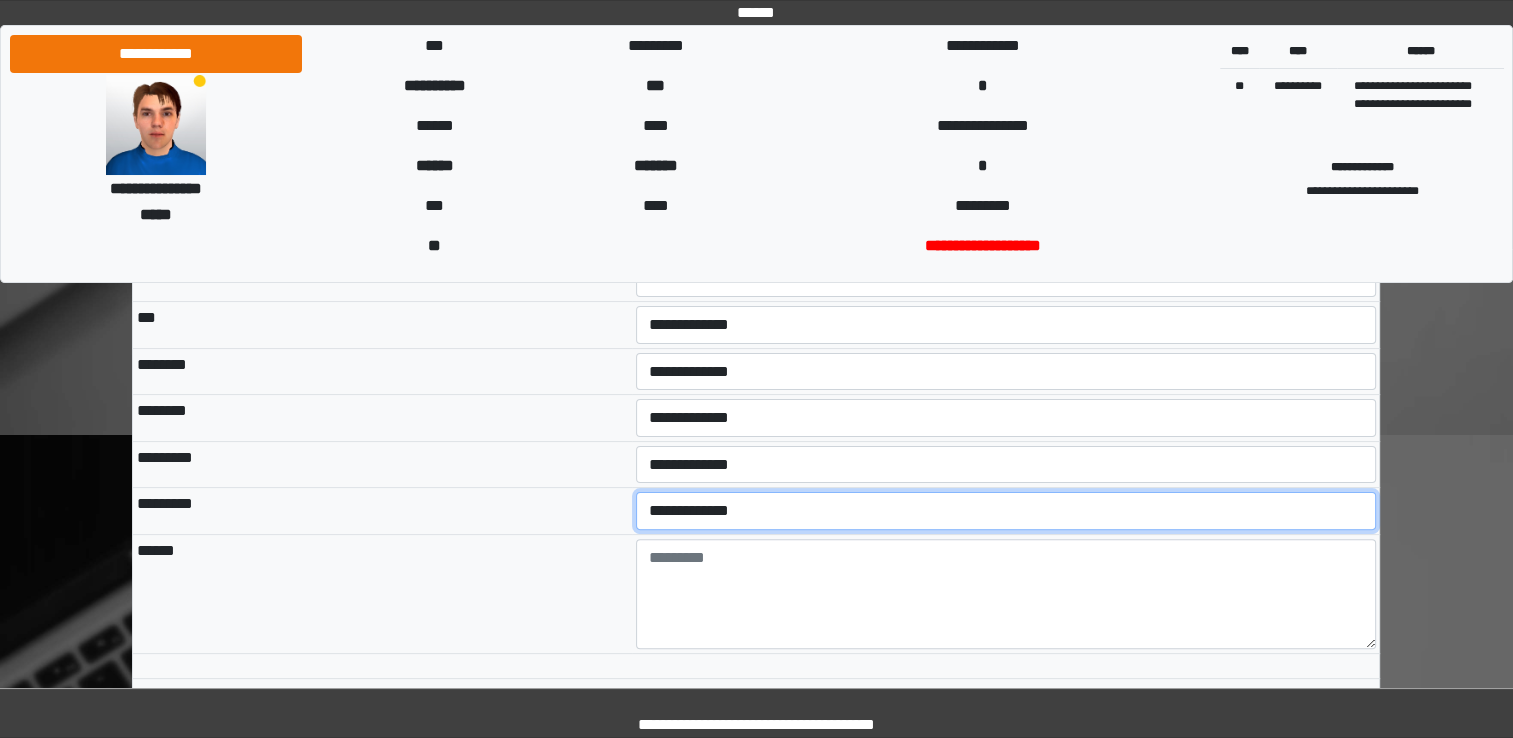 scroll, scrollTop: 520, scrollLeft: 0, axis: vertical 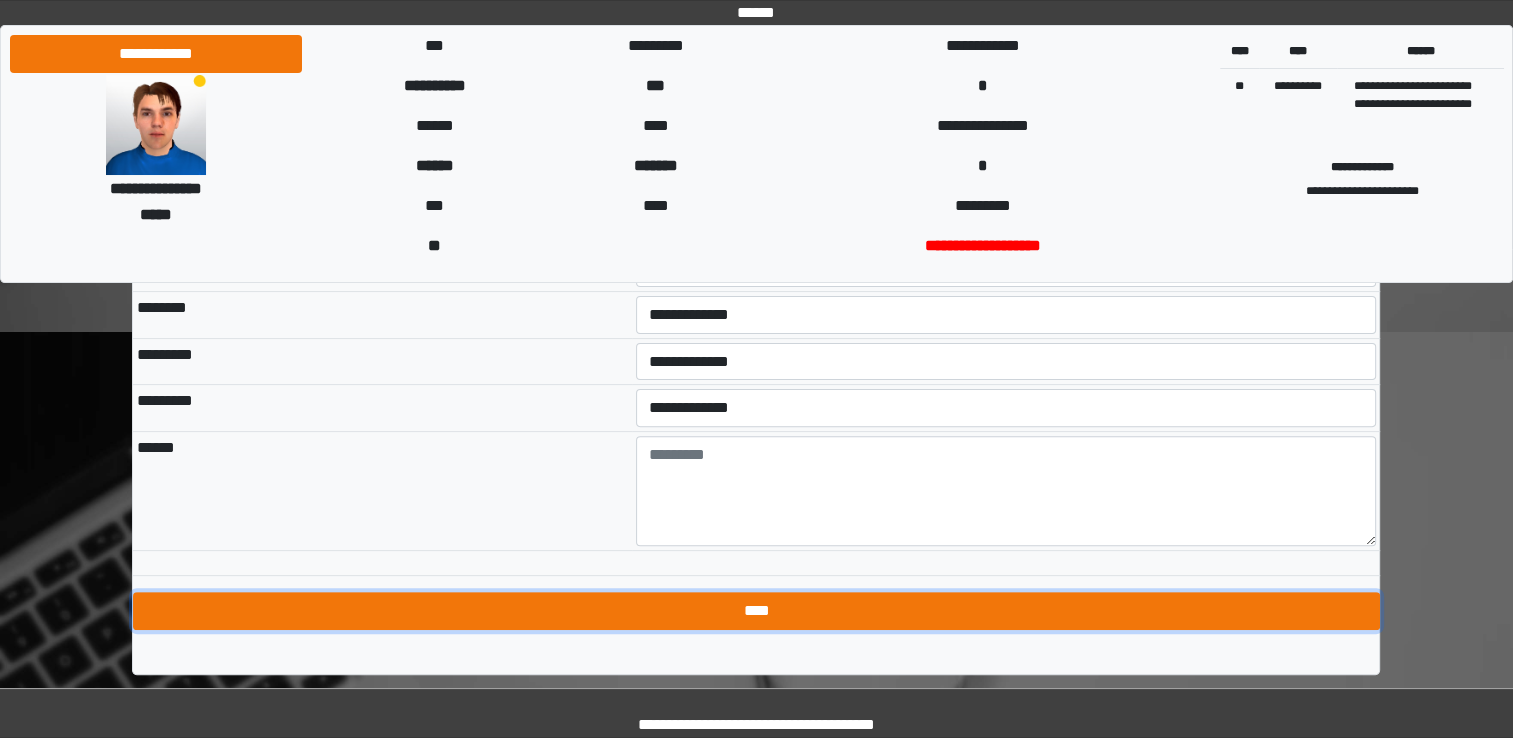click on "****" at bounding box center [756, 611] 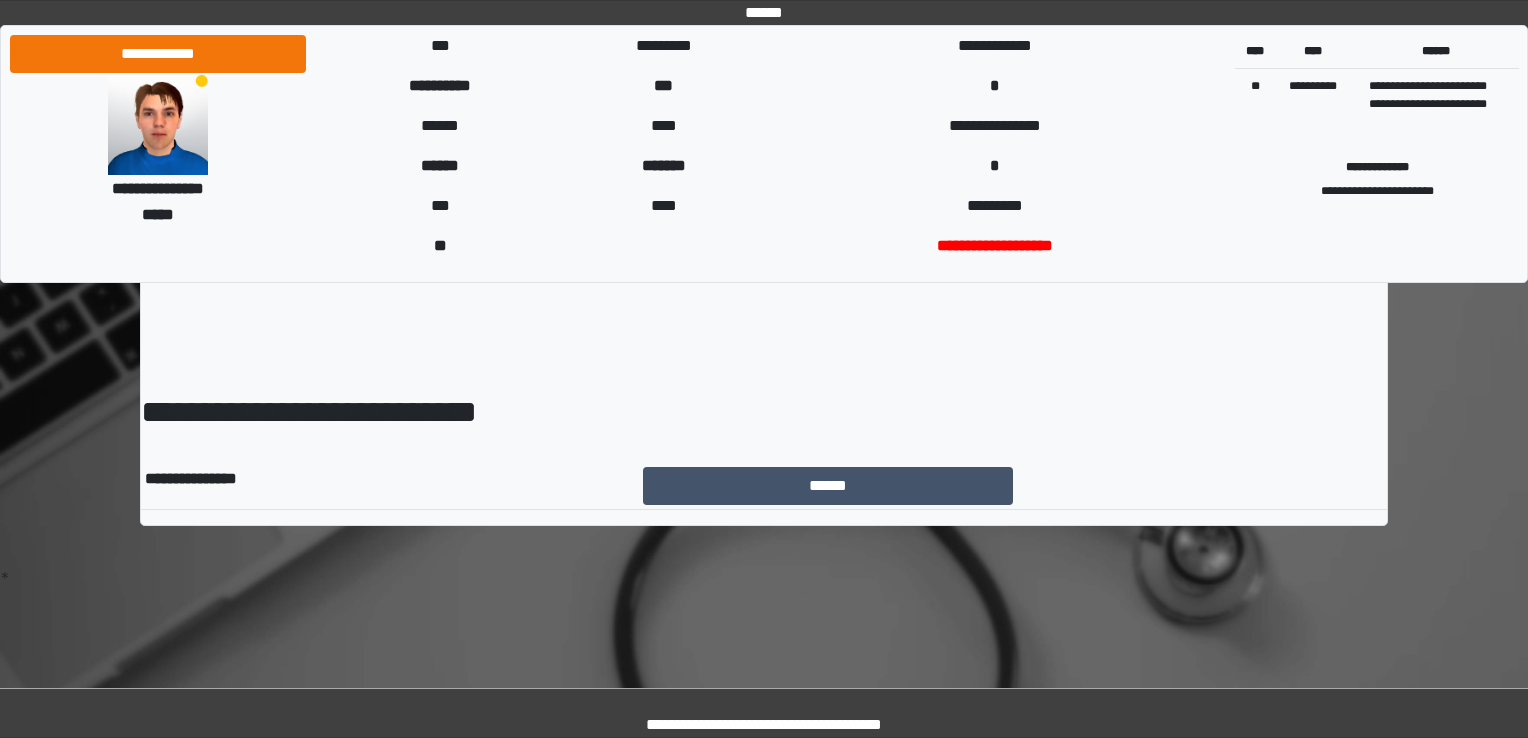 scroll, scrollTop: 0, scrollLeft: 0, axis: both 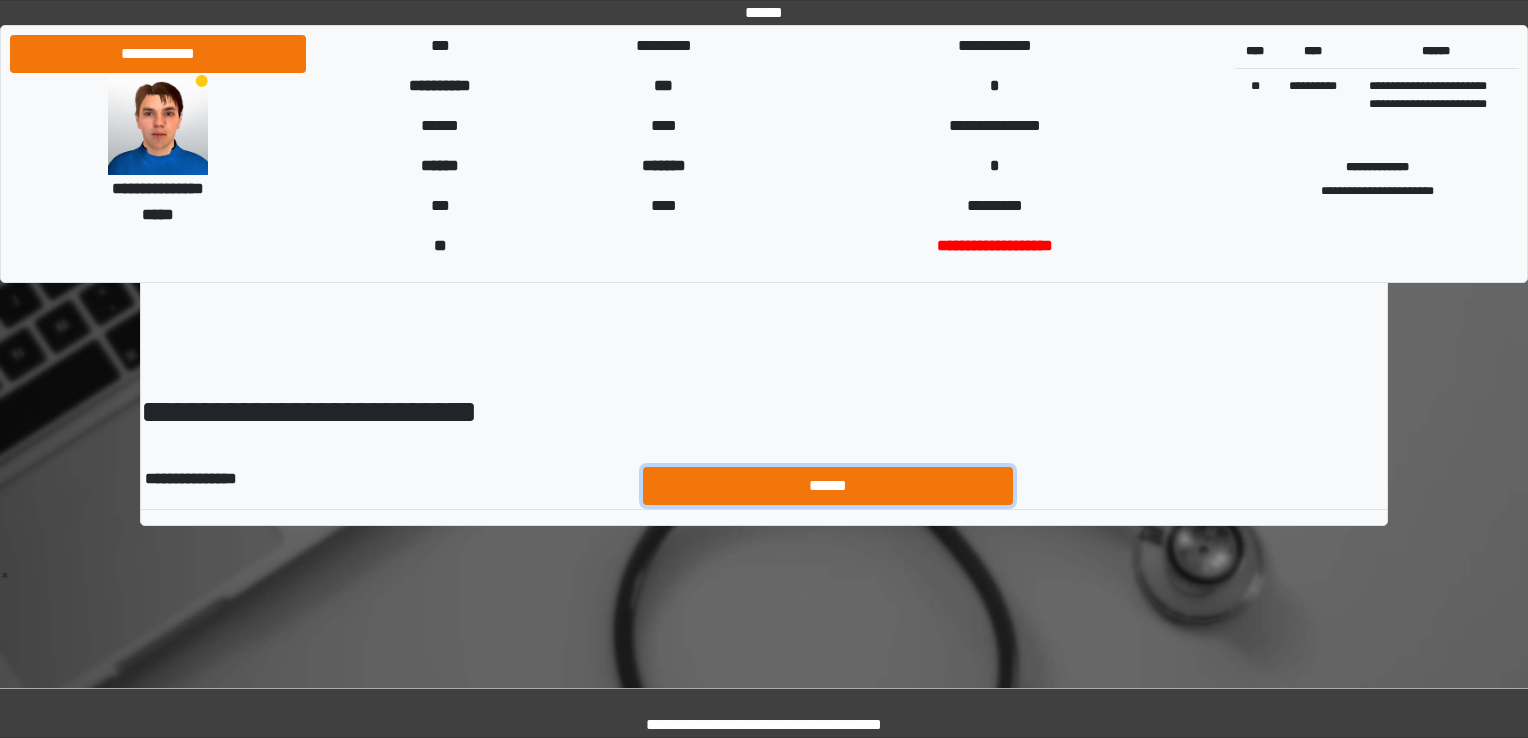 click on "******" at bounding box center (828, 486) 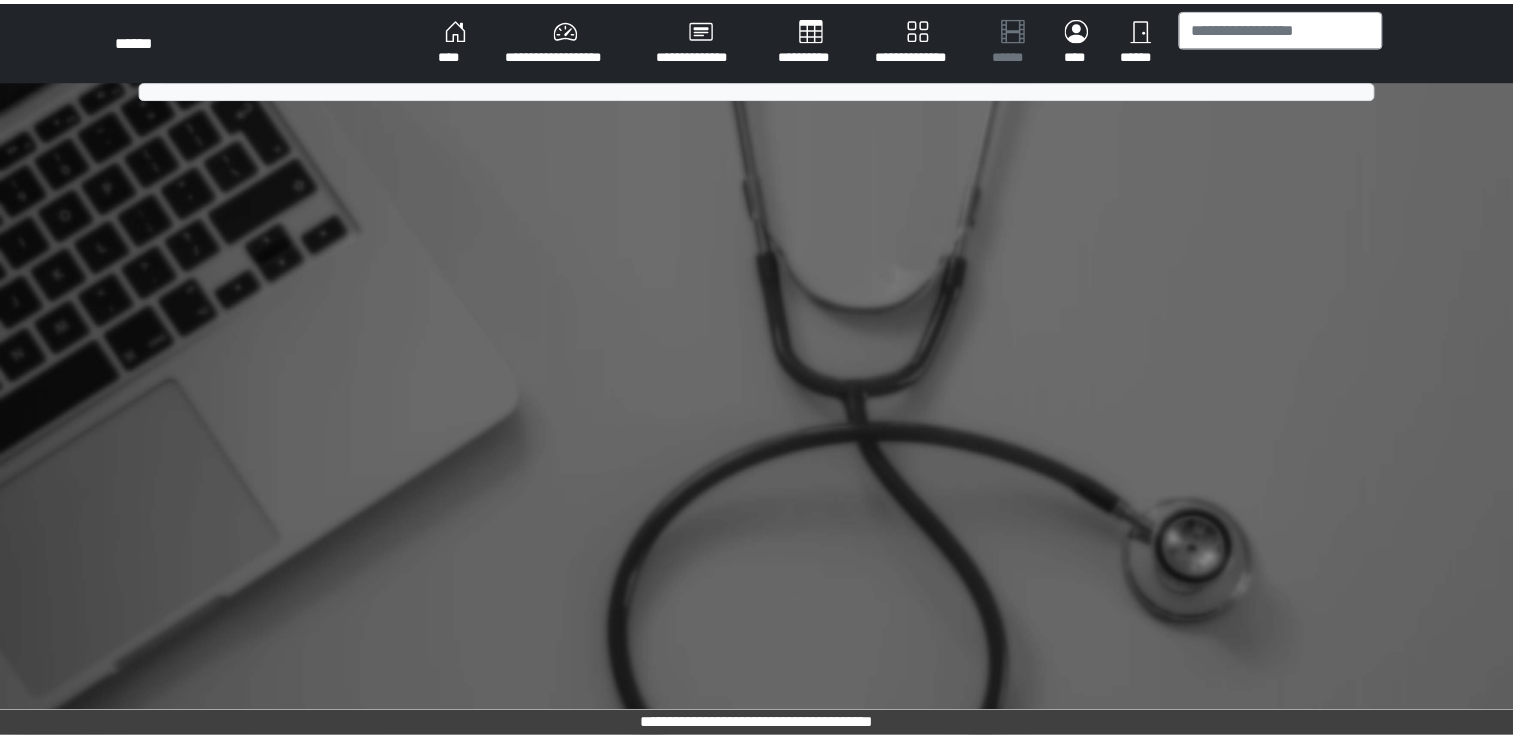 scroll, scrollTop: 0, scrollLeft: 0, axis: both 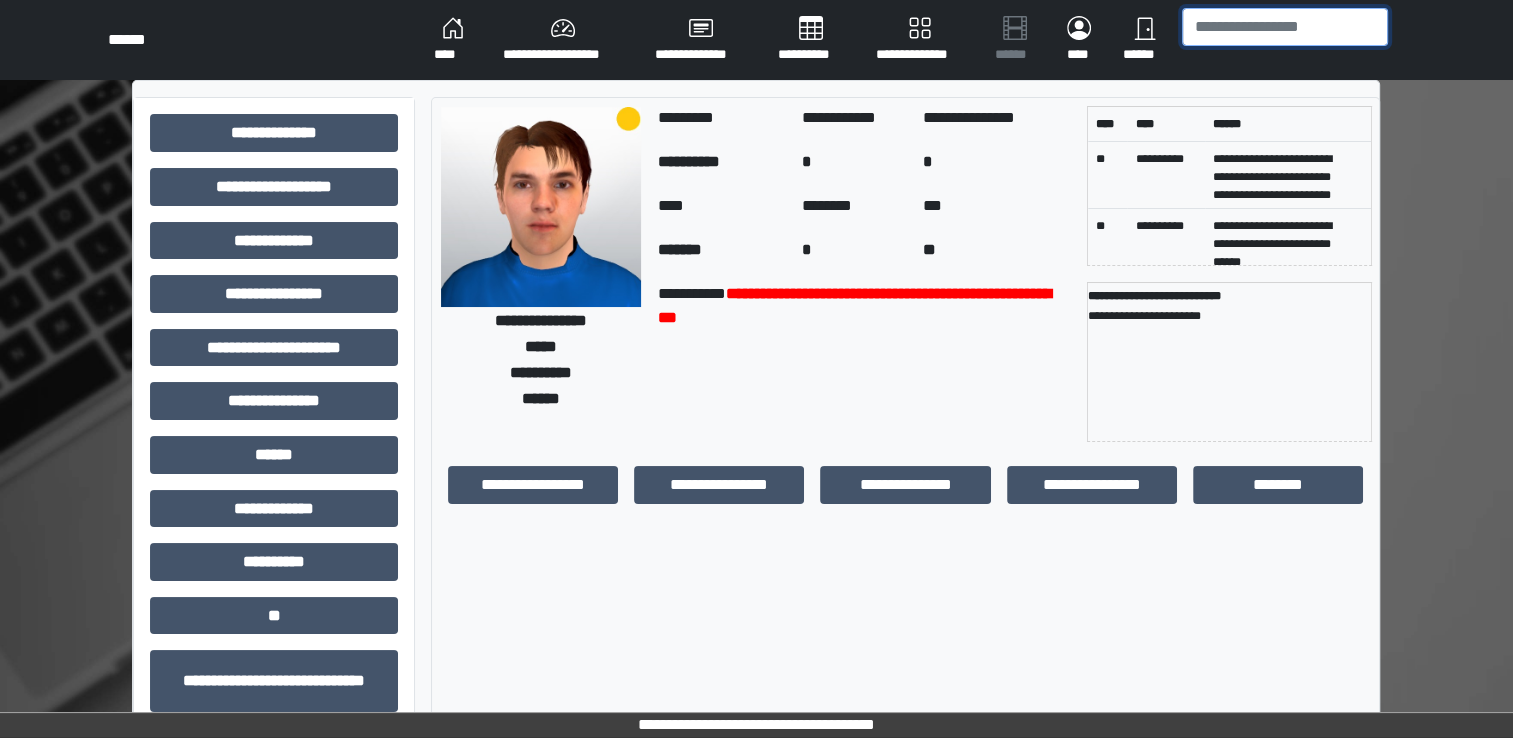 click at bounding box center (1285, 27) 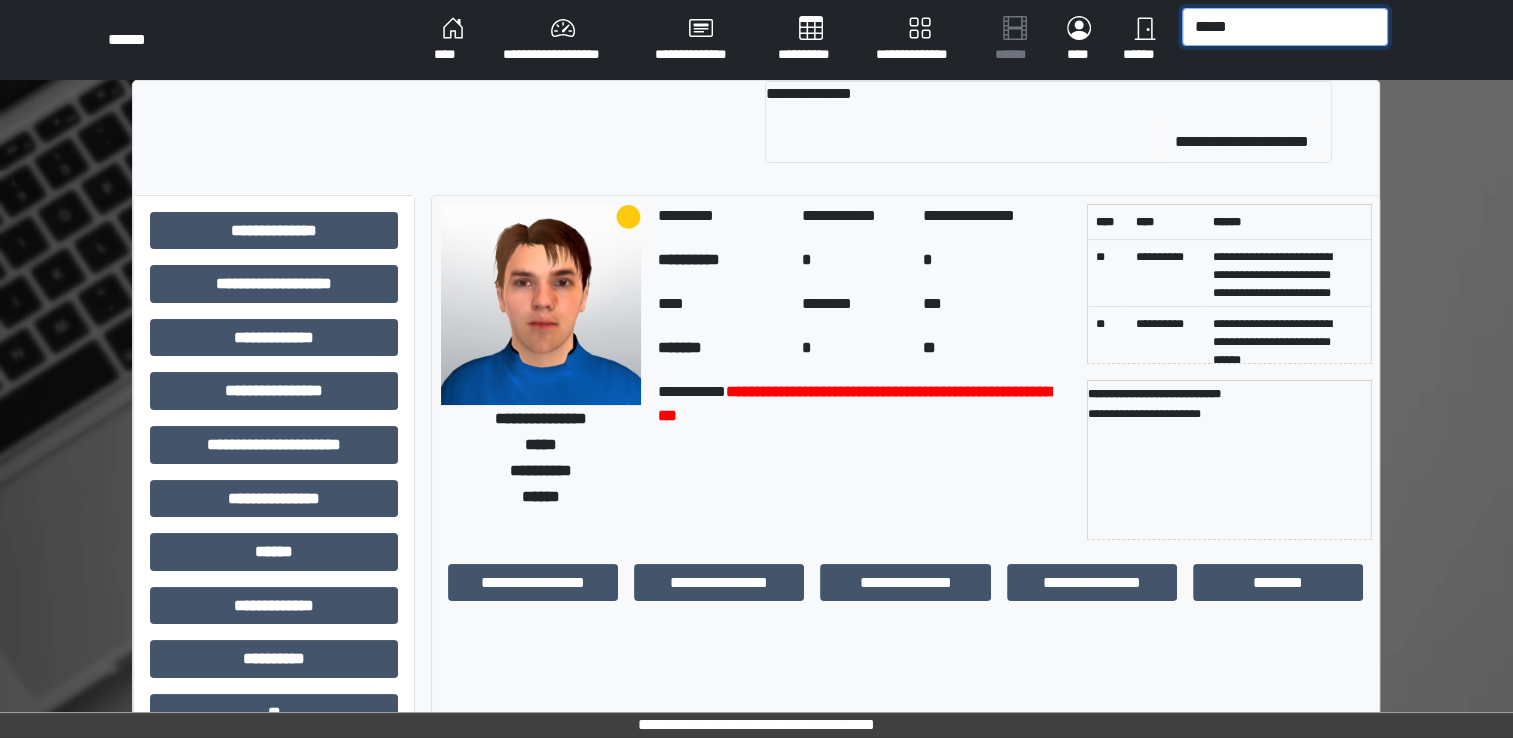 type on "*****" 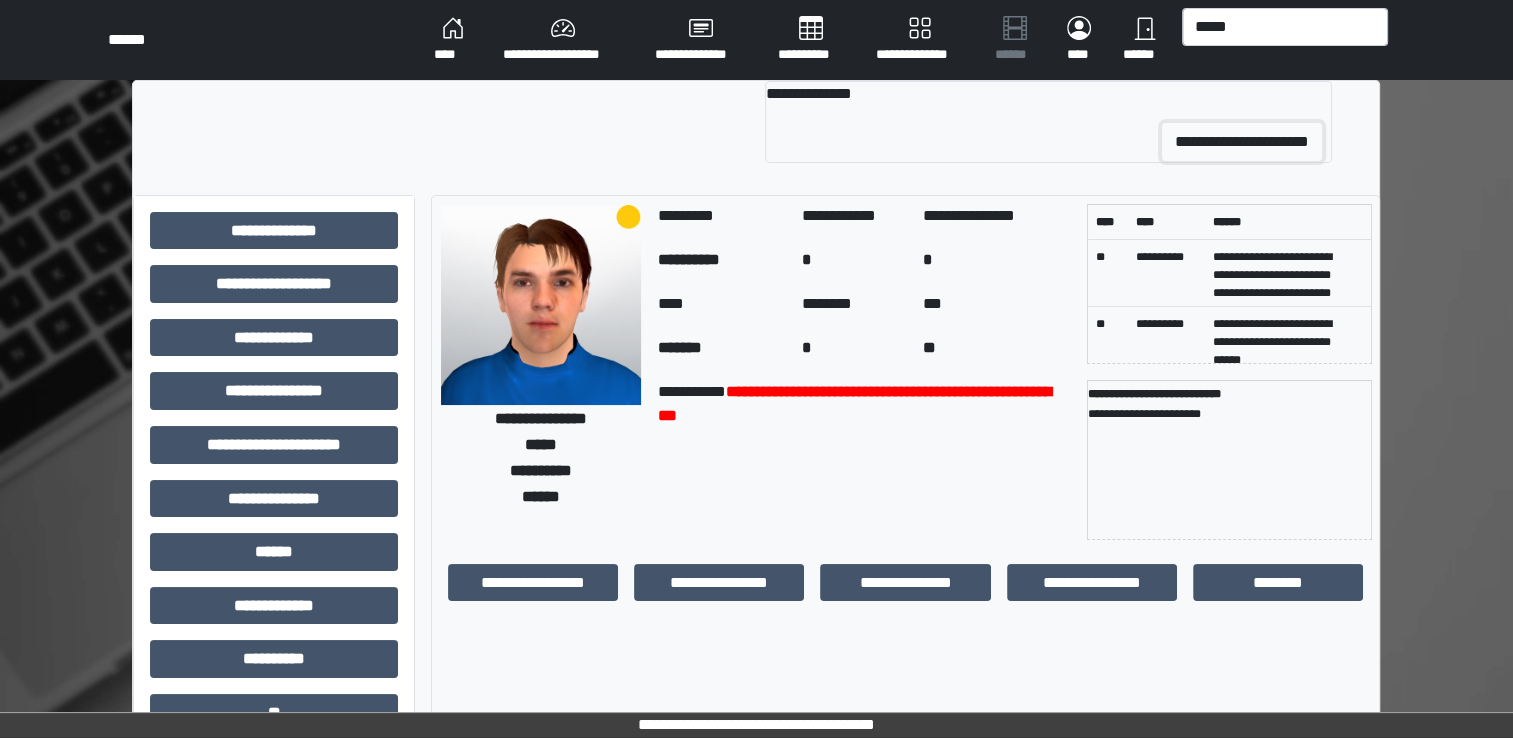 click on "**********" at bounding box center [1242, 142] 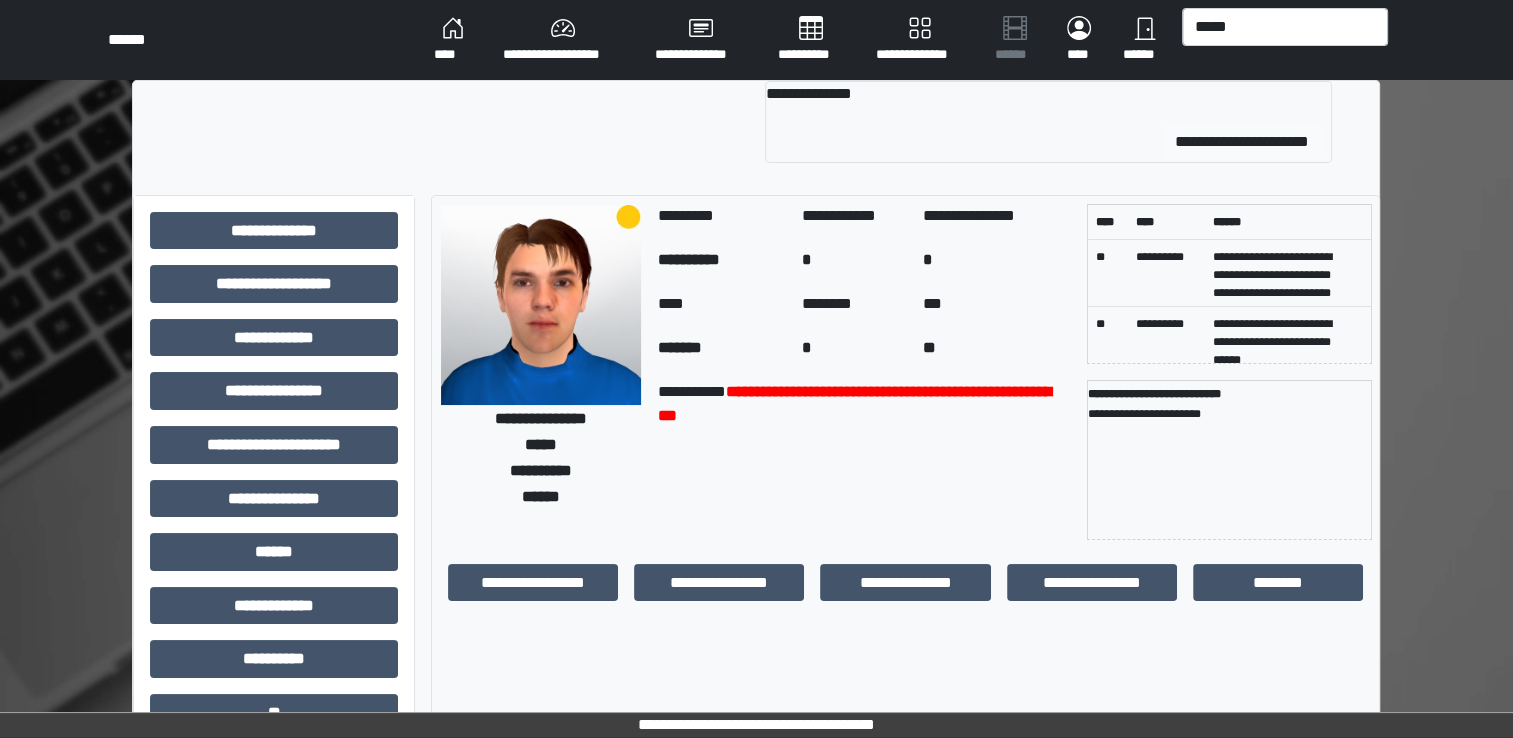 type 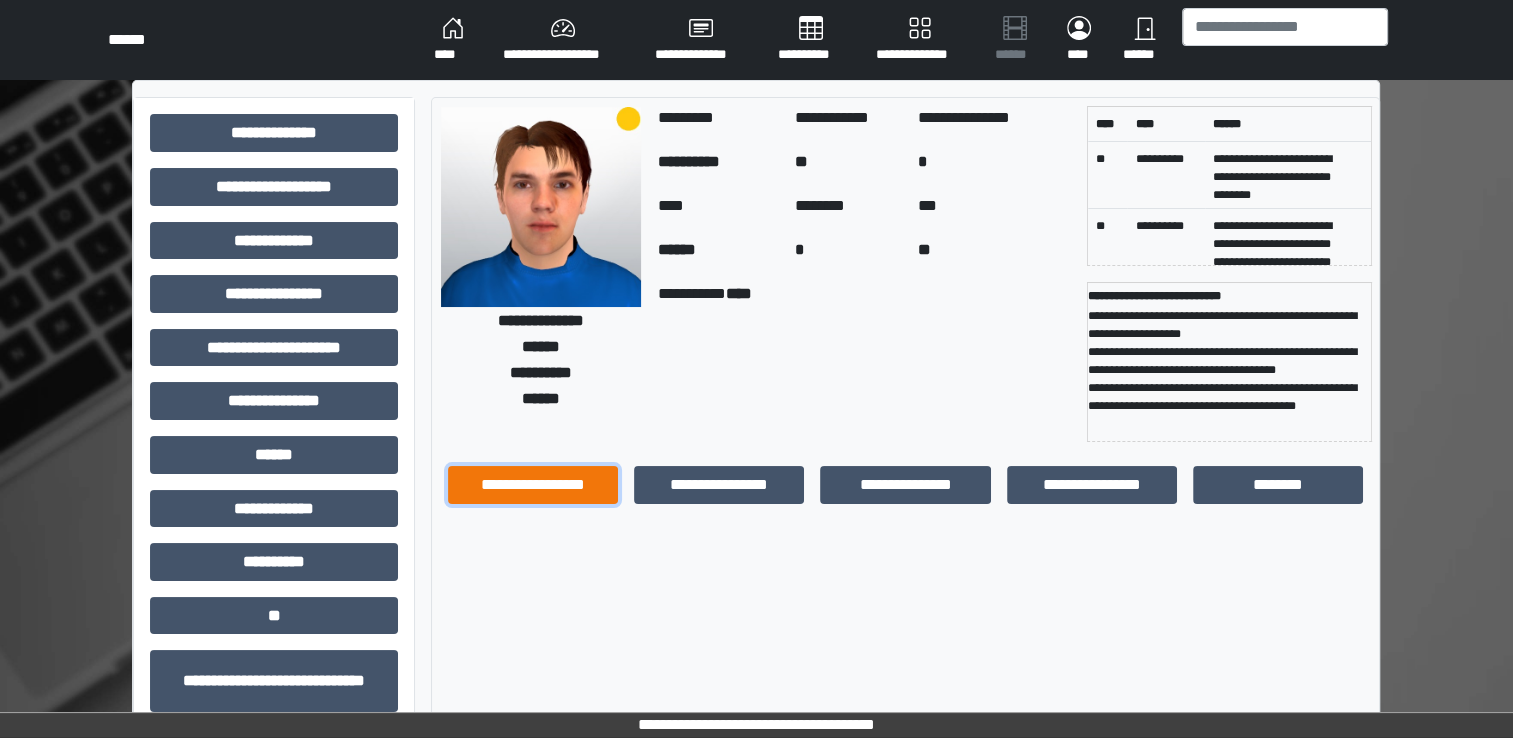 click on "**********" at bounding box center [533, 485] 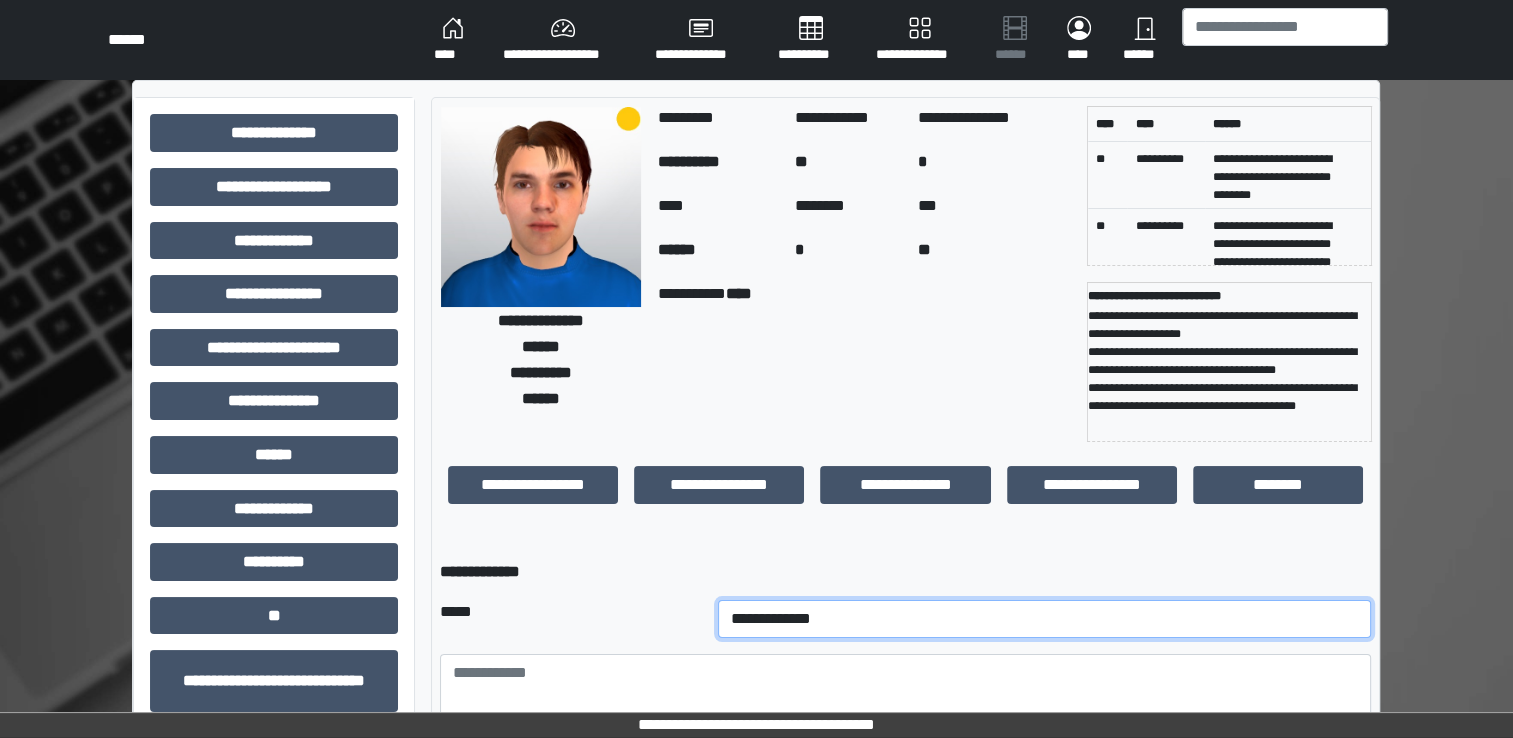 click on "**********" at bounding box center [1045, 619] 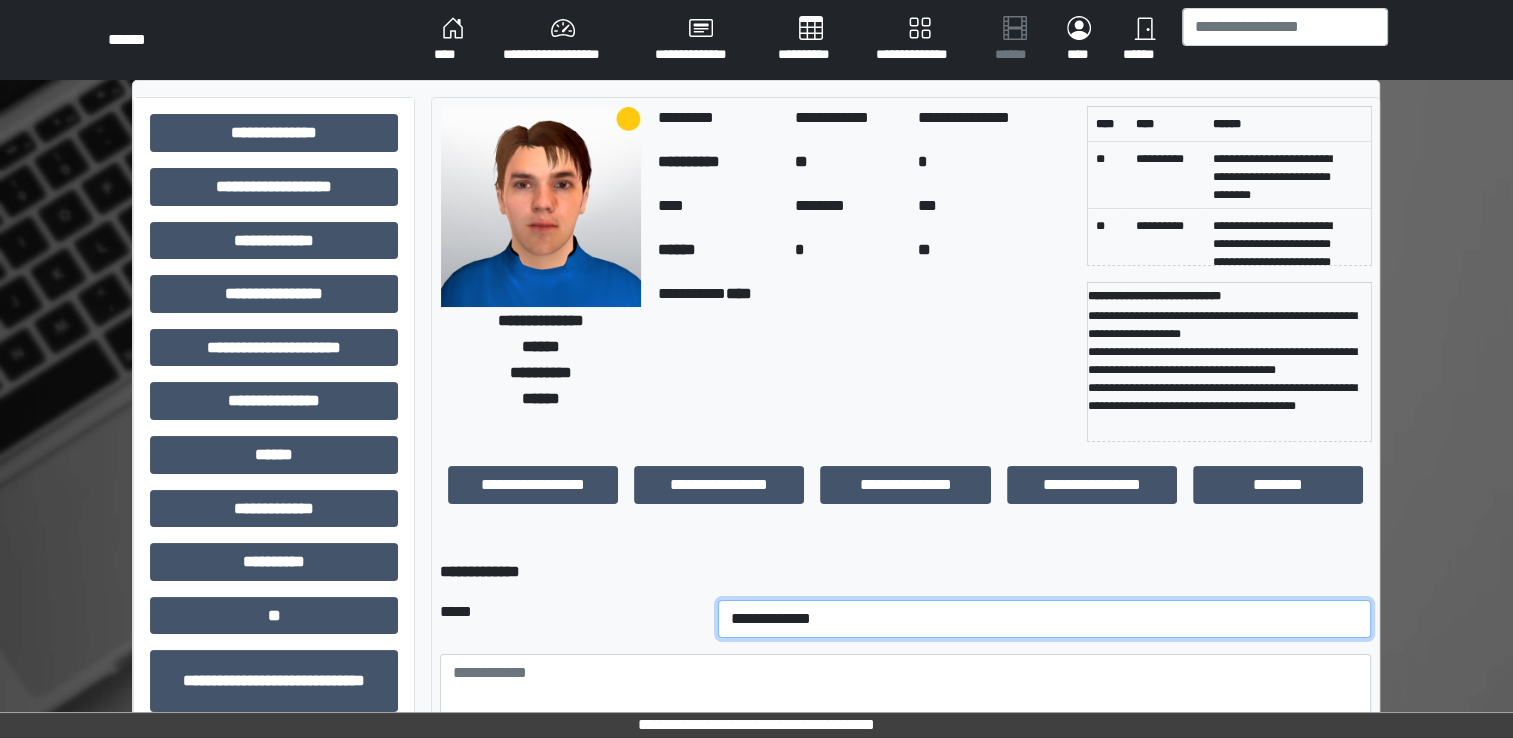 select on "*" 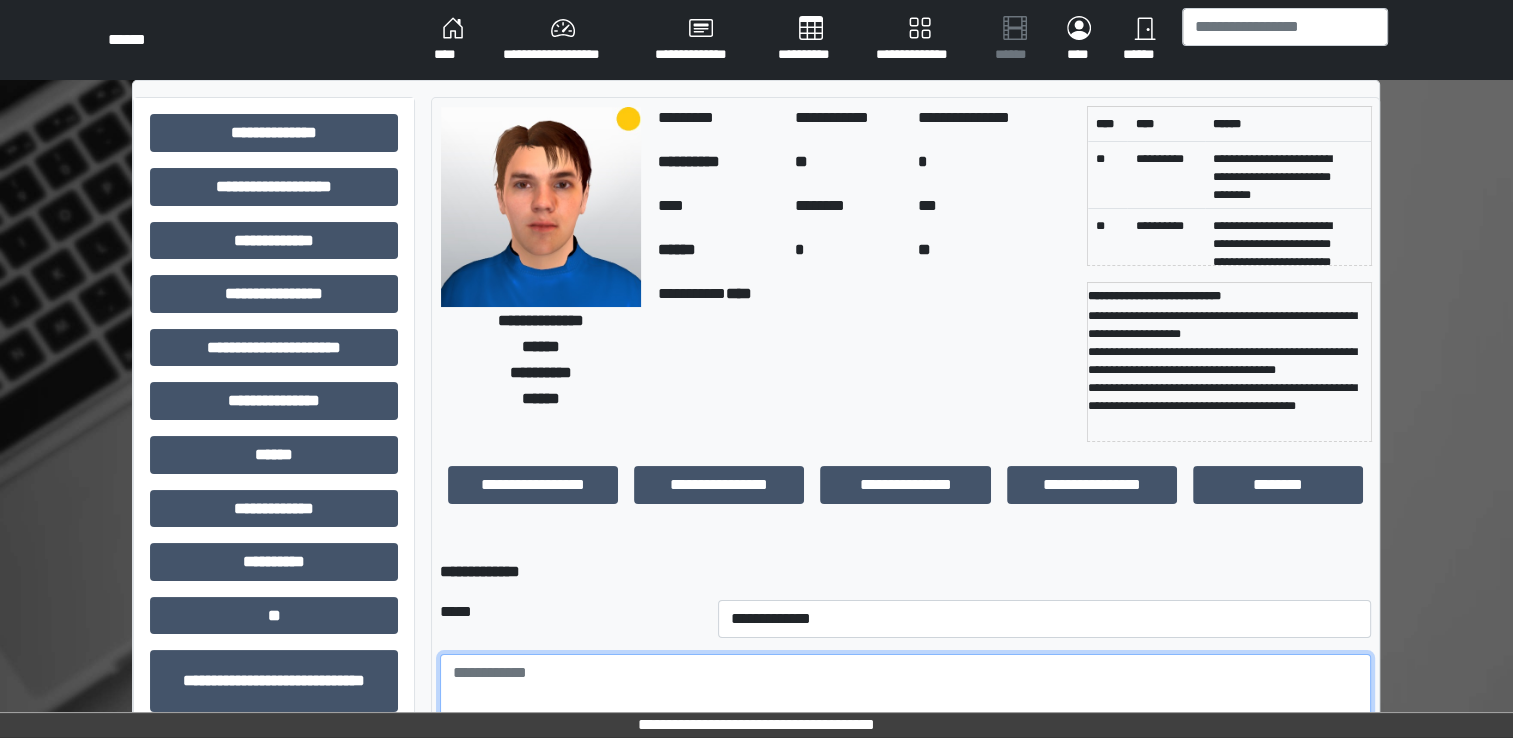 click at bounding box center [905, 709] 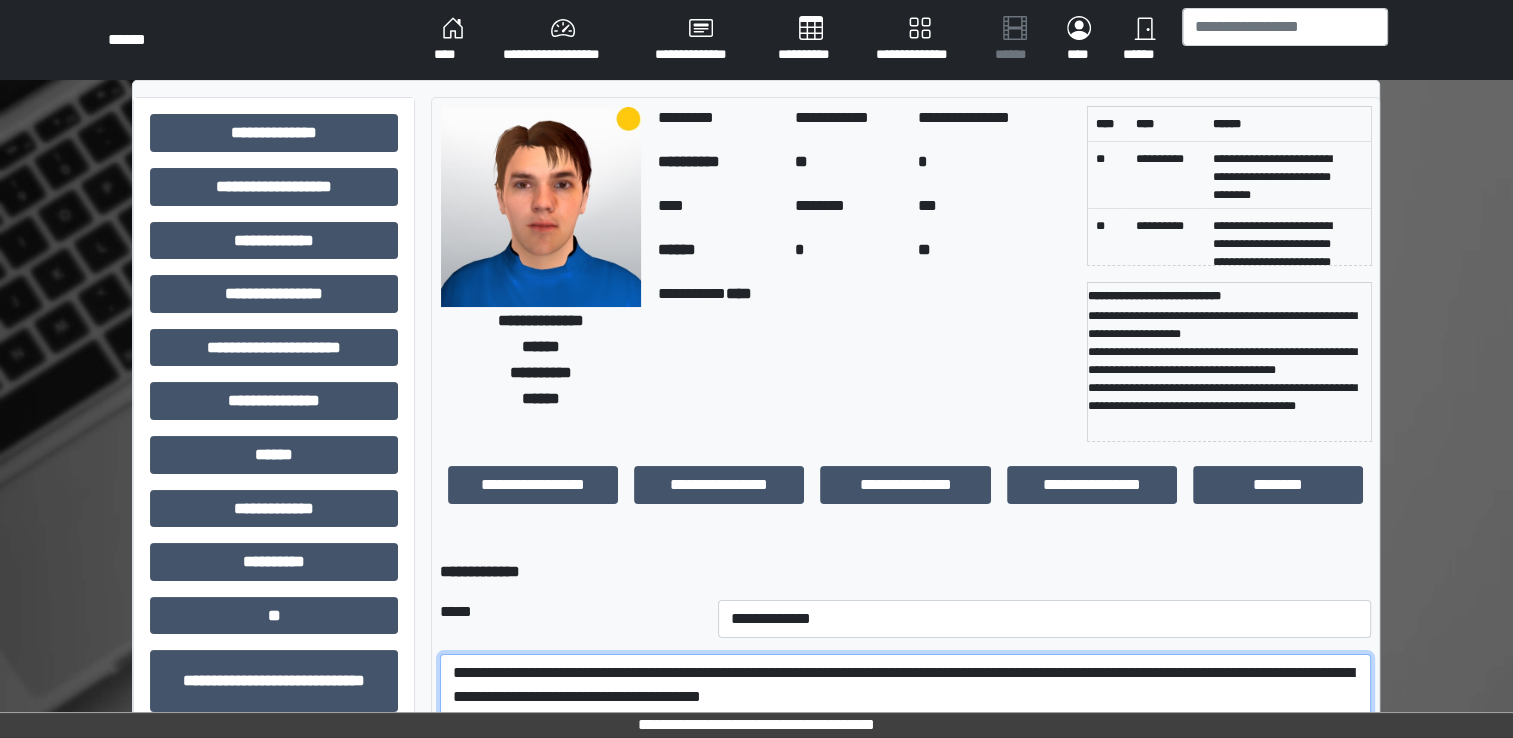 drag, startPoint x: 645, startPoint y: 698, endPoint x: 928, endPoint y: 687, distance: 283.2137 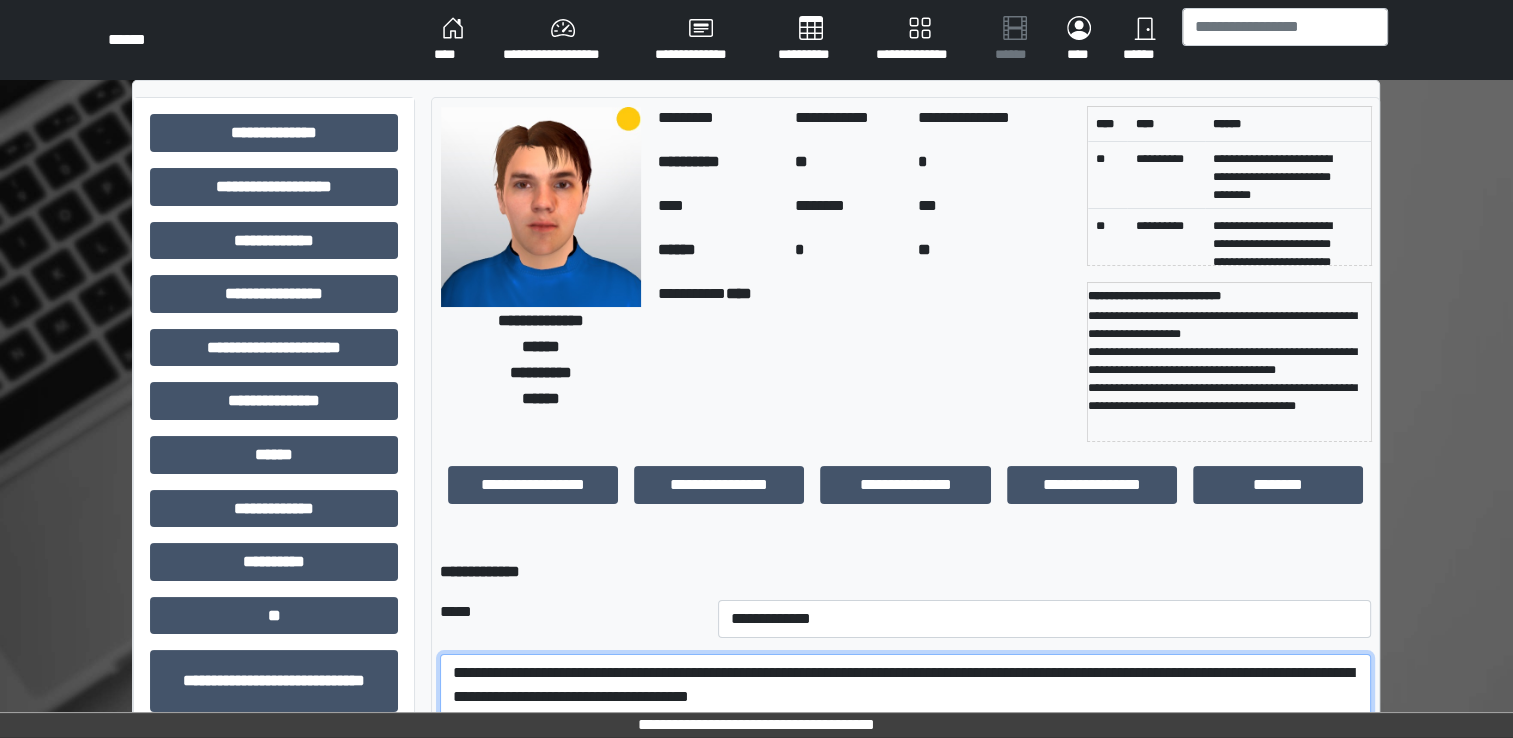 click on "**********" at bounding box center [905, 709] 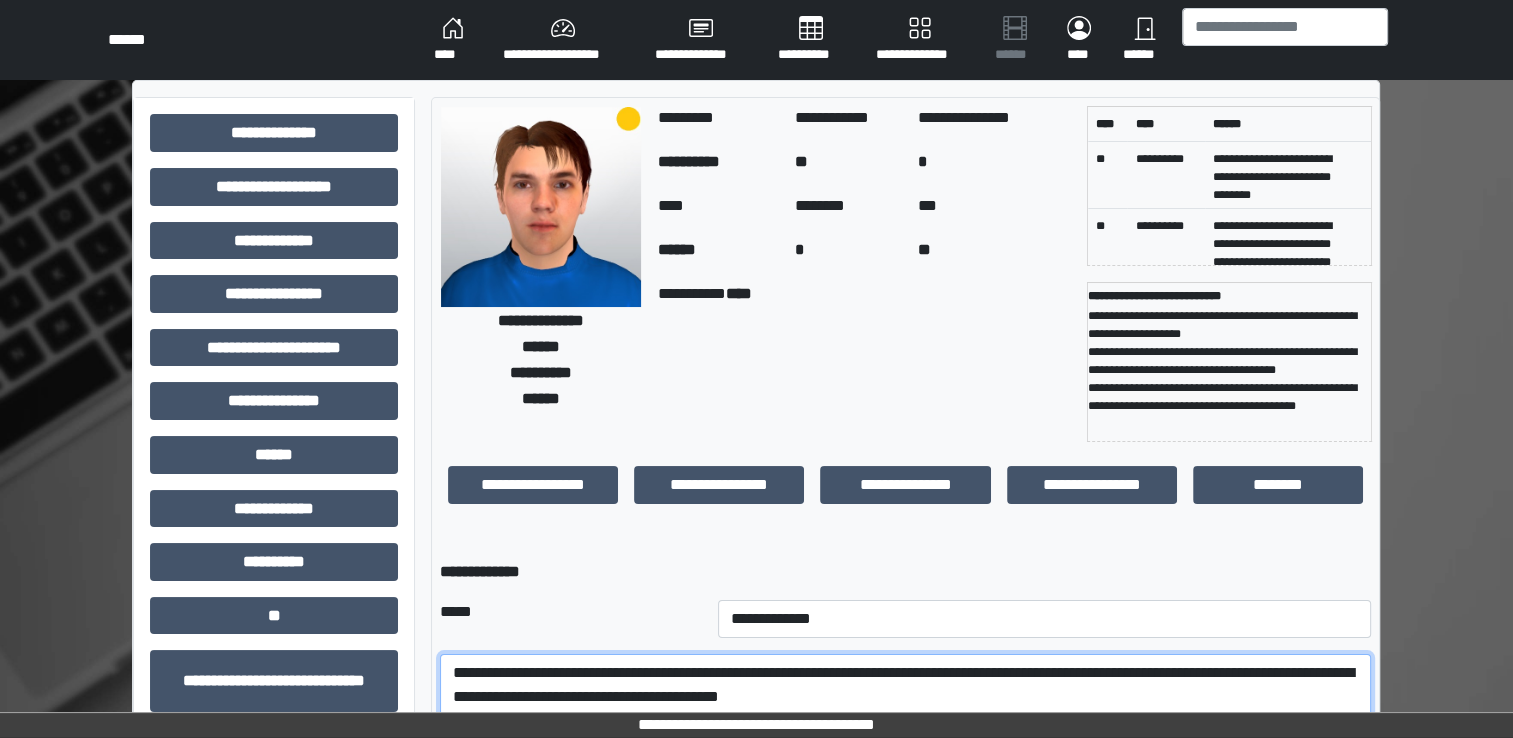 click on "**********" at bounding box center (905, 709) 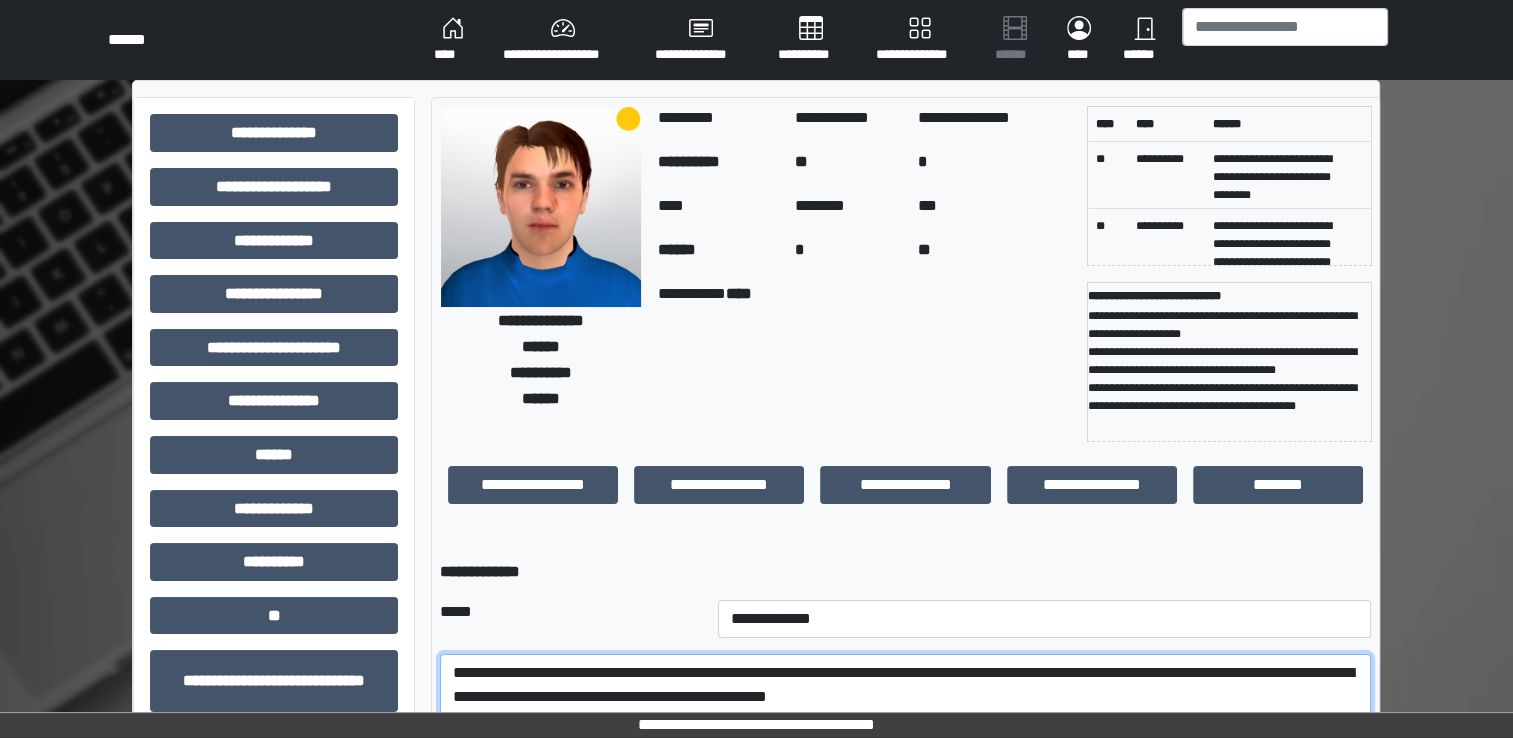 scroll, scrollTop: 239, scrollLeft: 0, axis: vertical 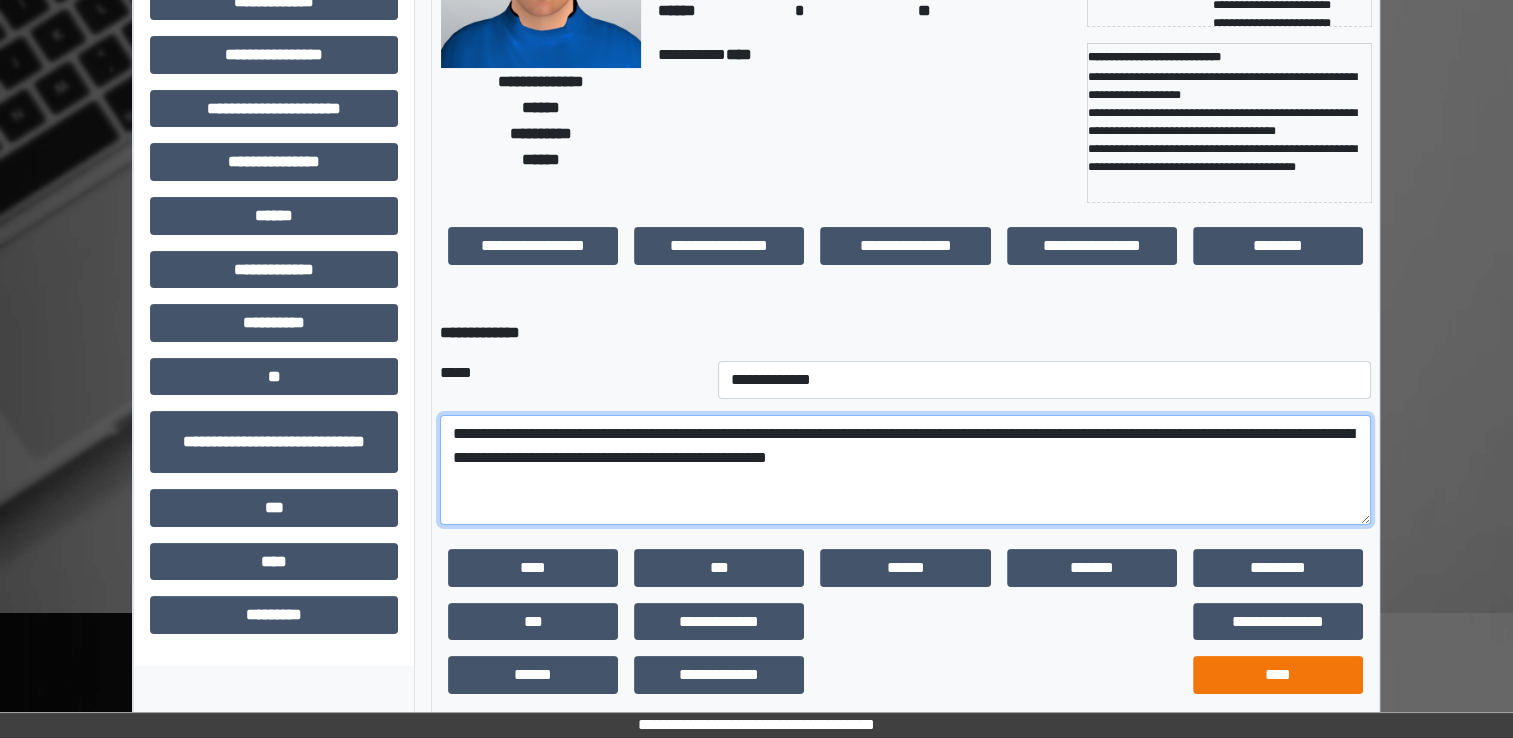 type on "**********" 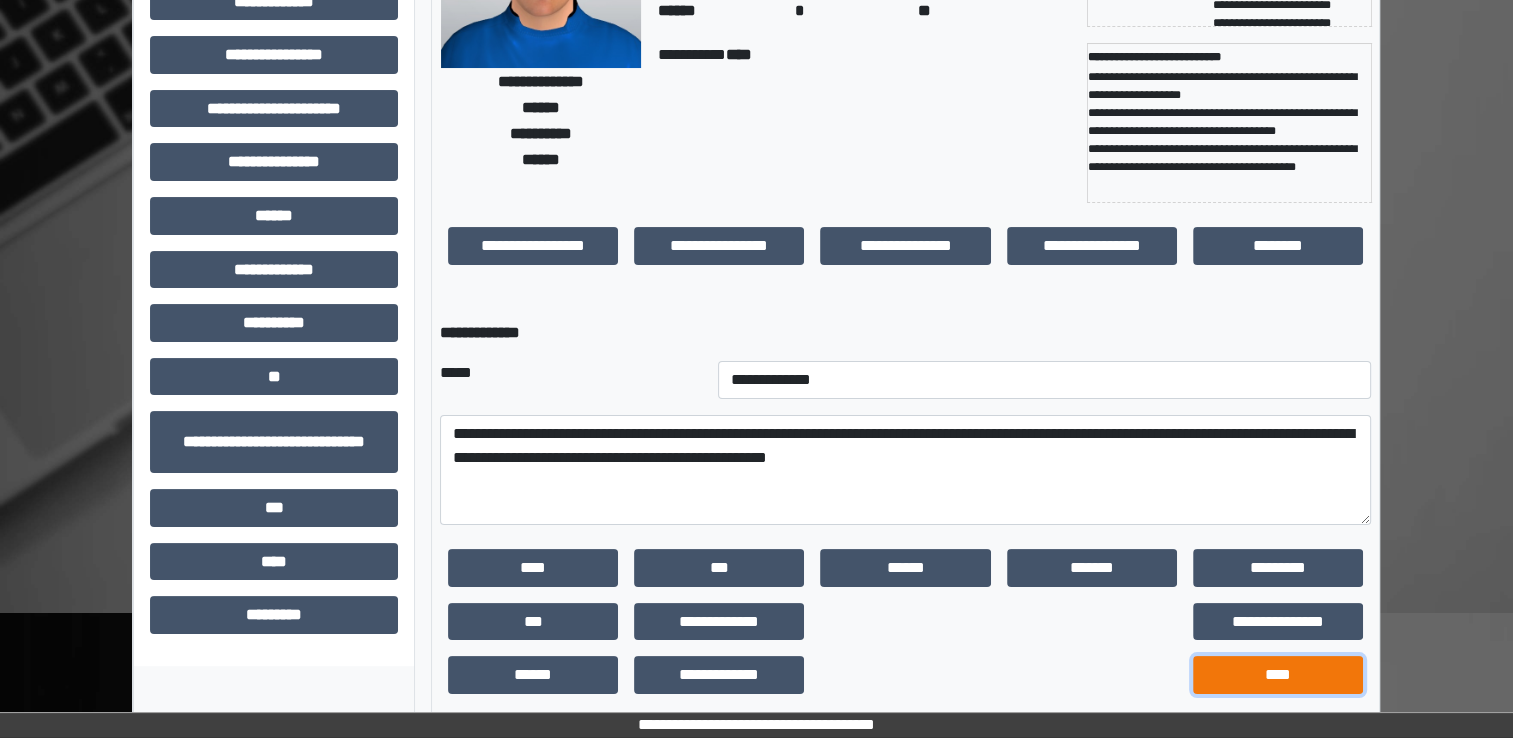 click on "****" at bounding box center (1278, 675) 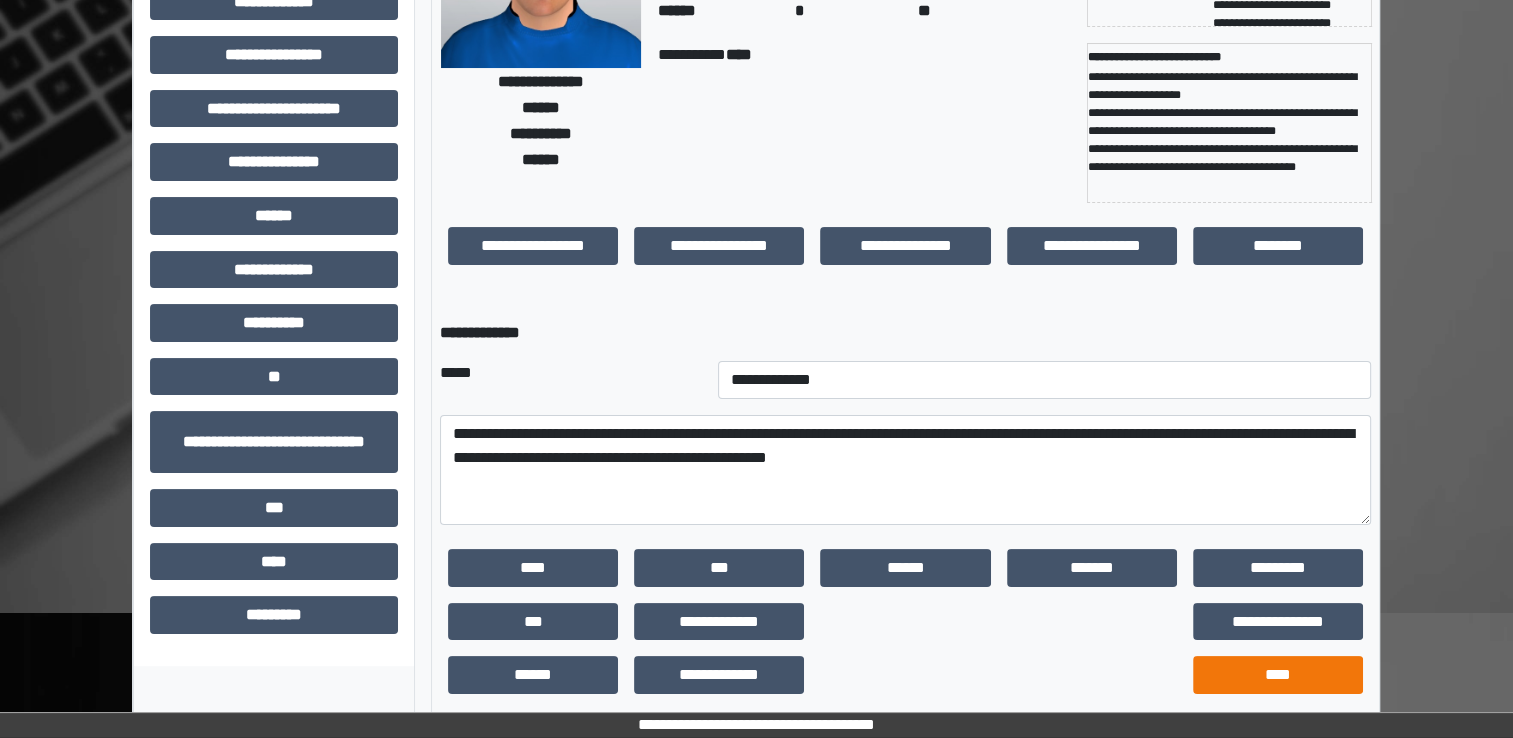 scroll, scrollTop: 184, scrollLeft: 0, axis: vertical 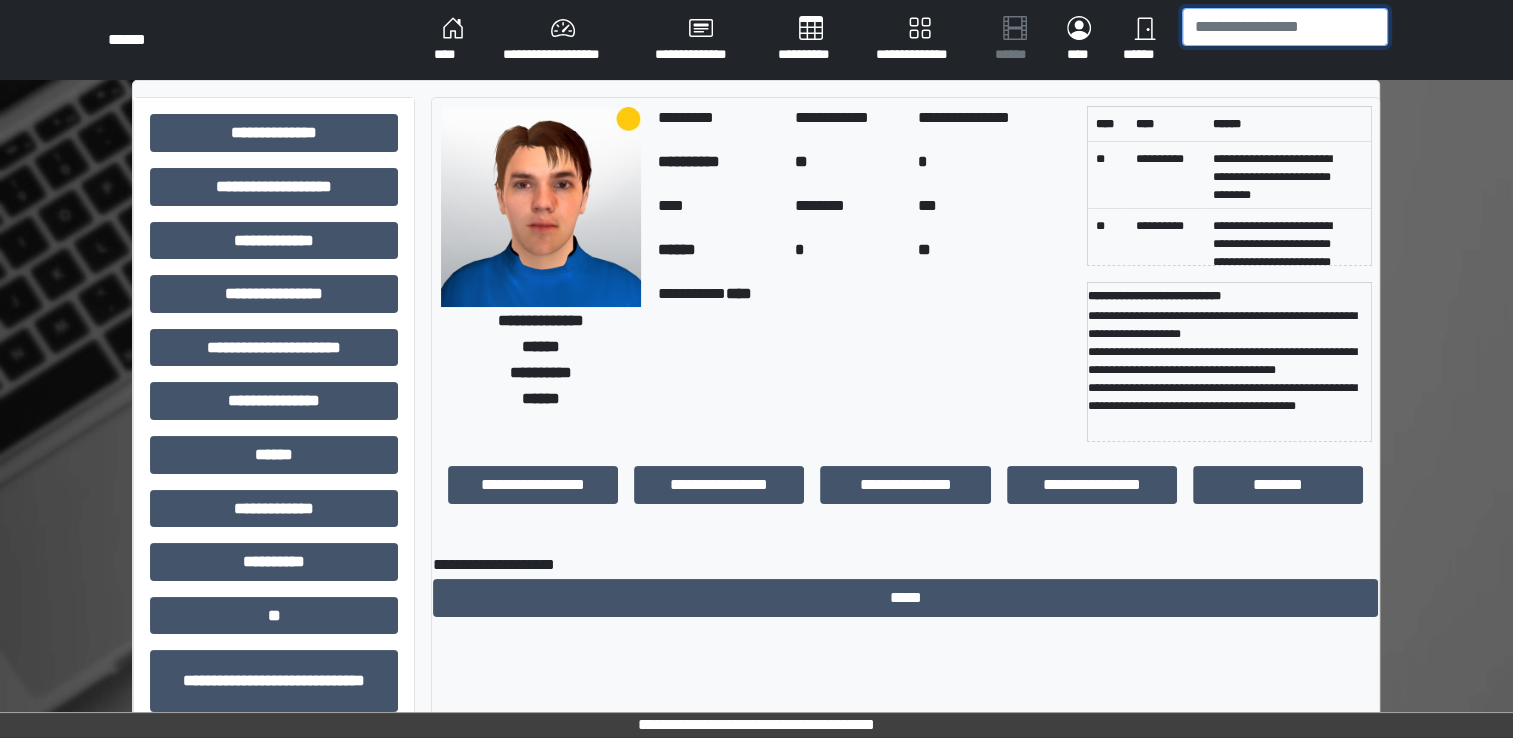 click at bounding box center (1285, 27) 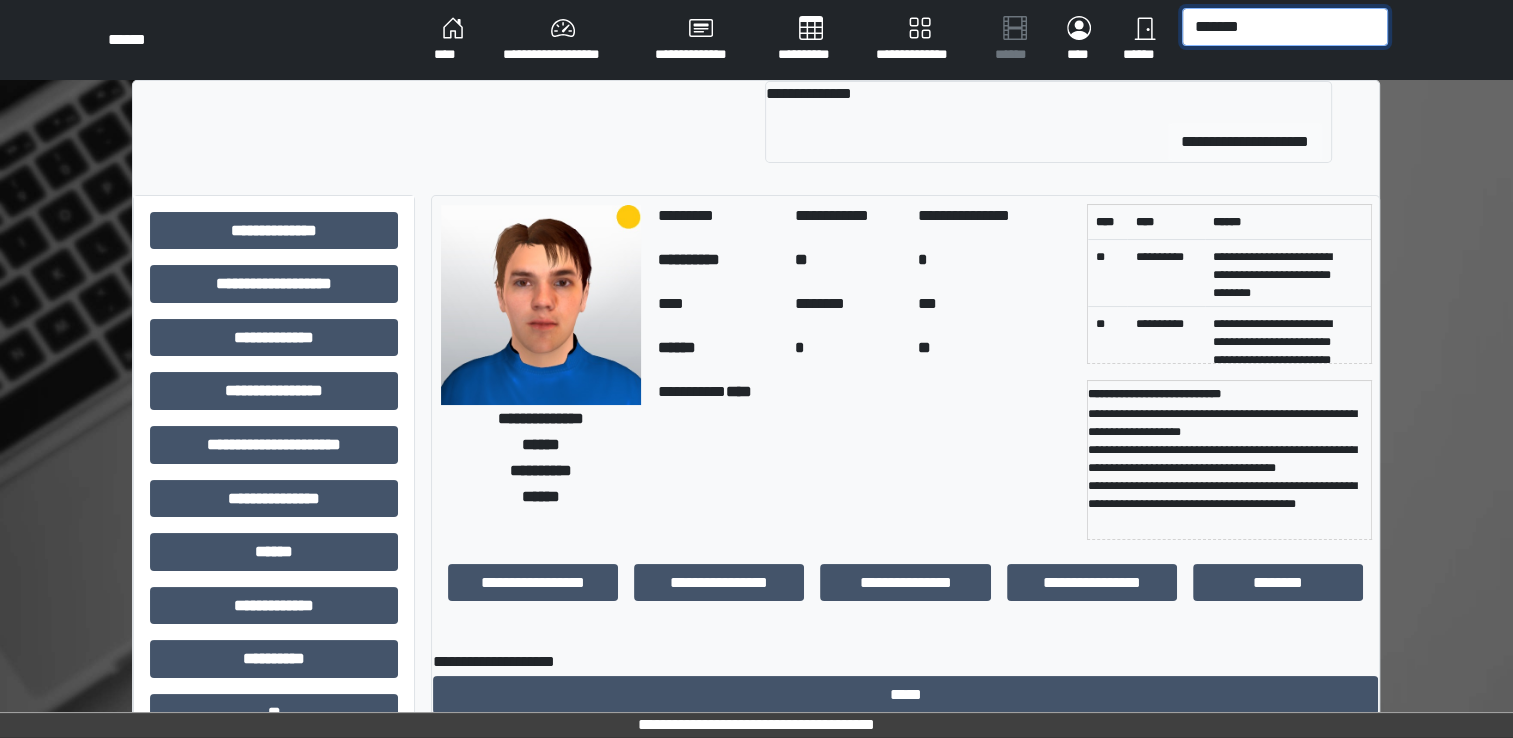 type on "*******" 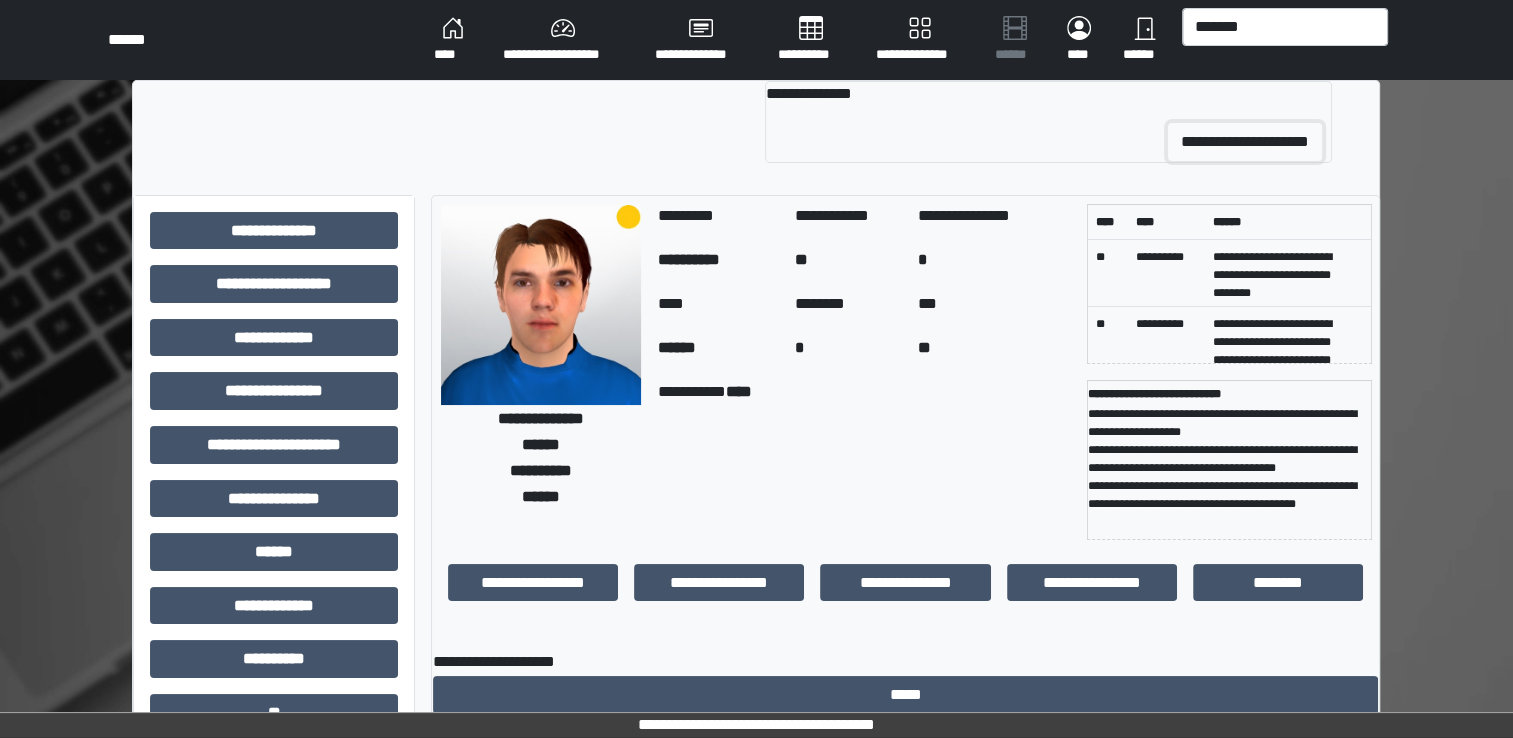 click on "**********" at bounding box center (1245, 142) 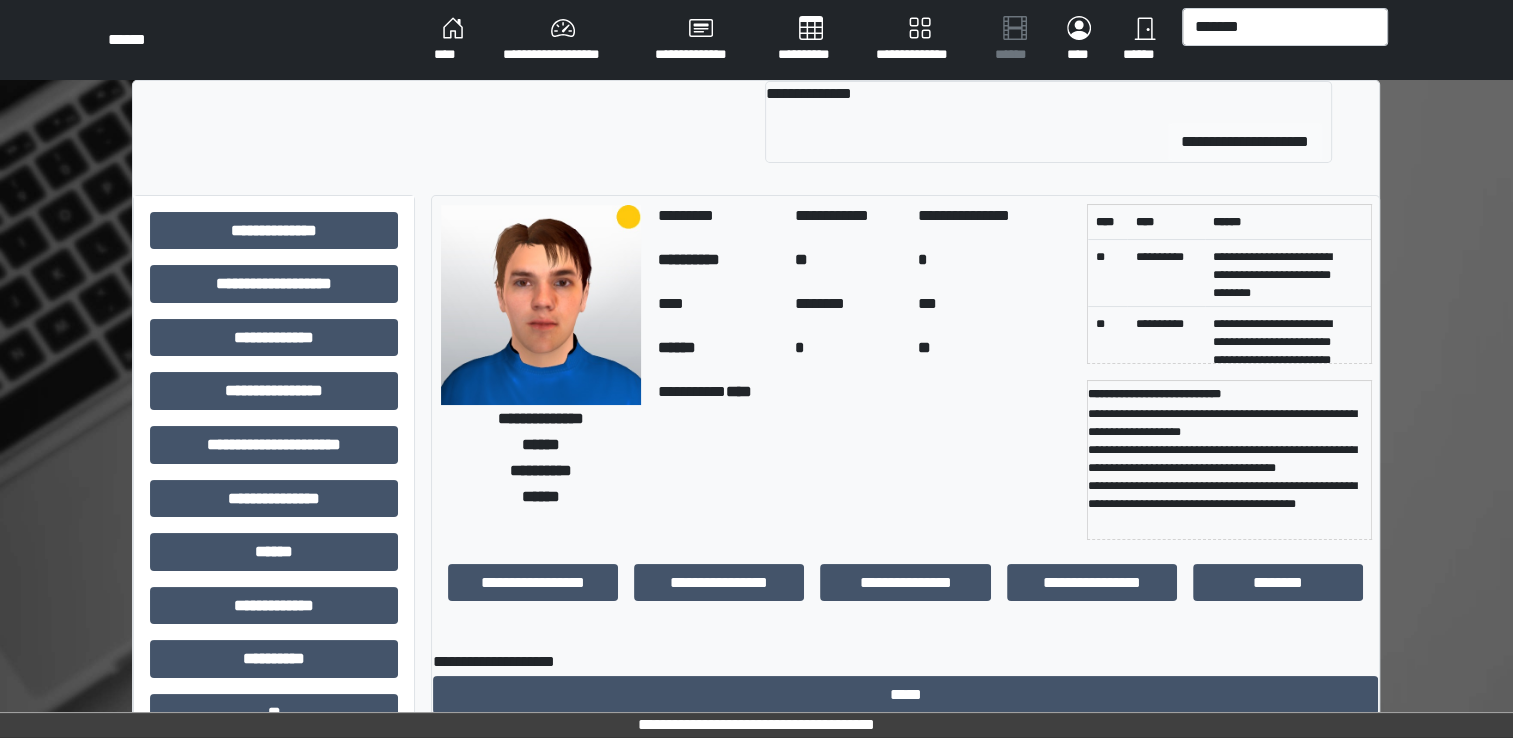 type 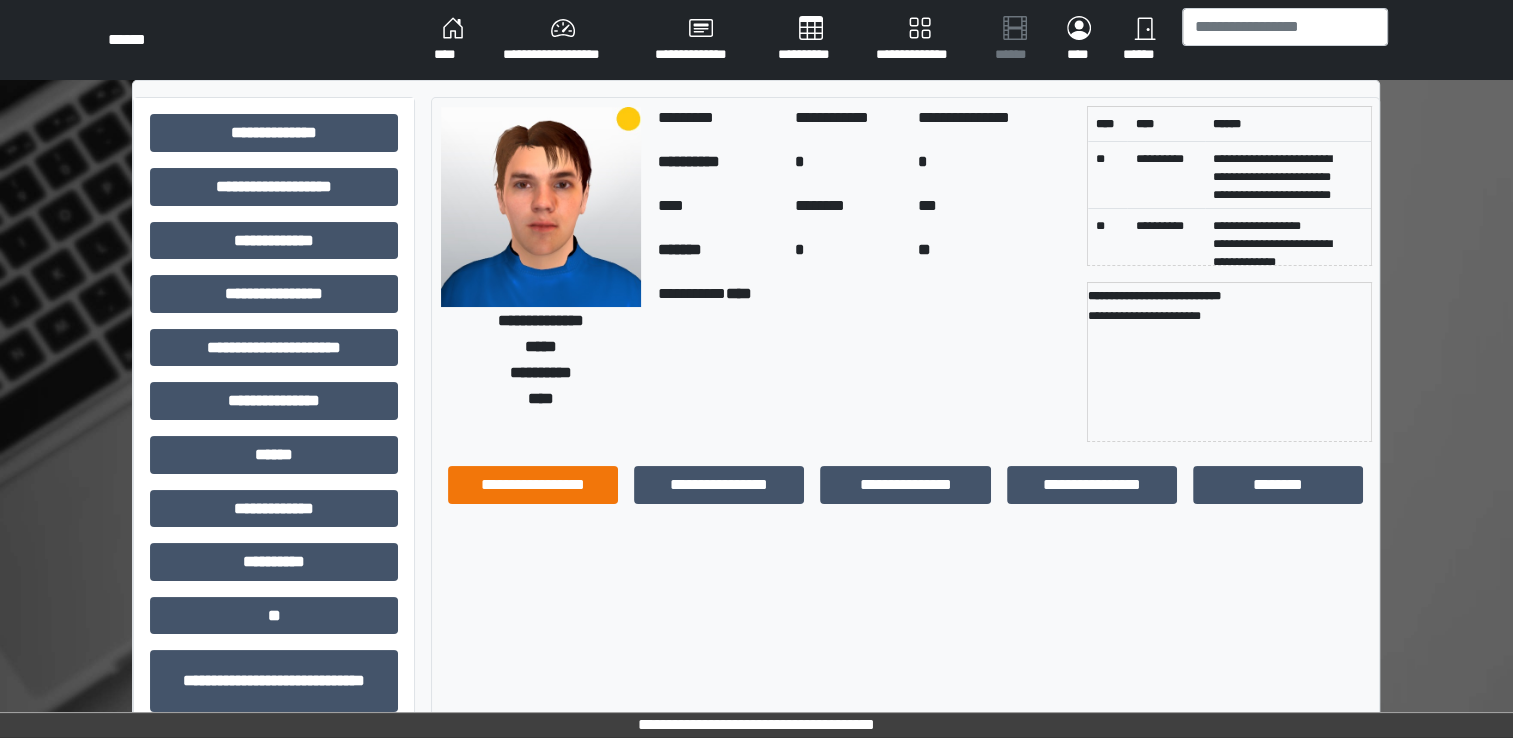 drag, startPoint x: 530, startPoint y: 514, endPoint x: 547, endPoint y: 481, distance: 37.12142 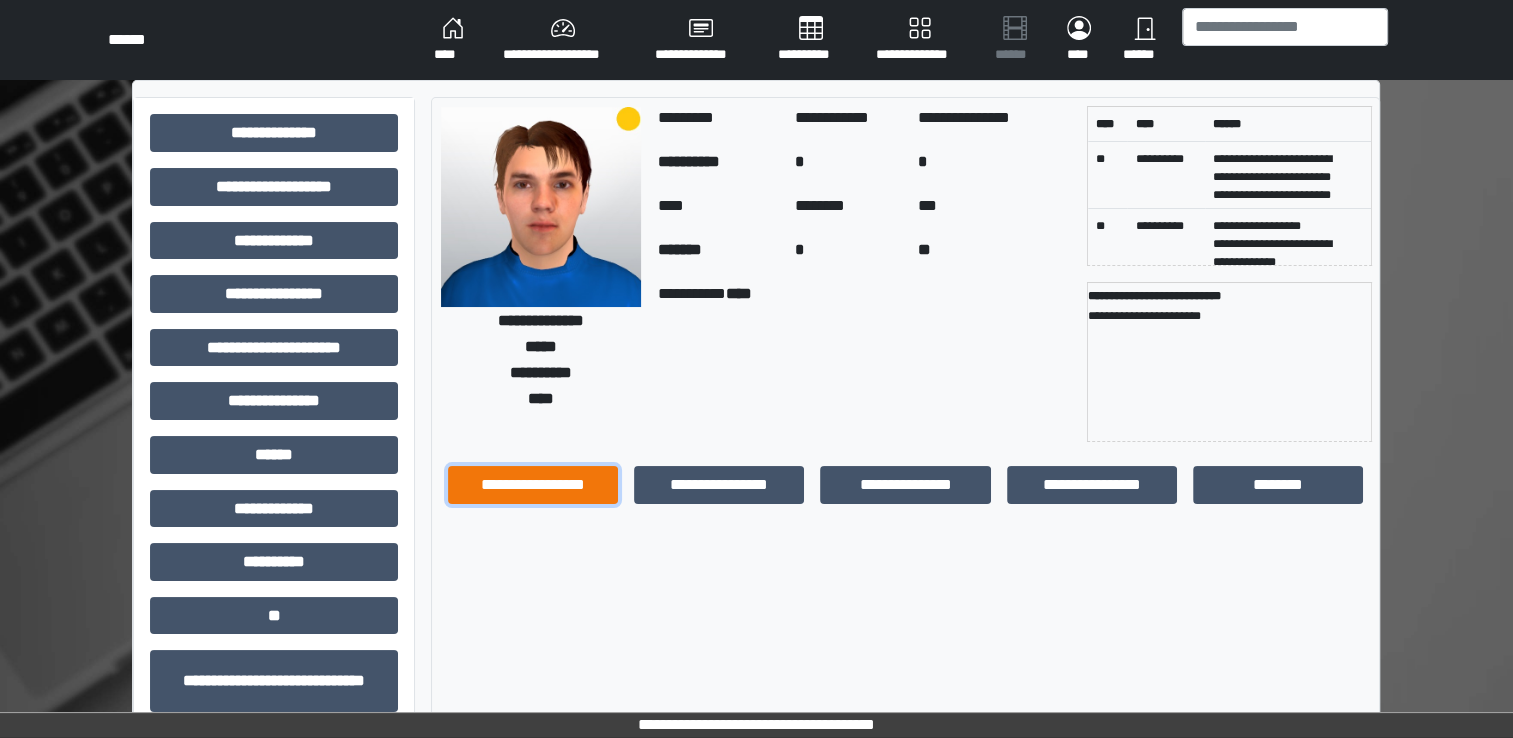 click on "**********" at bounding box center [533, 485] 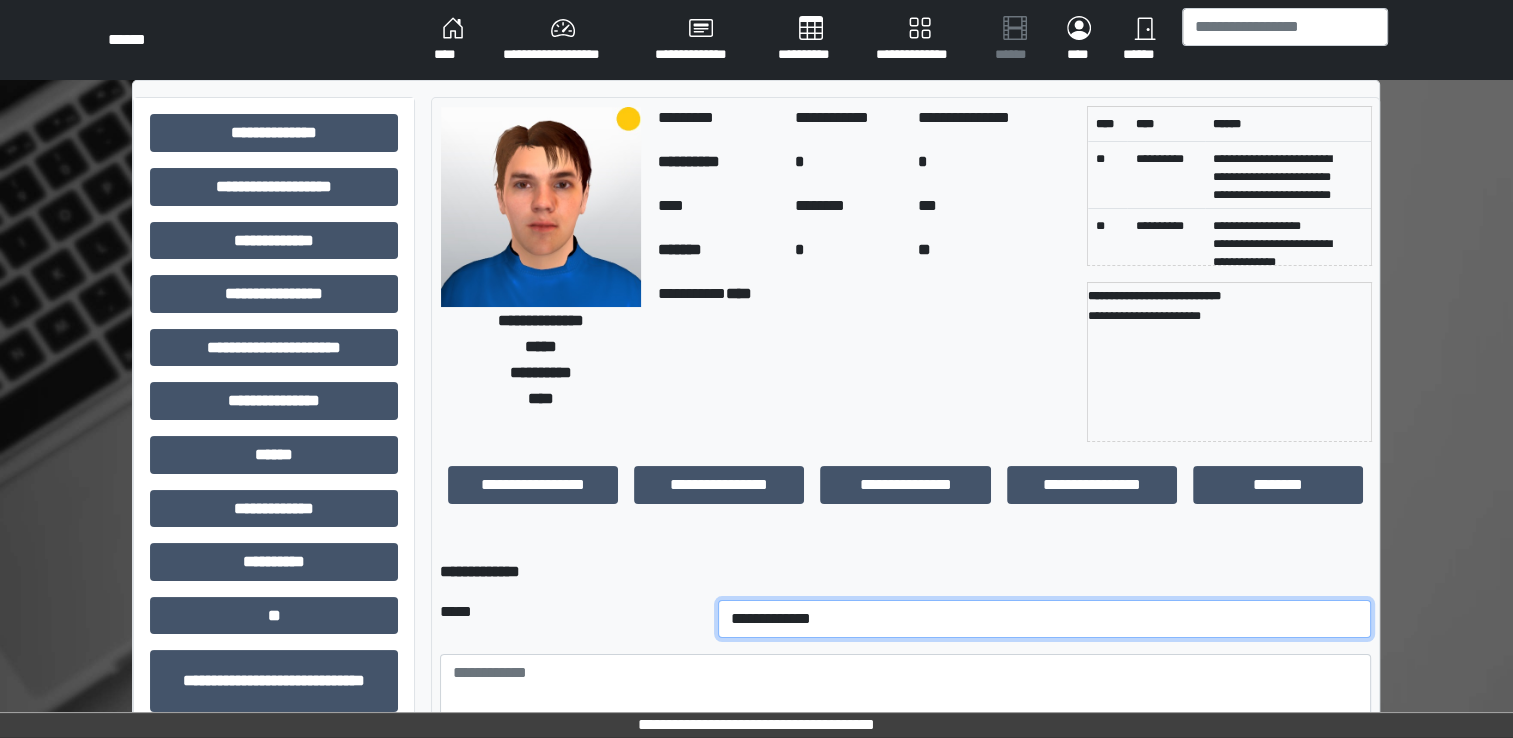 click on "**********" at bounding box center [1045, 619] 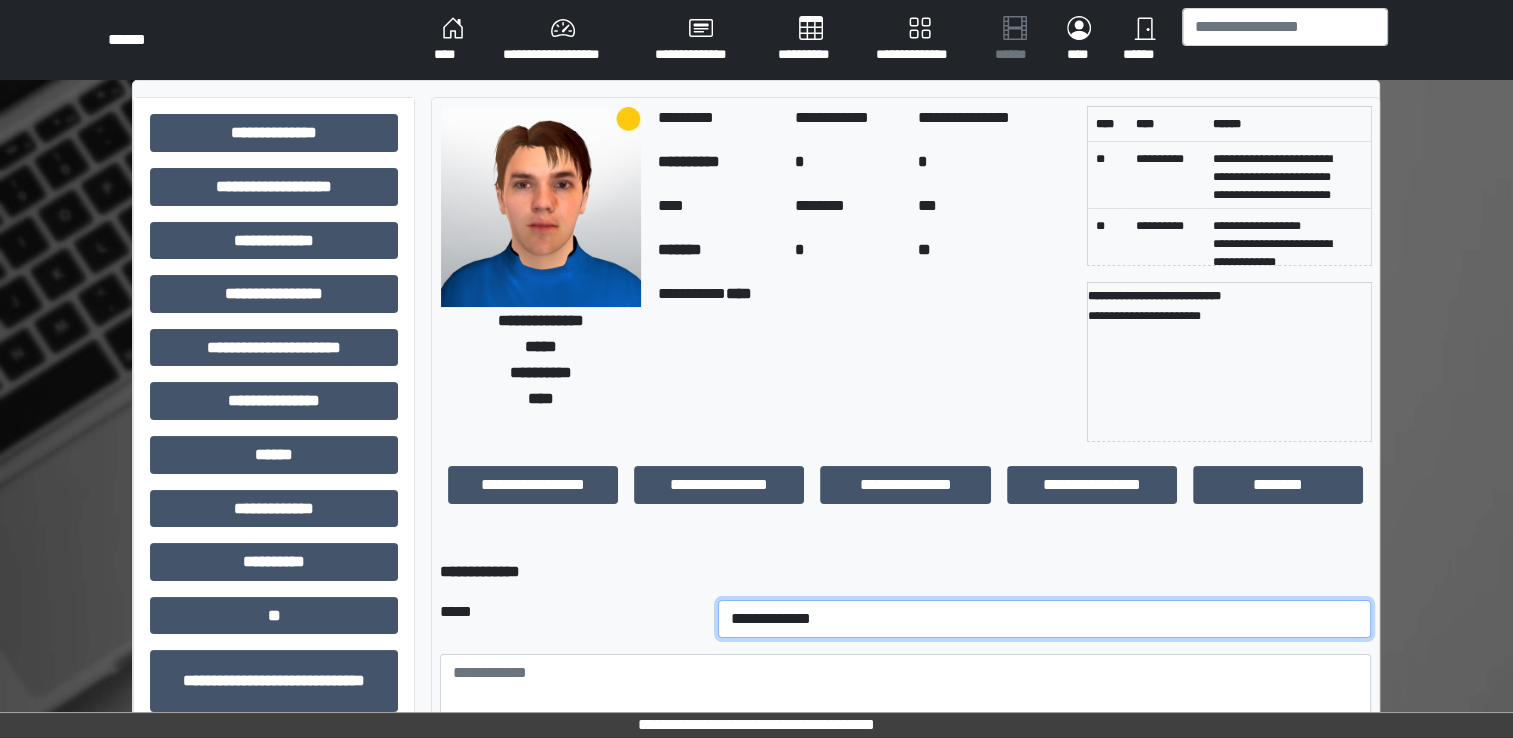 select on "*" 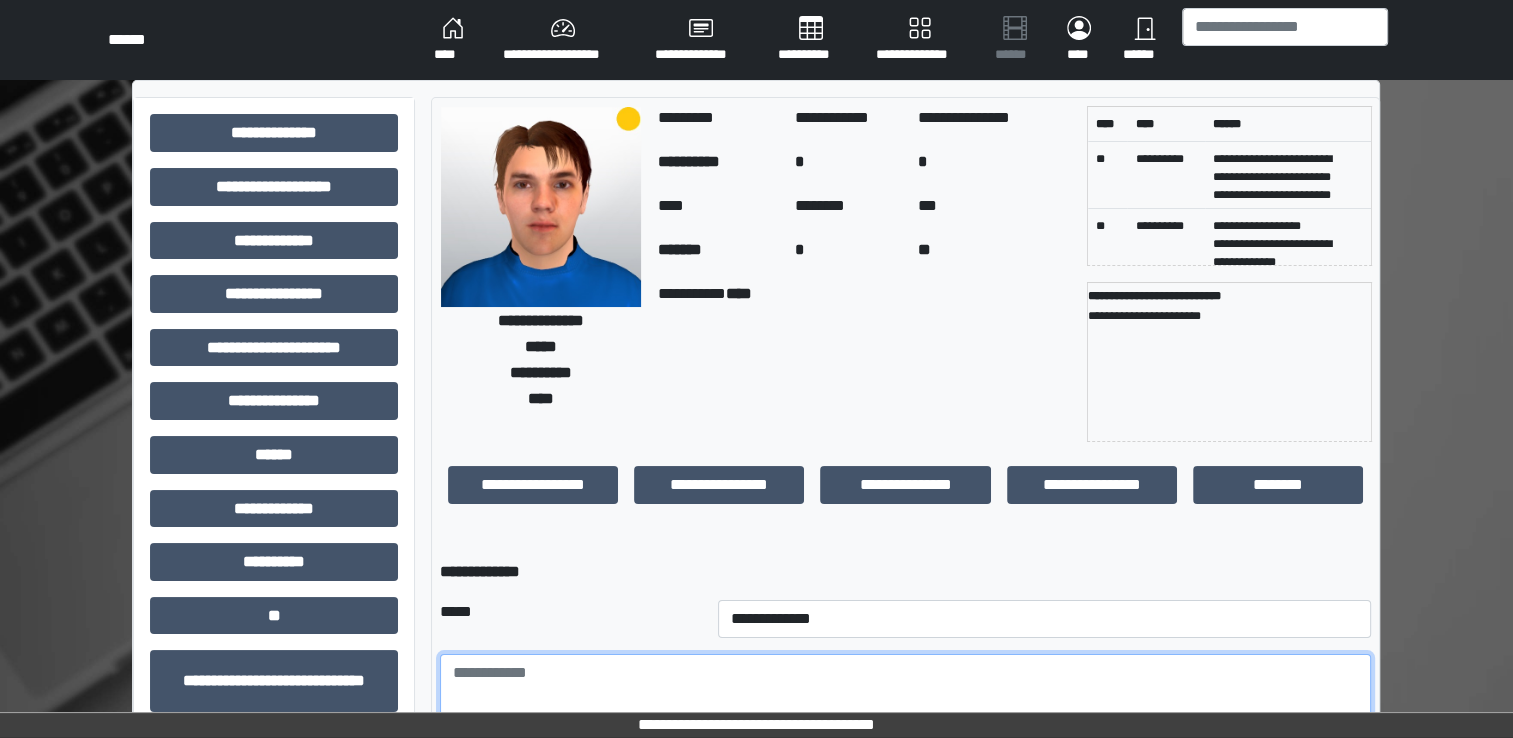 click at bounding box center [905, 709] 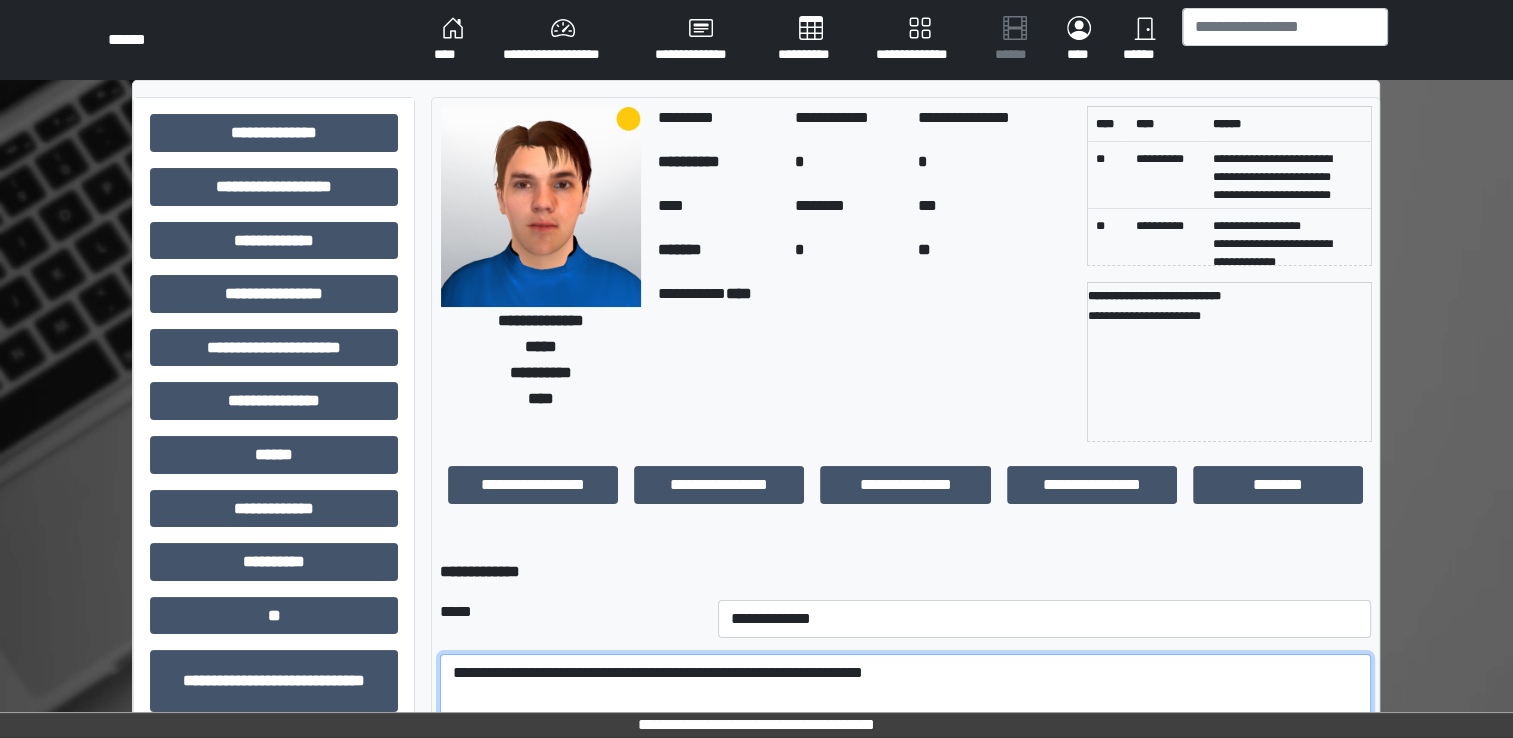 click on "**********" at bounding box center (905, 709) 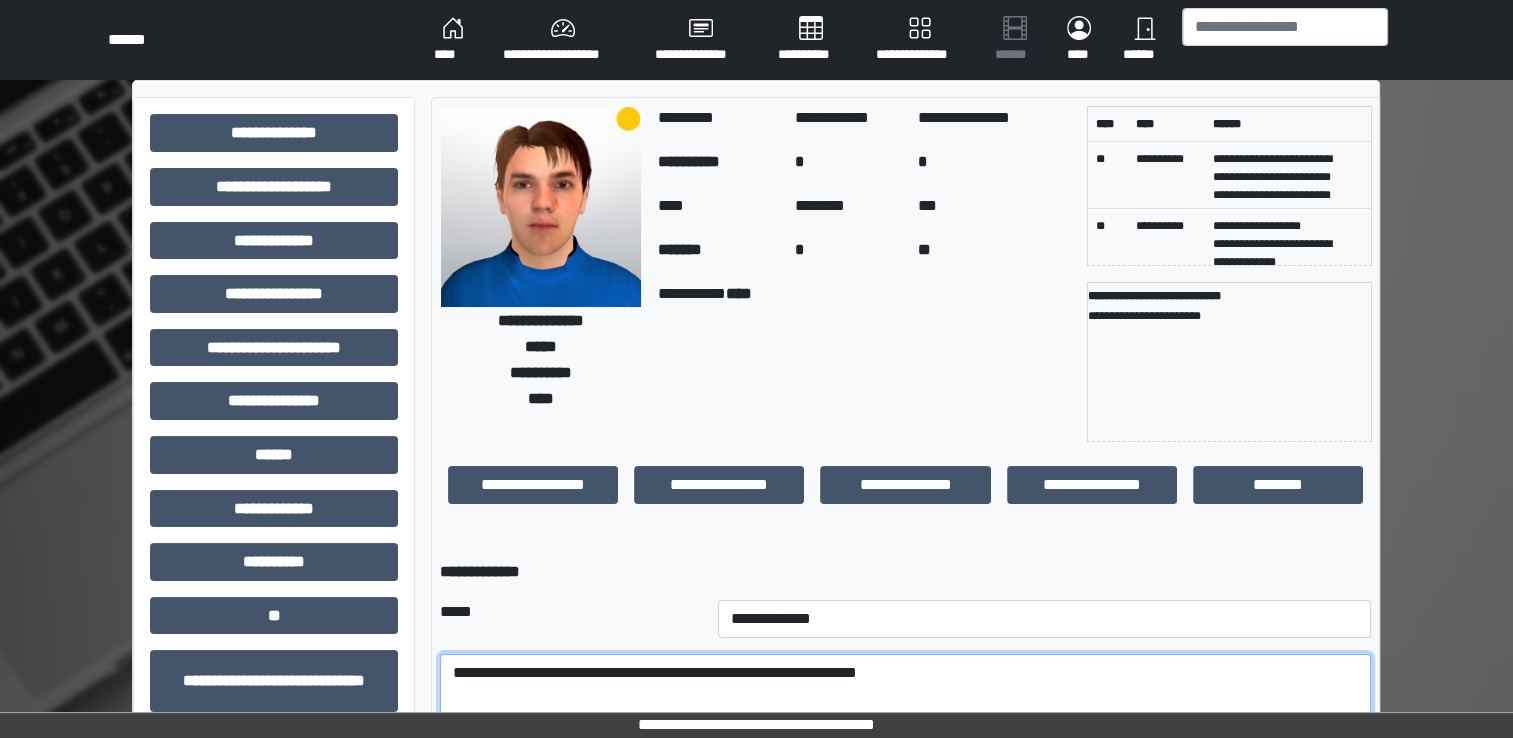 click on "**********" at bounding box center [905, 709] 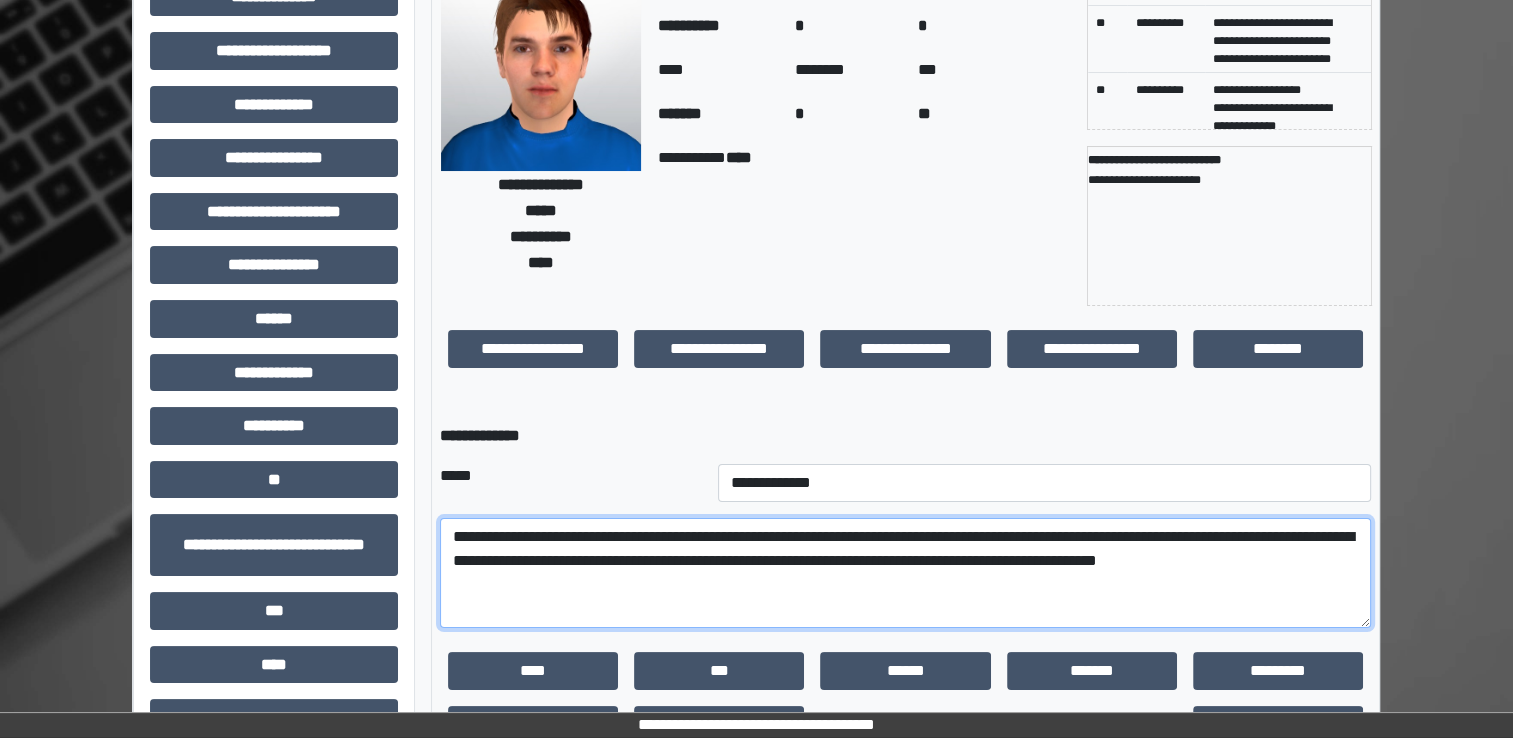 scroll, scrollTop: 136, scrollLeft: 0, axis: vertical 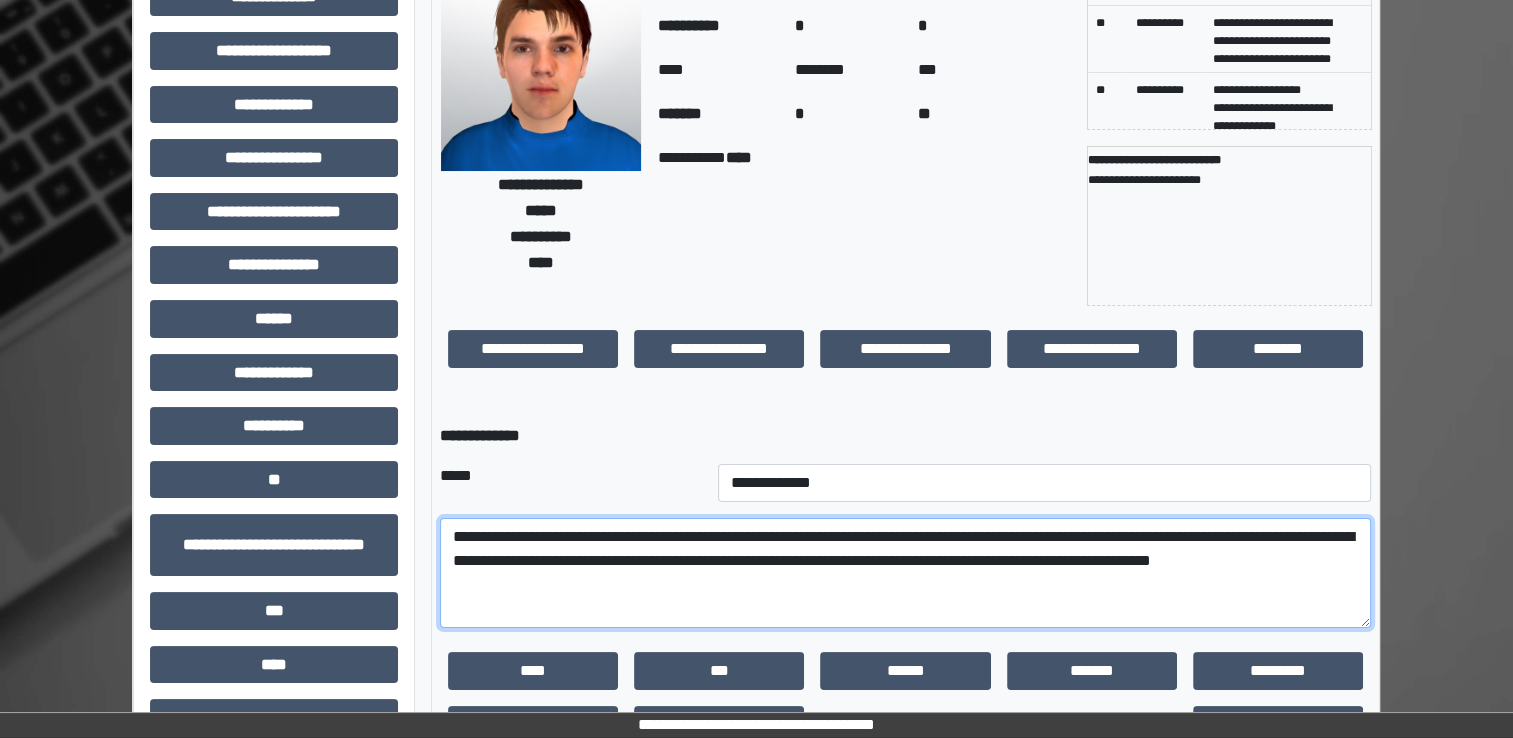 click on "**********" at bounding box center [905, 573] 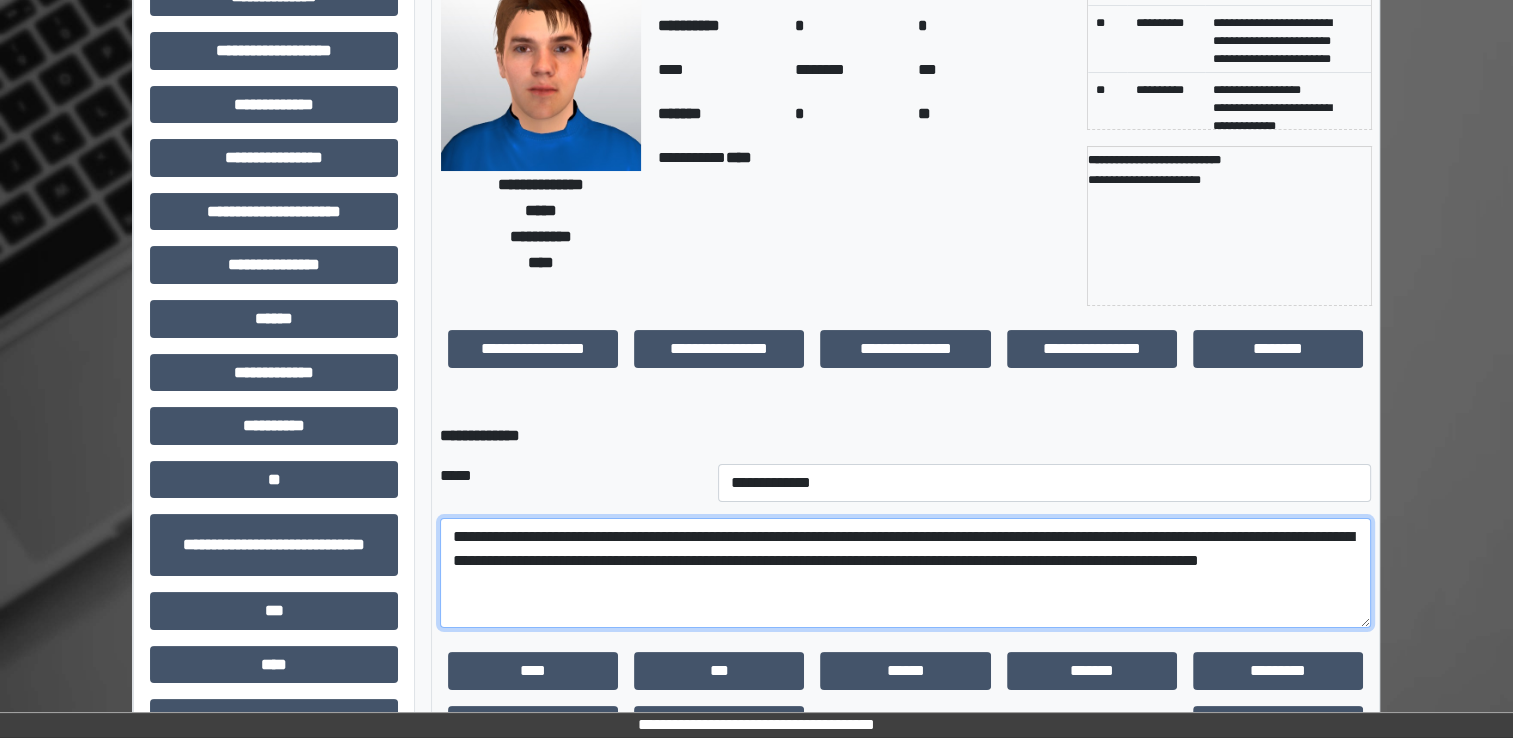 type on "**********" 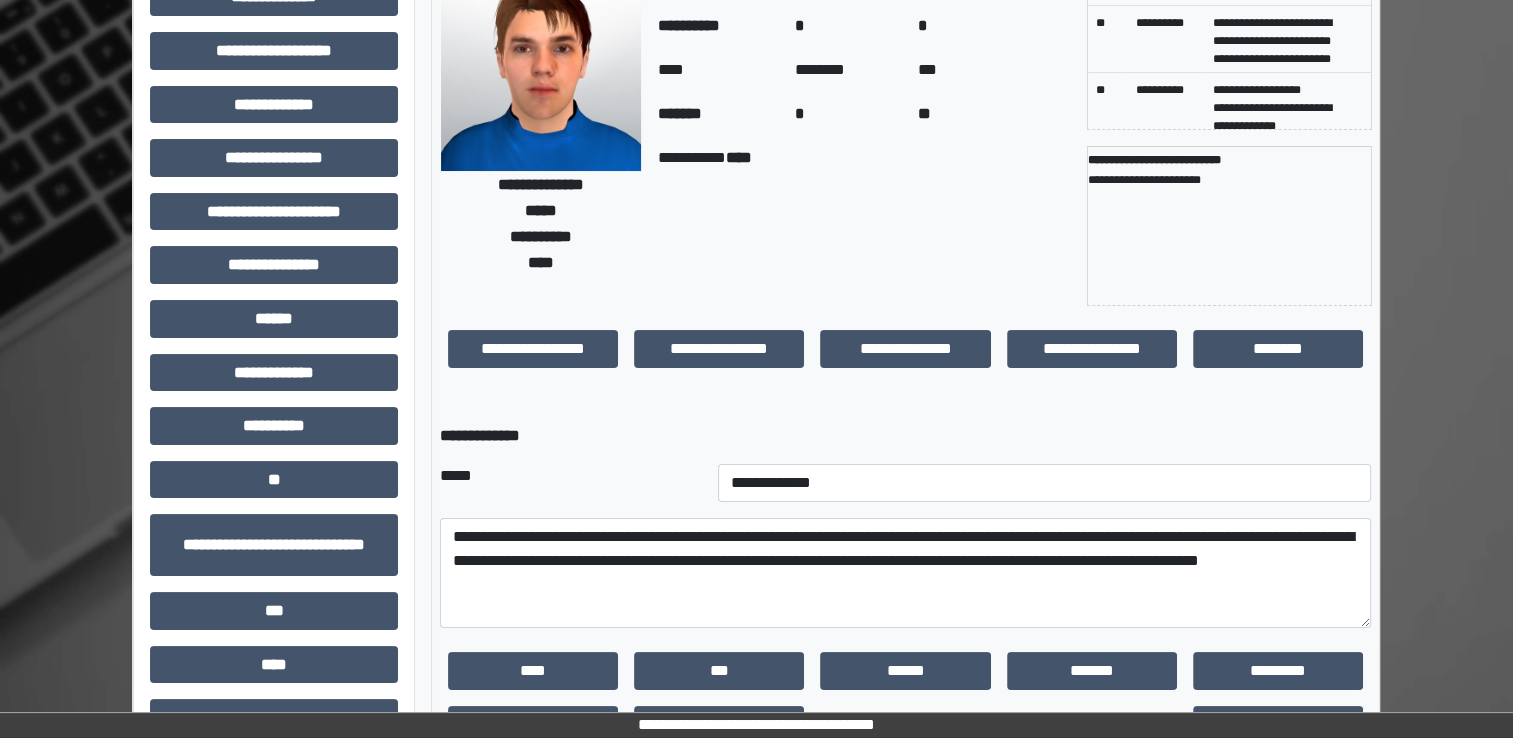 drag, startPoint x: 1510, startPoint y: 405, endPoint x: 1488, endPoint y: 680, distance: 275.8786 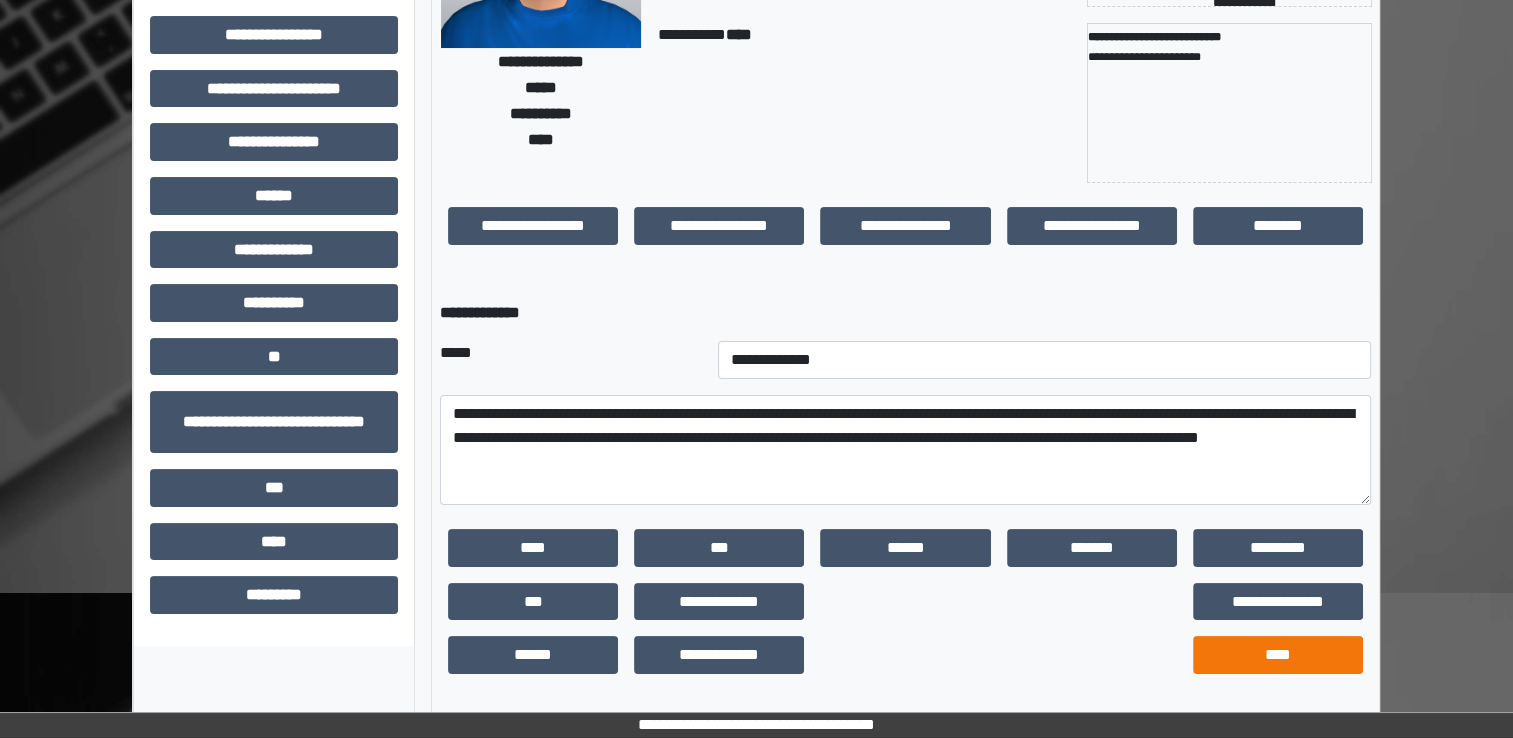 scroll, scrollTop: 184, scrollLeft: 0, axis: vertical 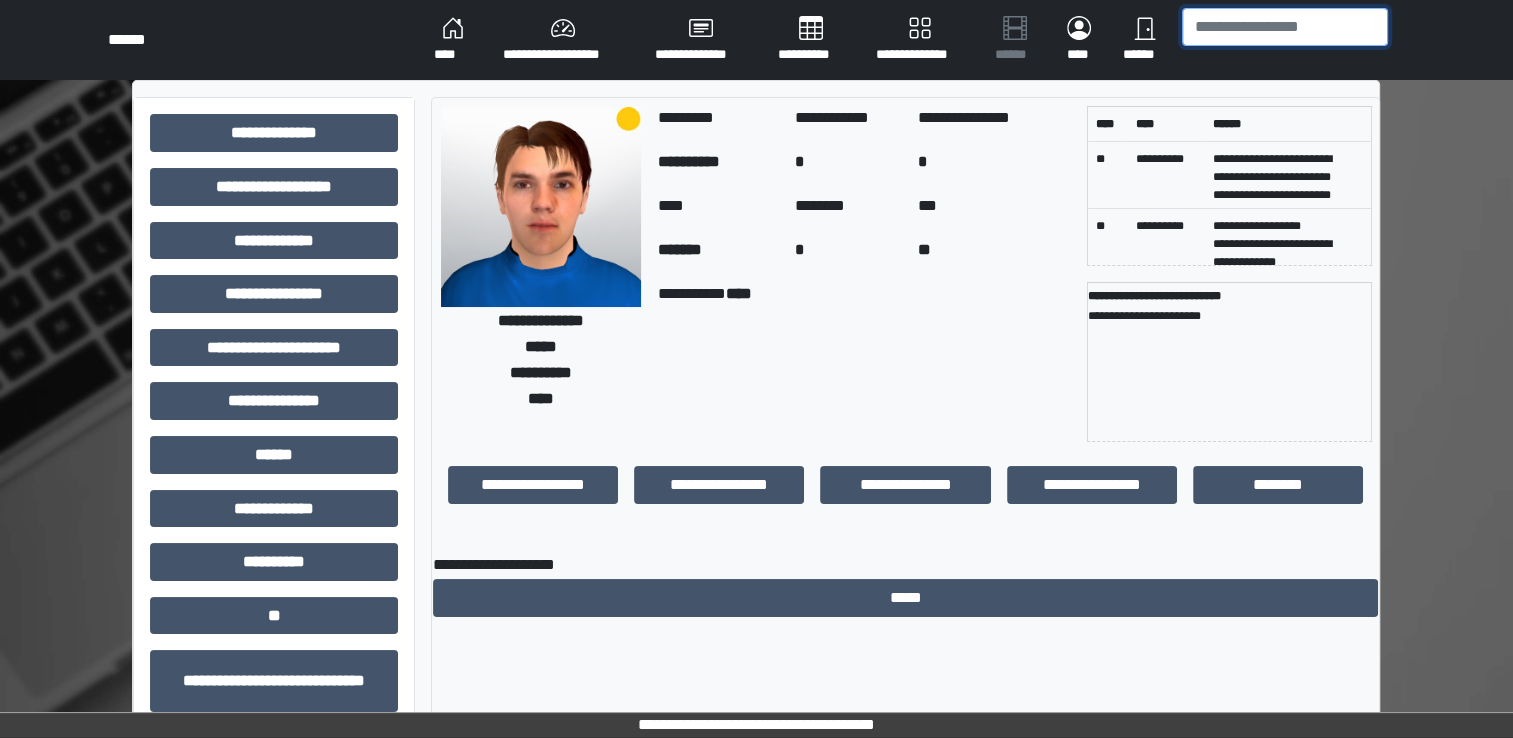 click at bounding box center (1285, 27) 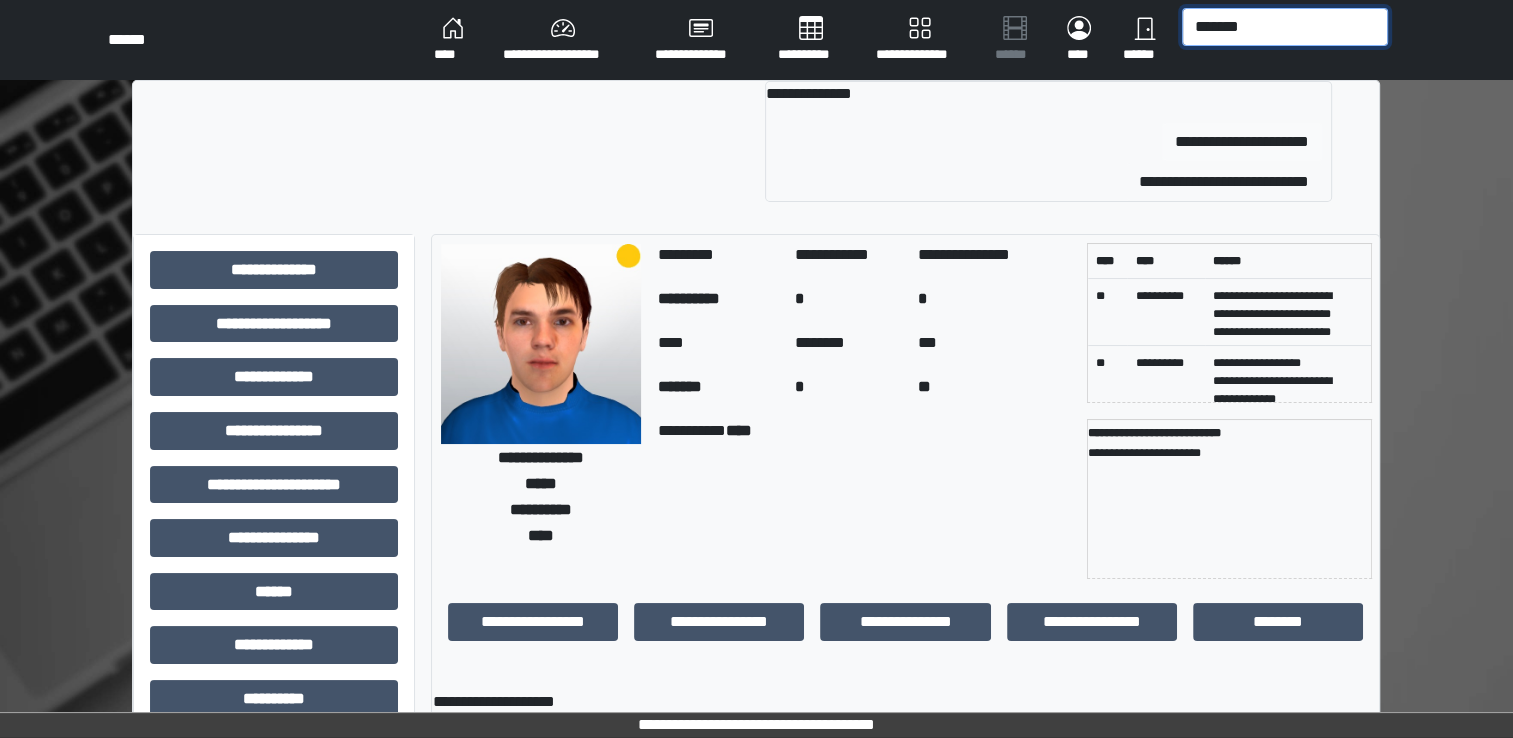 type on "*******" 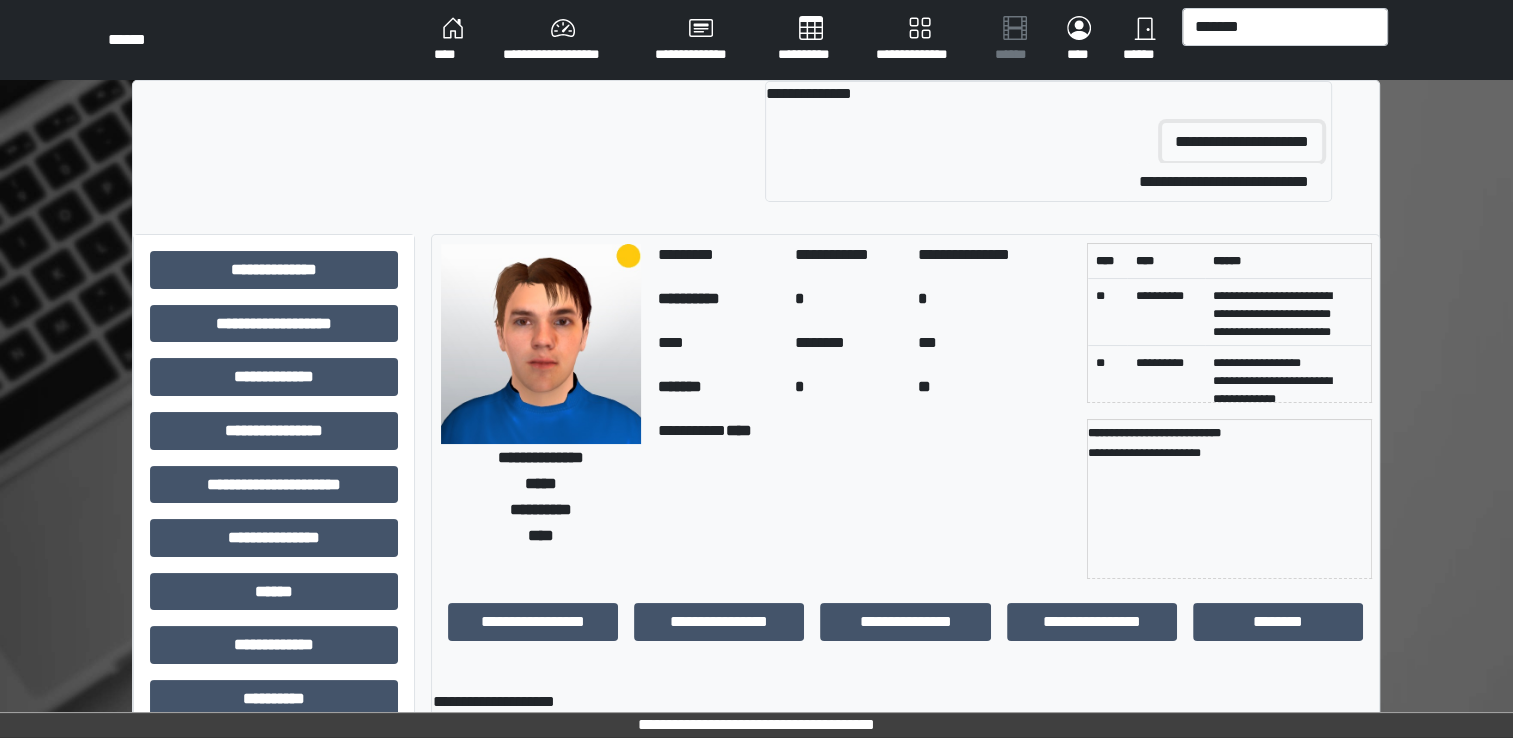 click on "**********" at bounding box center (1242, 142) 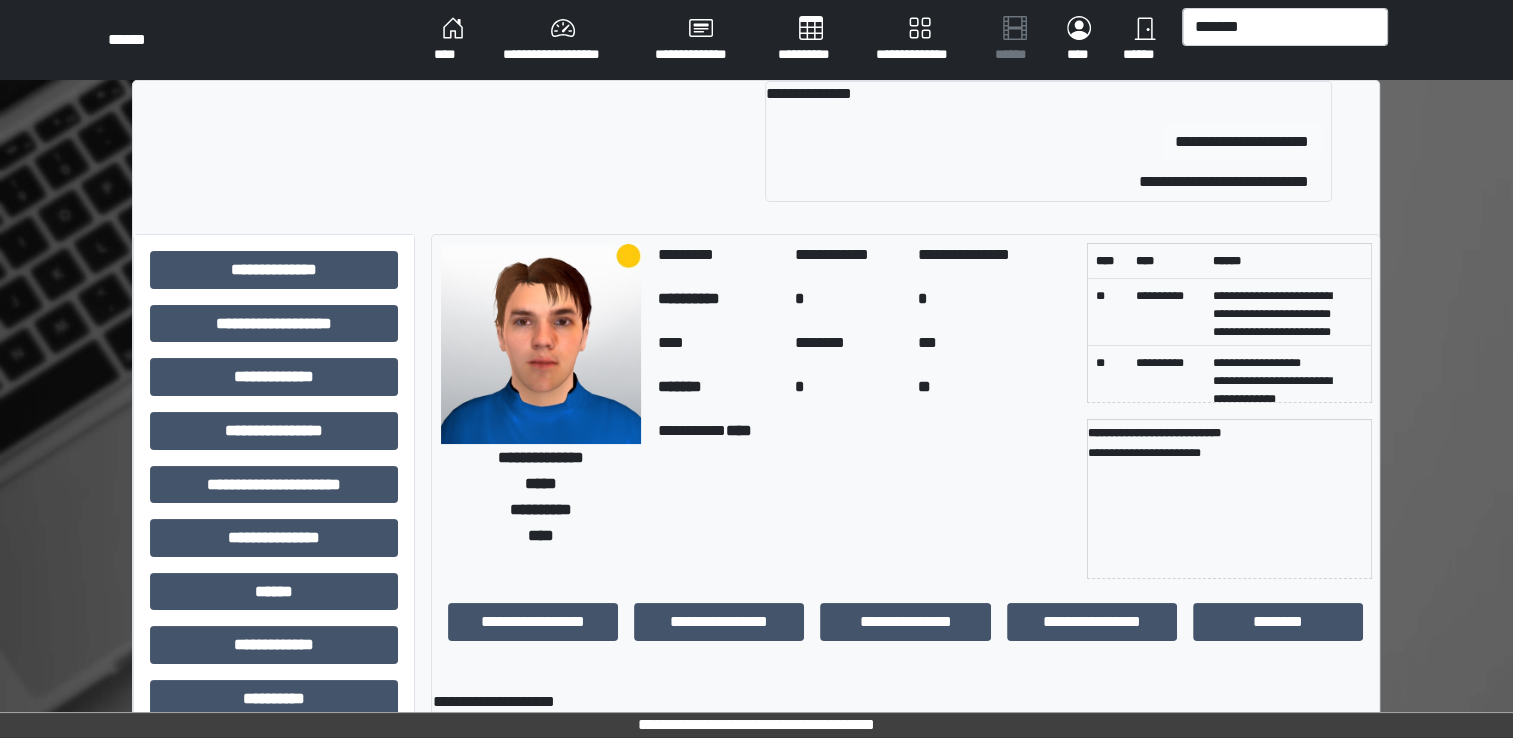 type 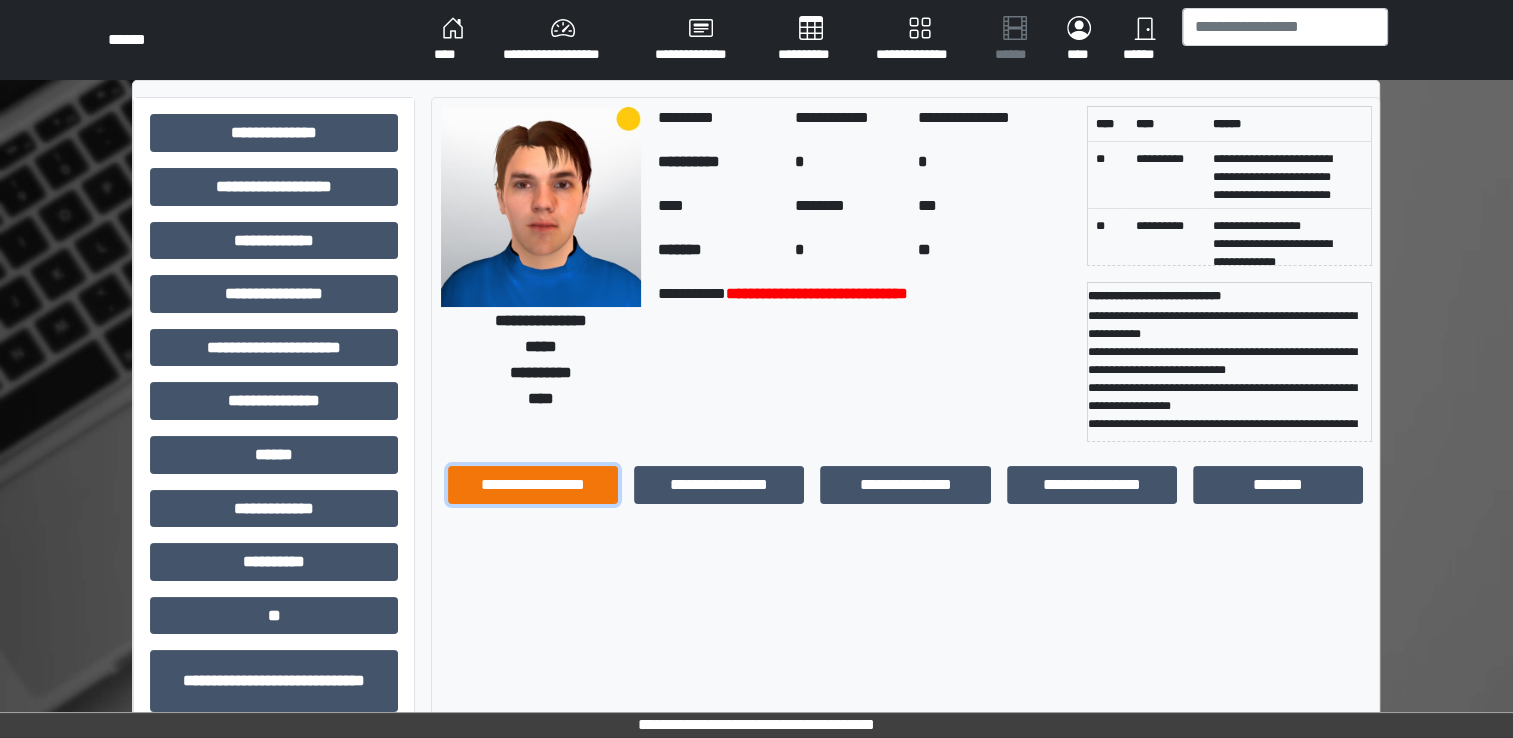 click on "**********" at bounding box center (533, 485) 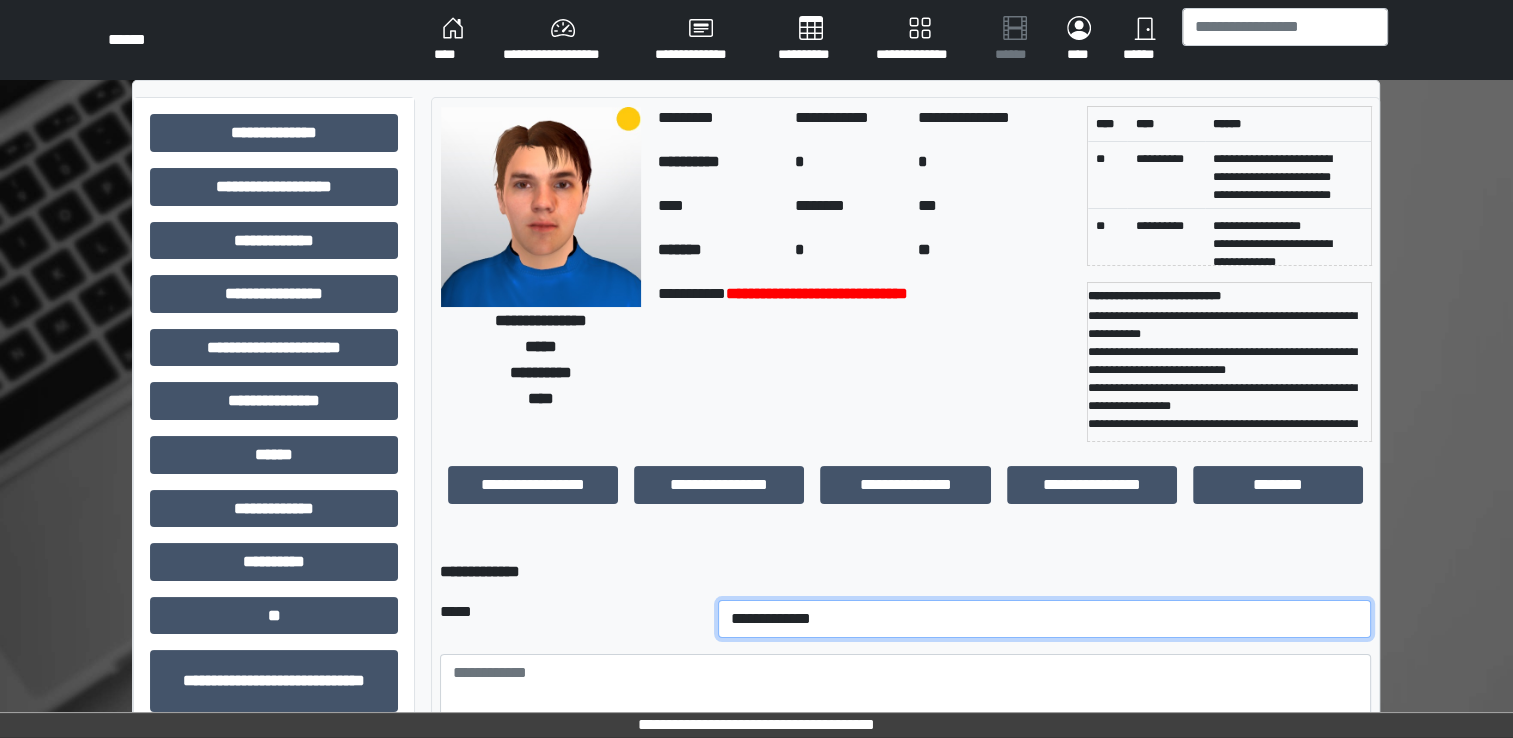 click on "**********" at bounding box center [1045, 619] 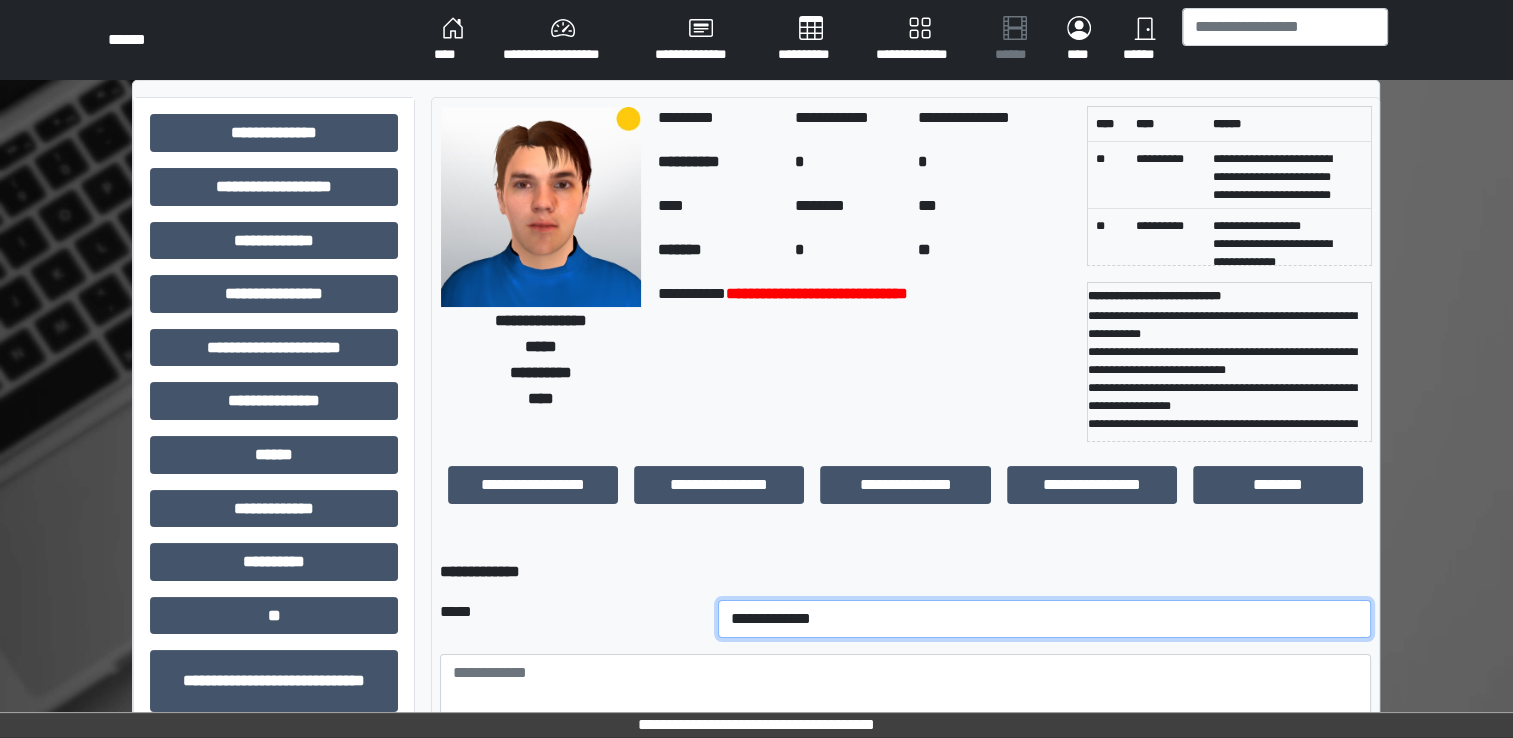 select on "*" 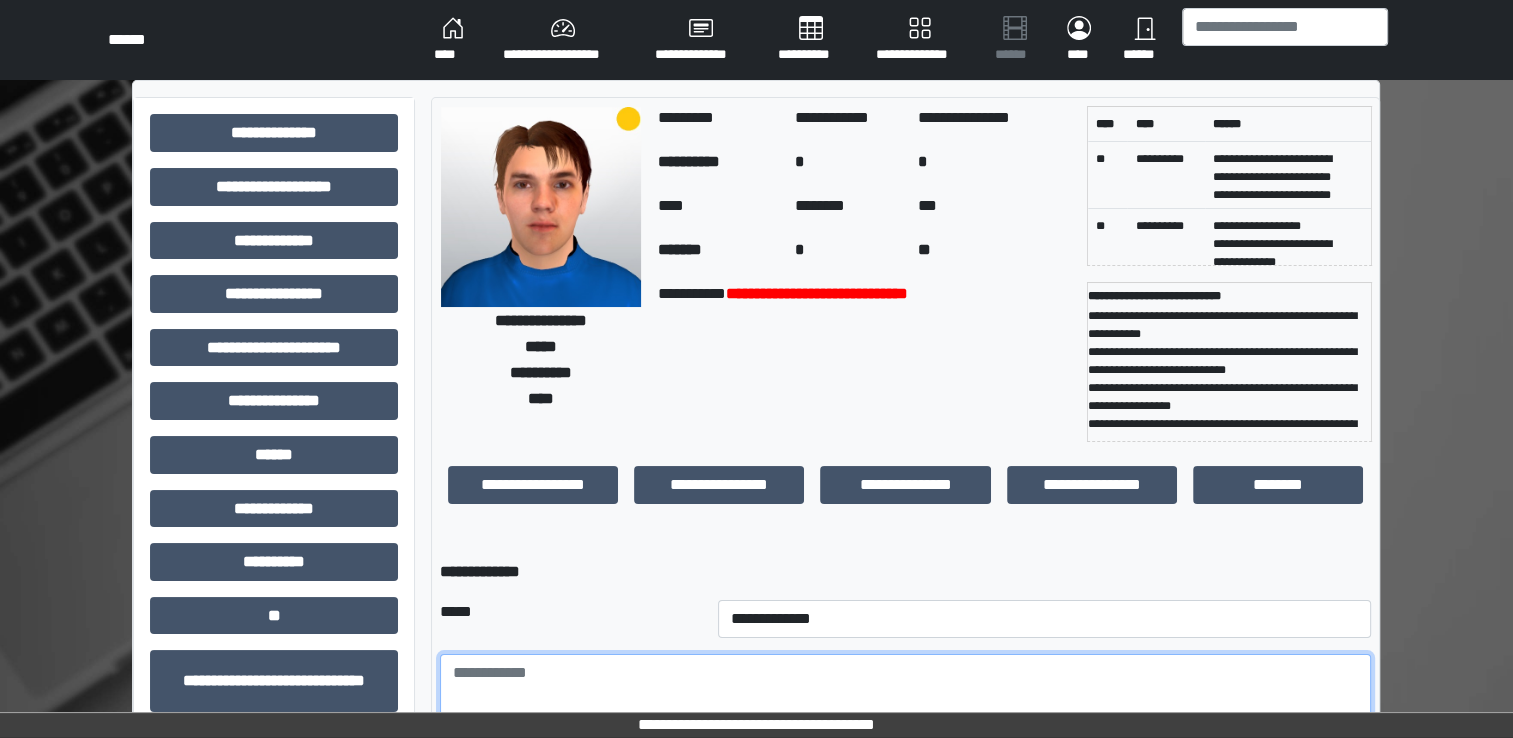 click at bounding box center (905, 709) 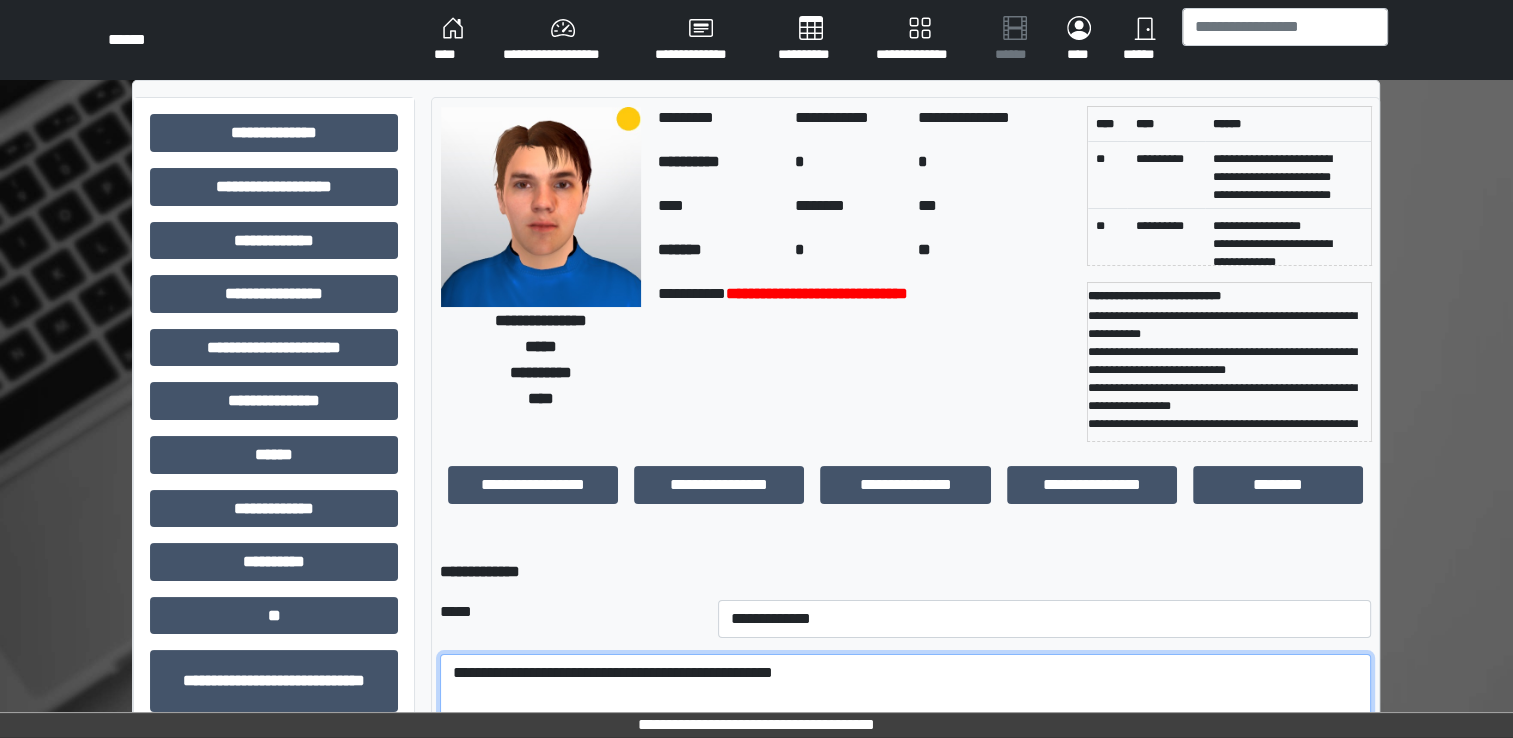 click on "**********" at bounding box center [905, 709] 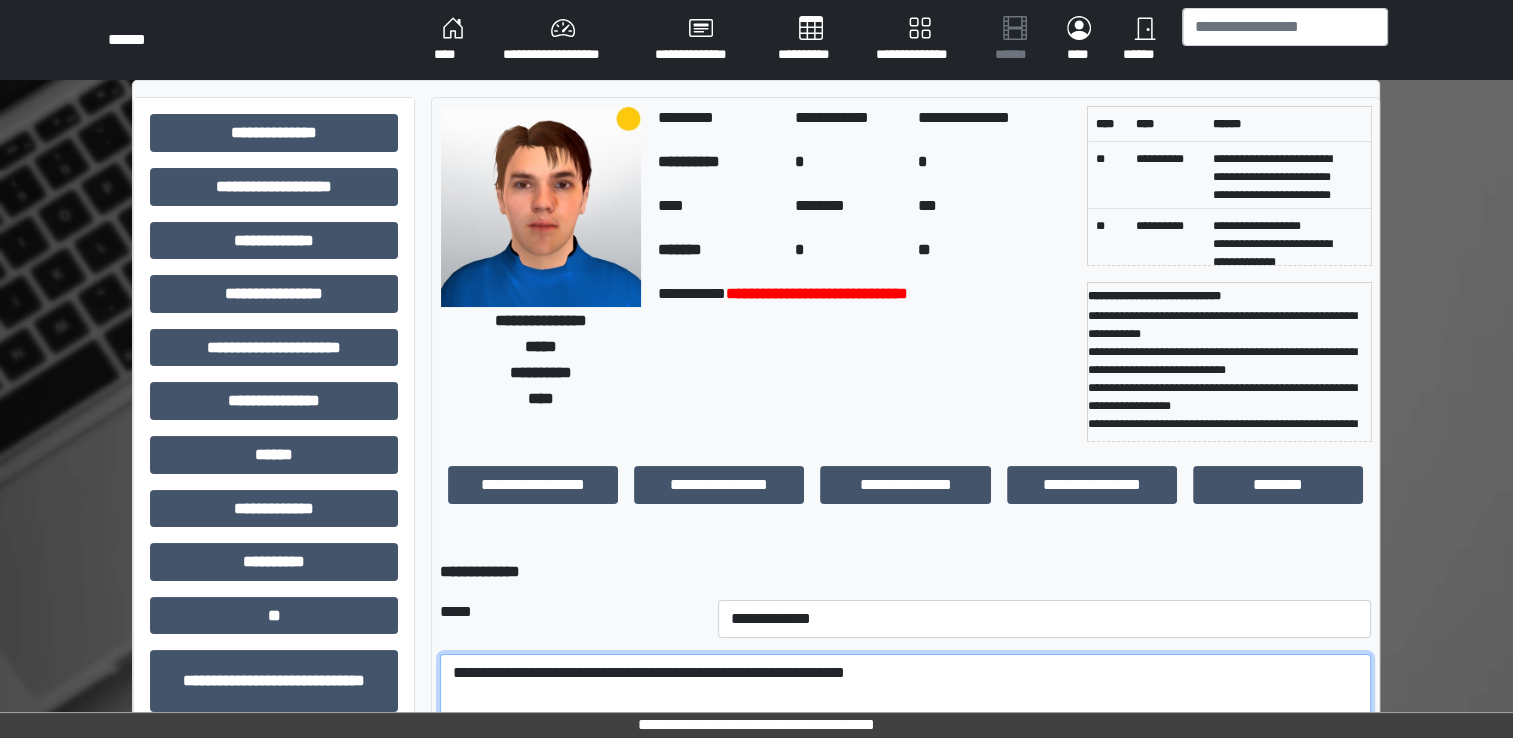 click on "**********" at bounding box center (905, 709) 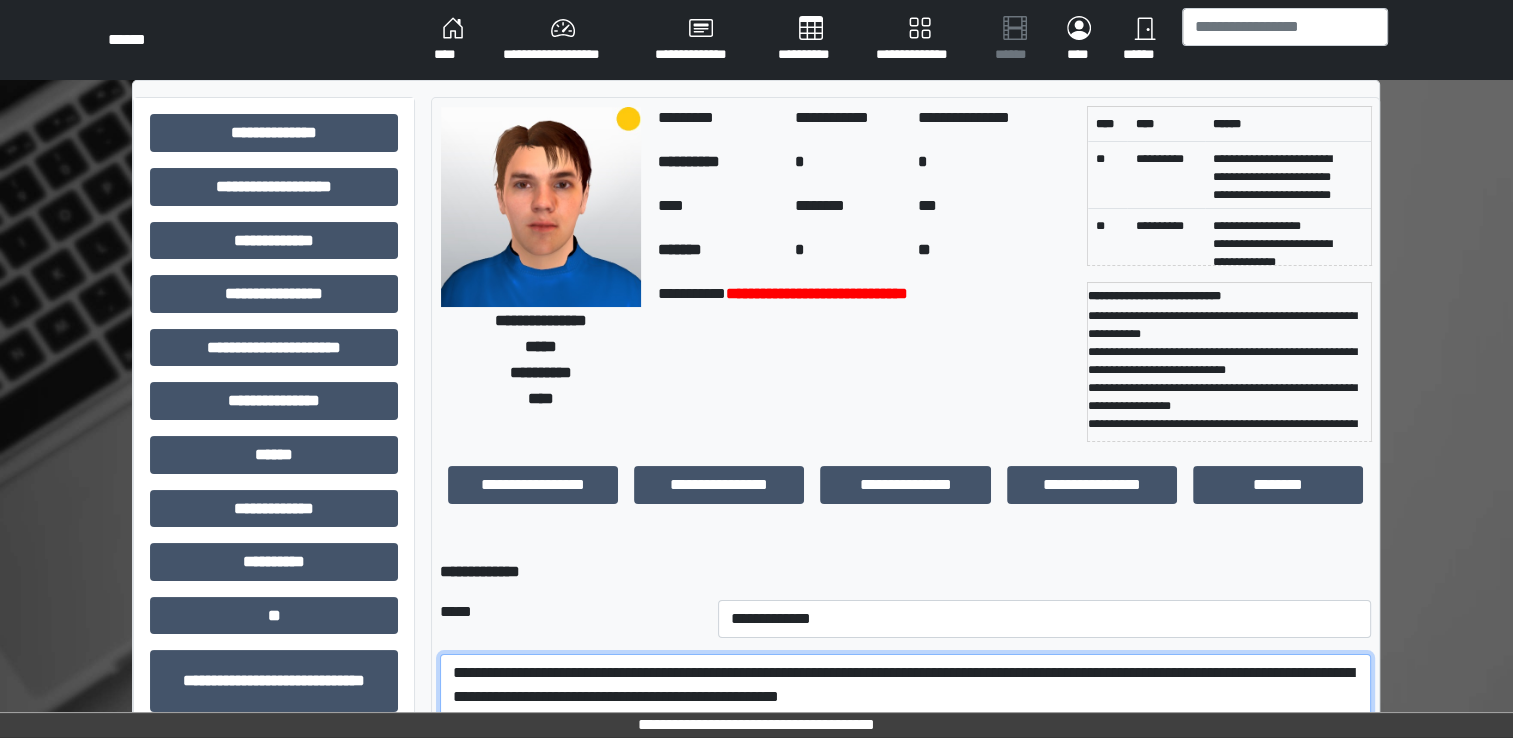 drag, startPoint x: 907, startPoint y: 698, endPoint x: 1020, endPoint y: 694, distance: 113.07078 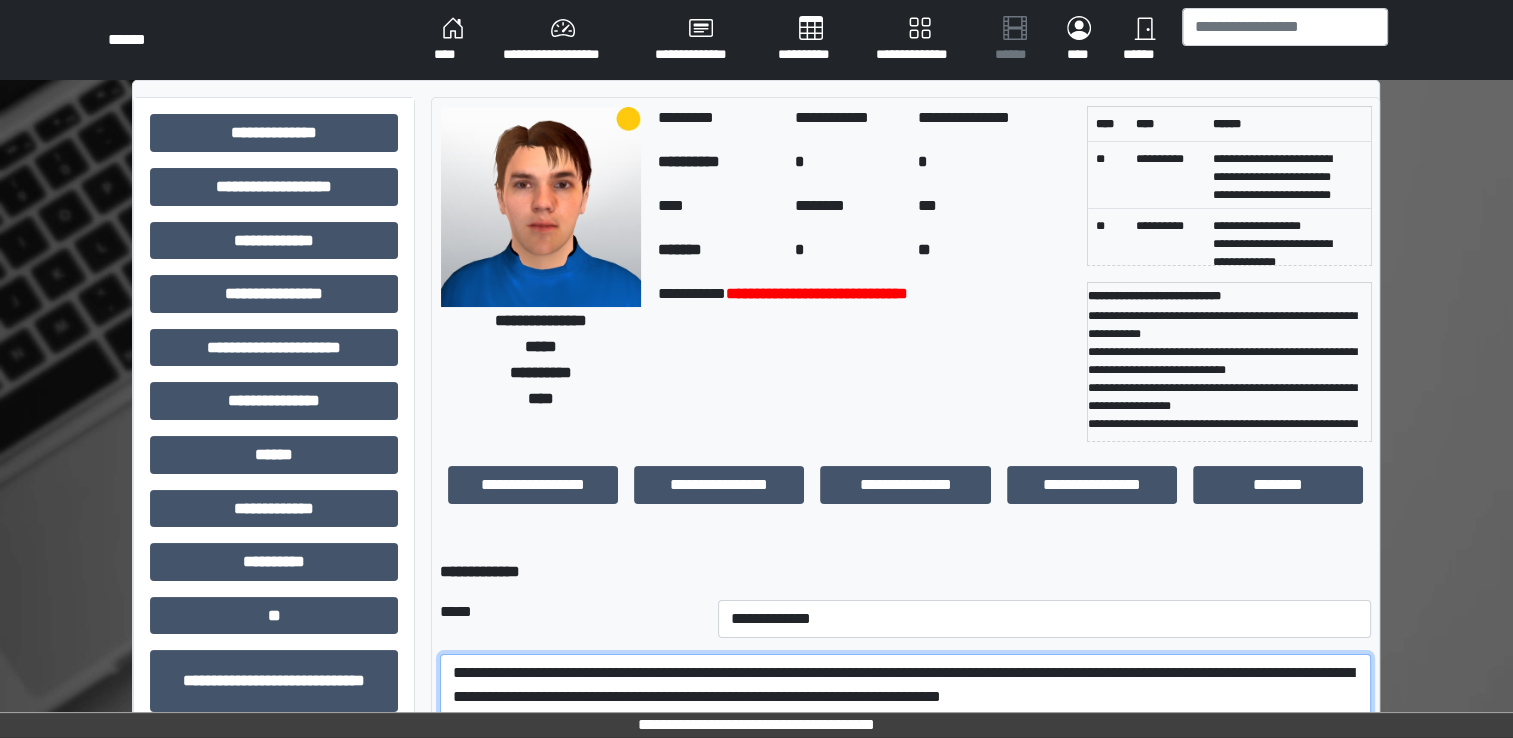 click on "**********" at bounding box center [905, 709] 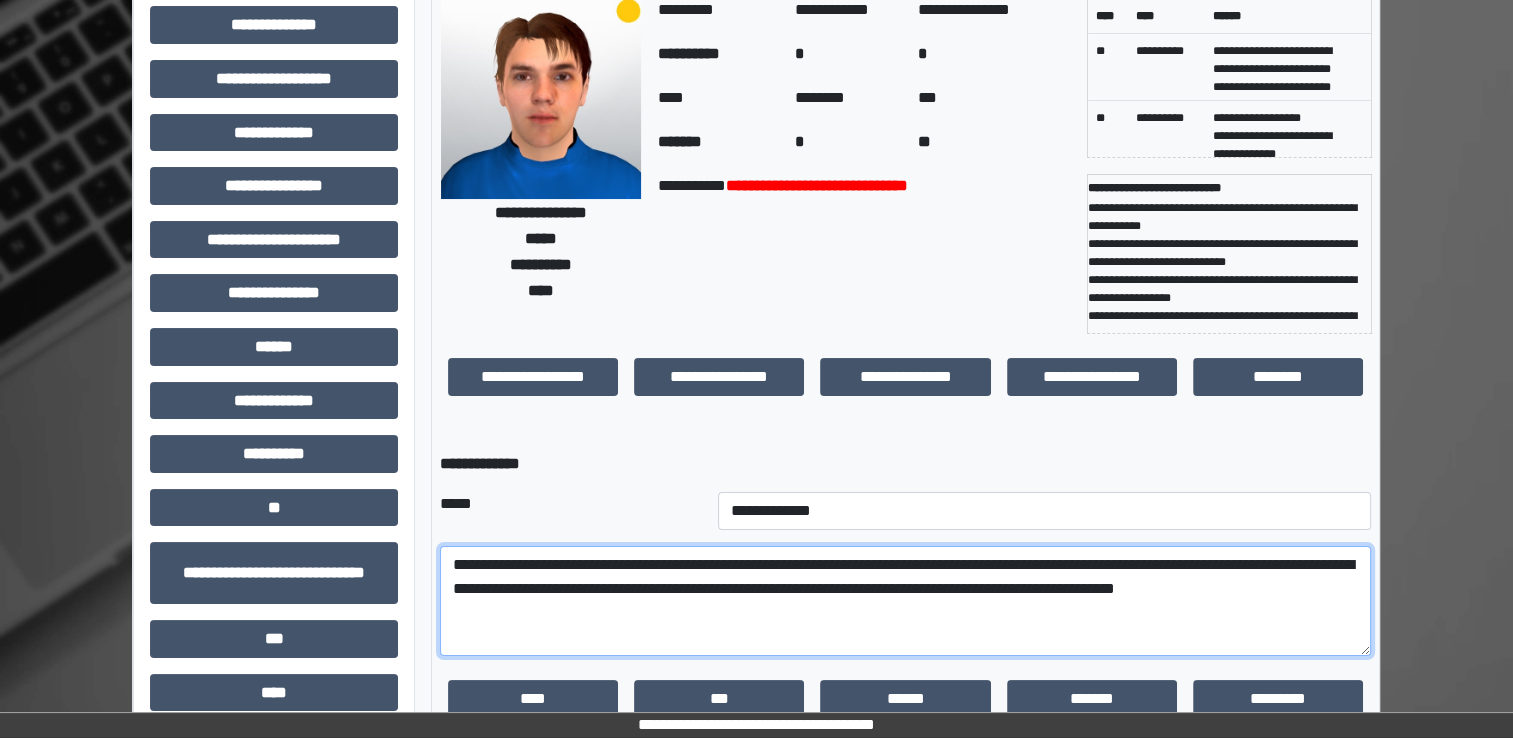 scroll, scrollTop: 116, scrollLeft: 0, axis: vertical 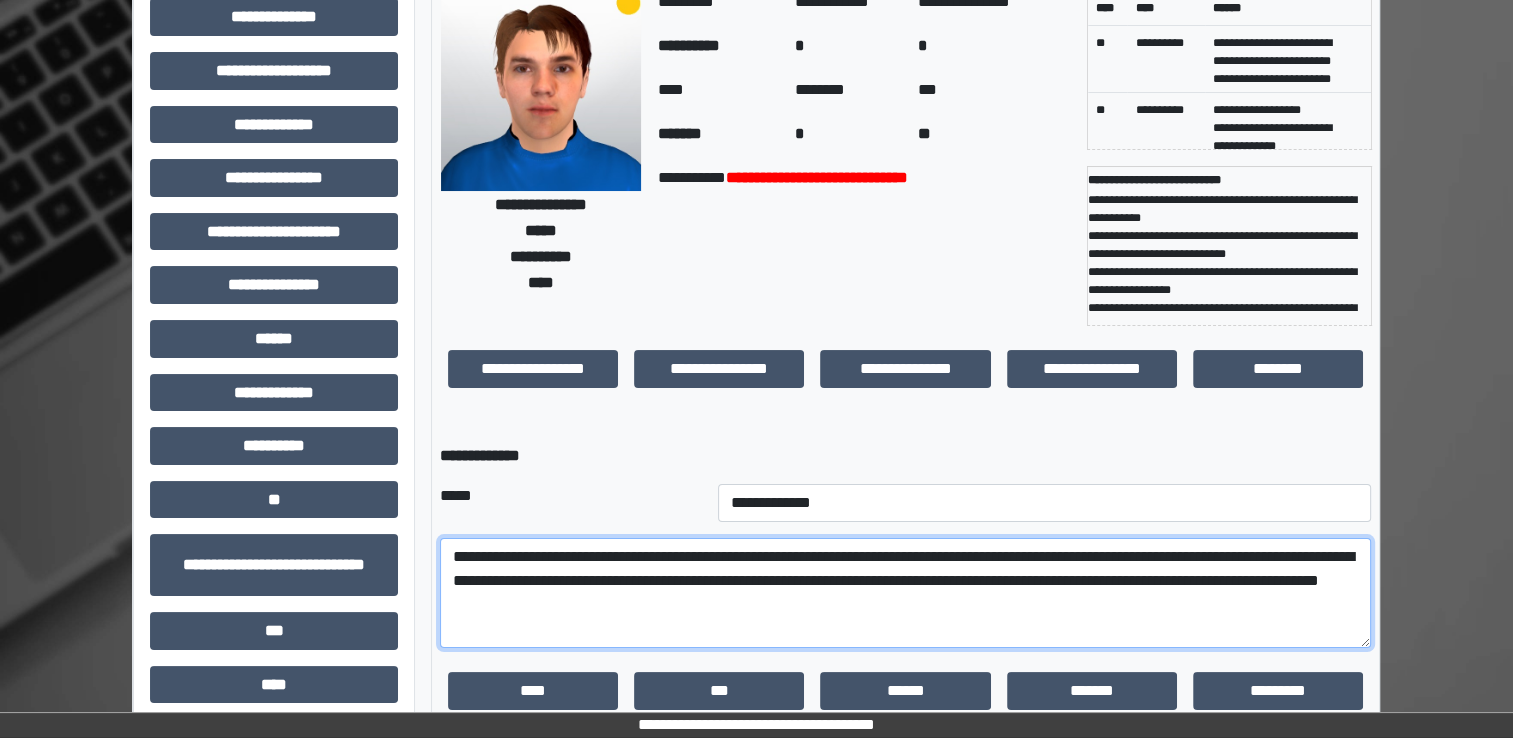 click on "**********" at bounding box center [905, 593] 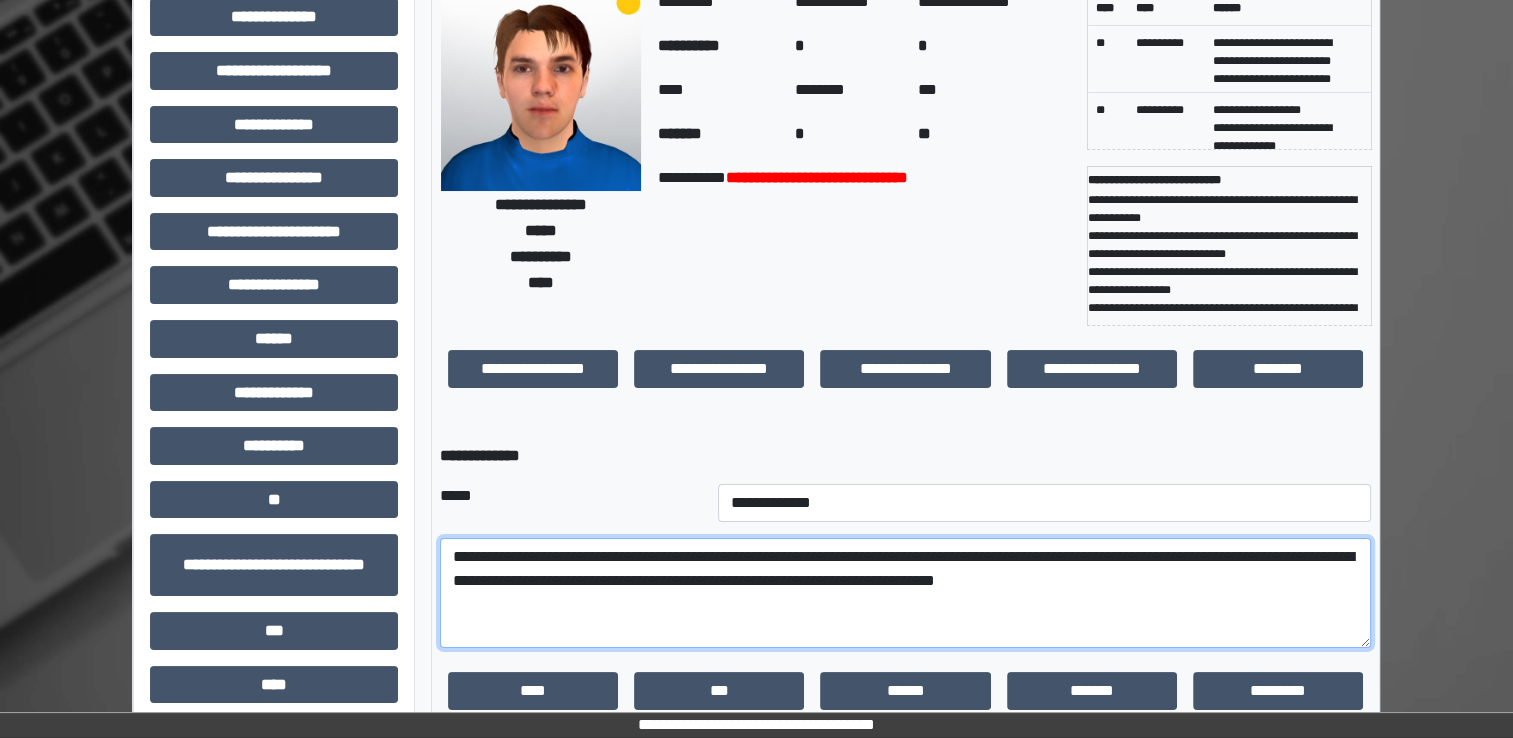 click on "**********" at bounding box center [905, 593] 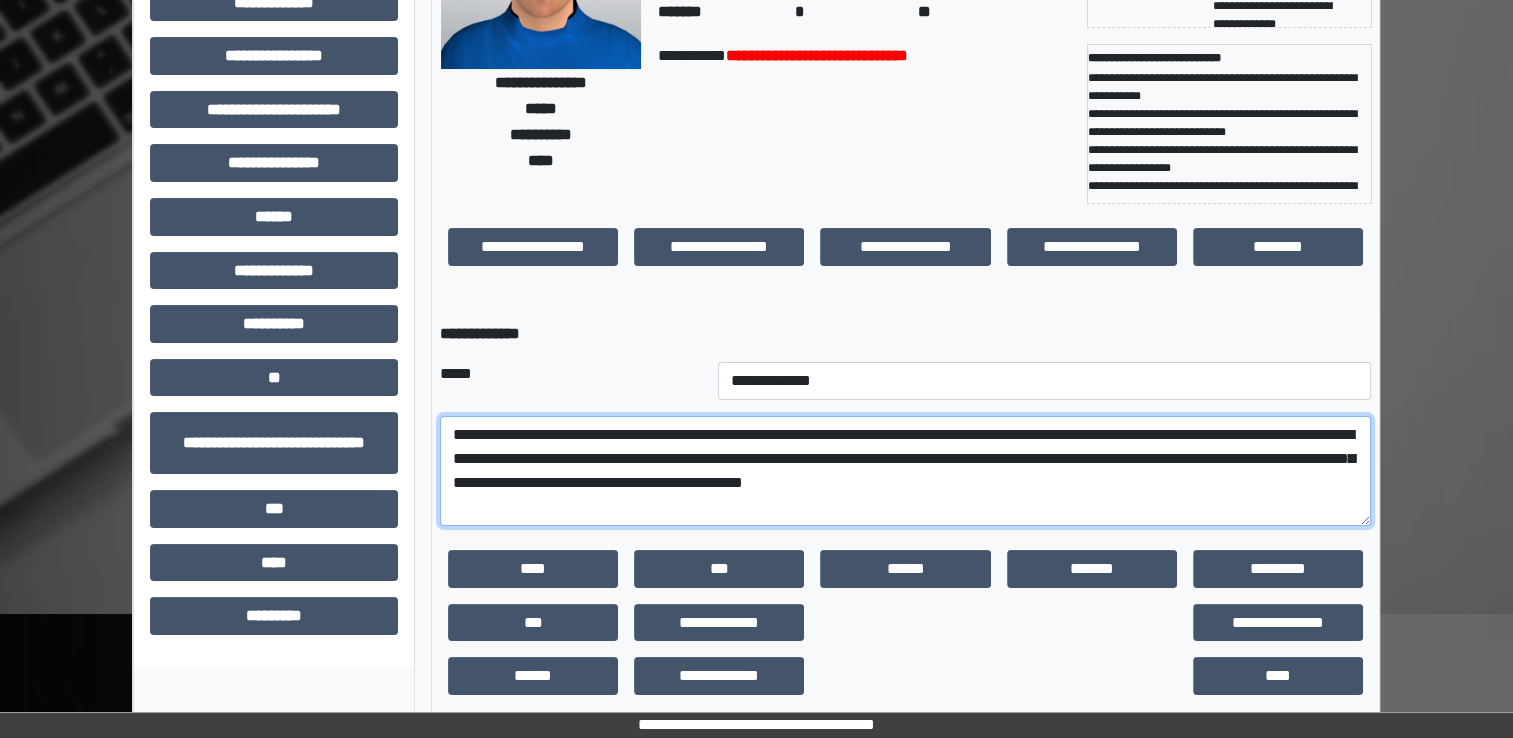scroll, scrollTop: 259, scrollLeft: 0, axis: vertical 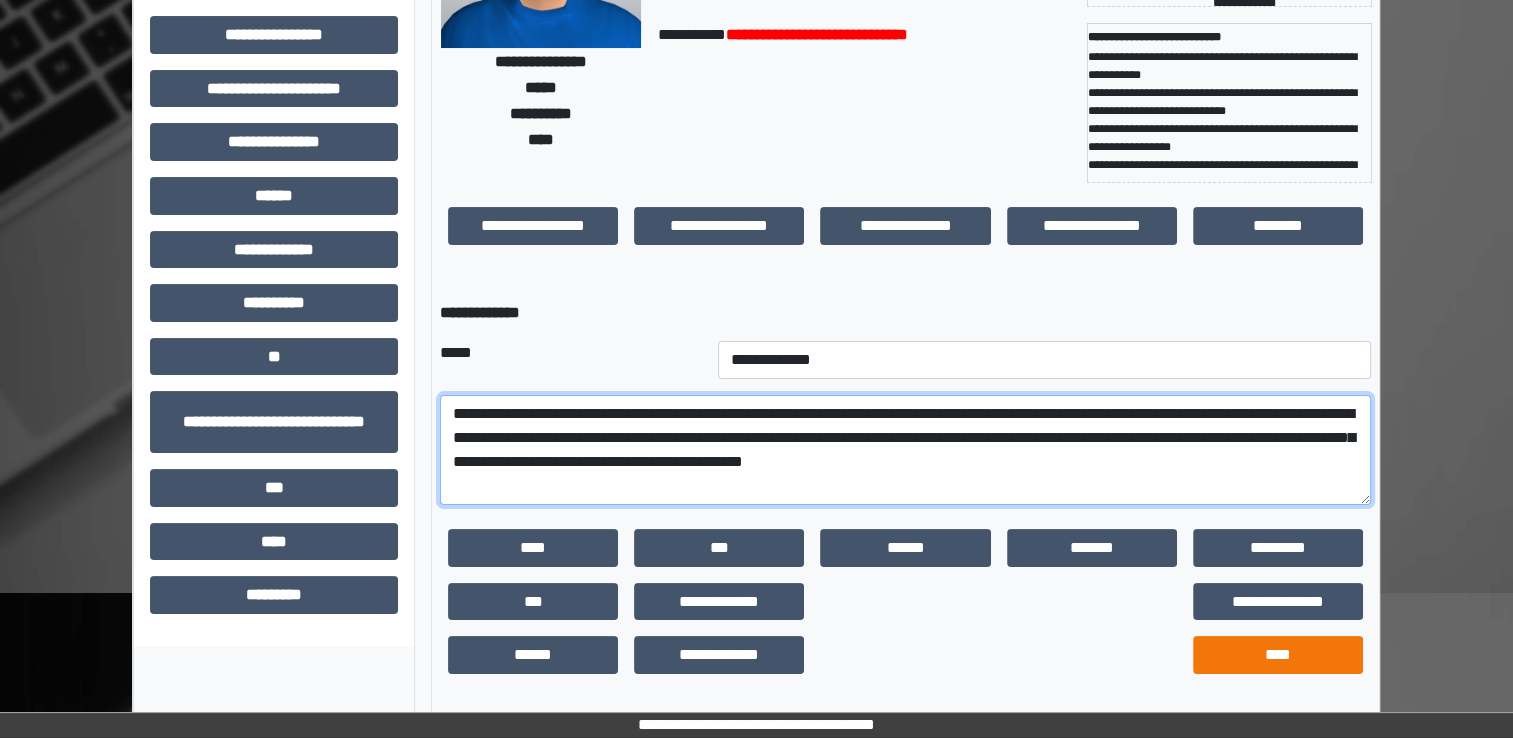 type on "**********" 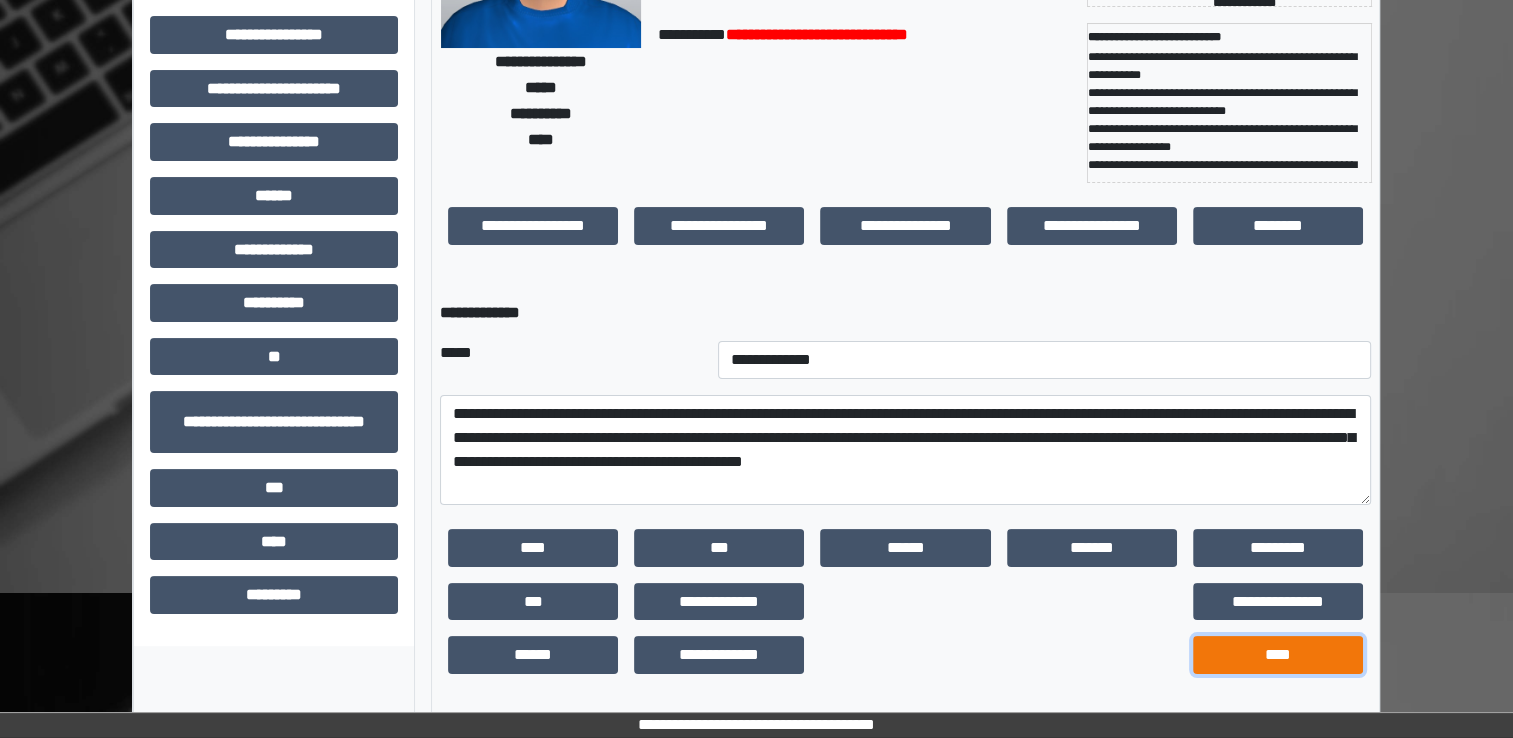 click on "****" at bounding box center (1278, 655) 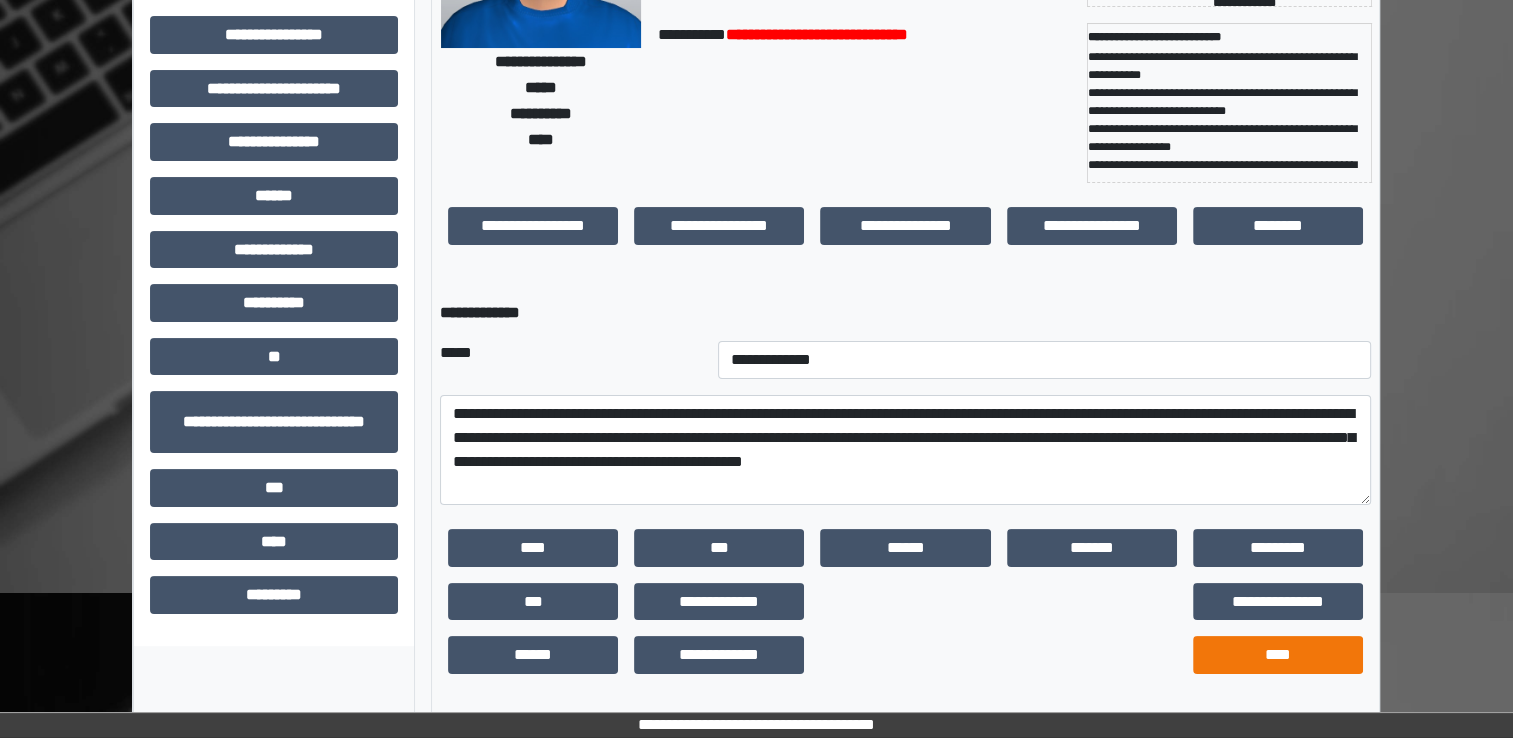 scroll, scrollTop: 184, scrollLeft: 0, axis: vertical 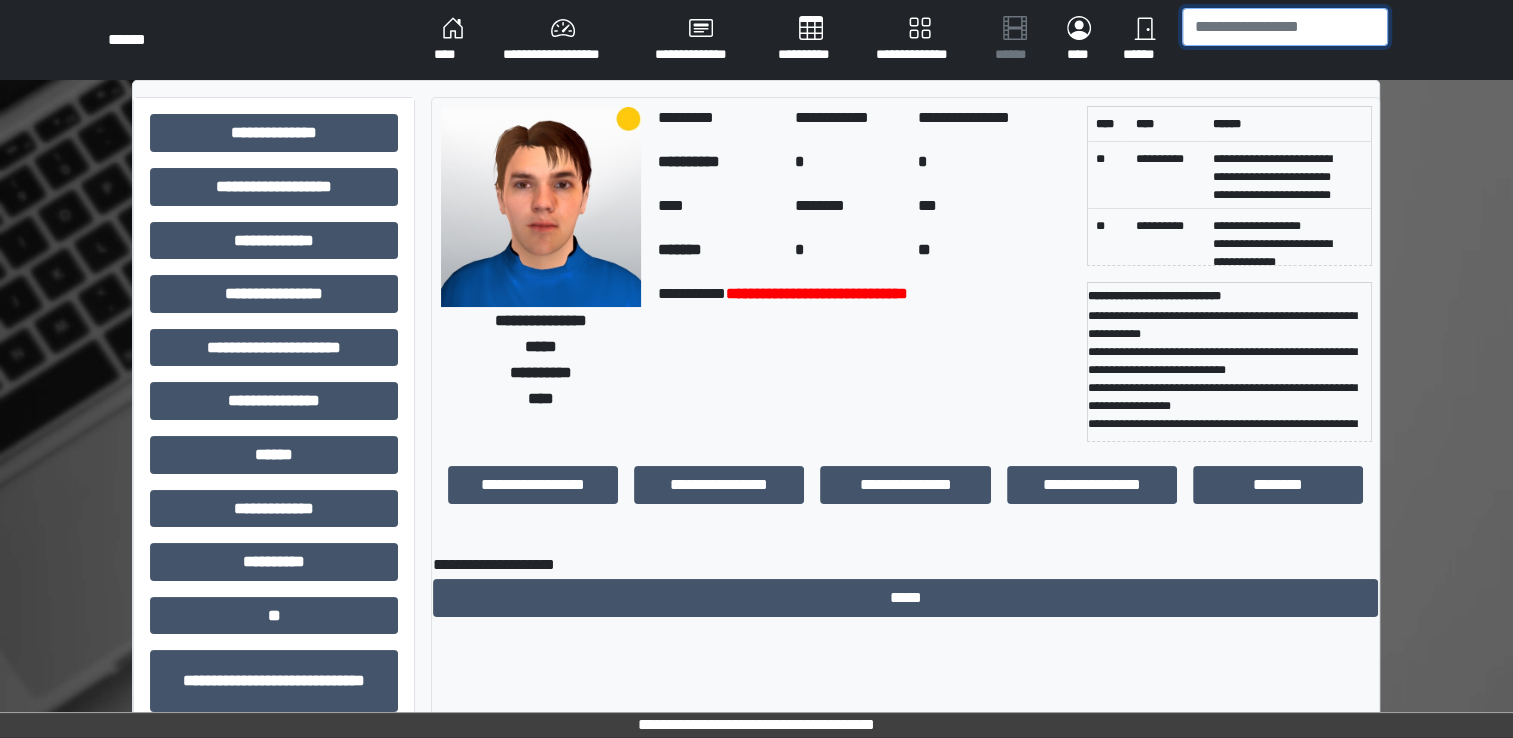 click at bounding box center [1285, 27] 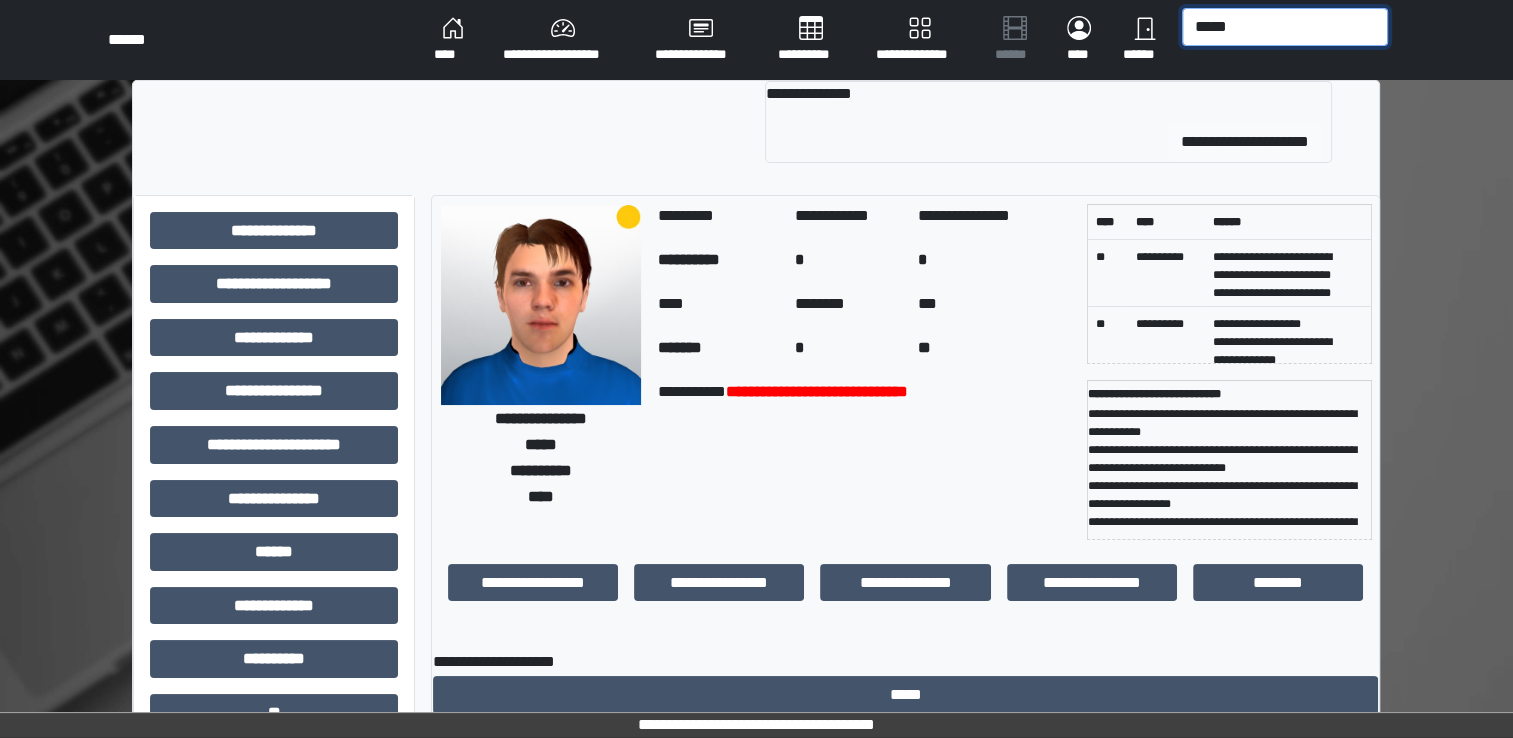 type on "*****" 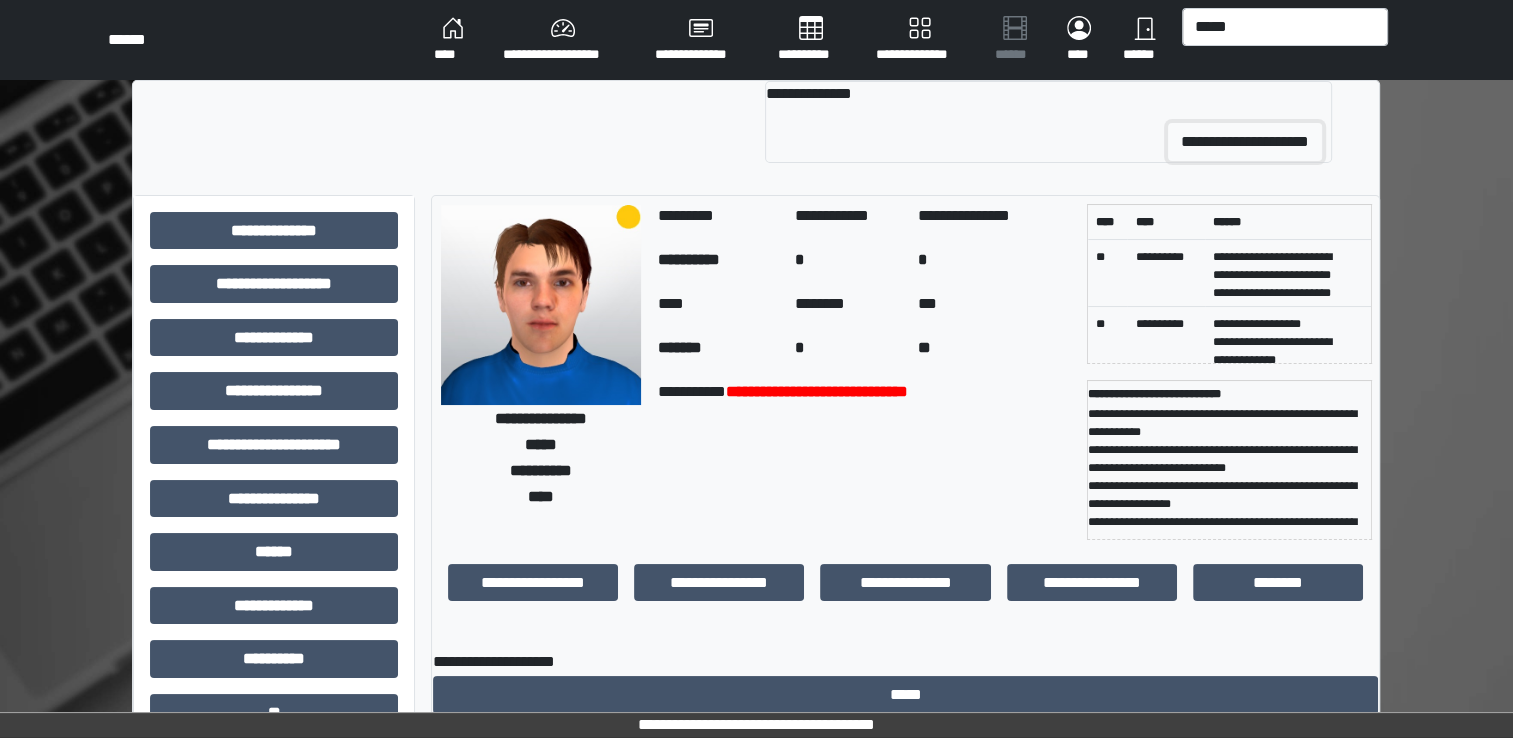 click on "**********" at bounding box center [1245, 142] 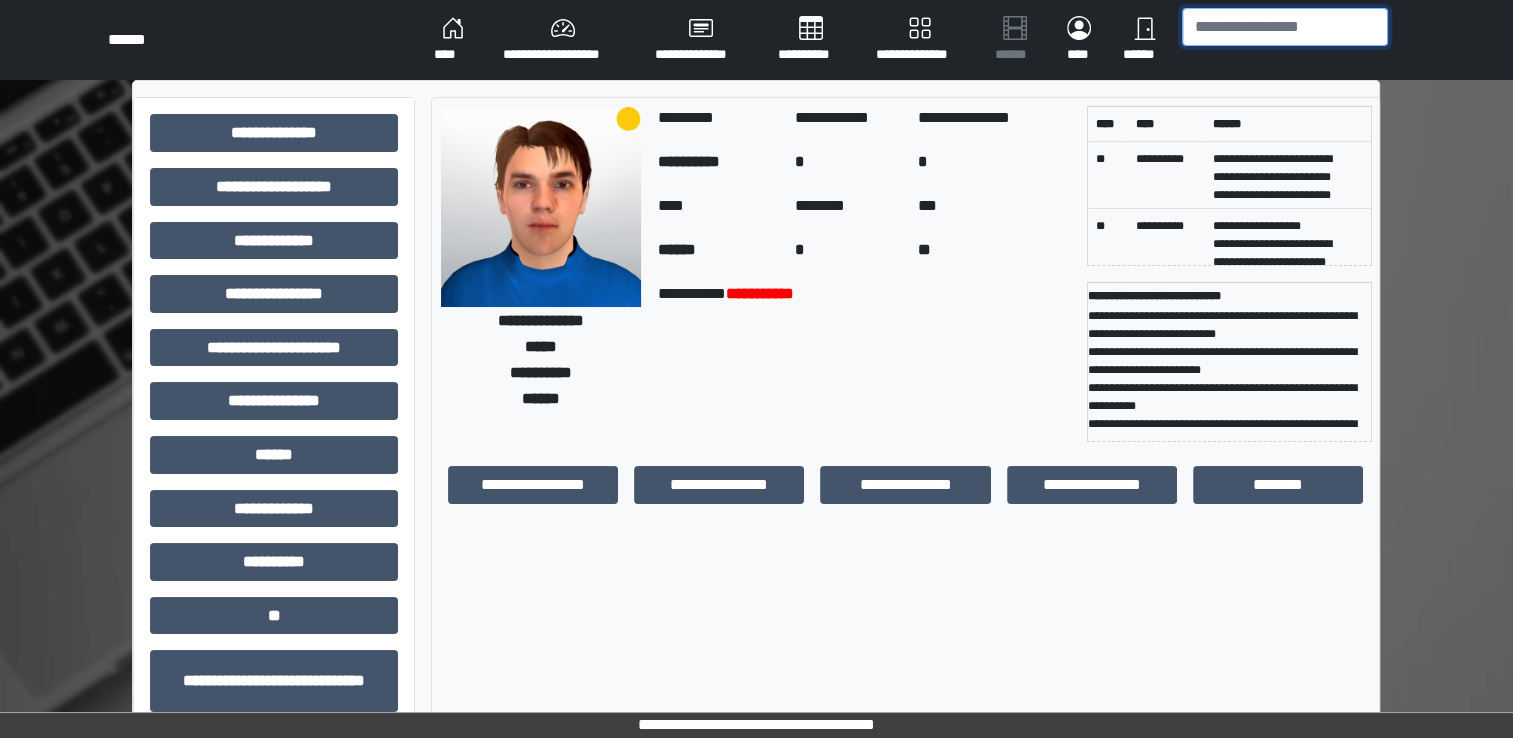 click at bounding box center [1285, 27] 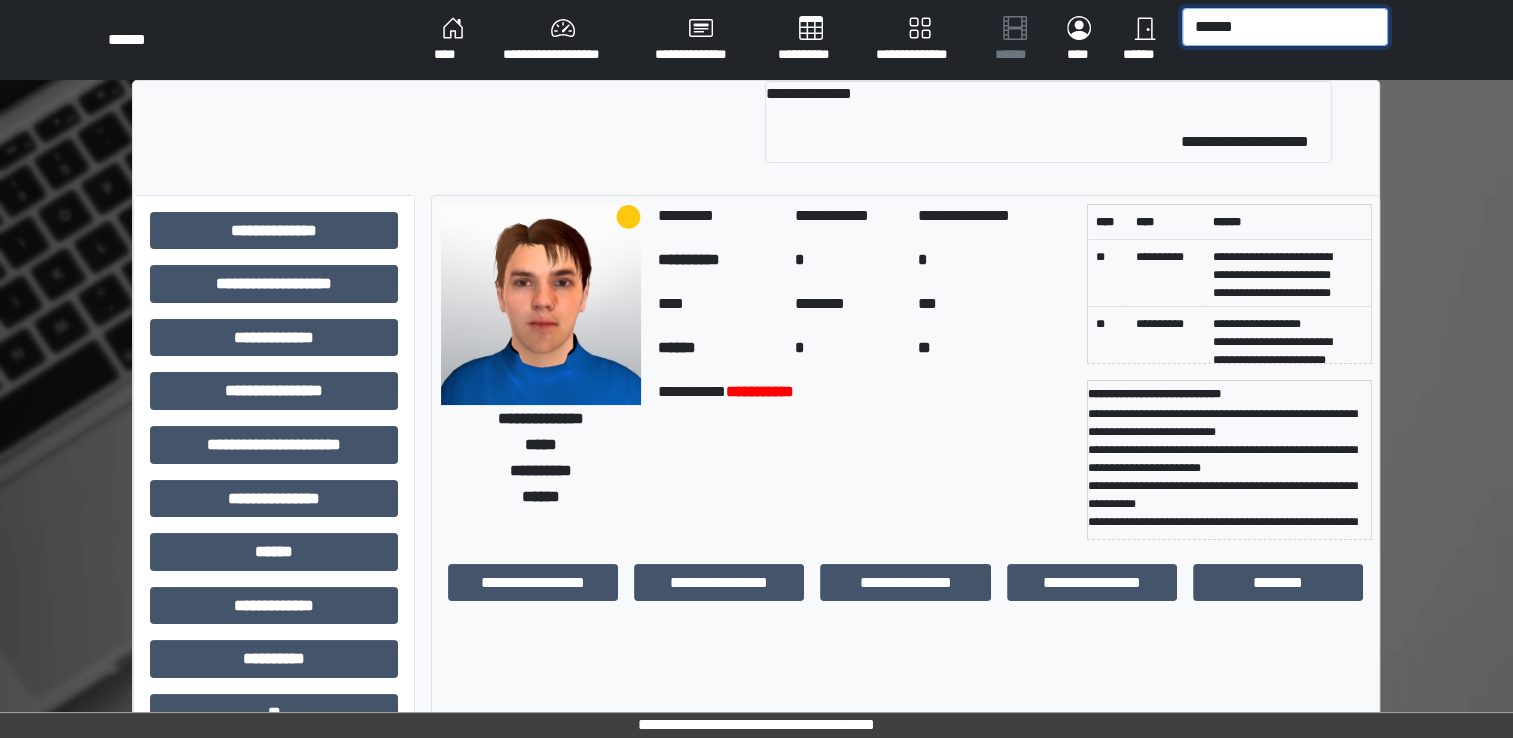type on "******" 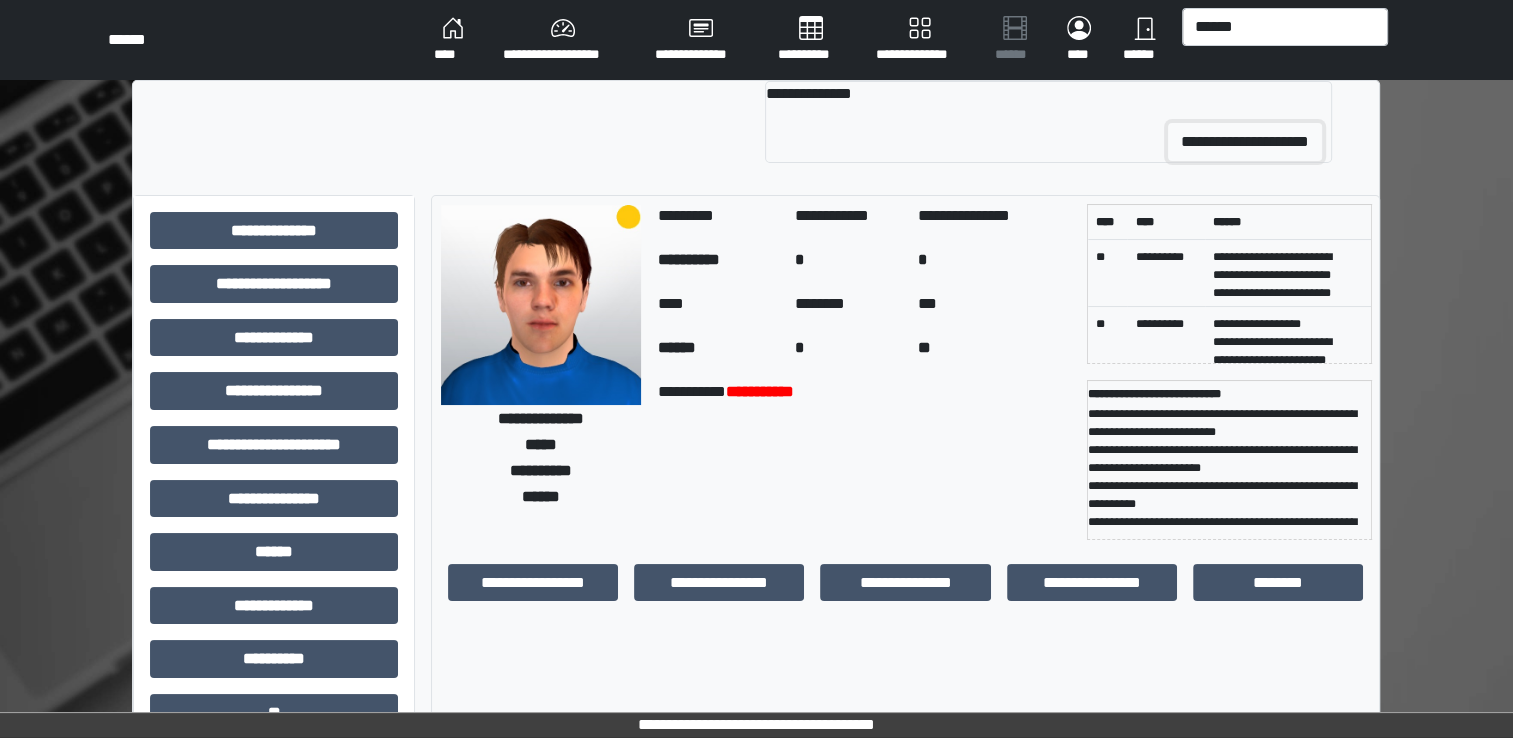 click on "**********" at bounding box center [1245, 142] 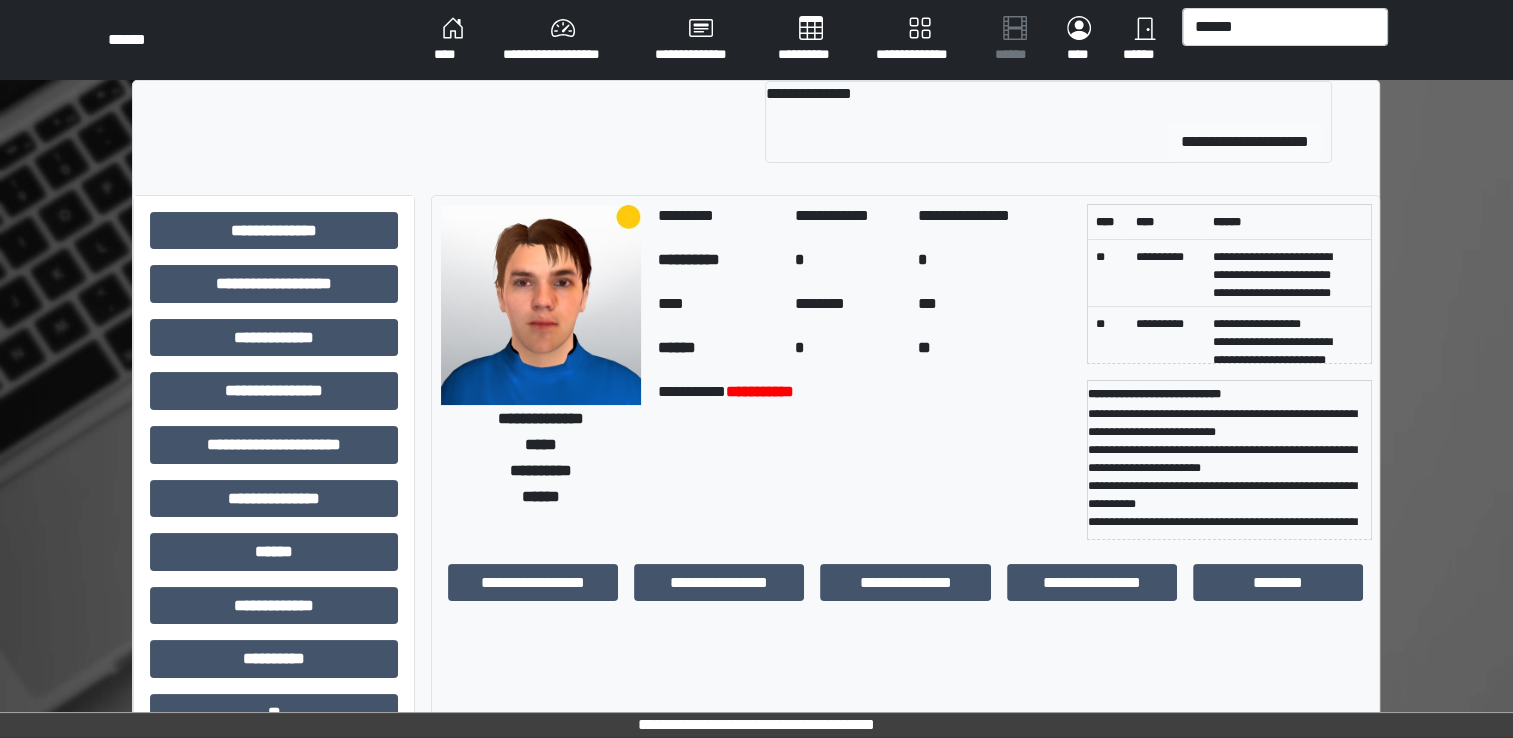 type 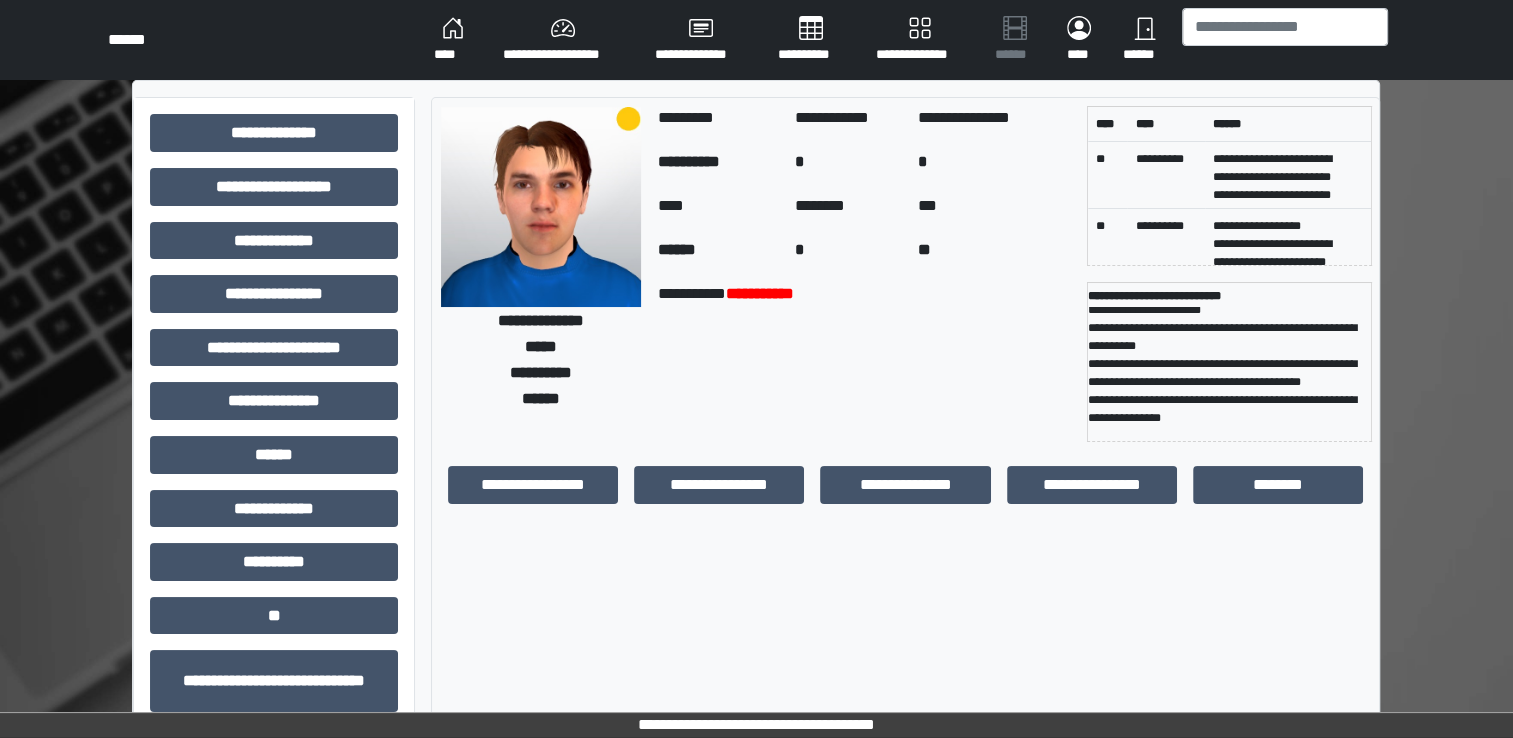 scroll, scrollTop: 0, scrollLeft: 0, axis: both 